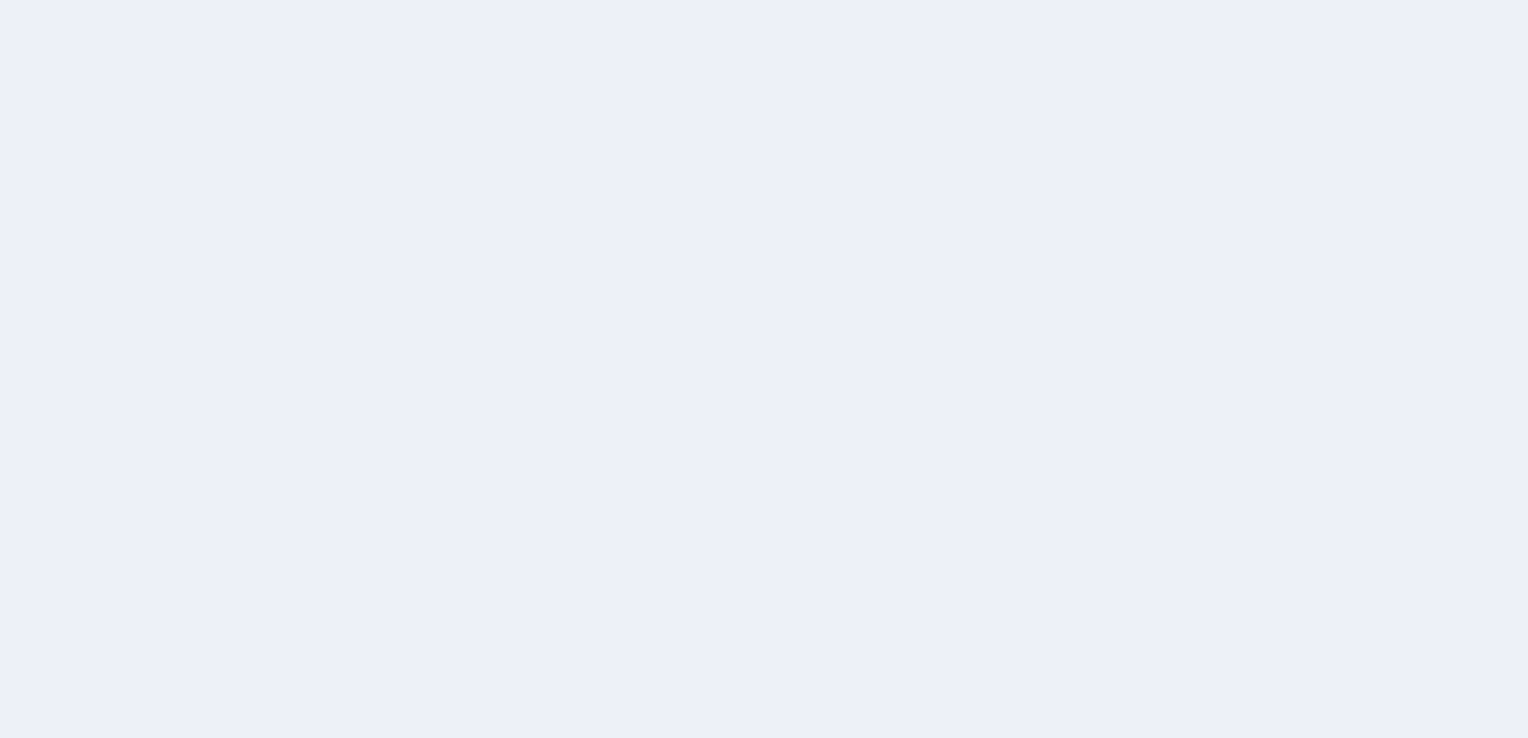 scroll, scrollTop: 0, scrollLeft: 0, axis: both 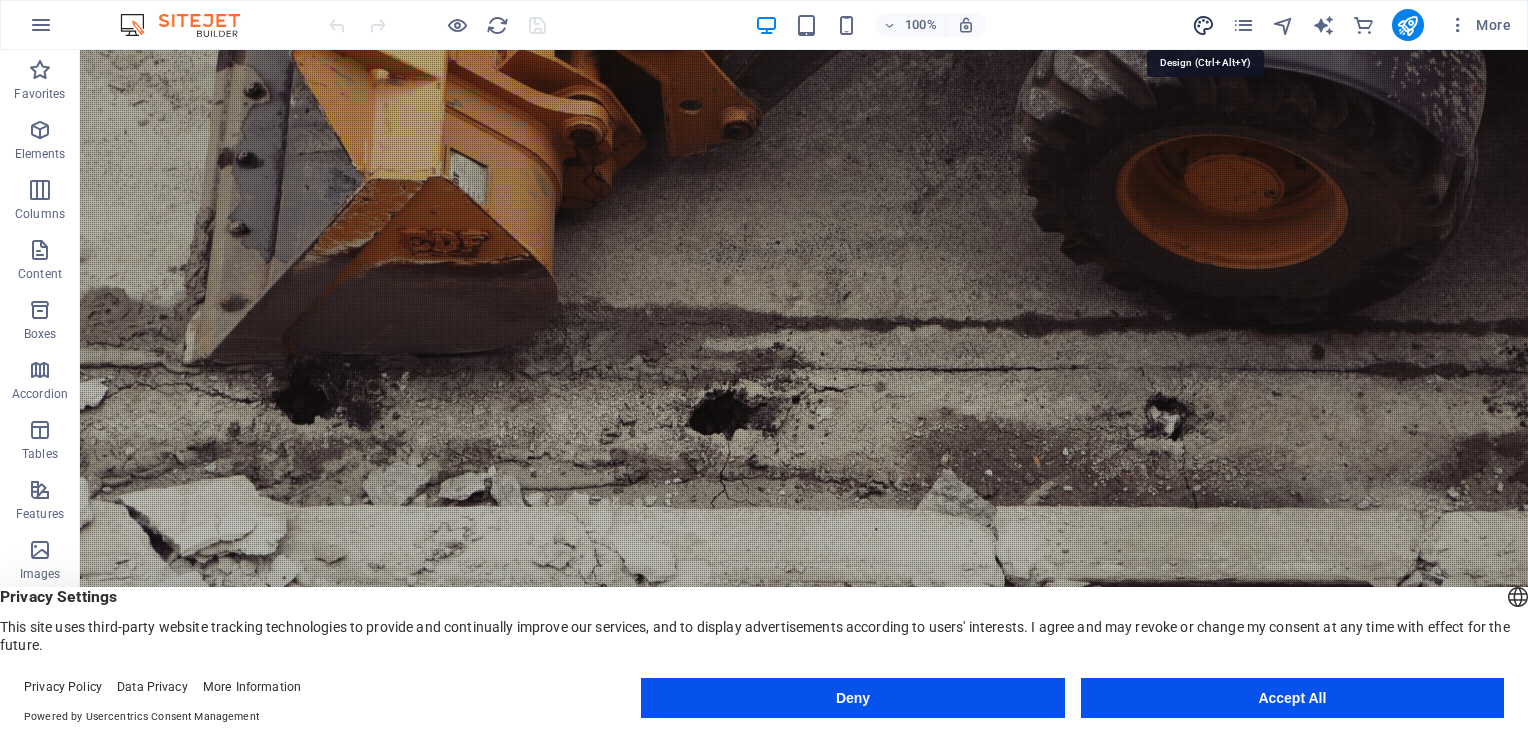 click at bounding box center (1203, 25) 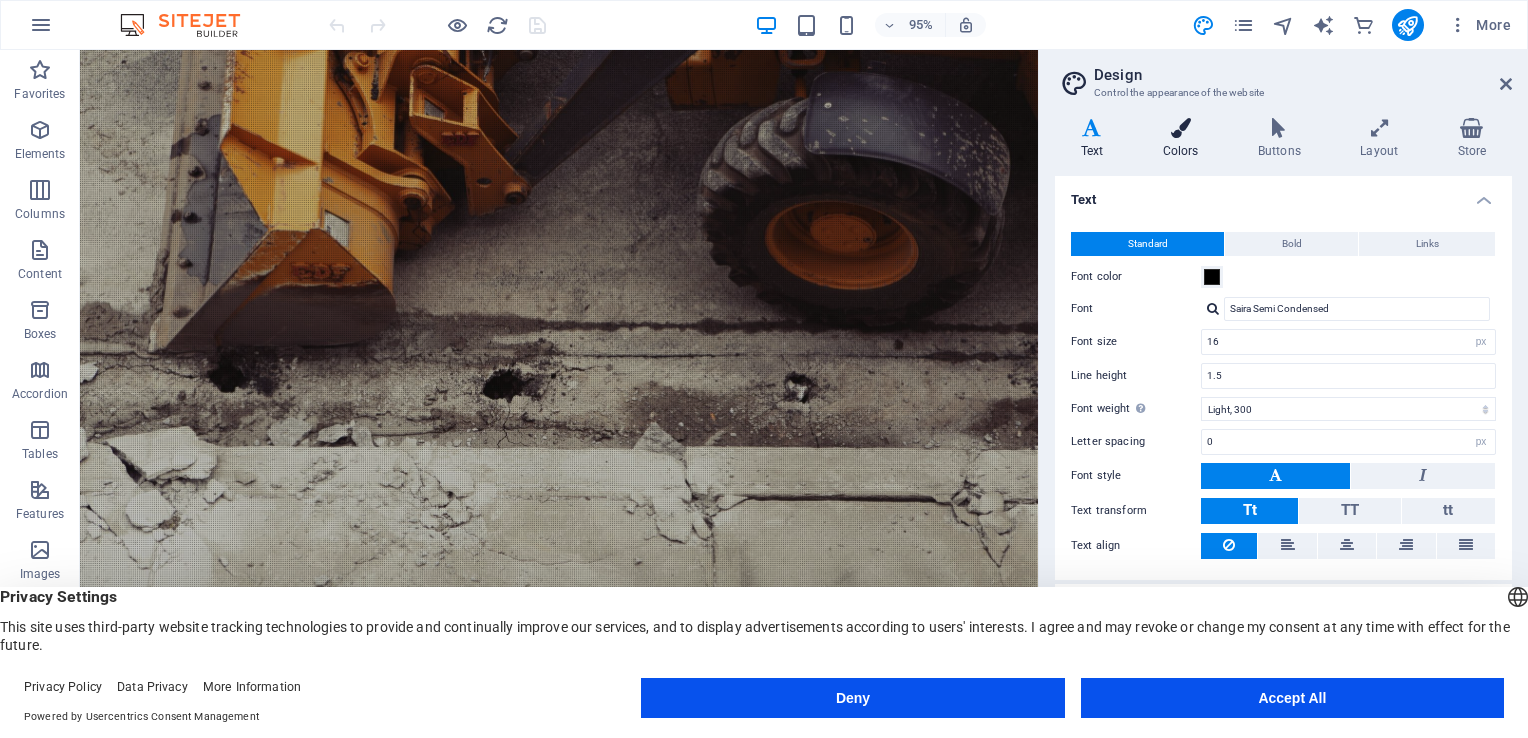 click on "Colors" at bounding box center [1184, 139] 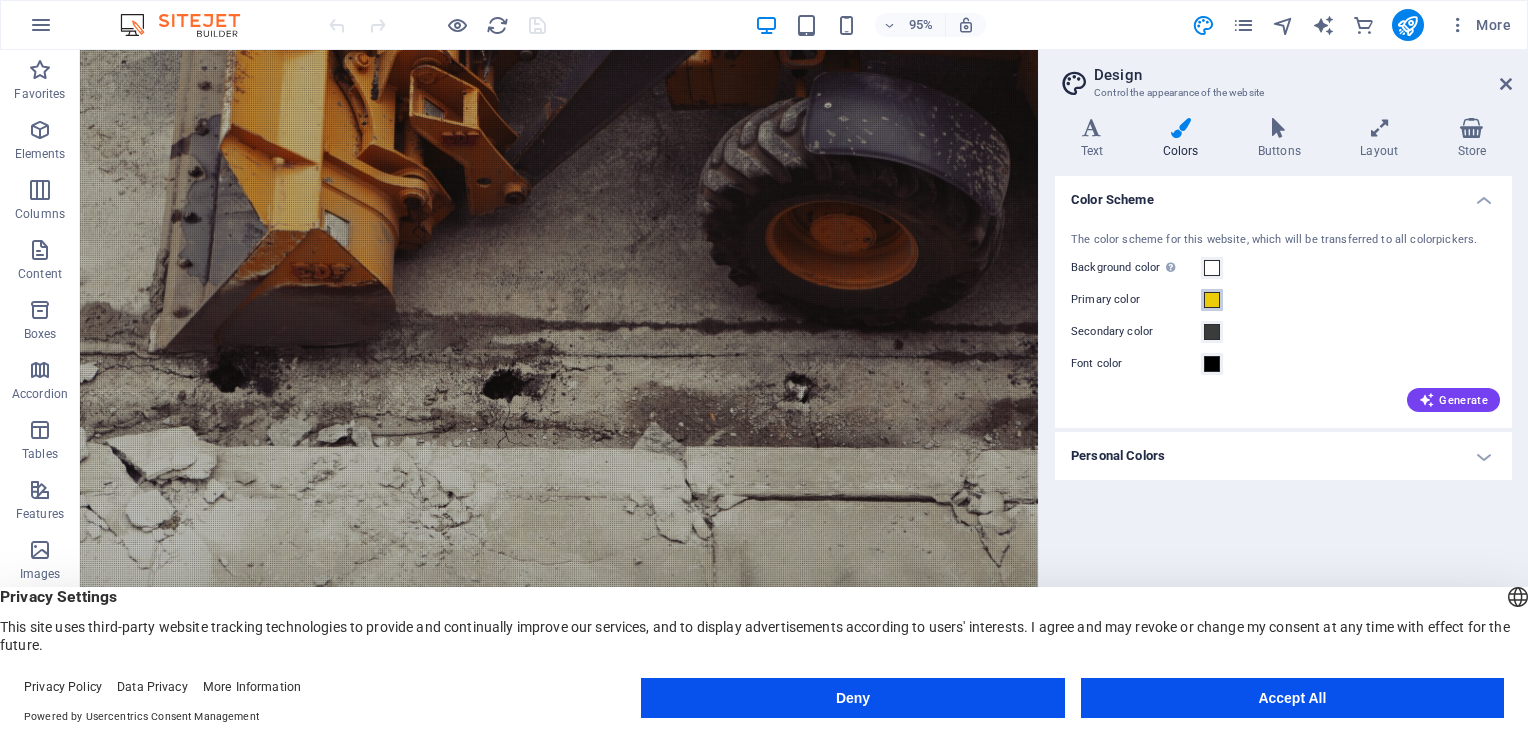 click at bounding box center (1212, 300) 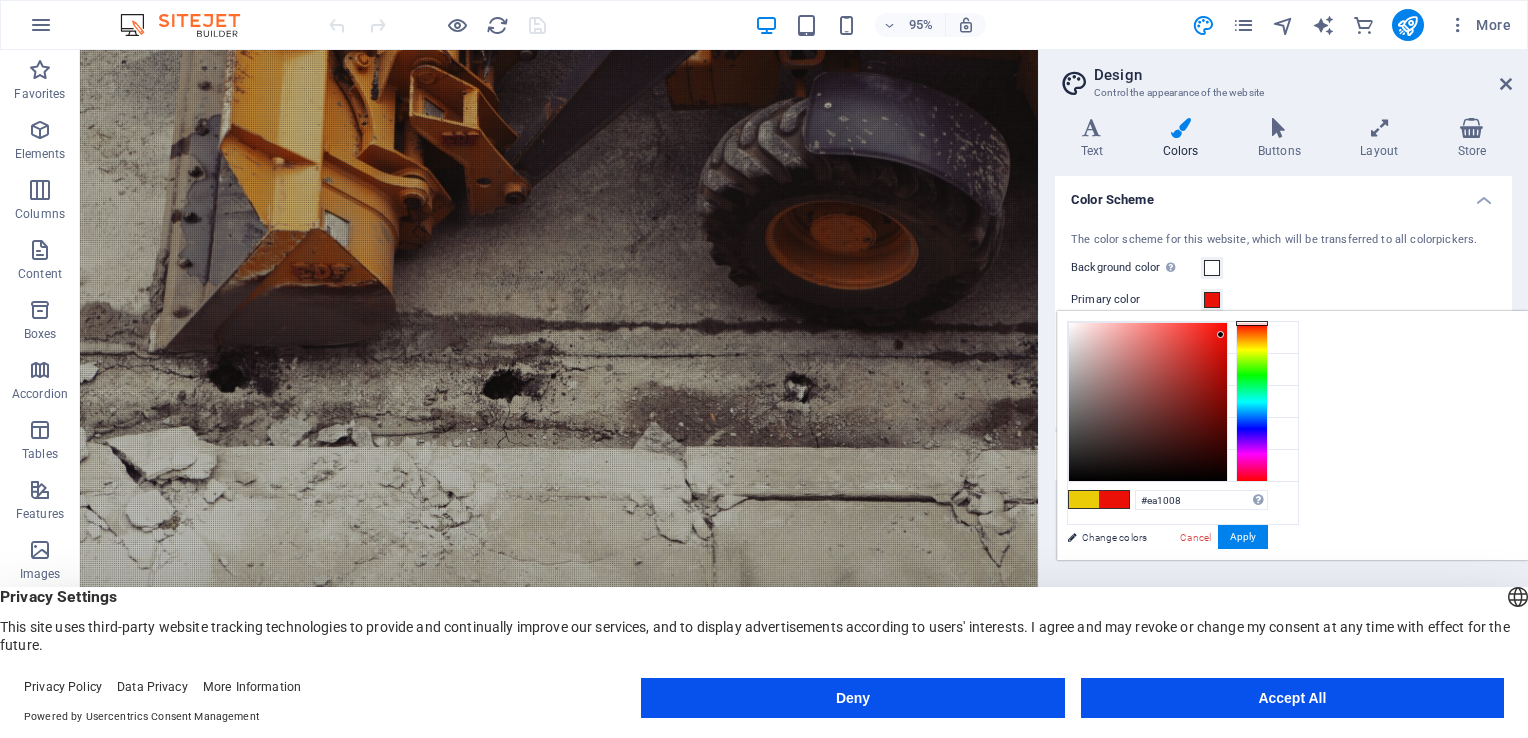 click at bounding box center [1252, 402] 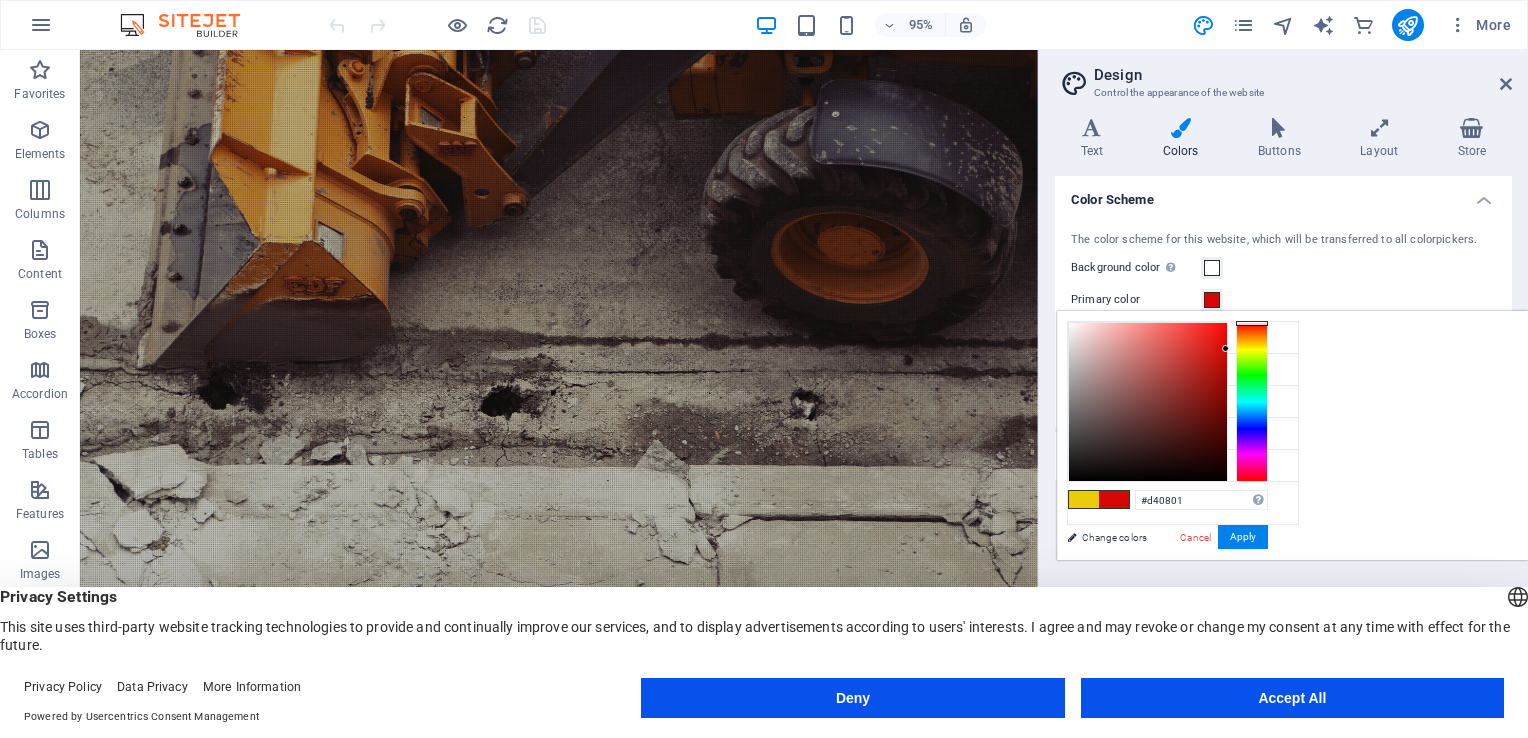 type on "#d40700" 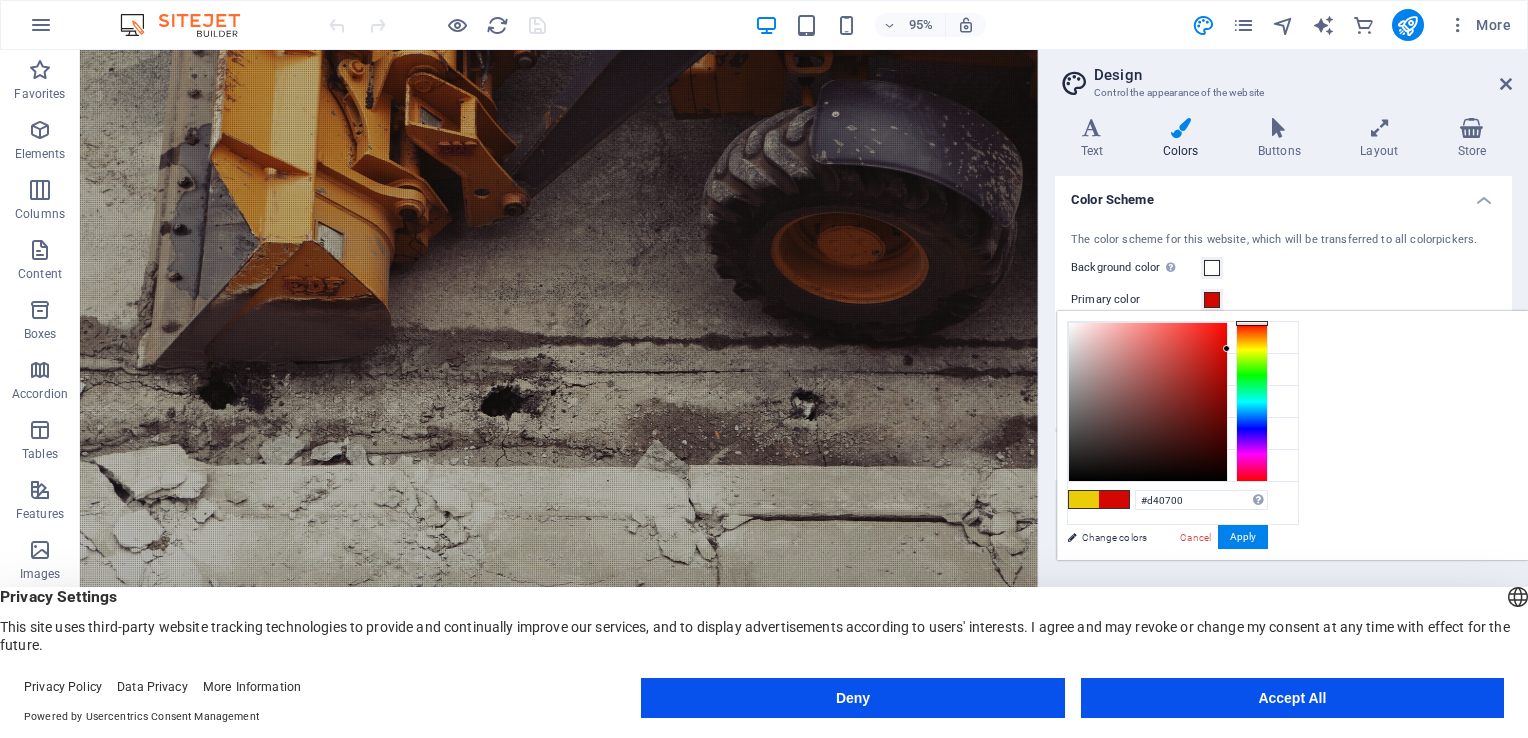 drag, startPoint x: 1470, startPoint y: 326, endPoint x: 1478, endPoint y: 348, distance: 23.409399 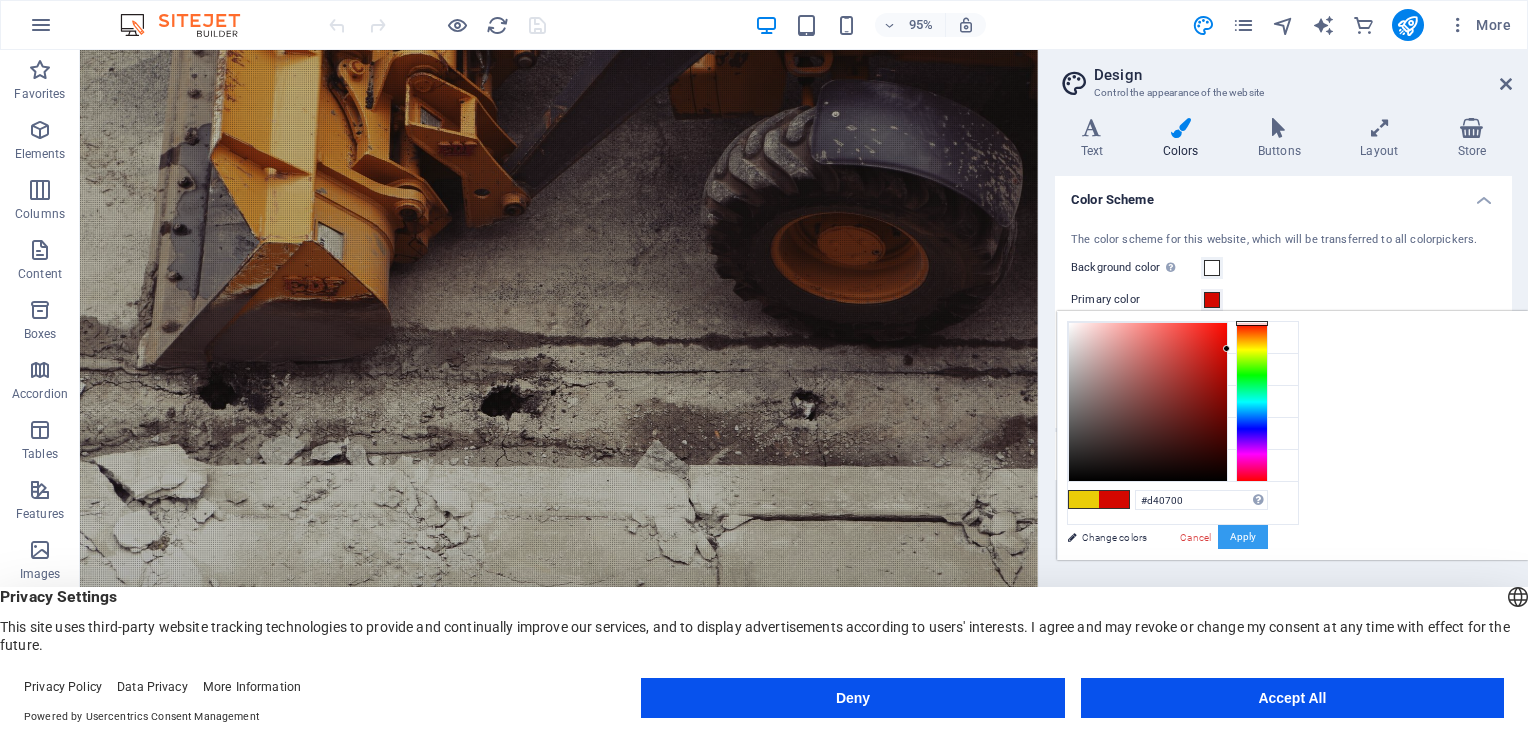 click on "Apply" at bounding box center (1243, 537) 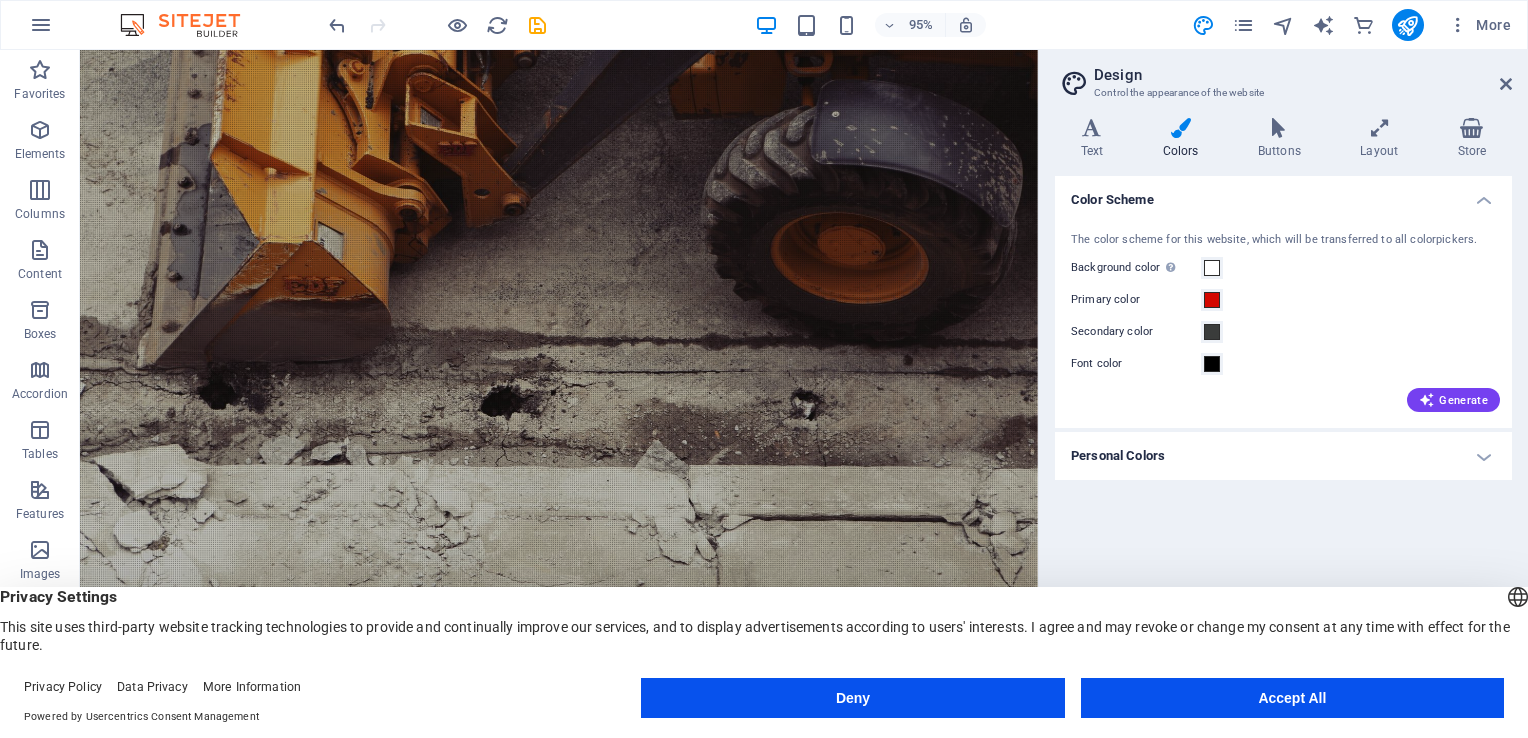 click on "Personal Colors" at bounding box center (1283, 456) 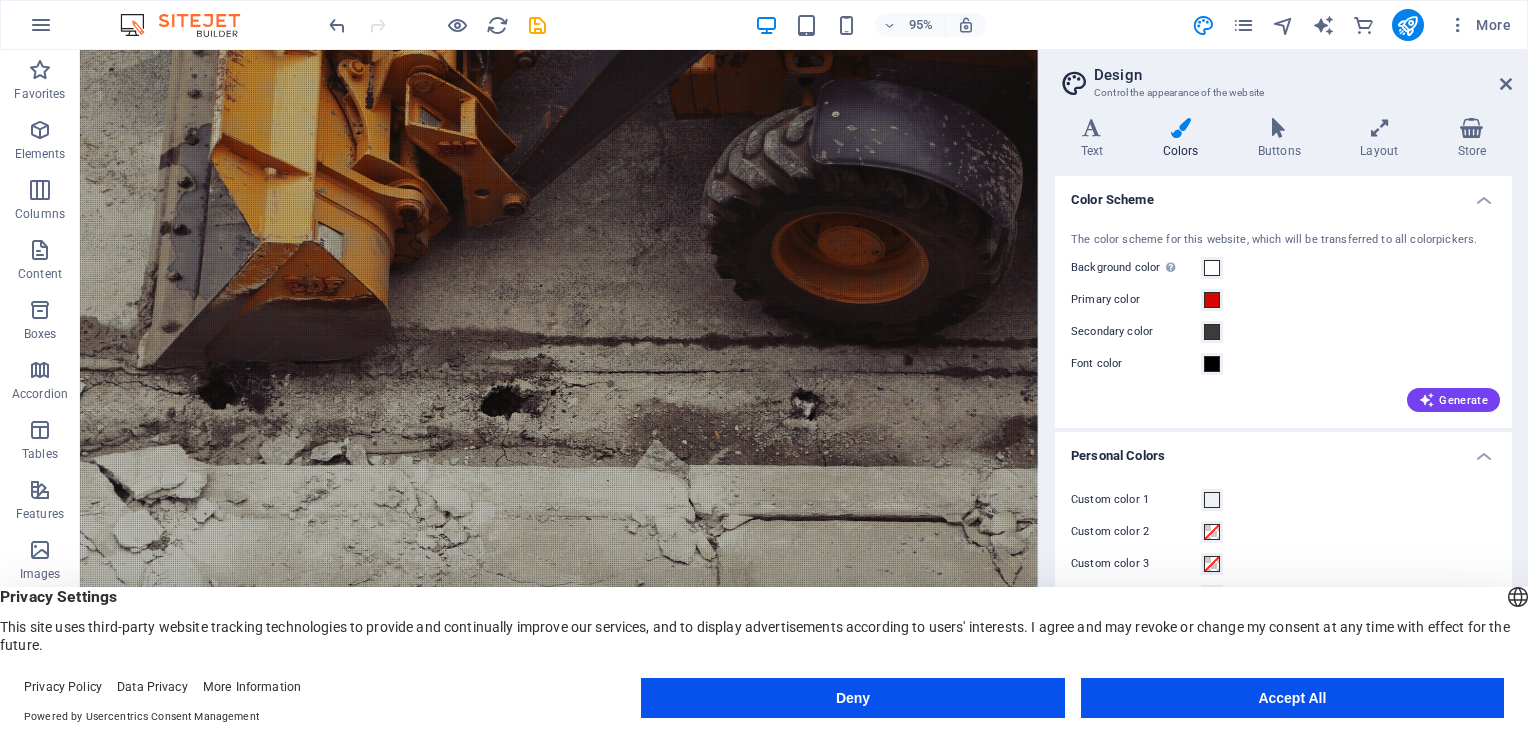 click on "Personal Colors" at bounding box center [1283, 450] 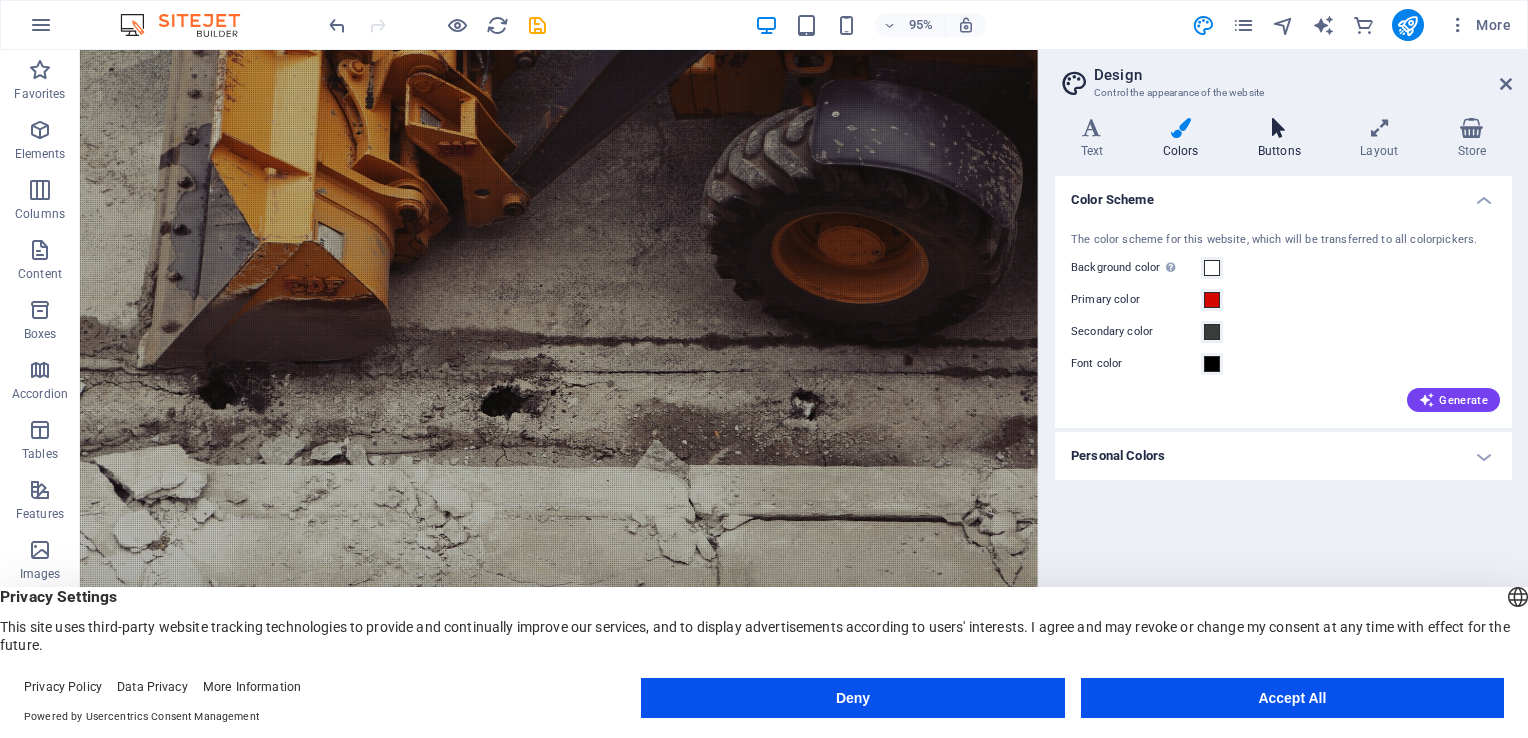 click at bounding box center [1279, 128] 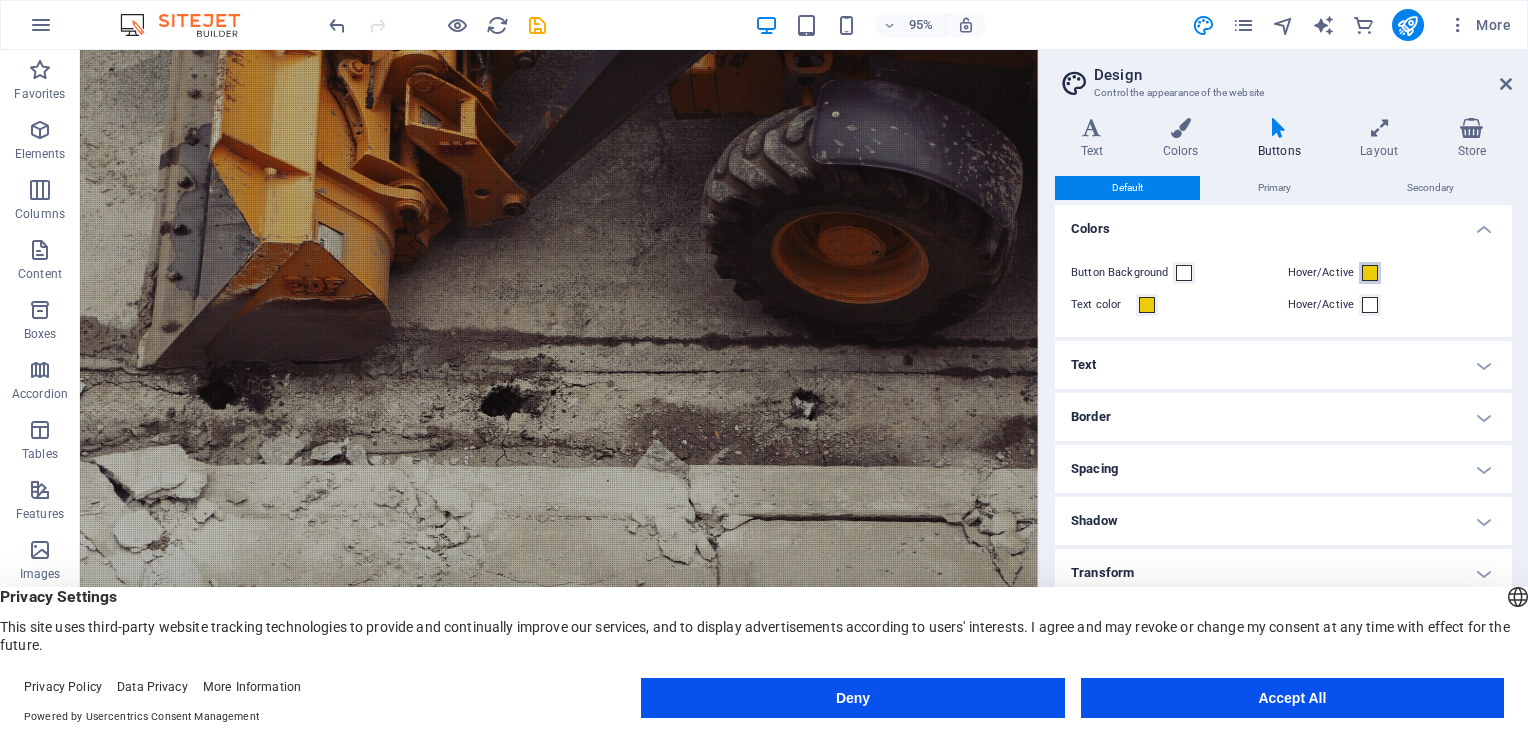 click at bounding box center [1370, 273] 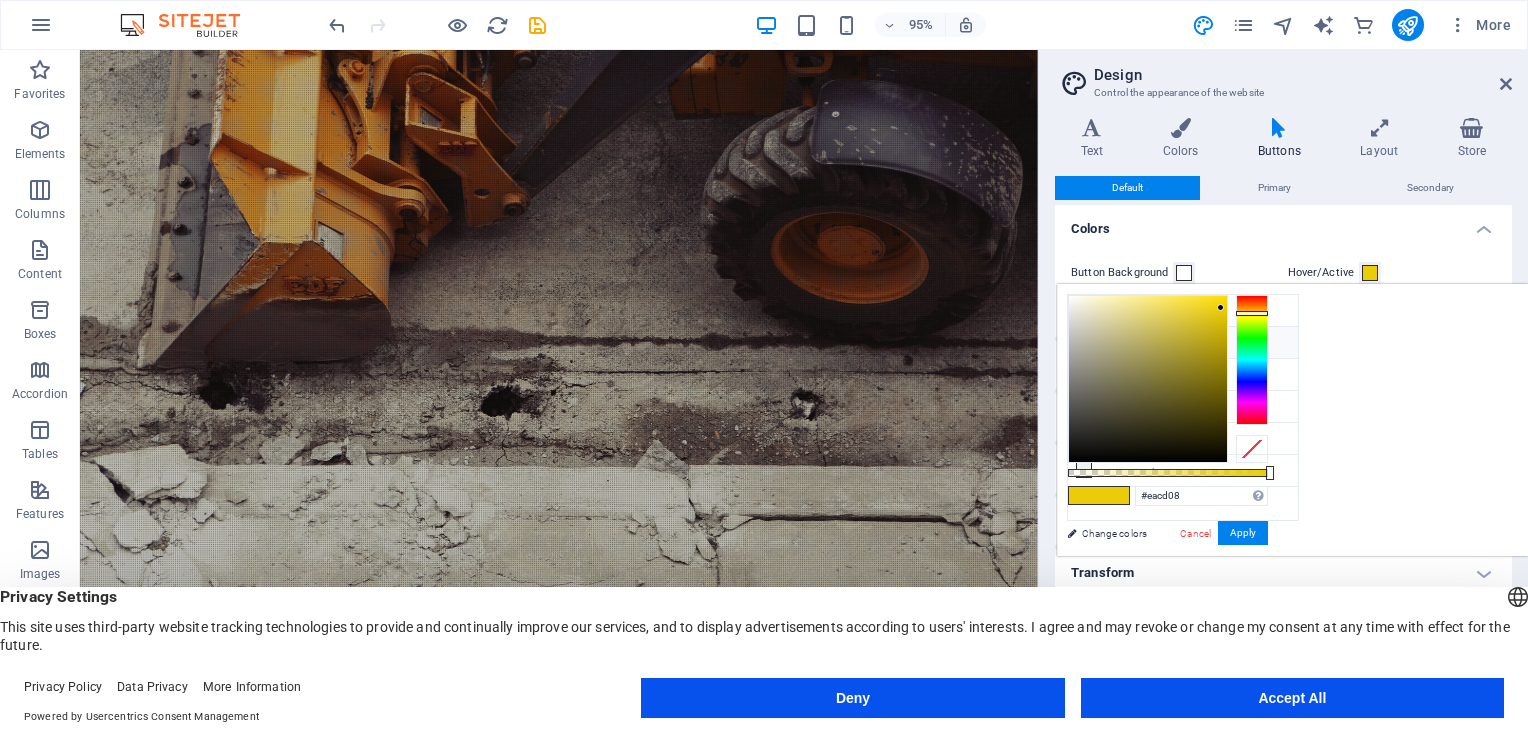 click on "#d40700" at bounding box center (1181, 346) 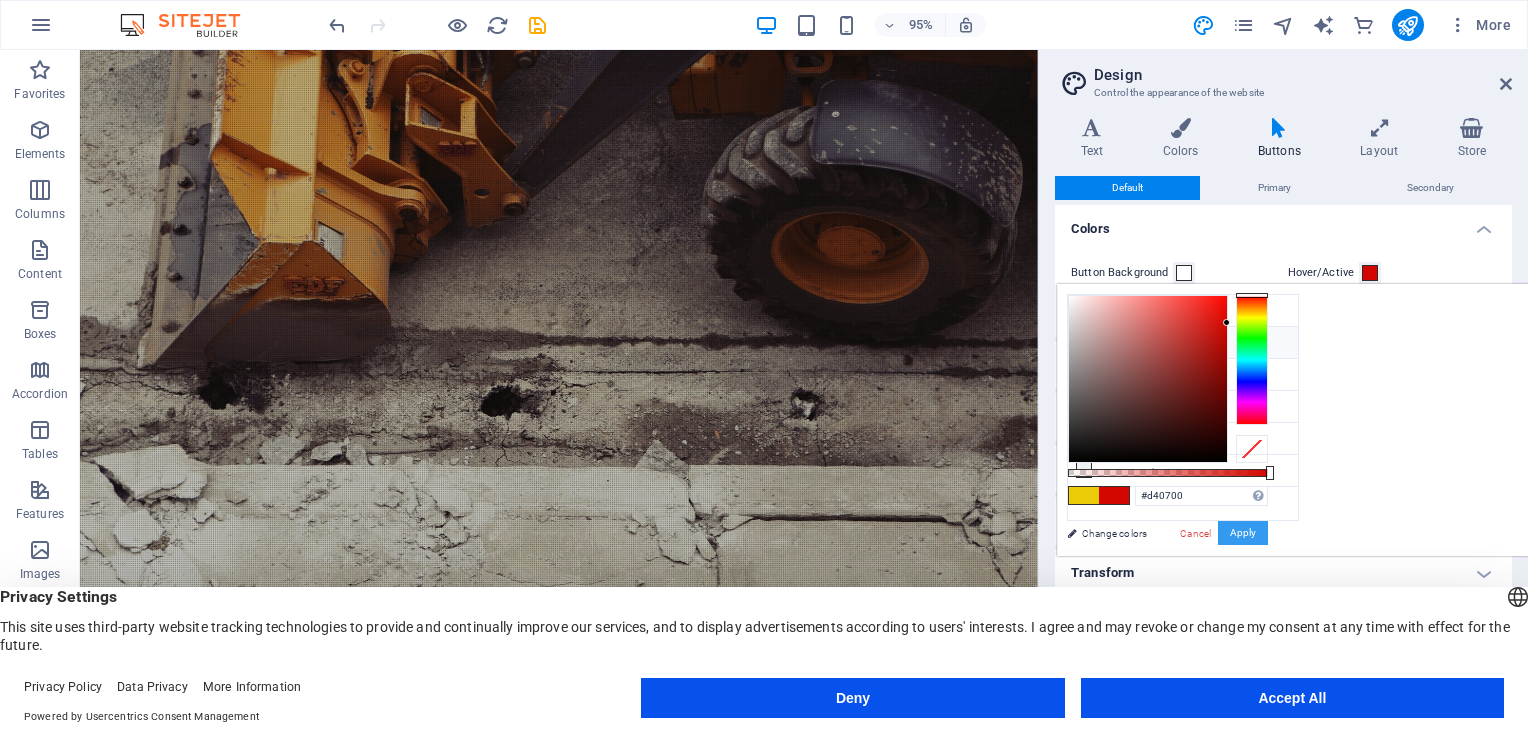 click on "Apply" at bounding box center [1243, 533] 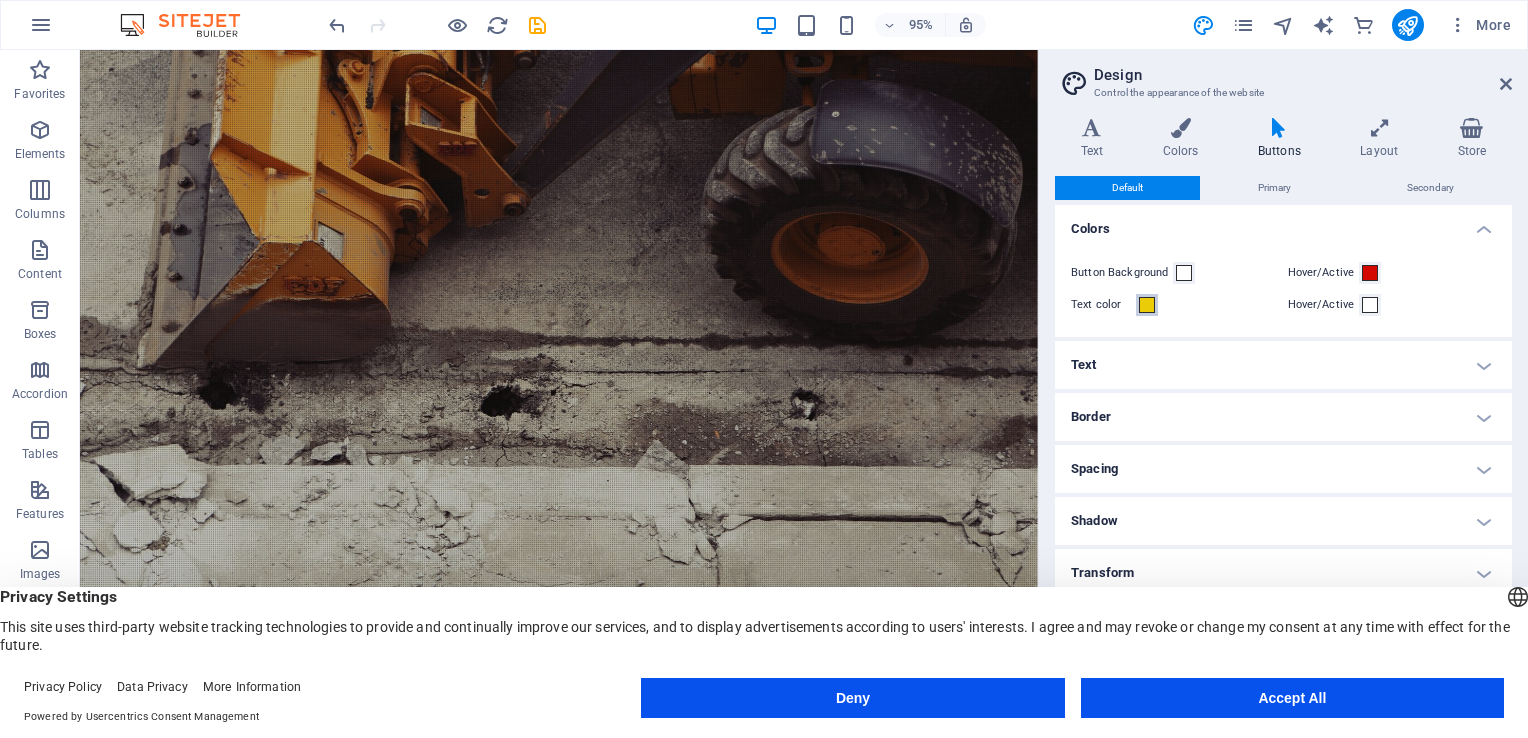 click at bounding box center [1147, 305] 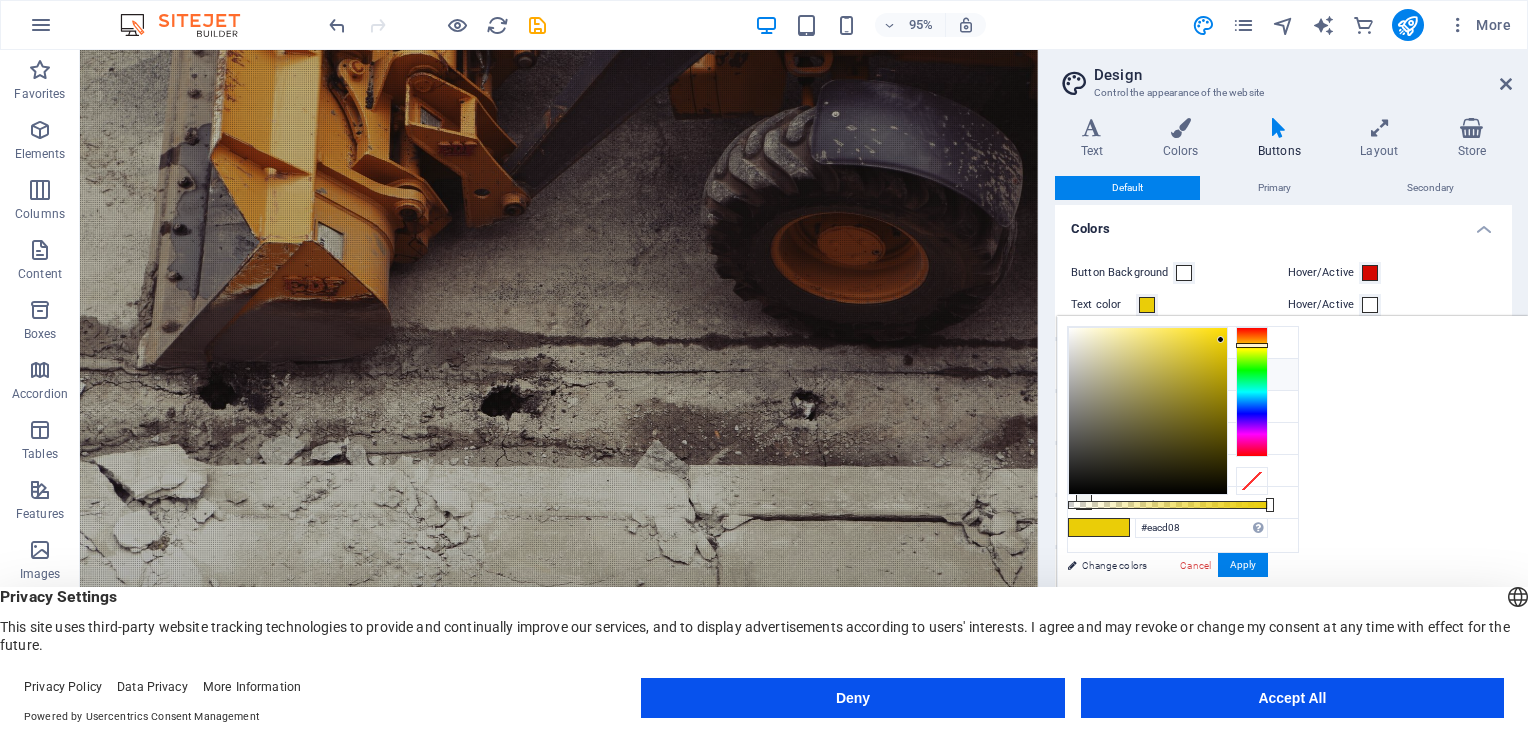 click on "Primary color
#d40700" at bounding box center [1183, 375] 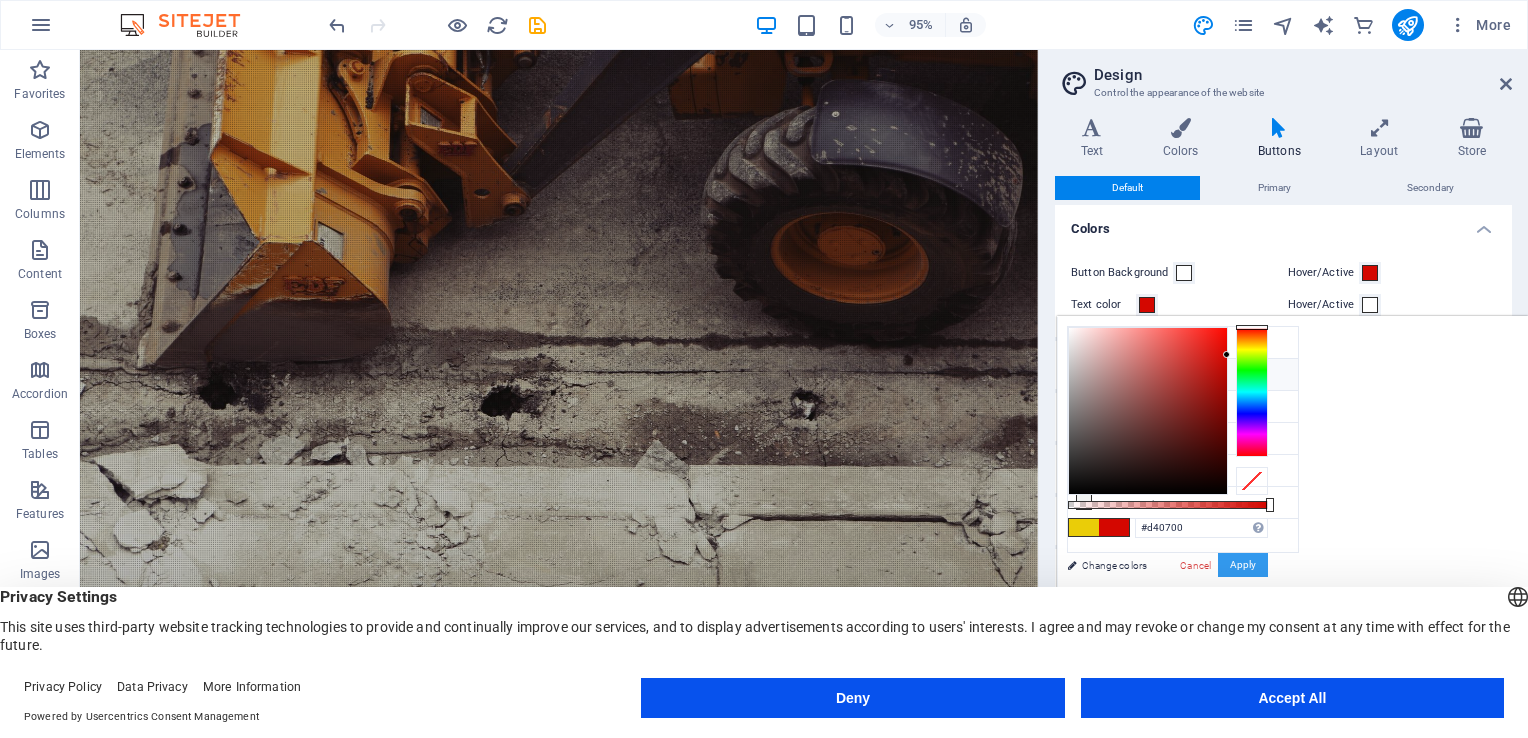 click on "Apply" at bounding box center [1243, 565] 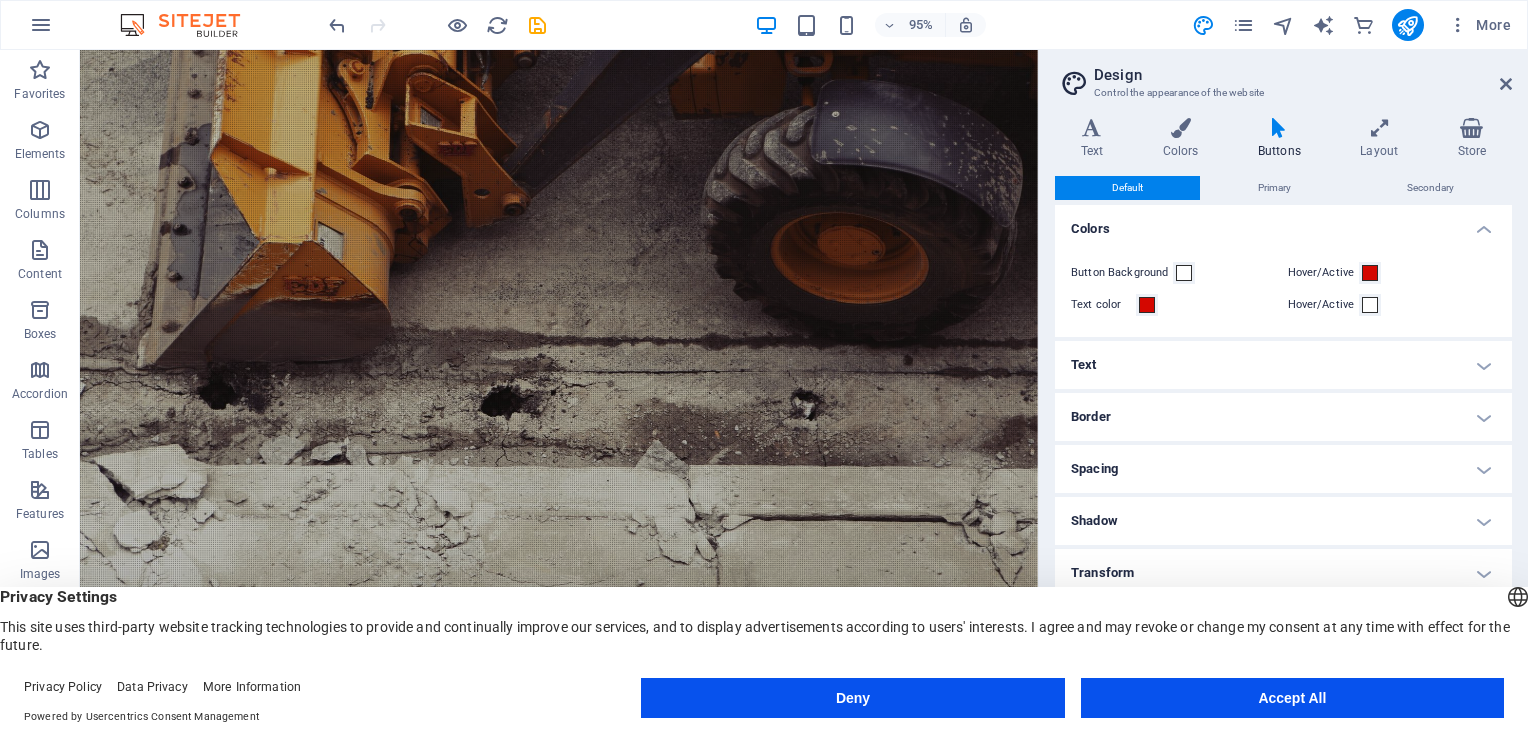 click on "Text" at bounding box center (1283, 365) 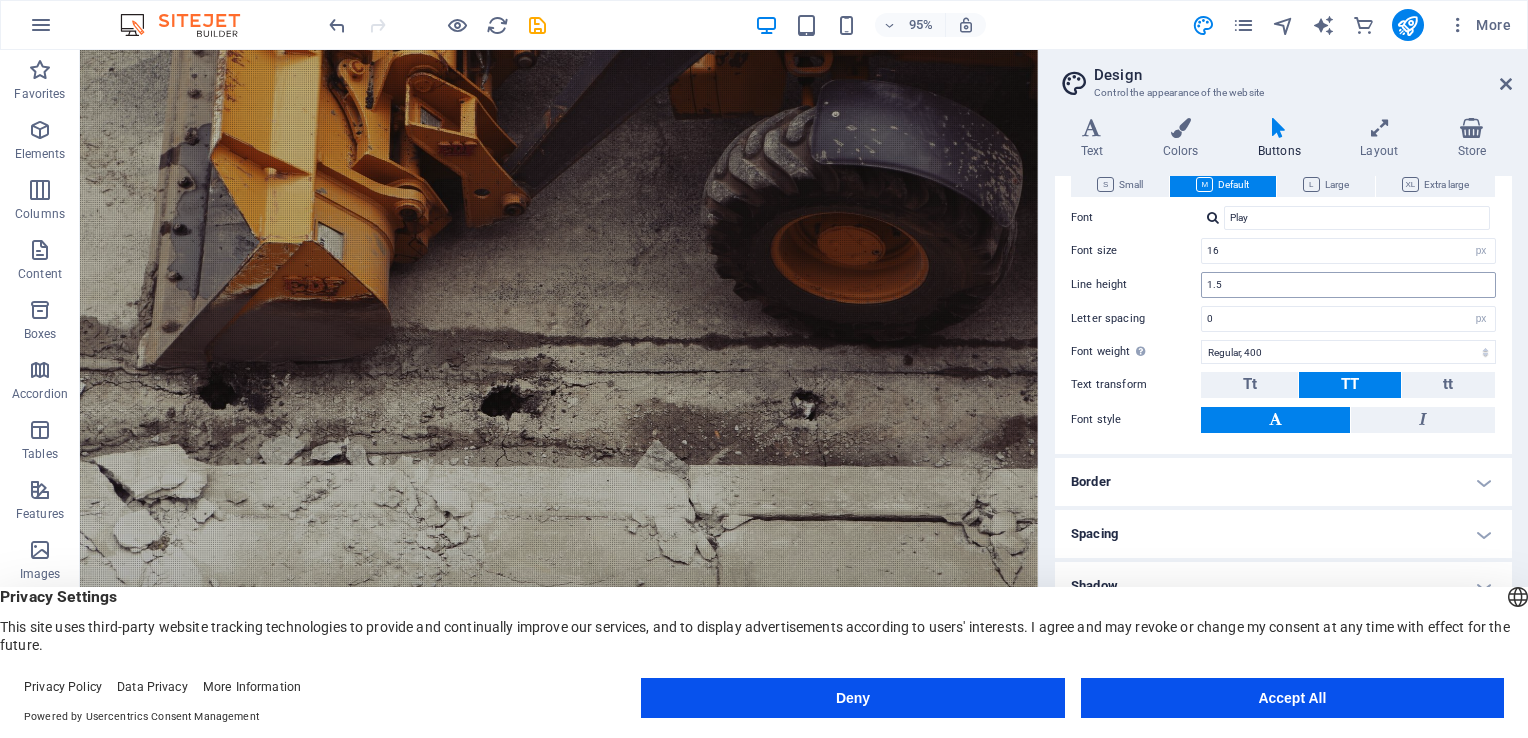 scroll, scrollTop: 244, scrollLeft: 0, axis: vertical 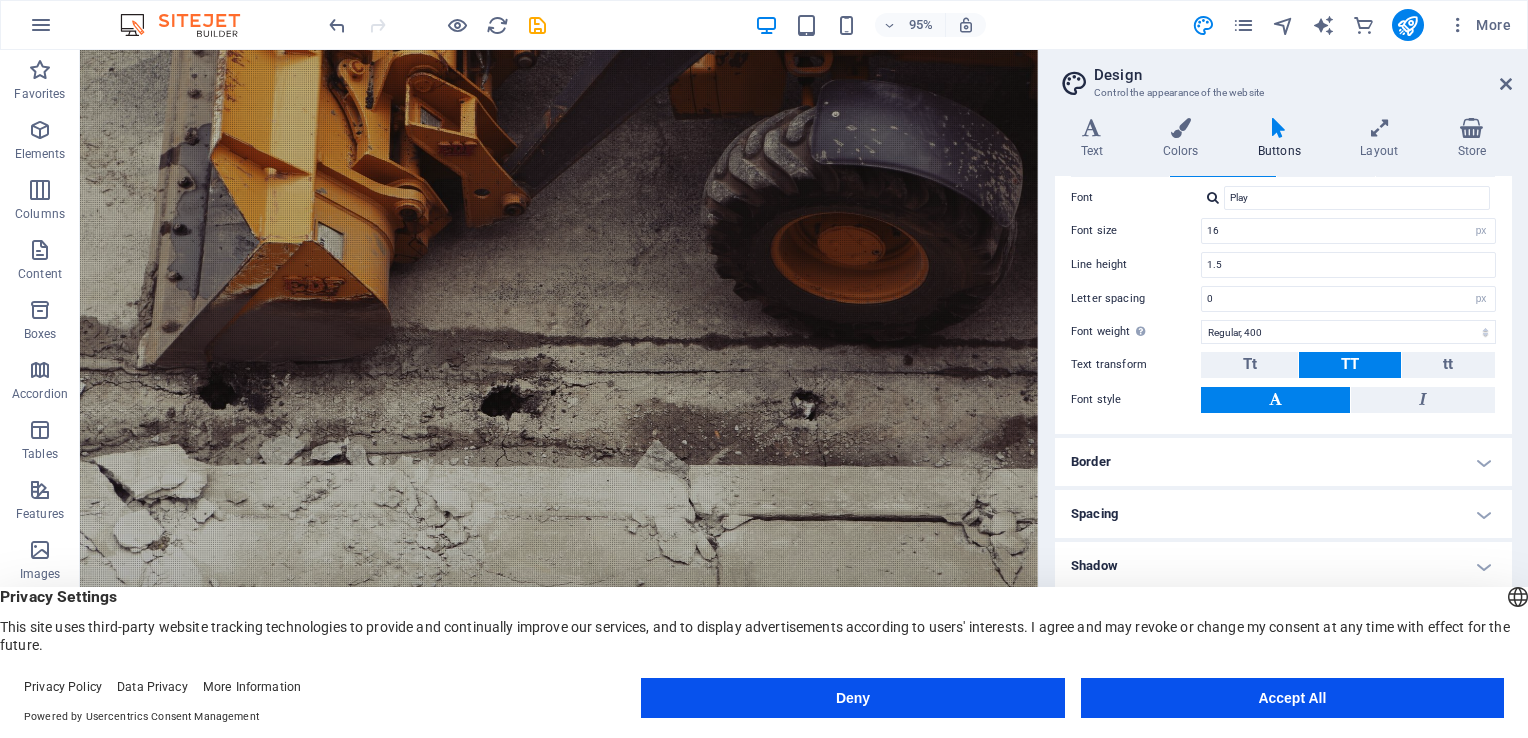 click on "Border" at bounding box center (1283, 462) 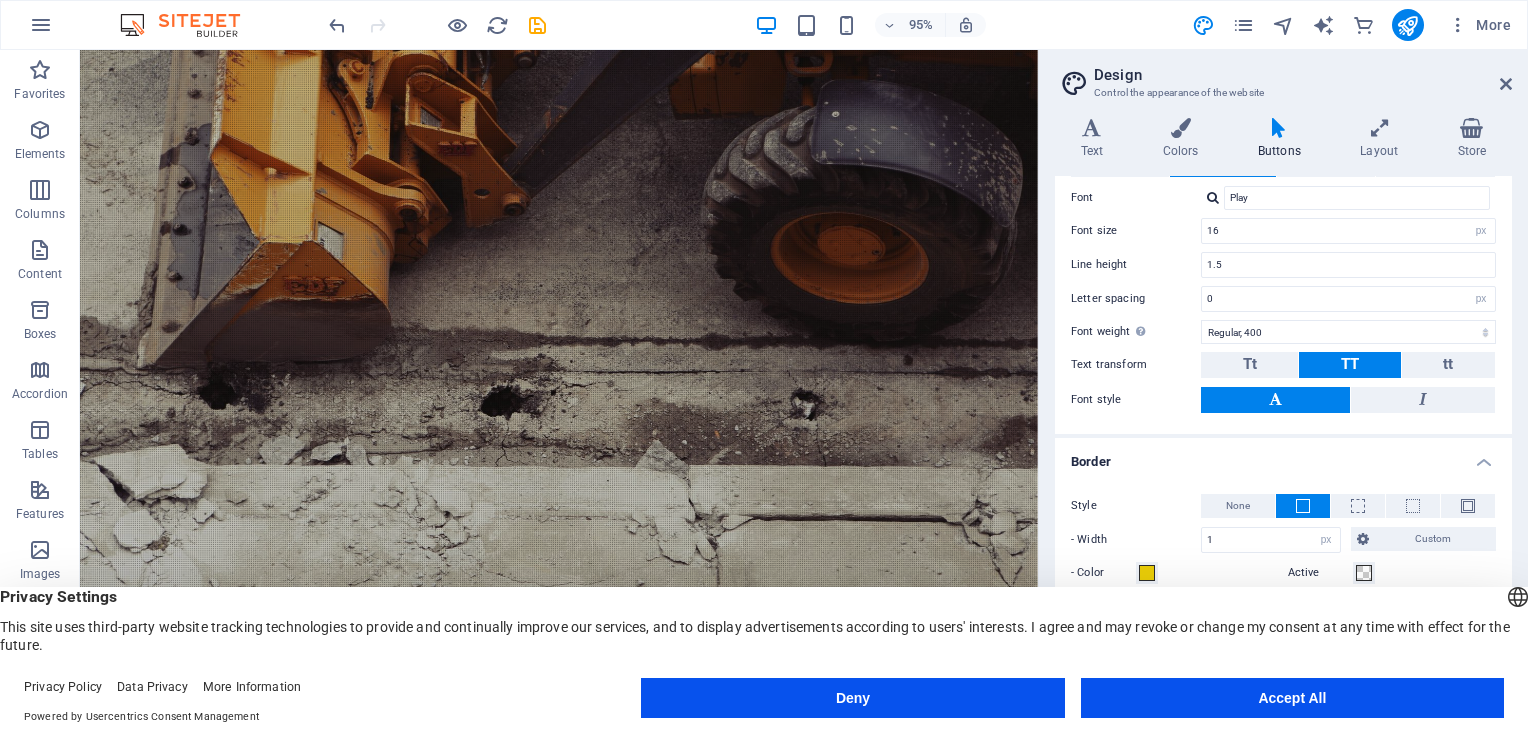 scroll, scrollTop: 396, scrollLeft: 0, axis: vertical 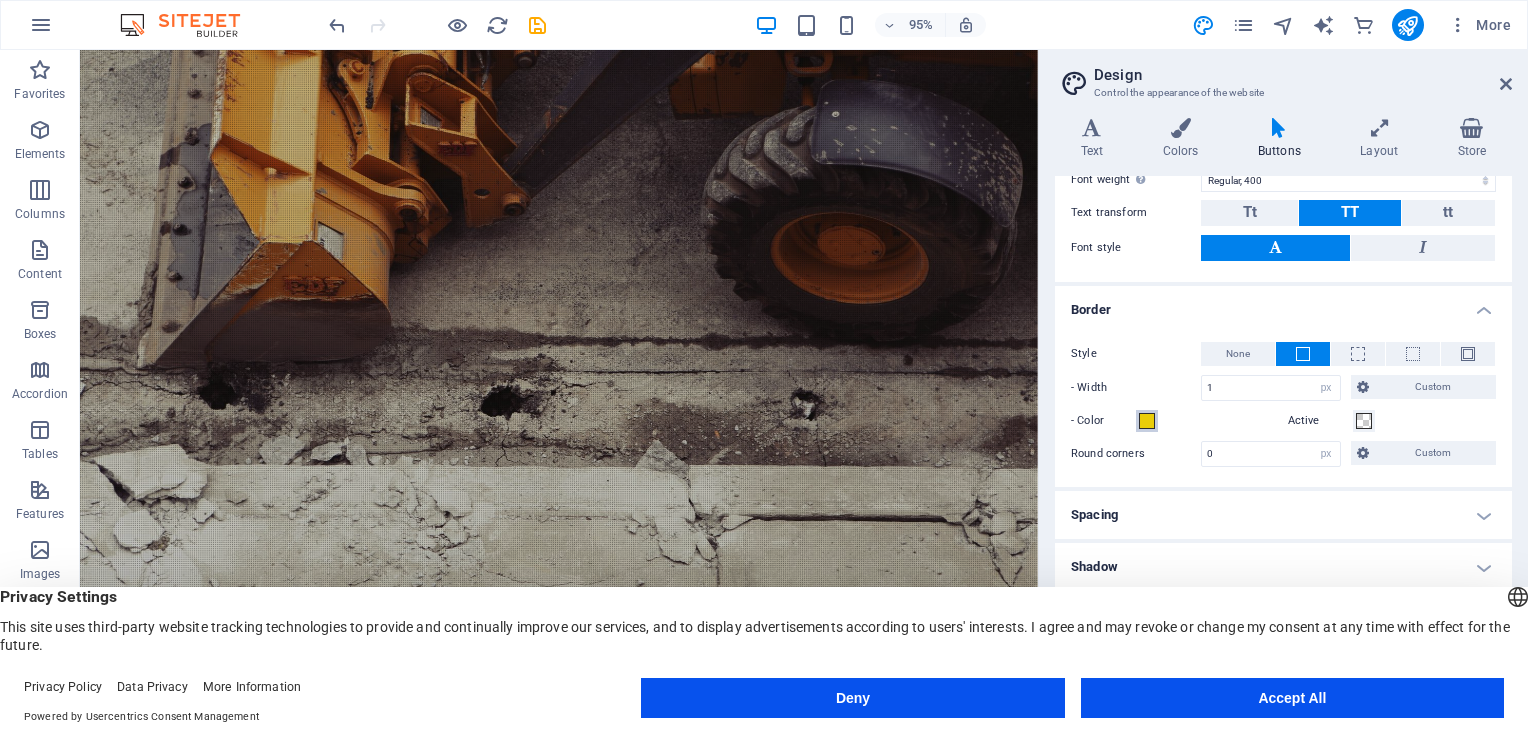click at bounding box center [1147, 421] 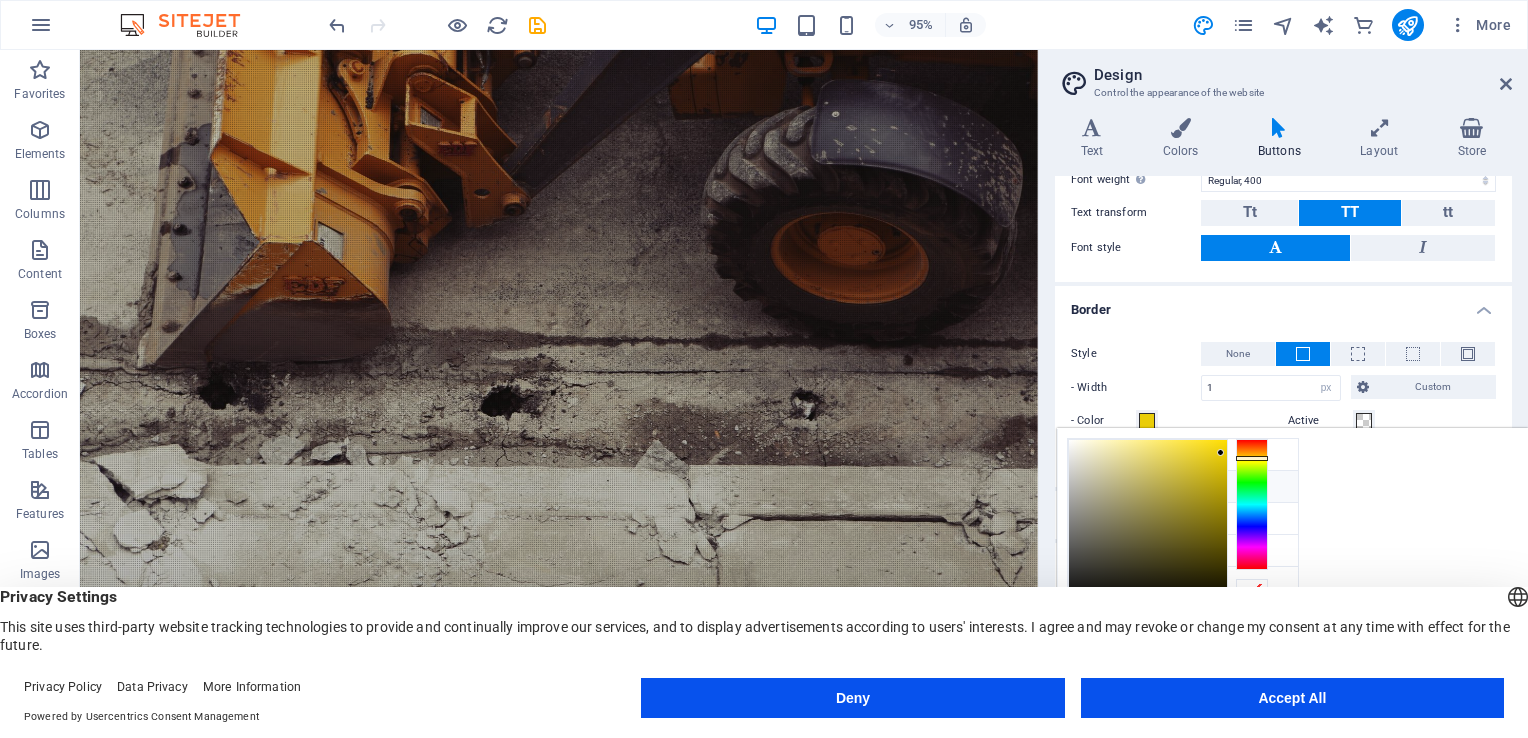 click on "Primary color
#d40700" at bounding box center (1183, 487) 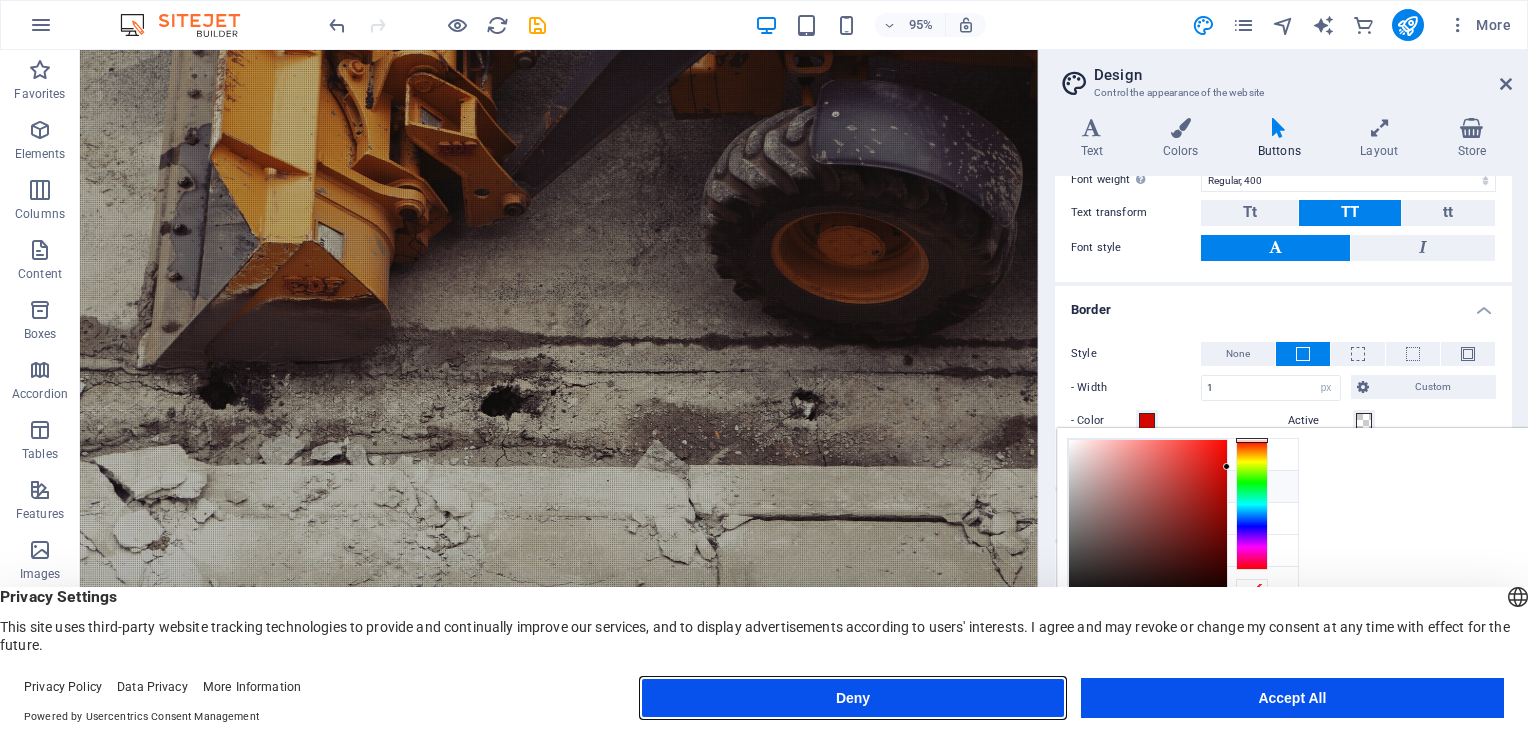 click on "Deny" at bounding box center (852, 698) 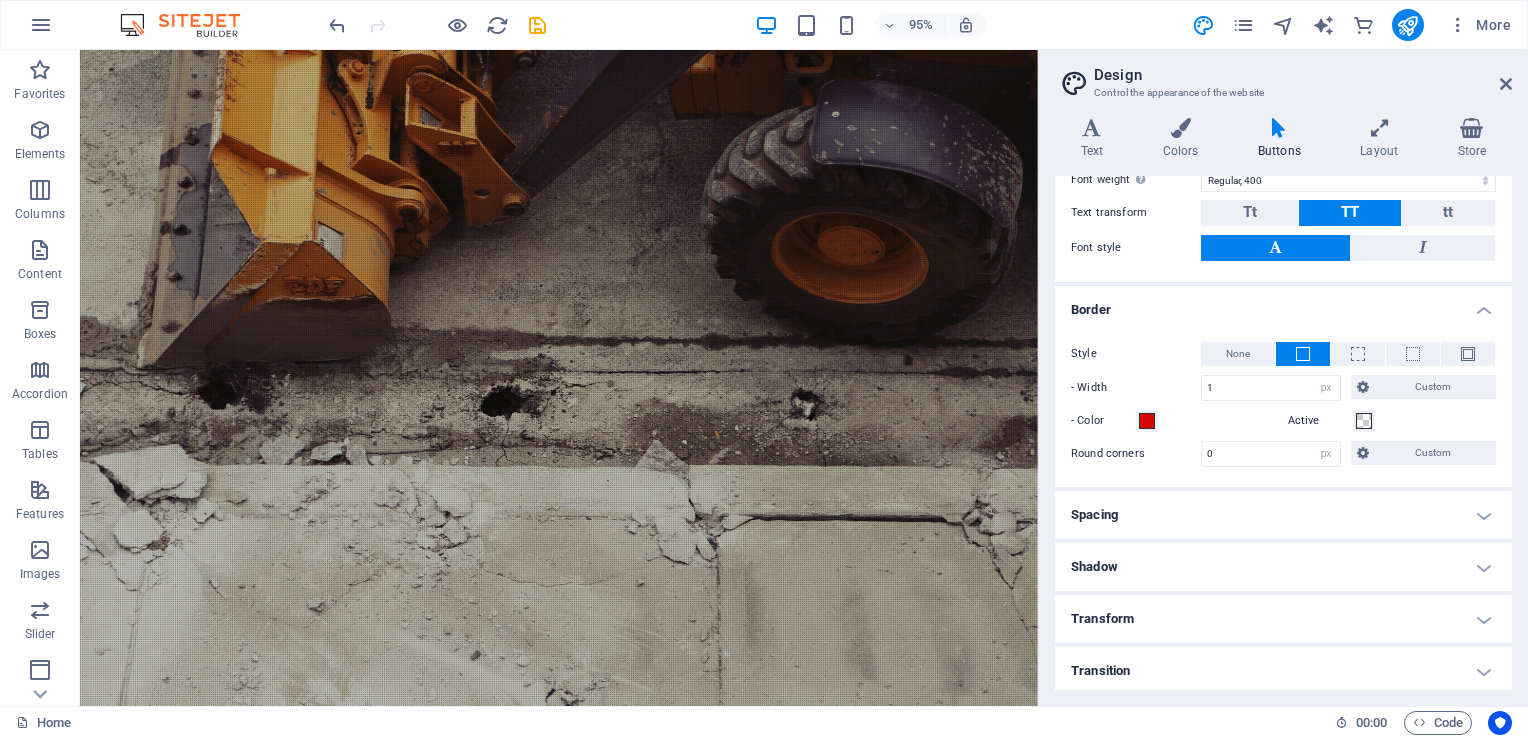 click on "Spacing" at bounding box center (1283, 515) 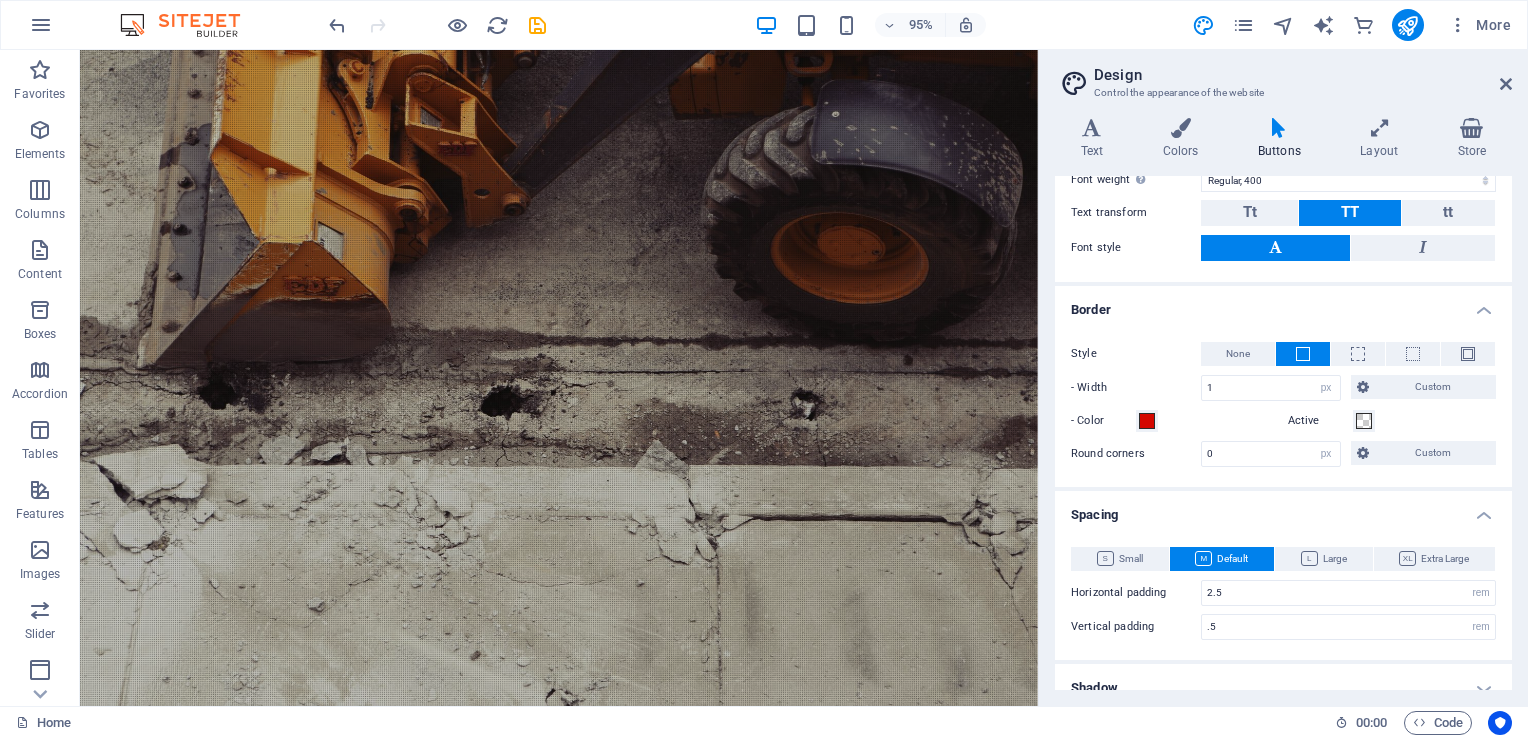 click on "Border" at bounding box center [1283, 304] 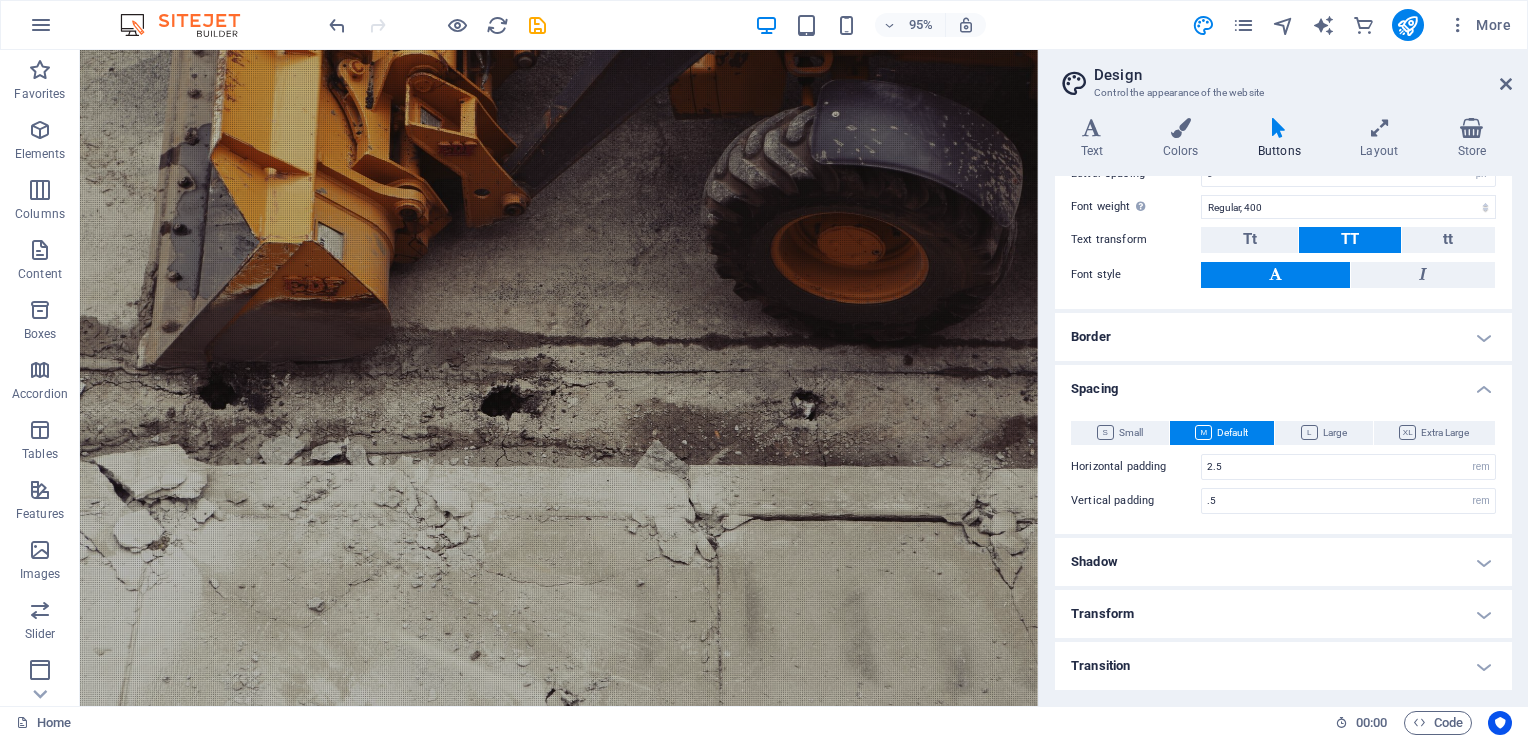 scroll, scrollTop: 364, scrollLeft: 0, axis: vertical 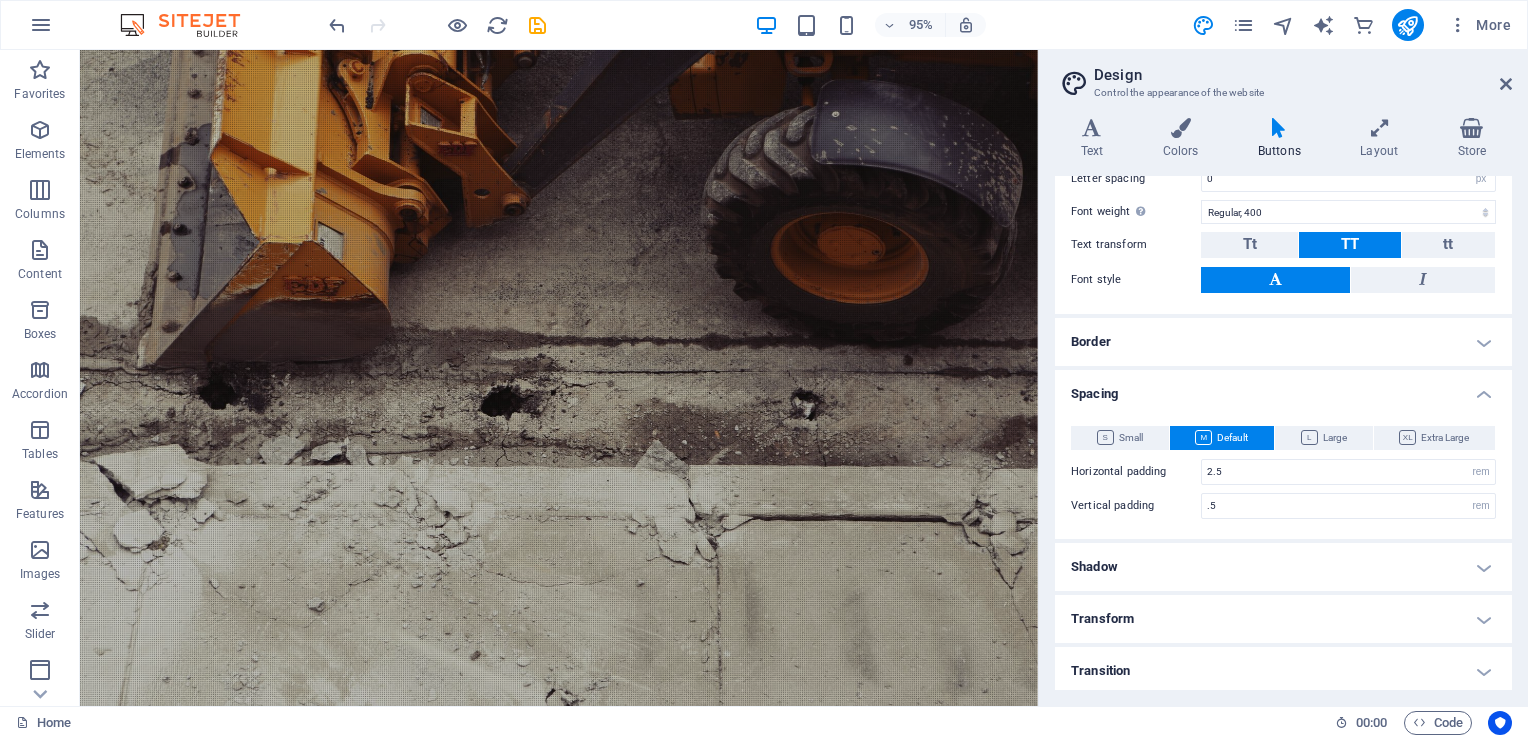 click on "Spacing" at bounding box center (1283, 388) 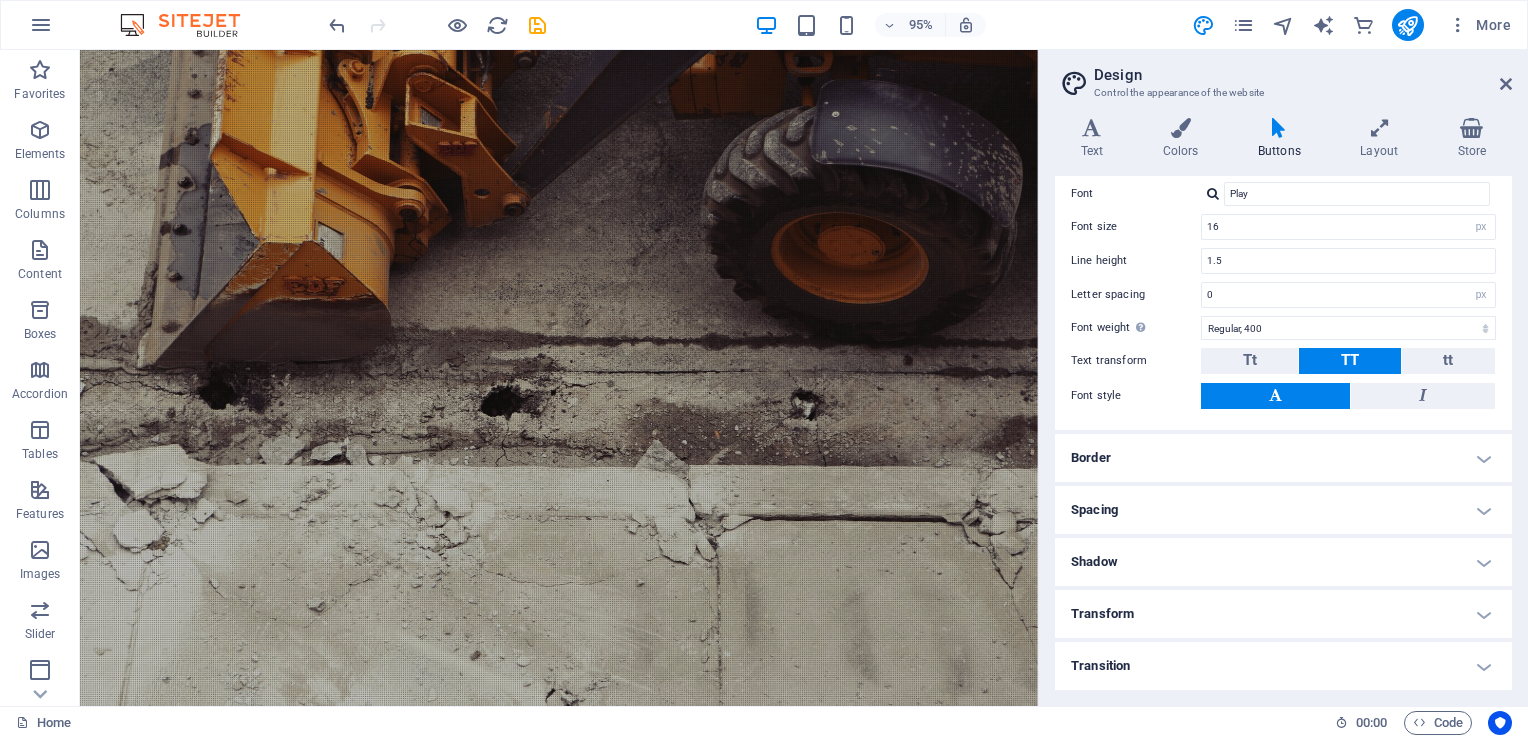 scroll, scrollTop: 244, scrollLeft: 0, axis: vertical 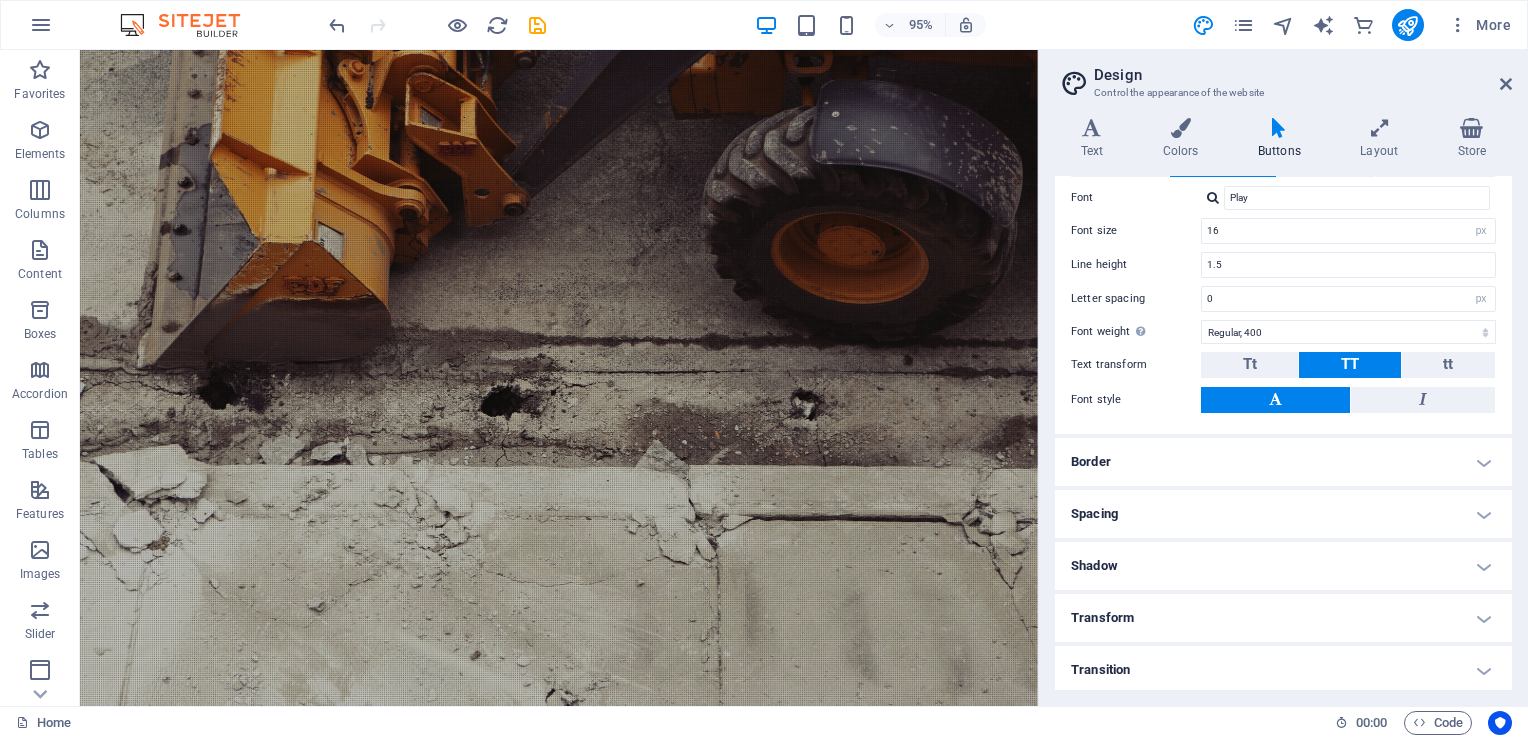 click on "Spacing" at bounding box center [1283, 514] 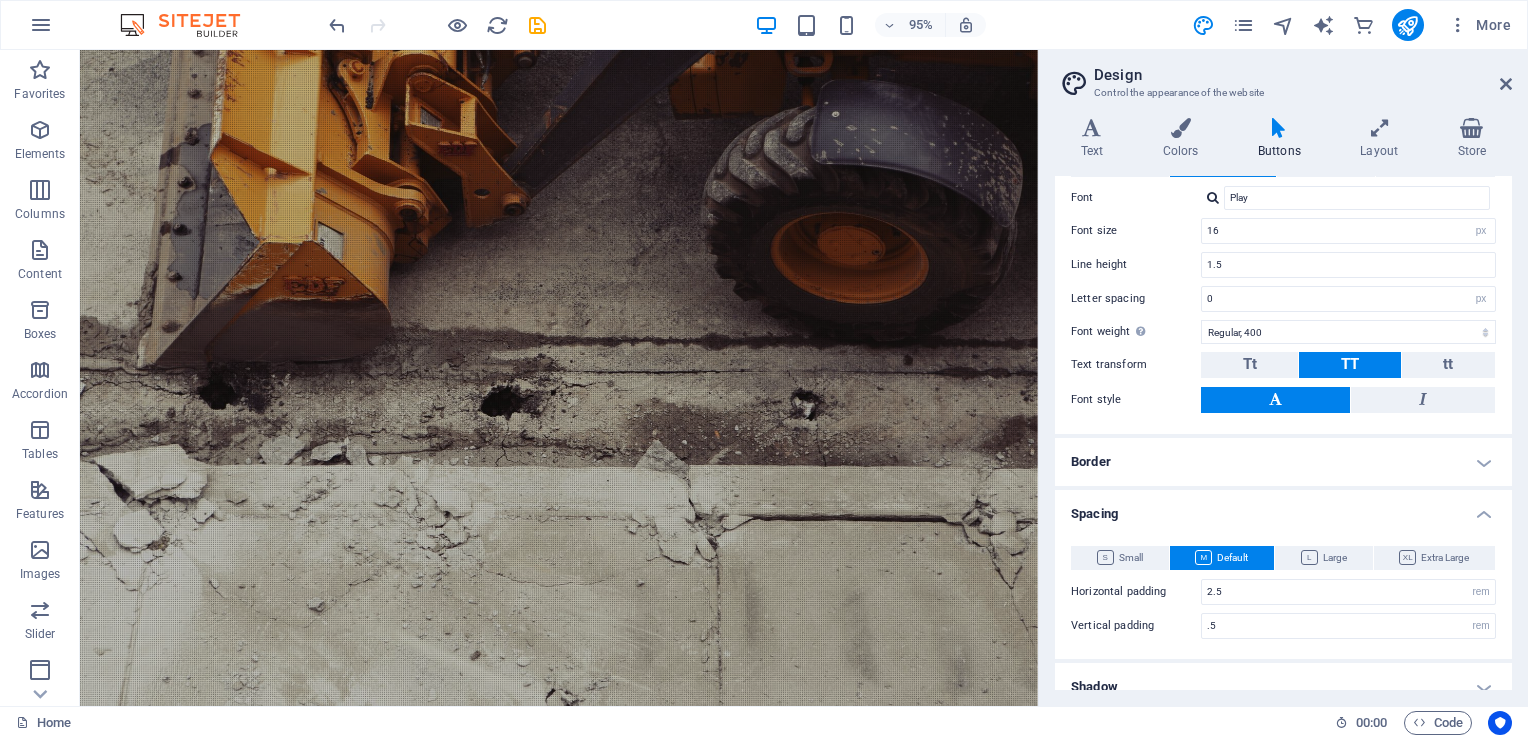 scroll, scrollTop: 364, scrollLeft: 0, axis: vertical 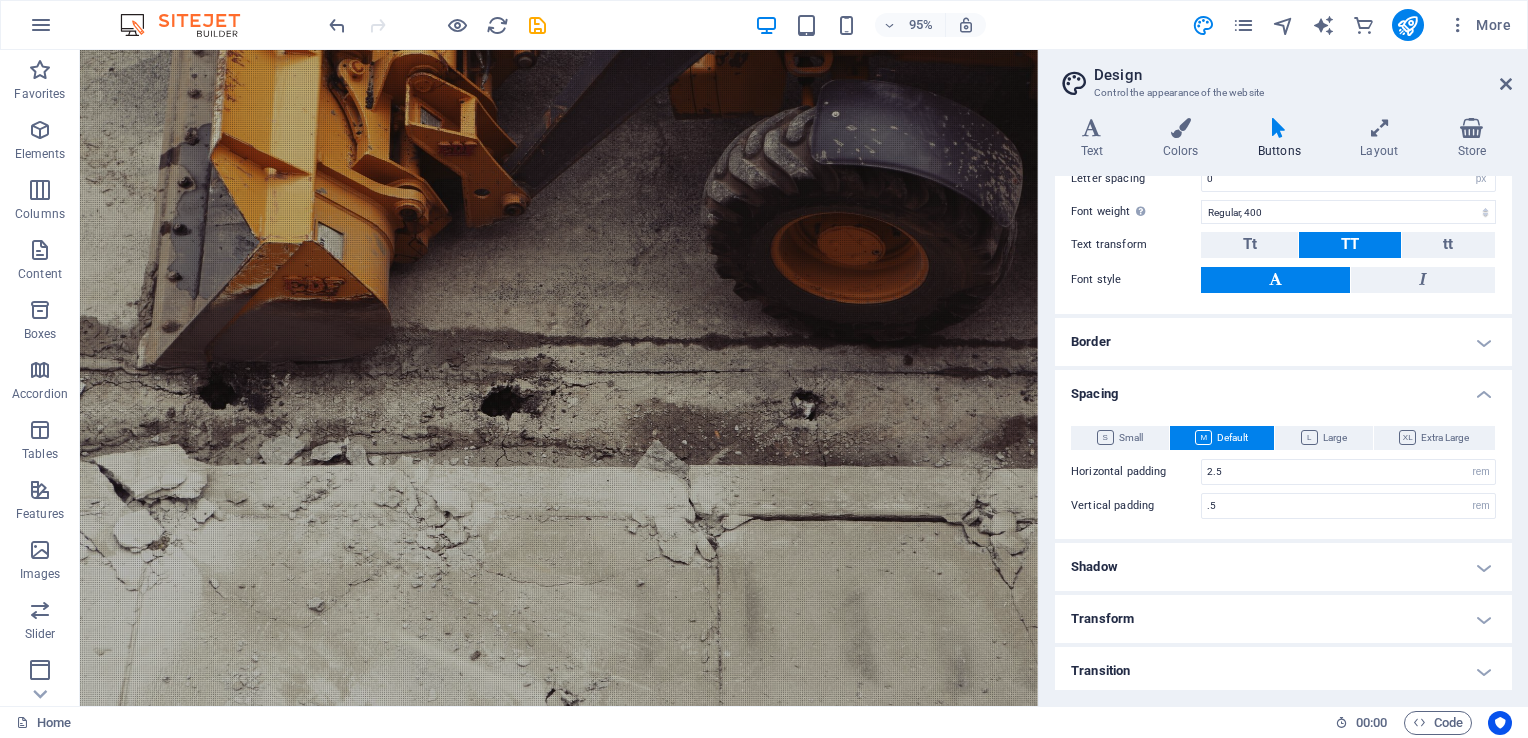 click on "Shadow" at bounding box center [1283, 567] 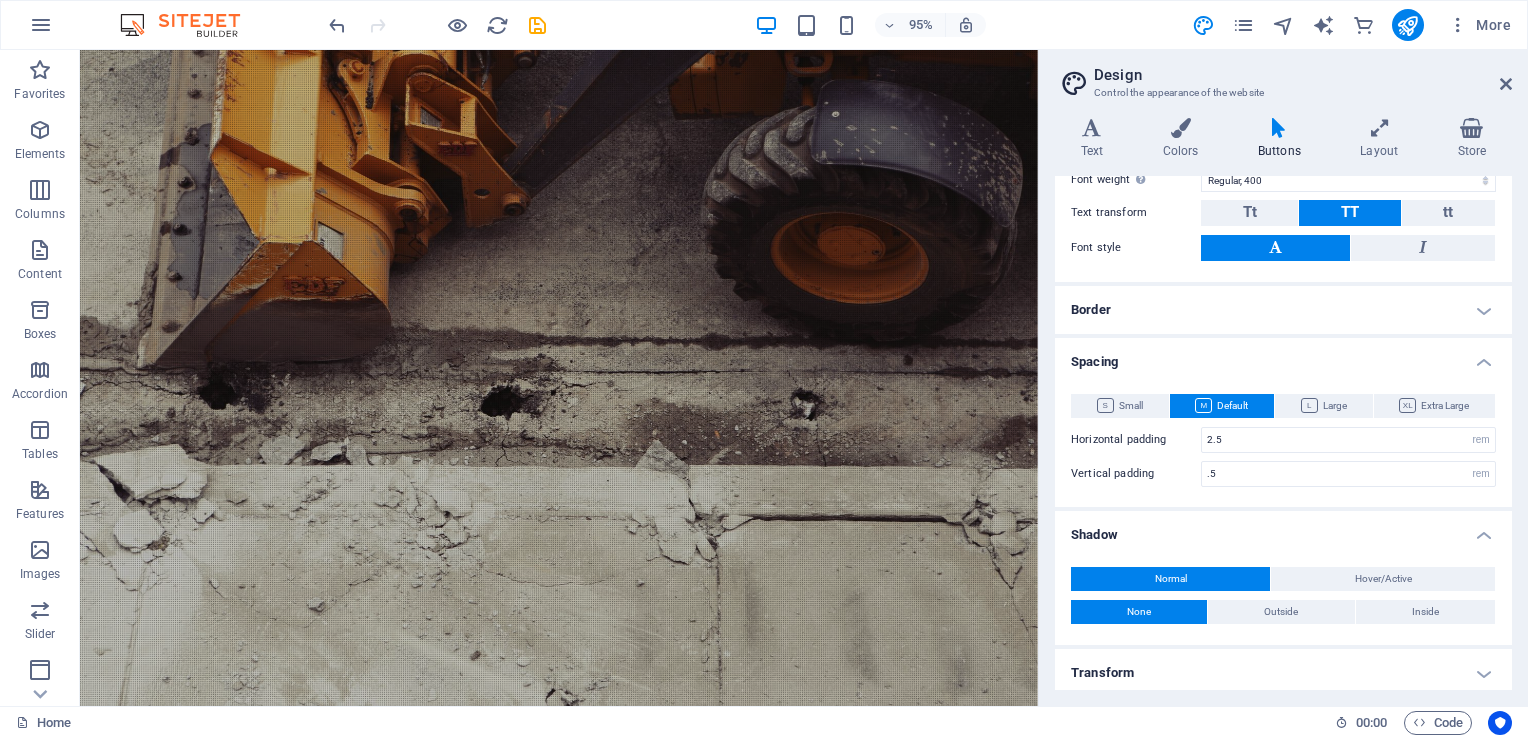 scroll, scrollTop: 451, scrollLeft: 0, axis: vertical 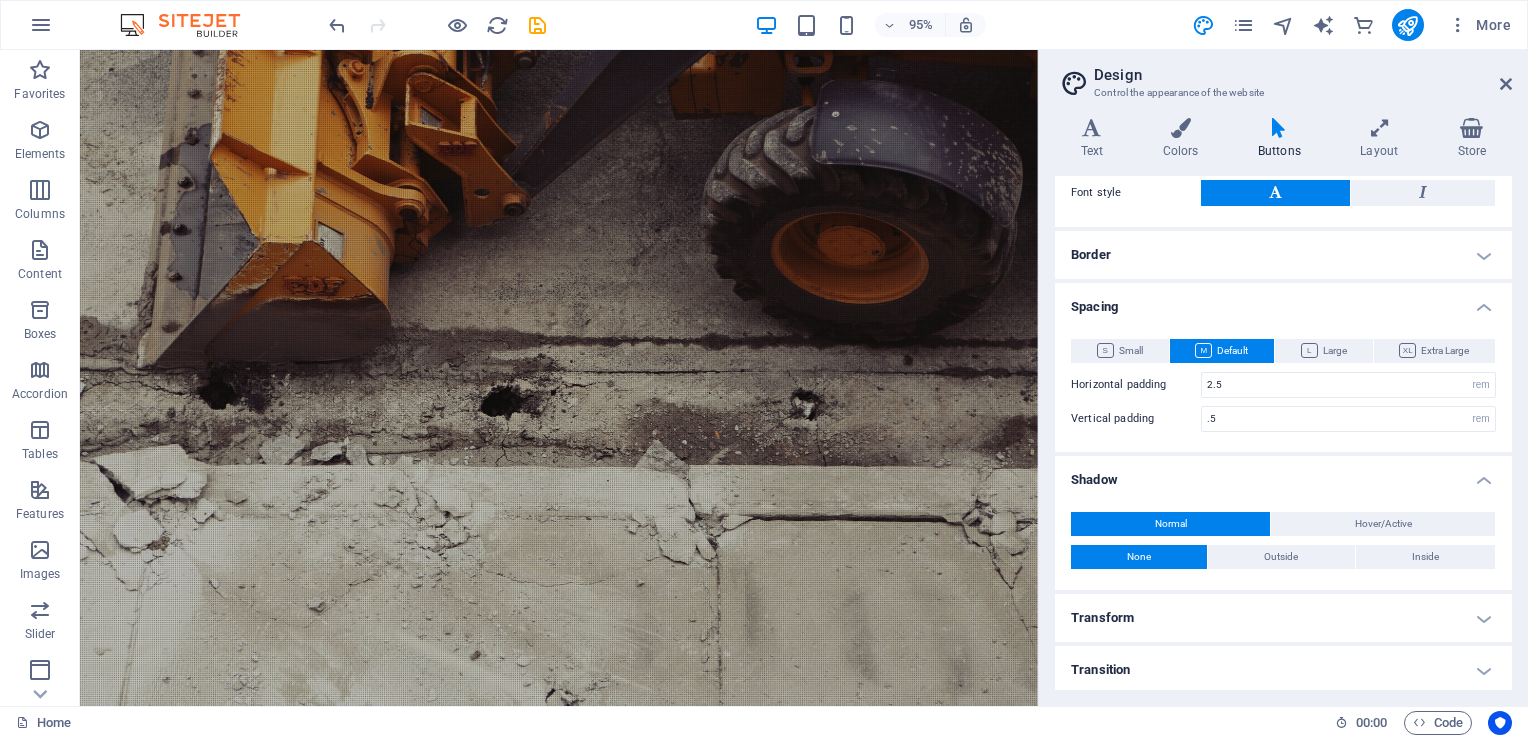 click on "Transform" at bounding box center [1283, 618] 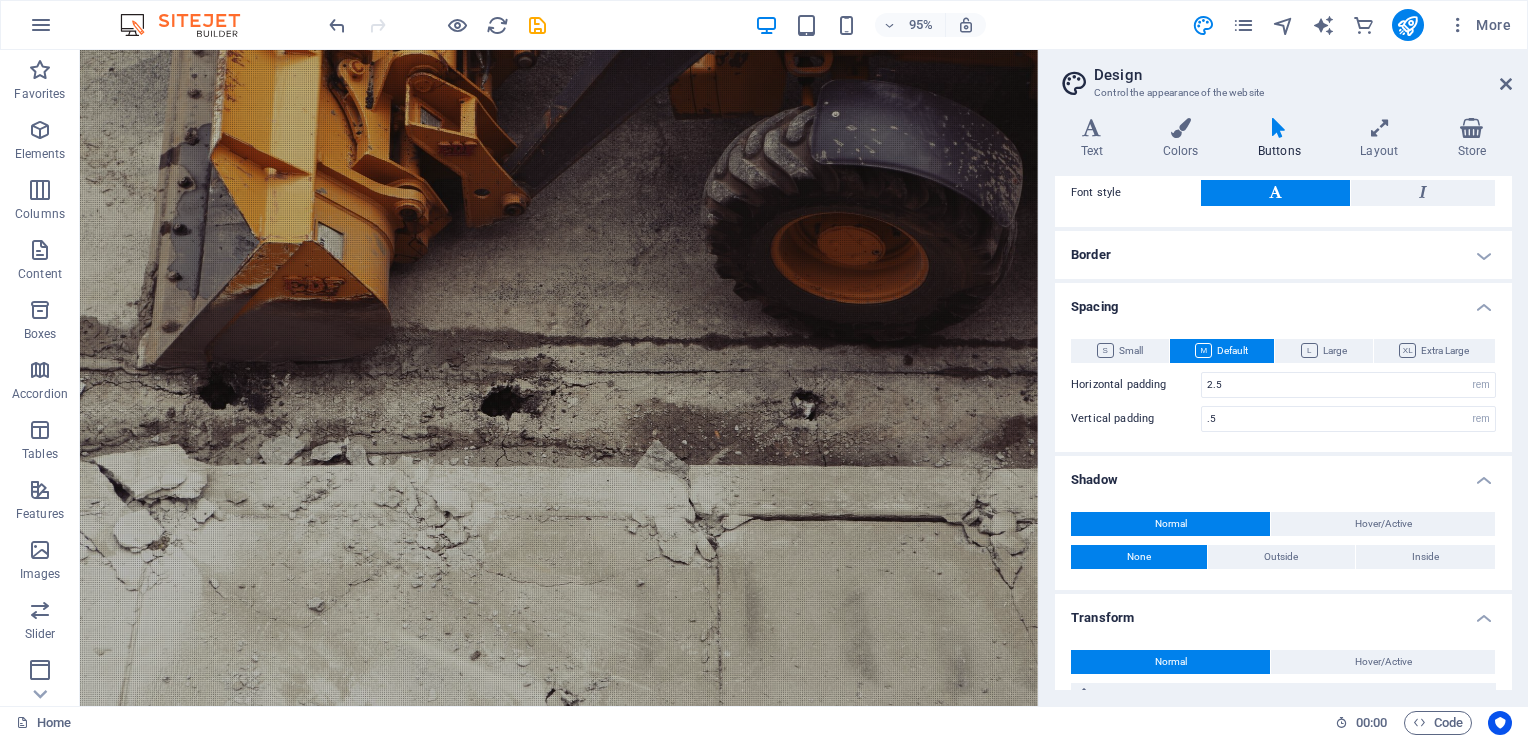 scroll, scrollTop: 632, scrollLeft: 0, axis: vertical 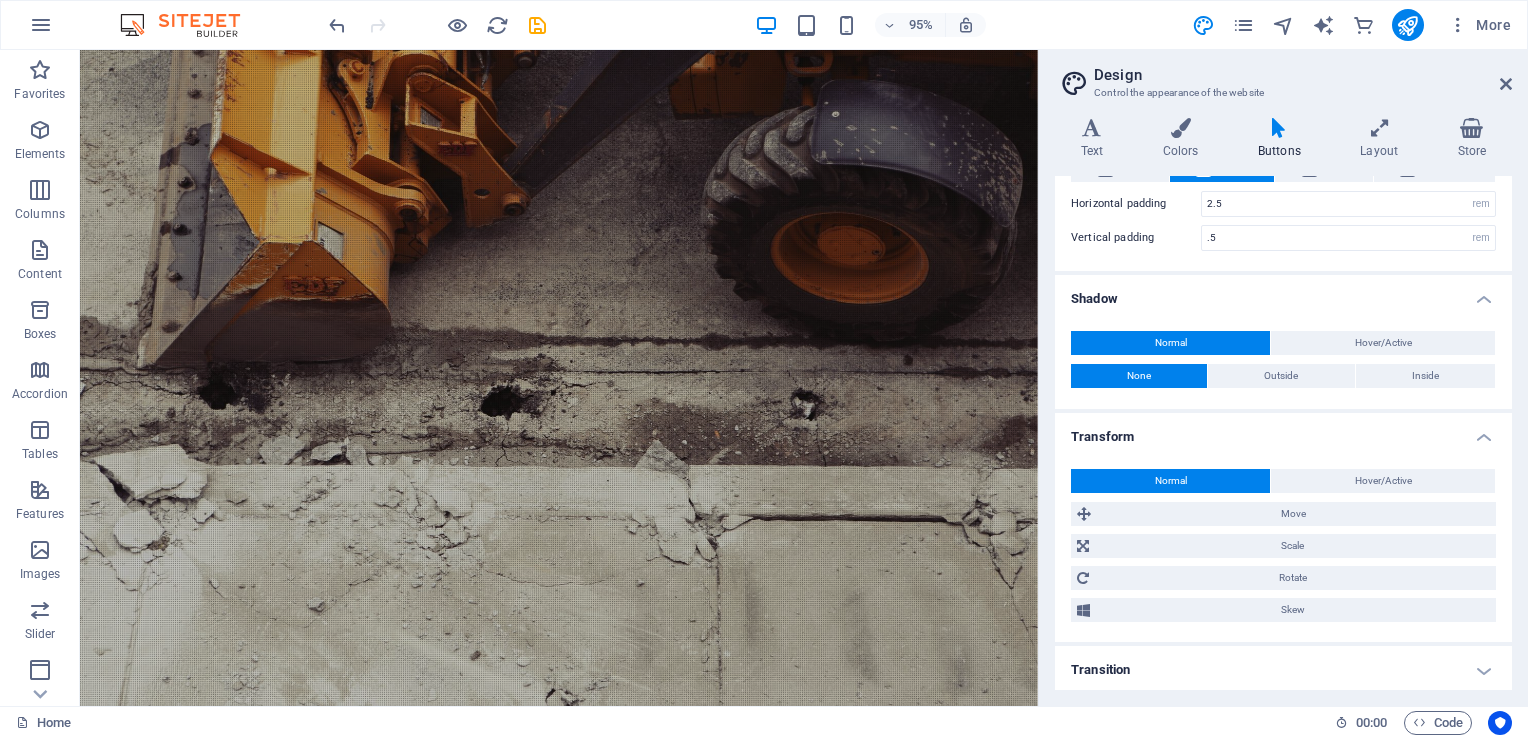 click on "Transition" at bounding box center [1283, 670] 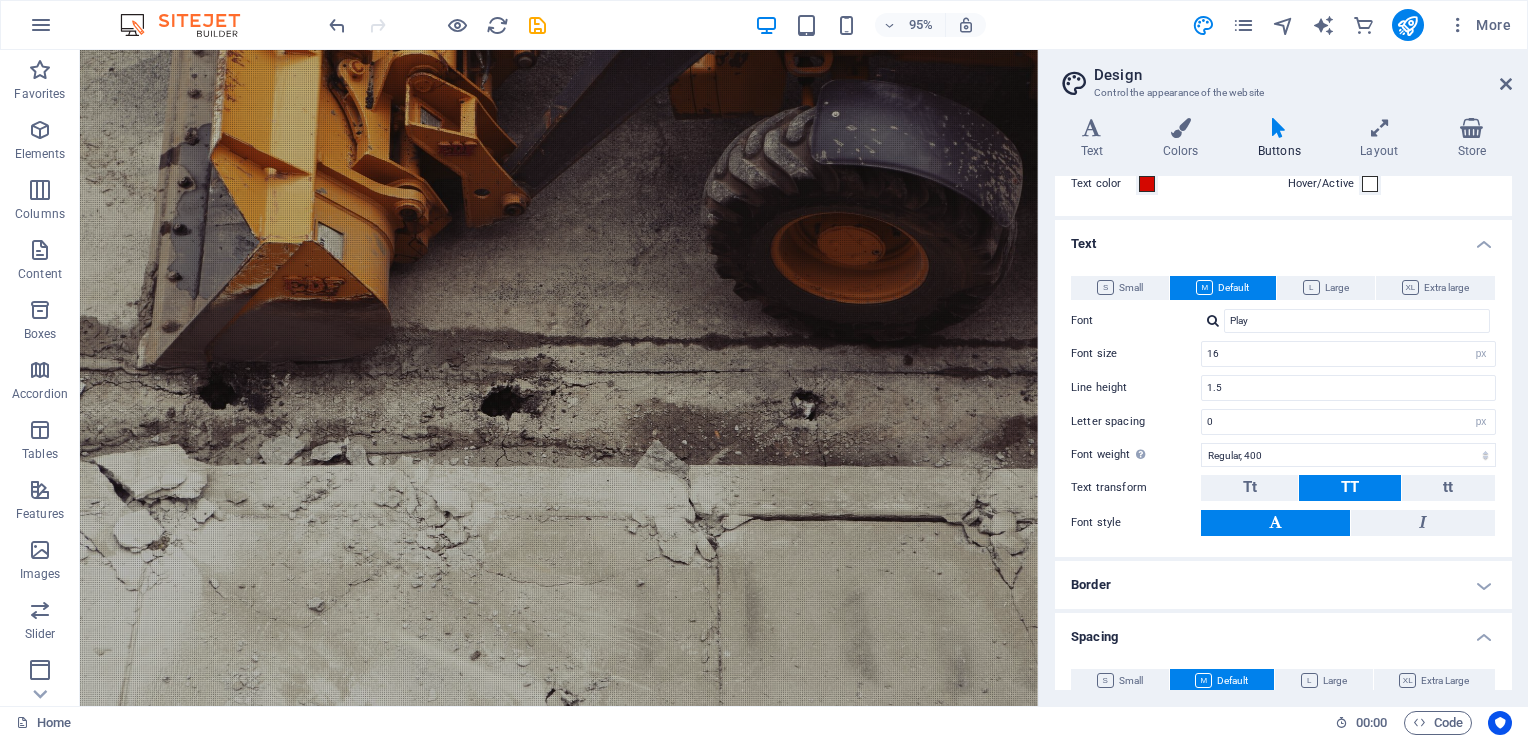 scroll, scrollTop: 0, scrollLeft: 0, axis: both 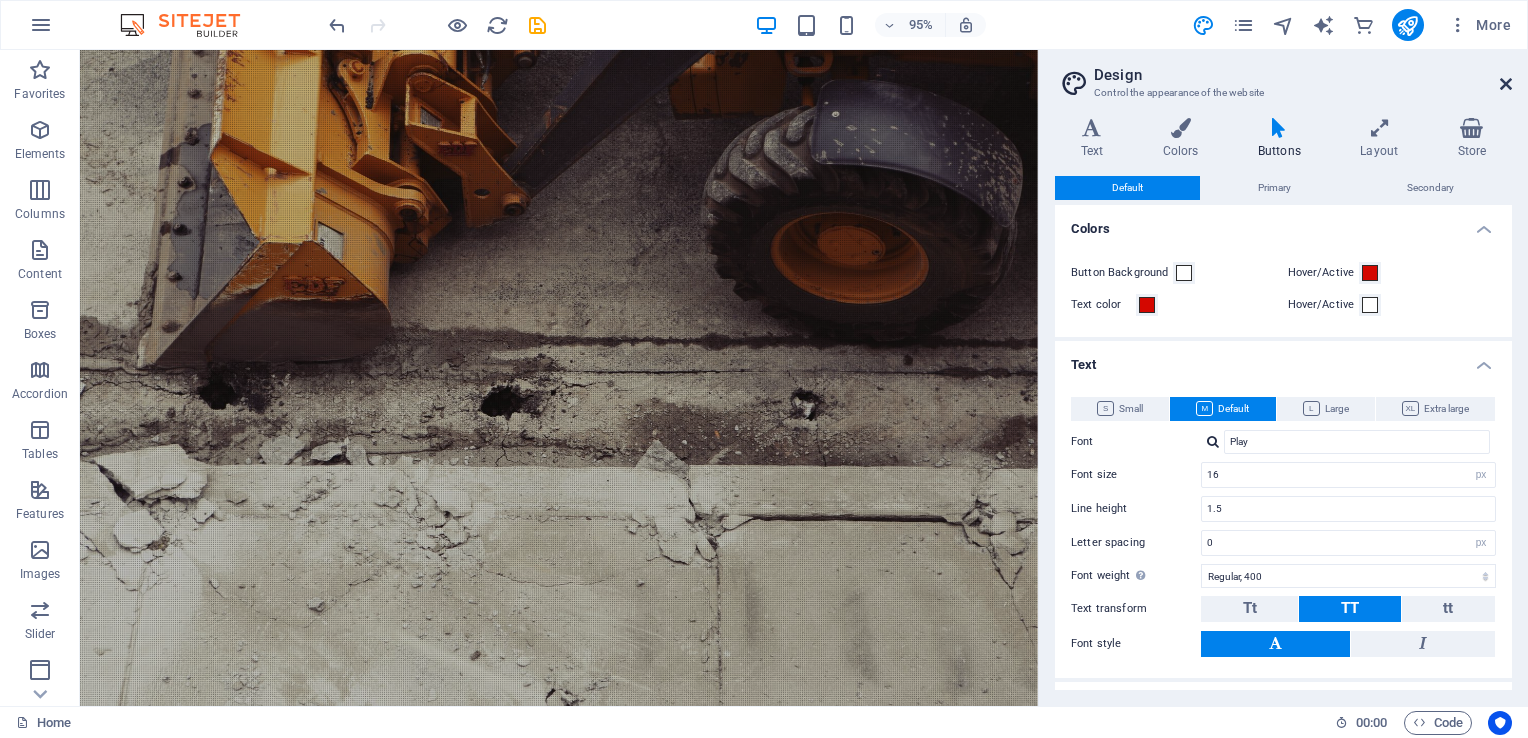 click at bounding box center (1506, 84) 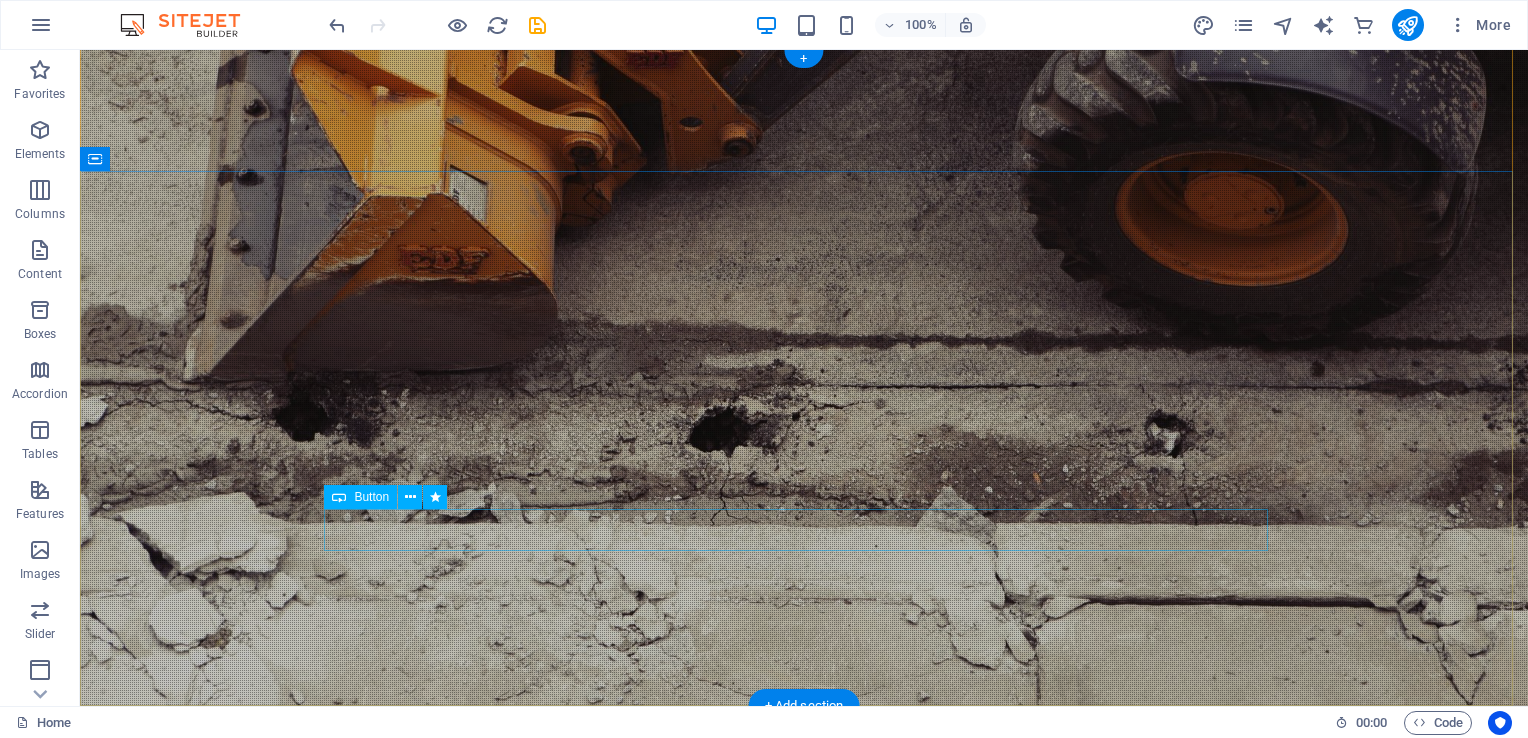 click on "Learn more" at bounding box center (804, 1179) 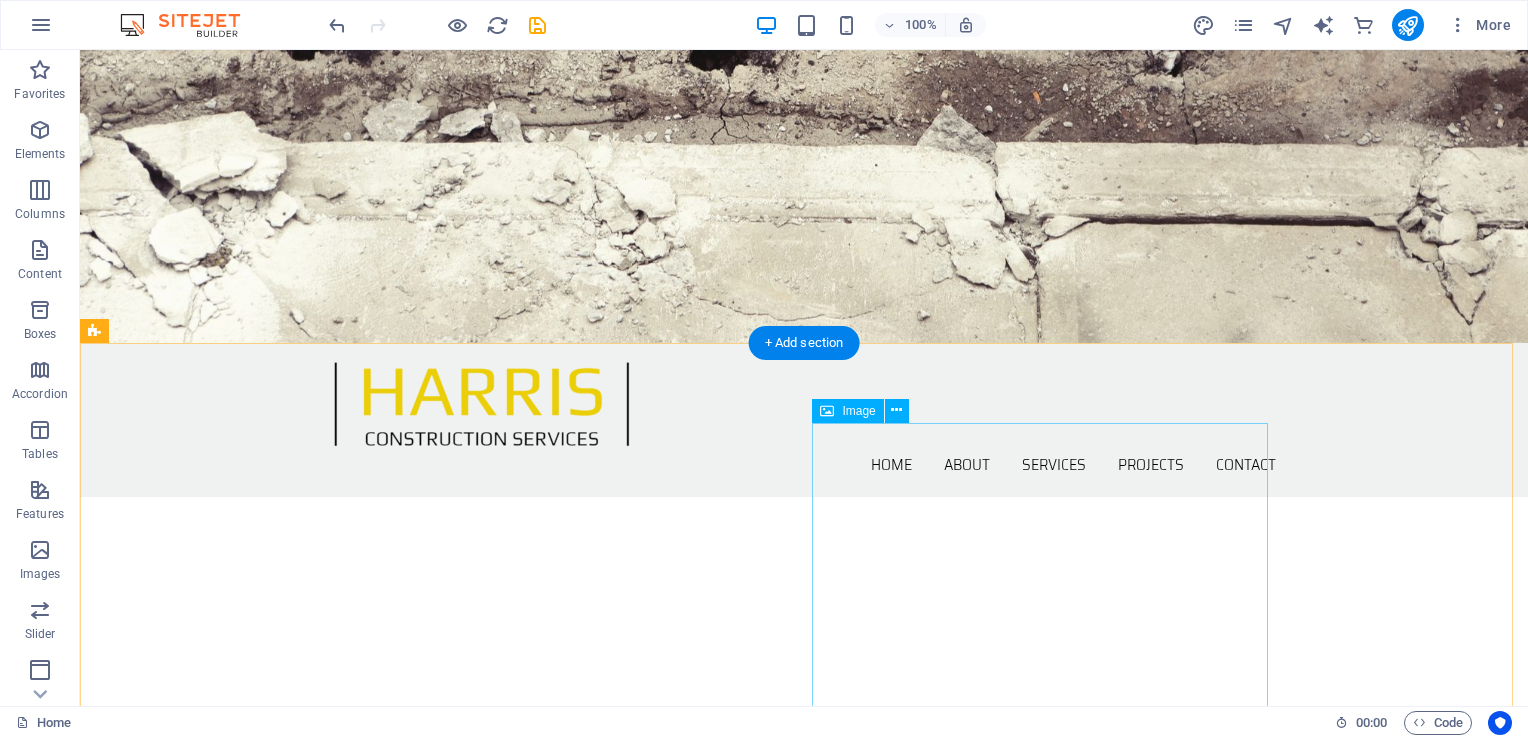 scroll, scrollTop: 0, scrollLeft: 0, axis: both 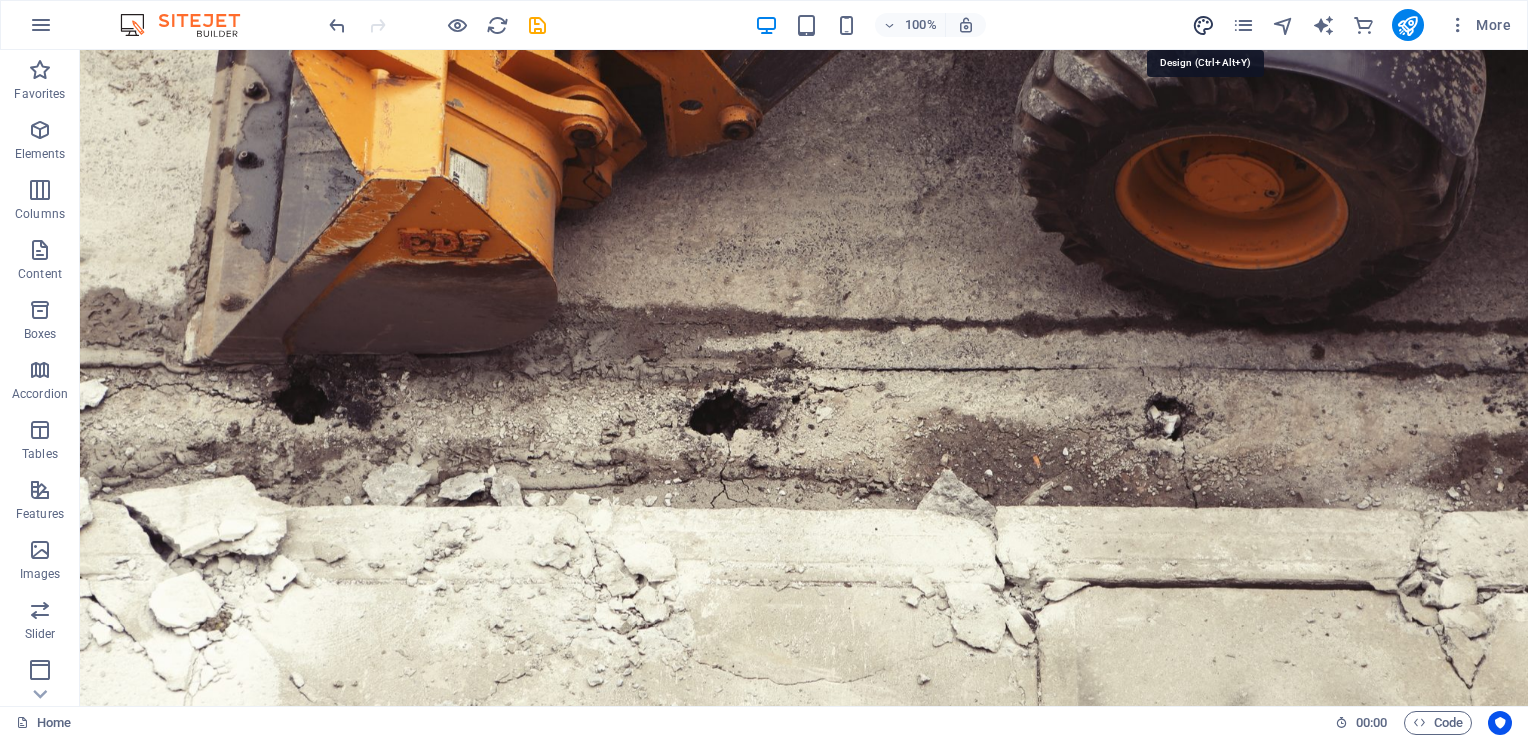 click at bounding box center (1203, 25) 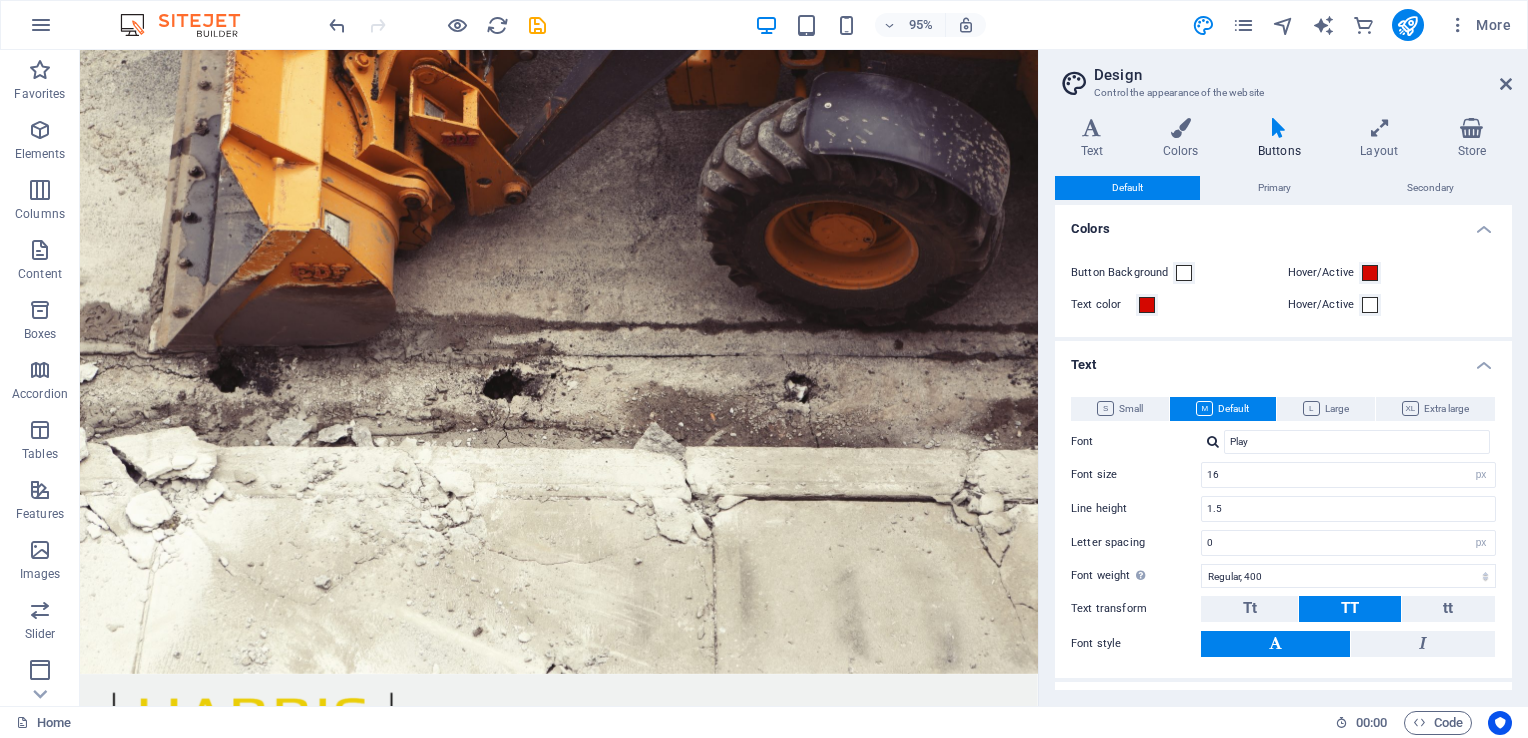 click on "Text" at bounding box center [1283, 359] 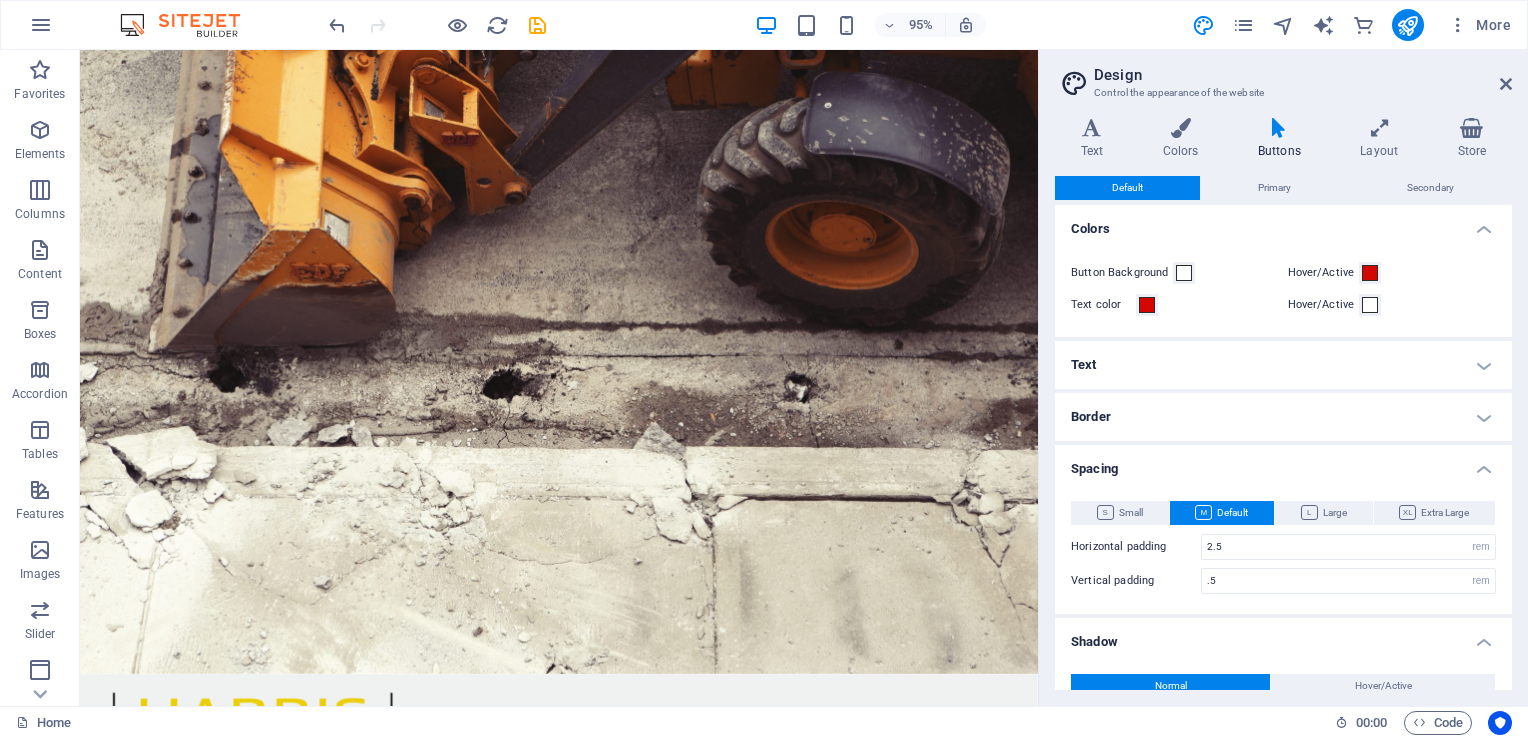 click on "Border" at bounding box center [1283, 417] 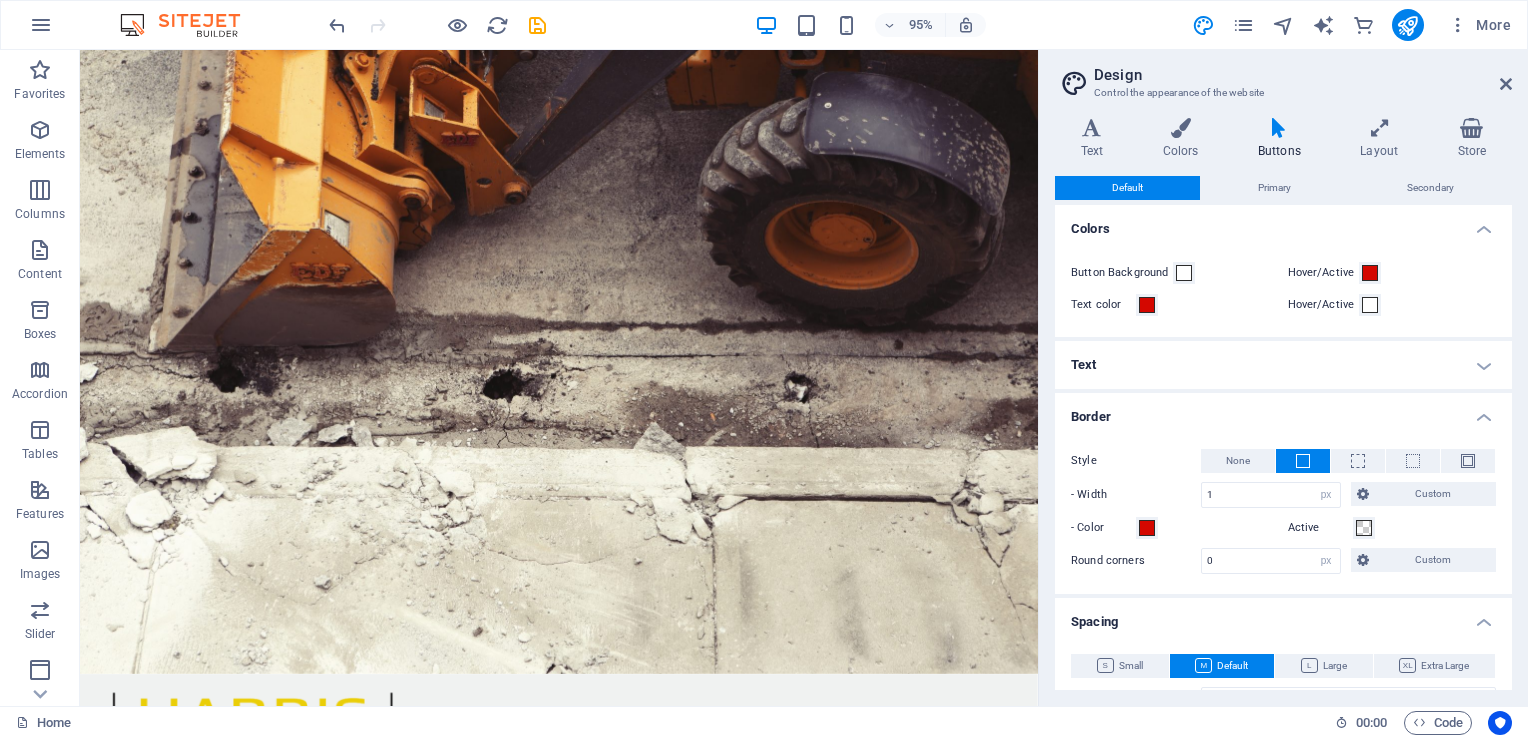 click on "Border" at bounding box center (1283, 411) 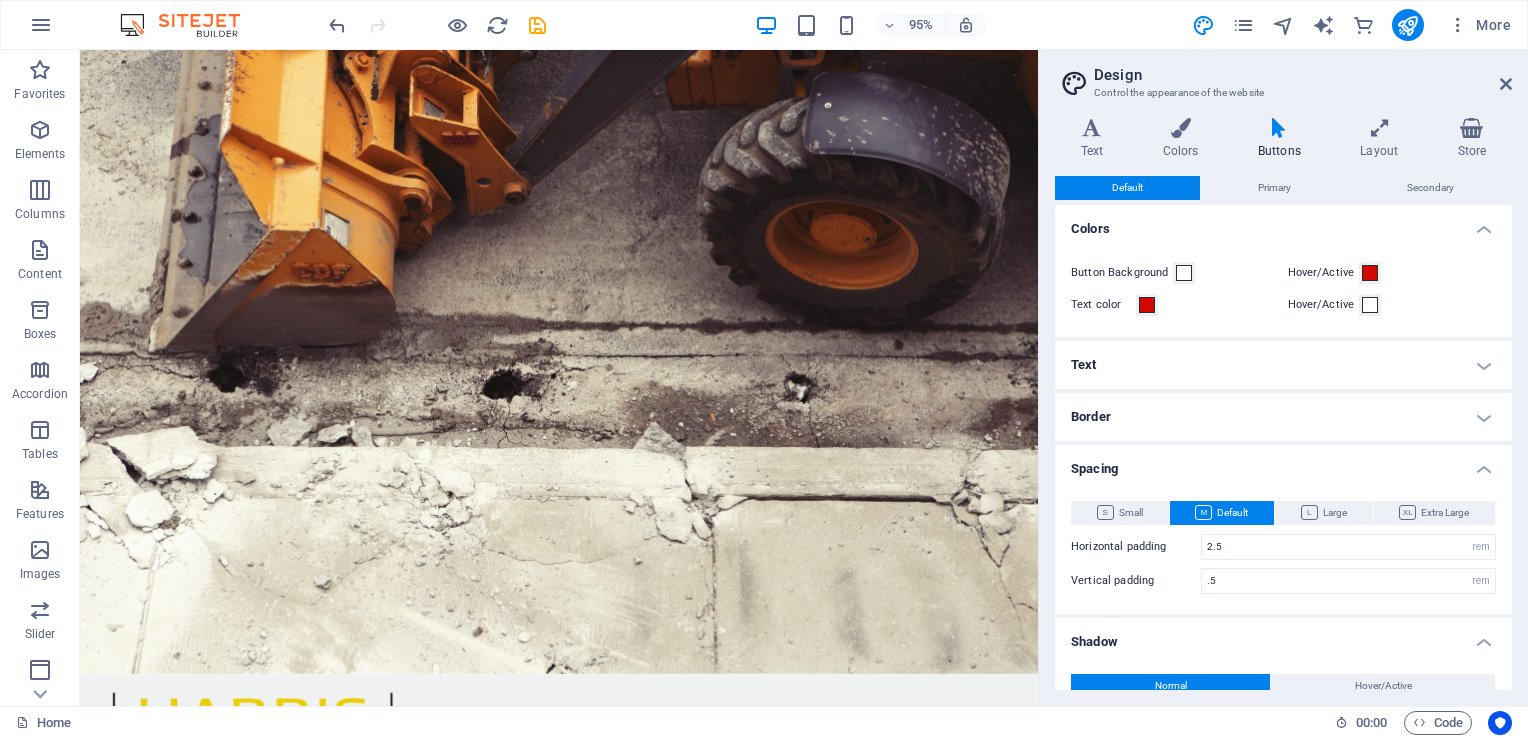 click on "Spacing" at bounding box center (1283, 463) 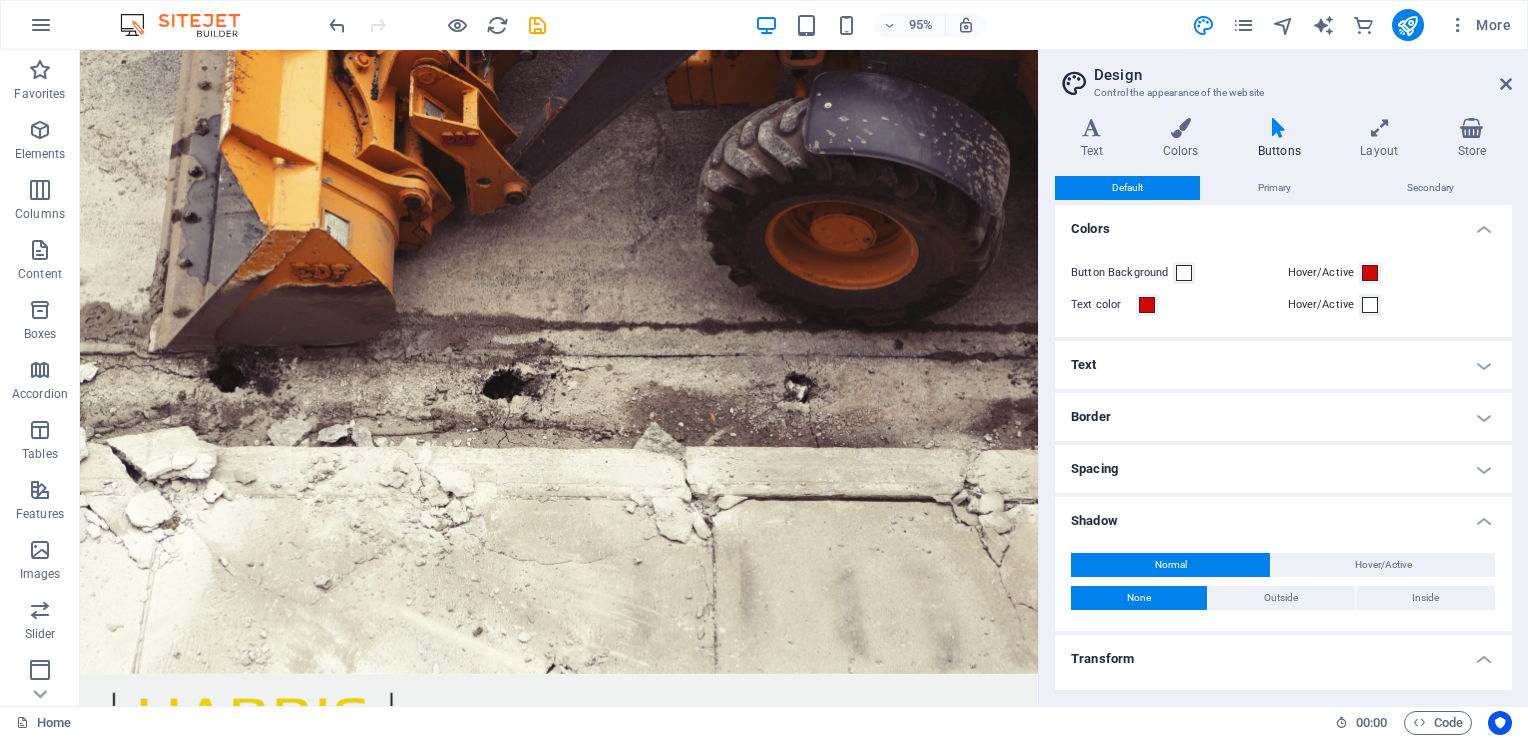 click on "Shadow" at bounding box center [1283, 515] 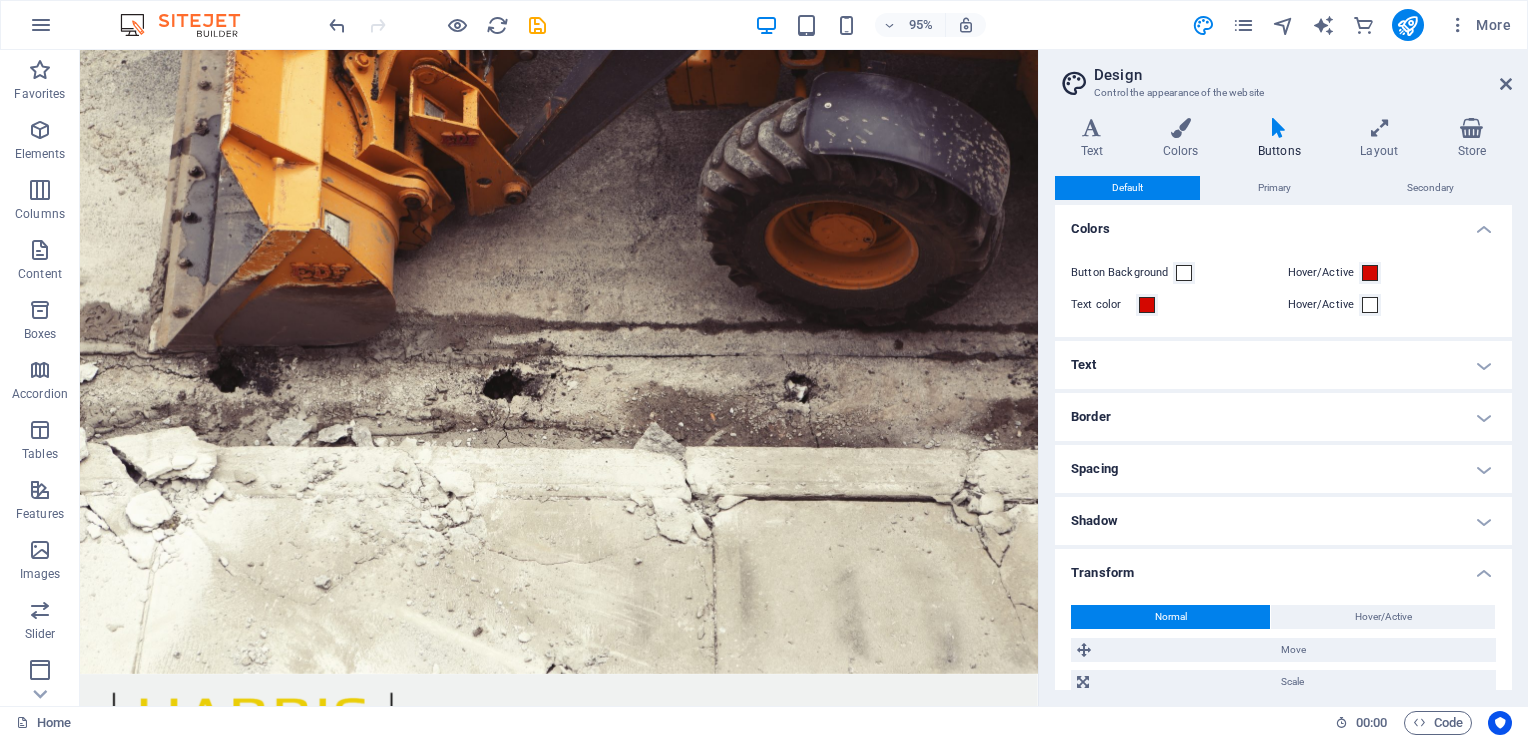 click on "Transform" at bounding box center (1283, 567) 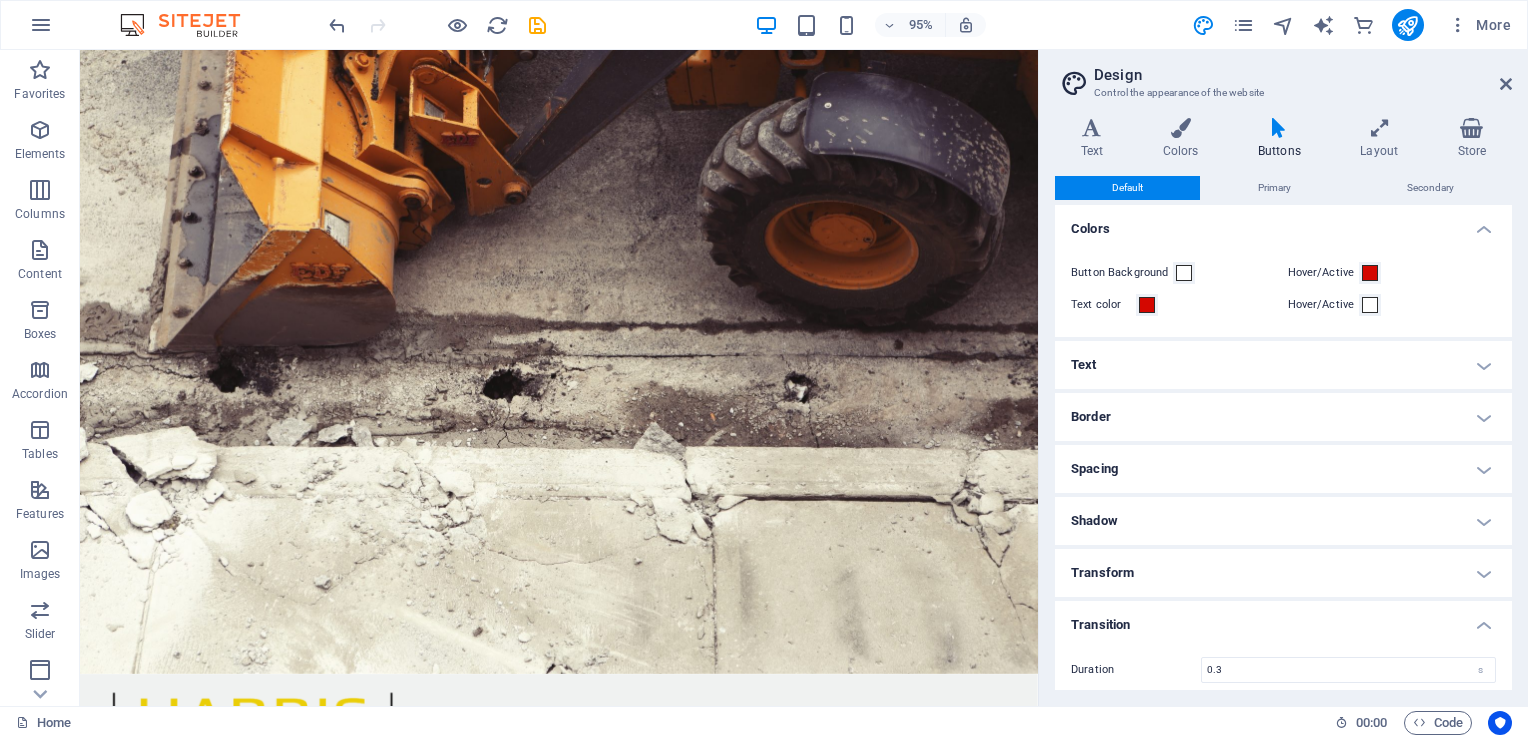 click on "Transition" at bounding box center (1283, 619) 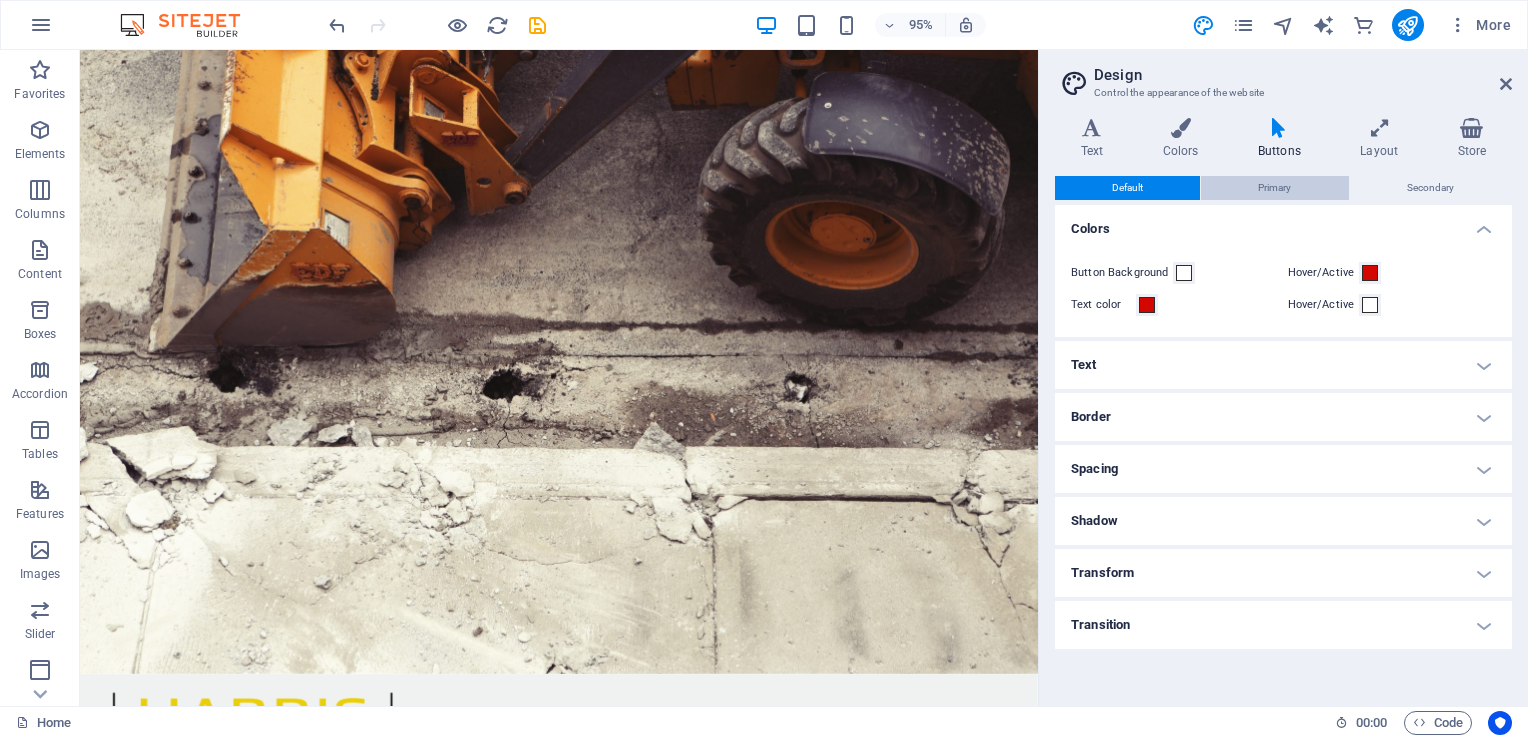 click on "Primary" at bounding box center [1274, 188] 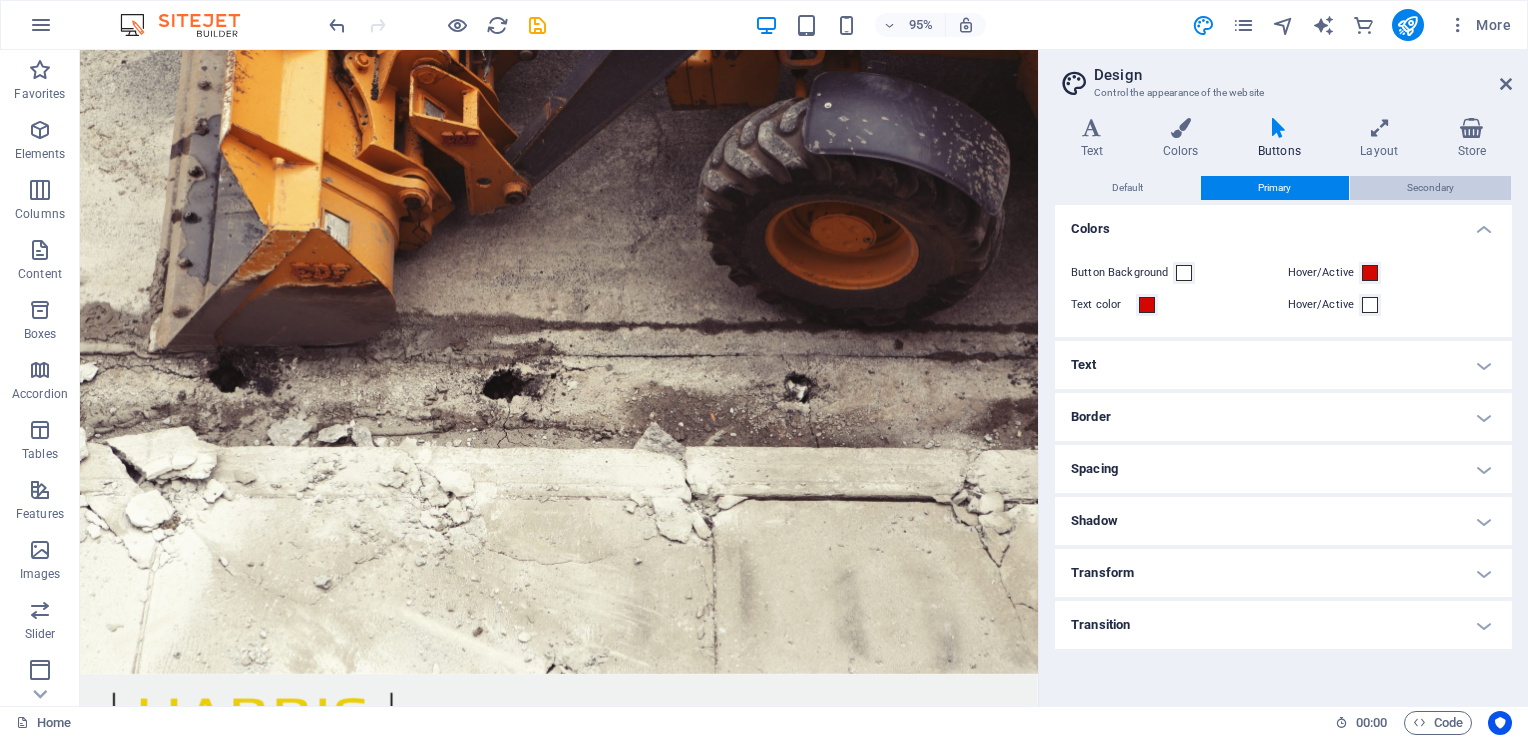 click on "Secondary" at bounding box center [1430, 188] 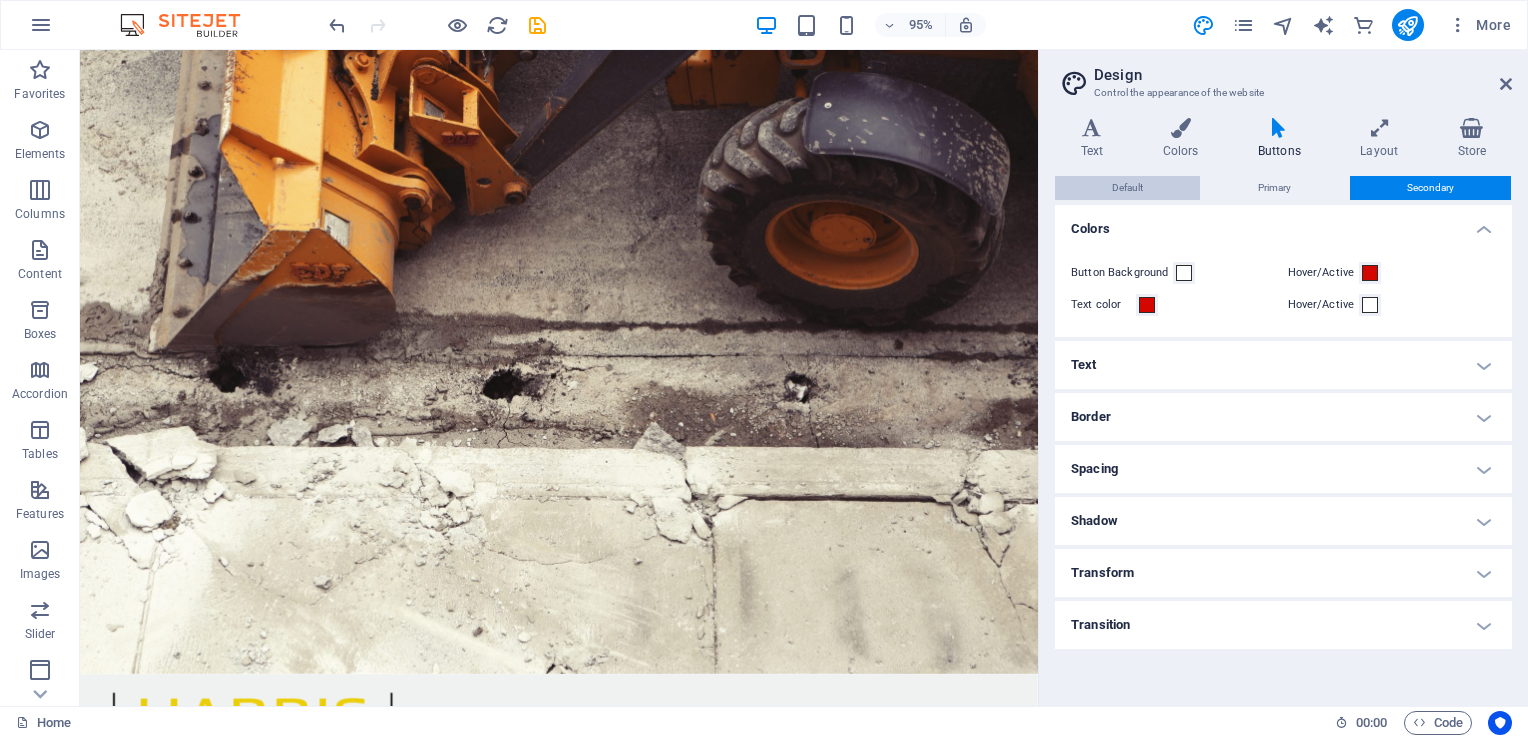 click on "Default" at bounding box center [1127, 188] 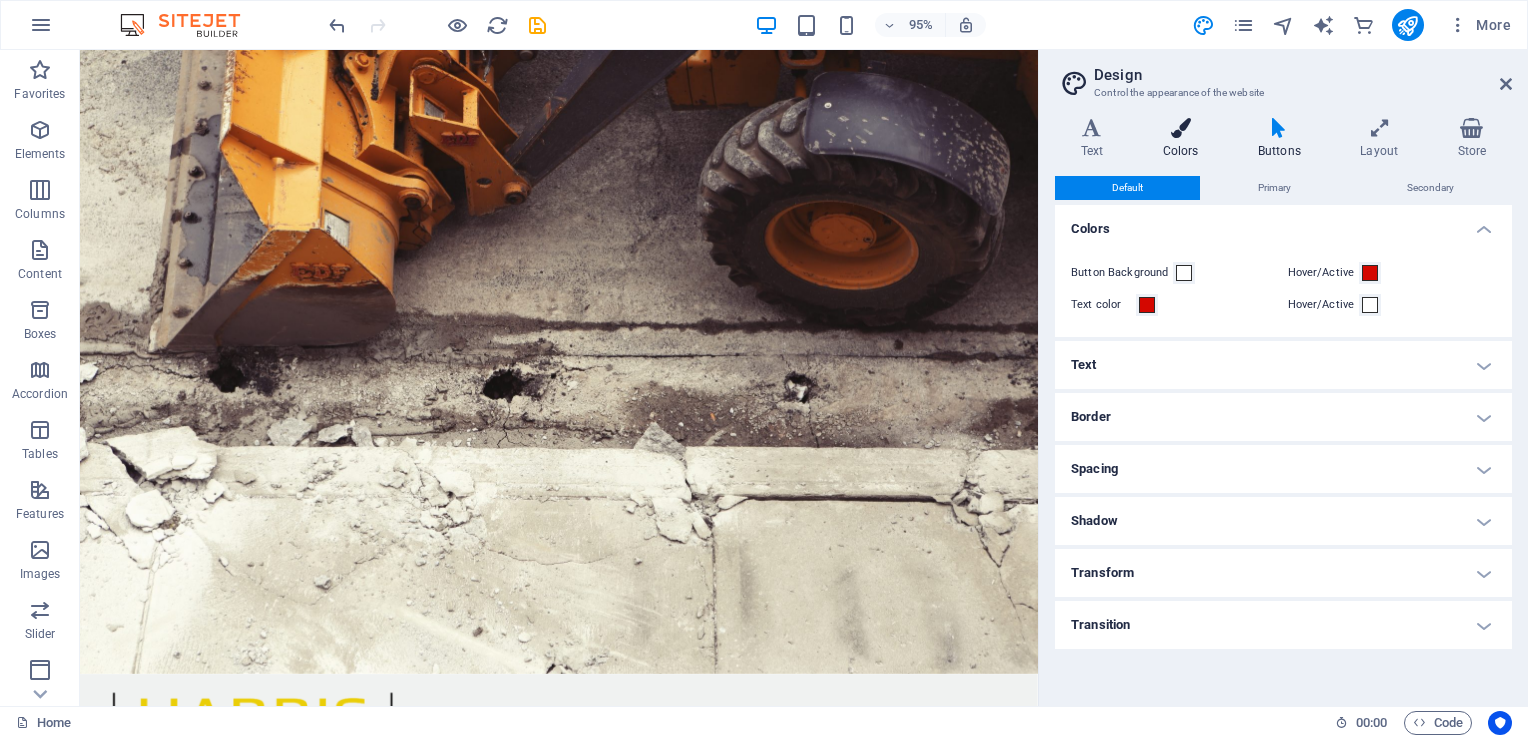 click at bounding box center [1180, 128] 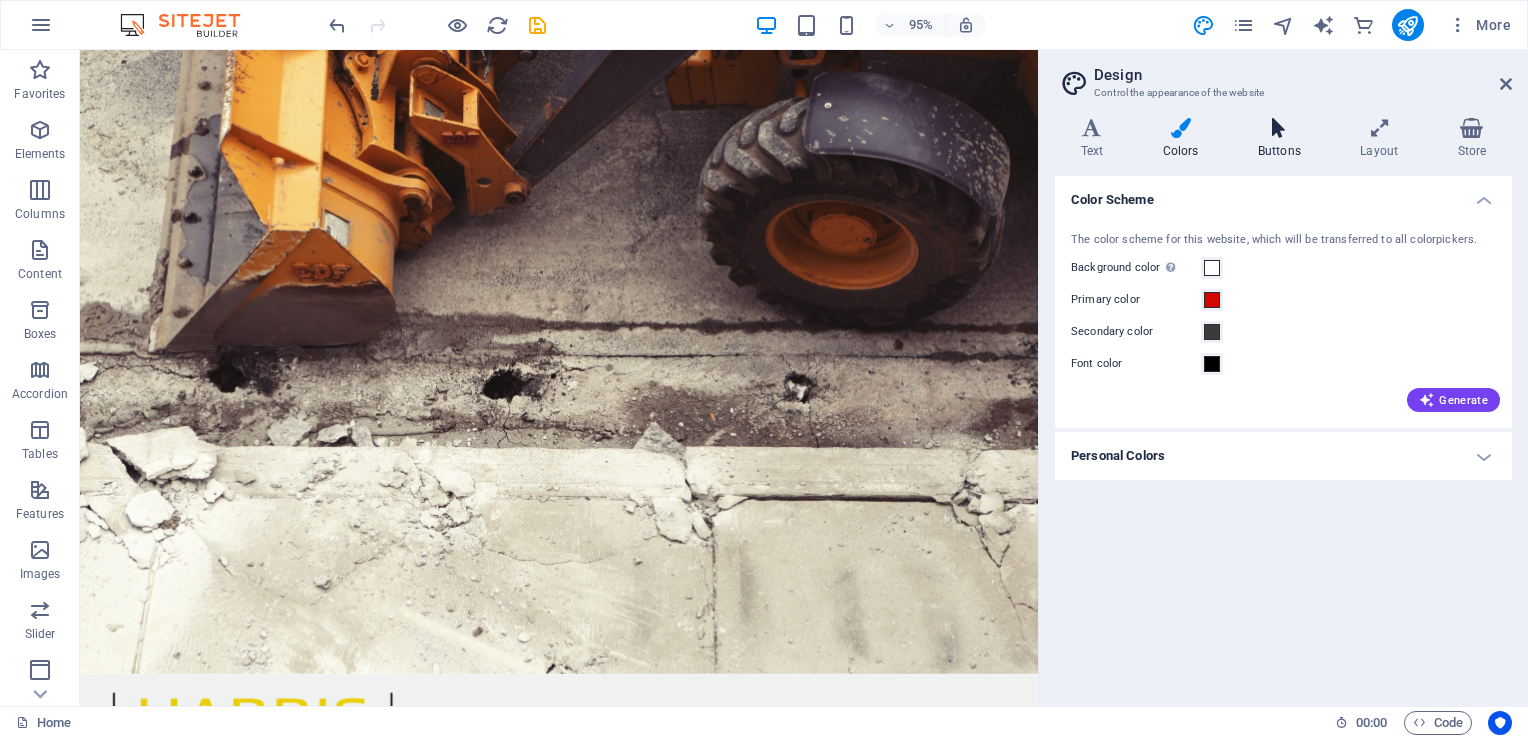 click on "Buttons" at bounding box center (1283, 139) 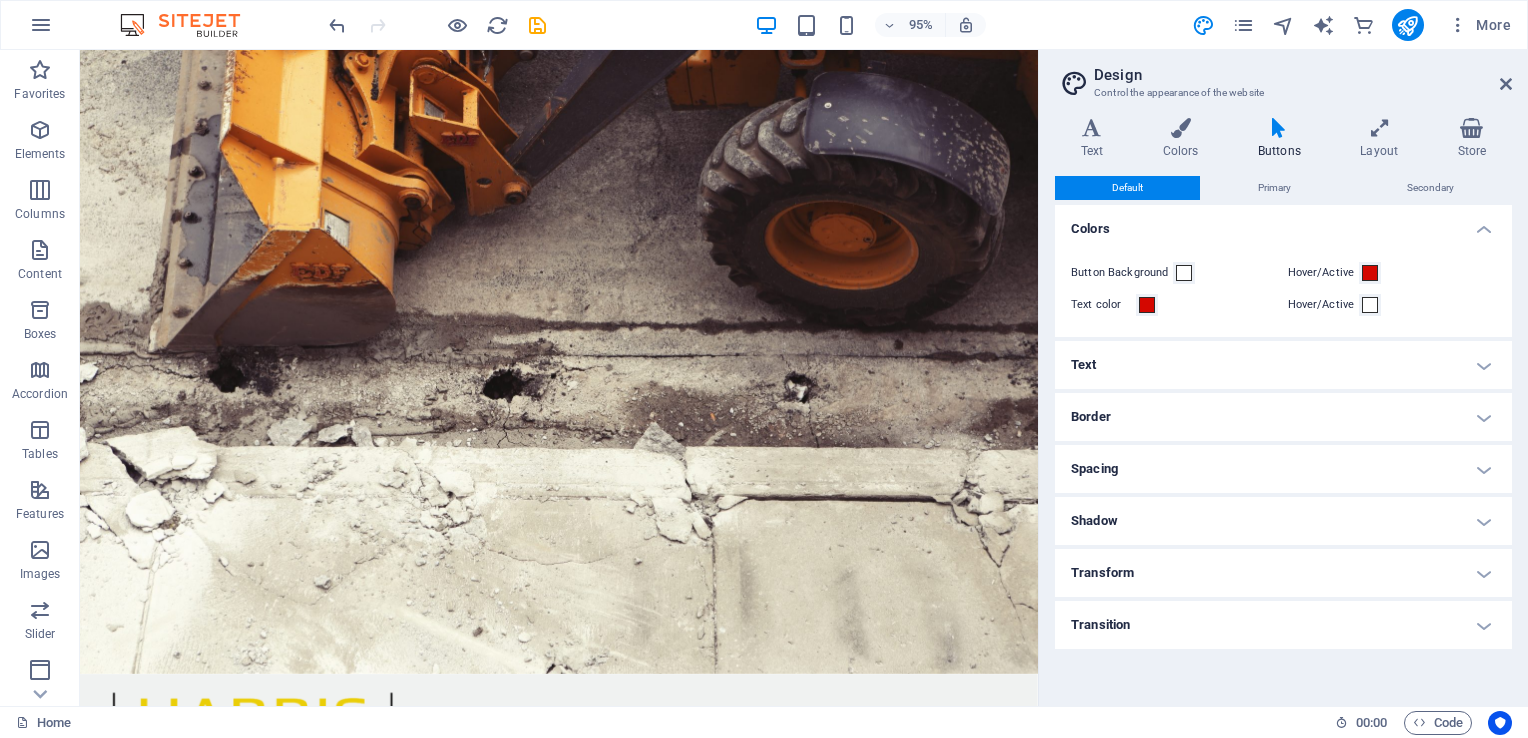 click on "Text" at bounding box center (1283, 365) 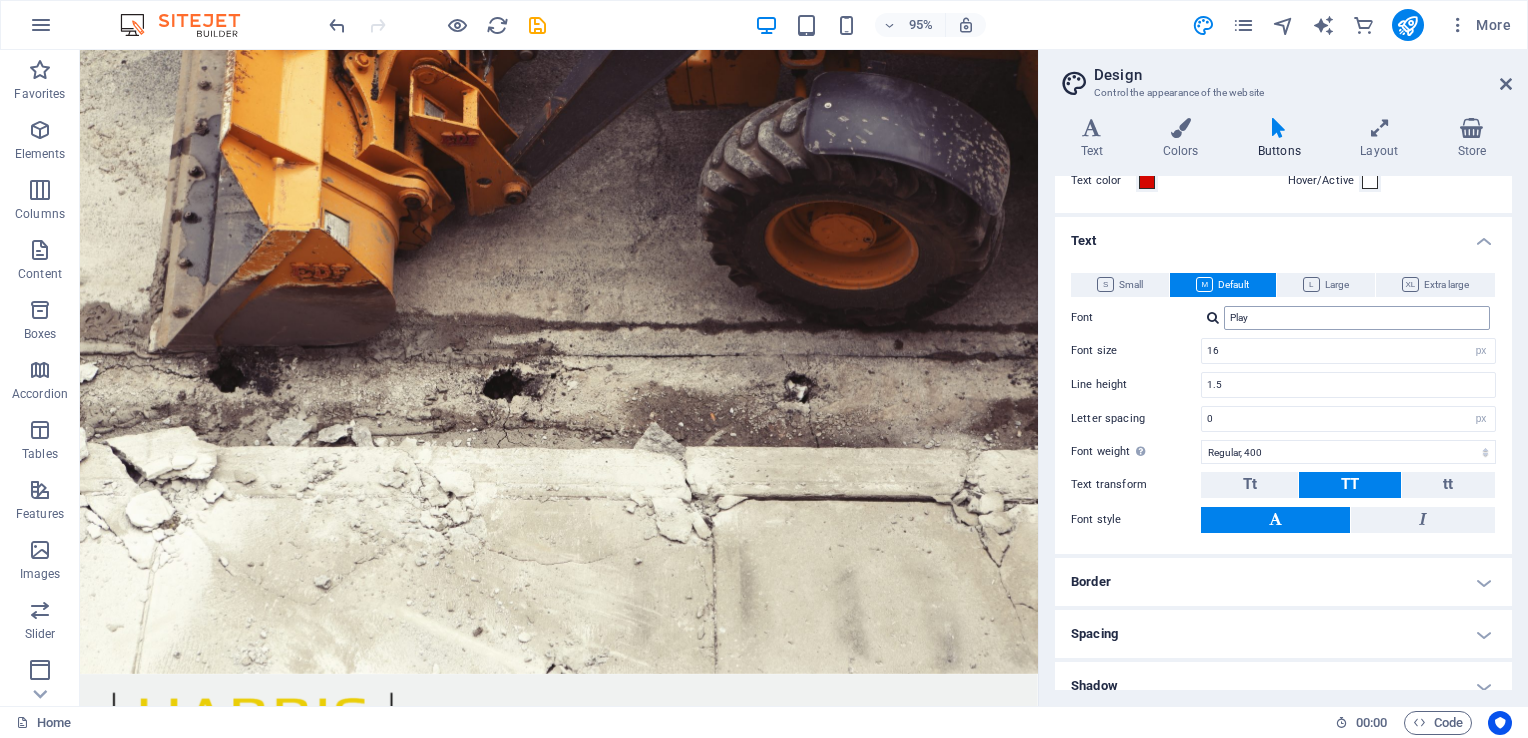 scroll, scrollTop: 216, scrollLeft: 0, axis: vertical 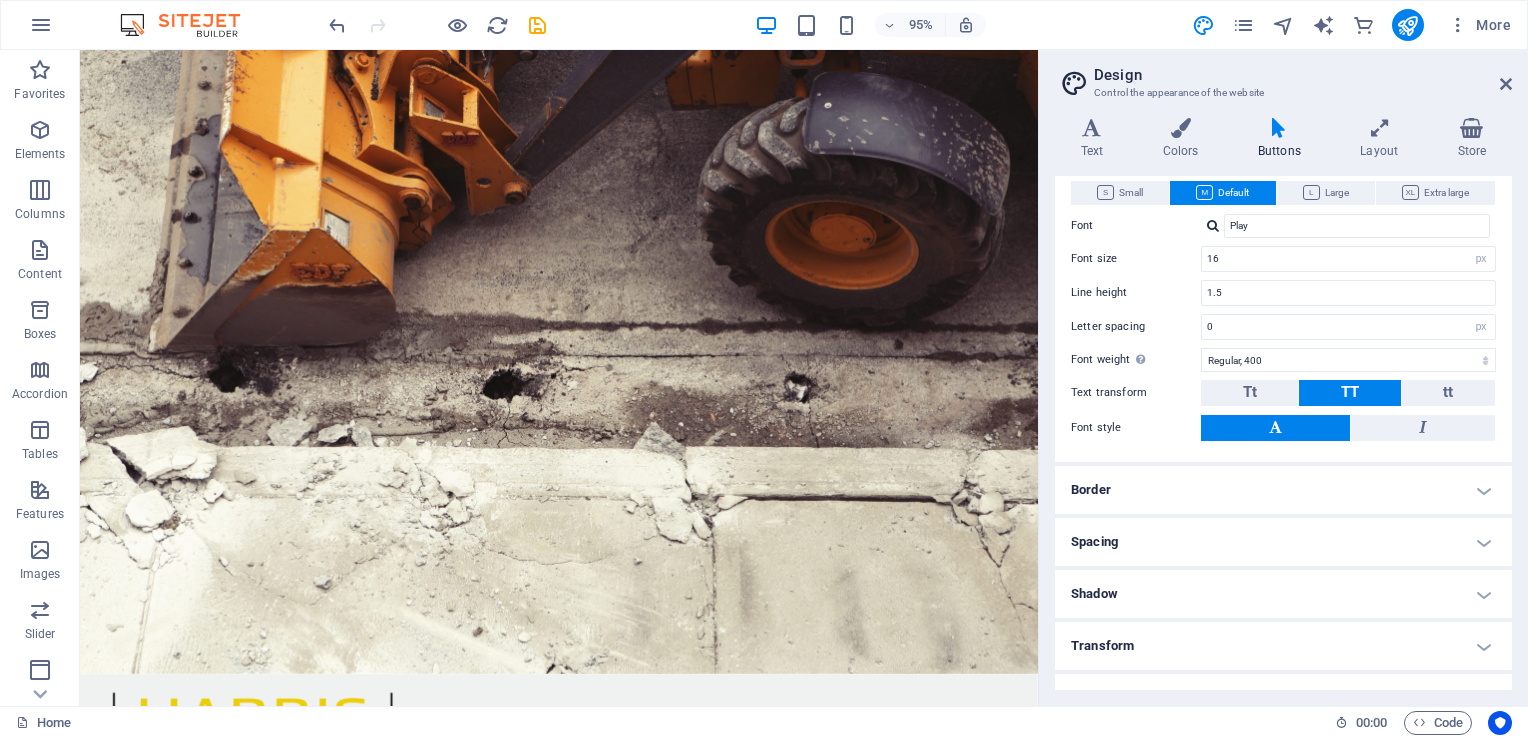 click on "Border" at bounding box center [1283, 490] 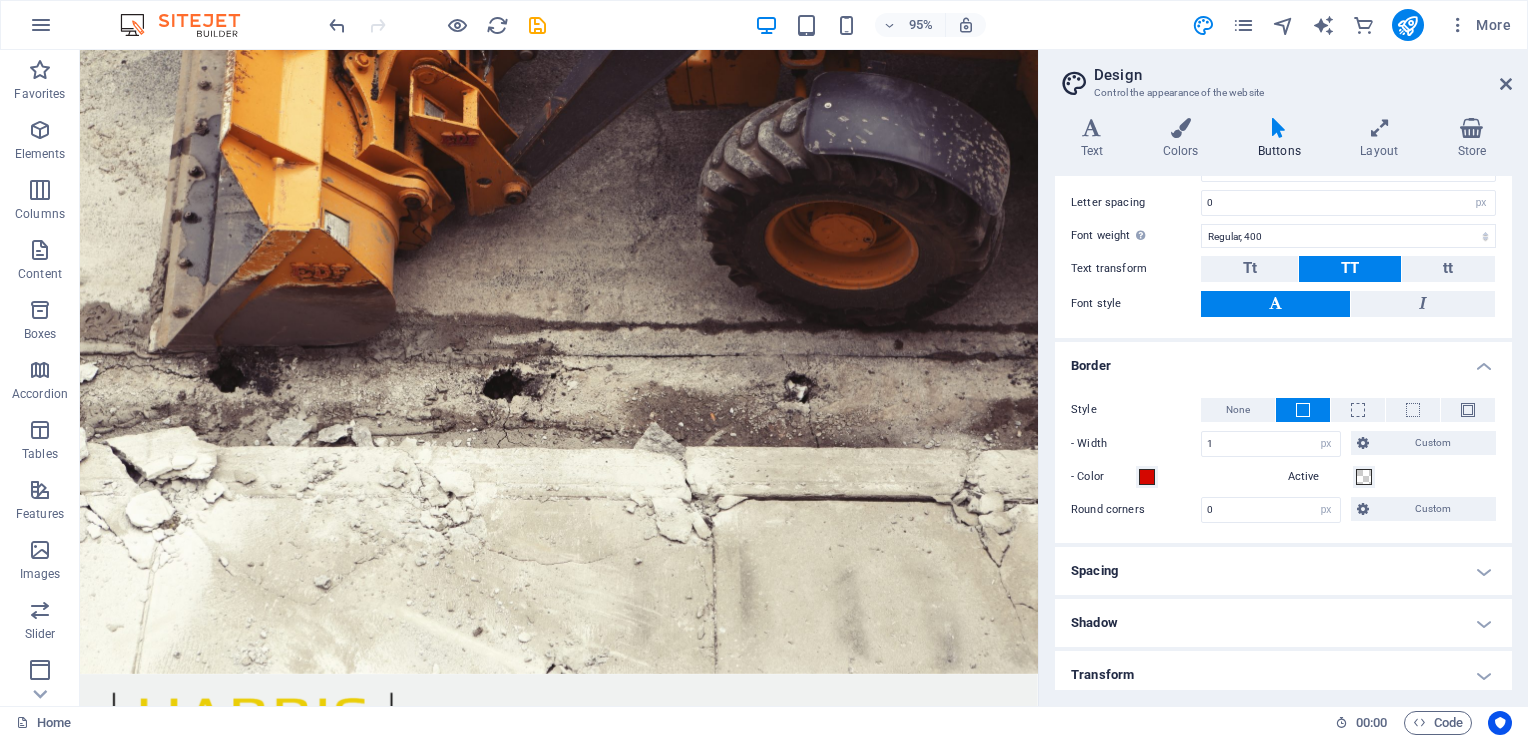 scroll, scrollTop: 396, scrollLeft: 0, axis: vertical 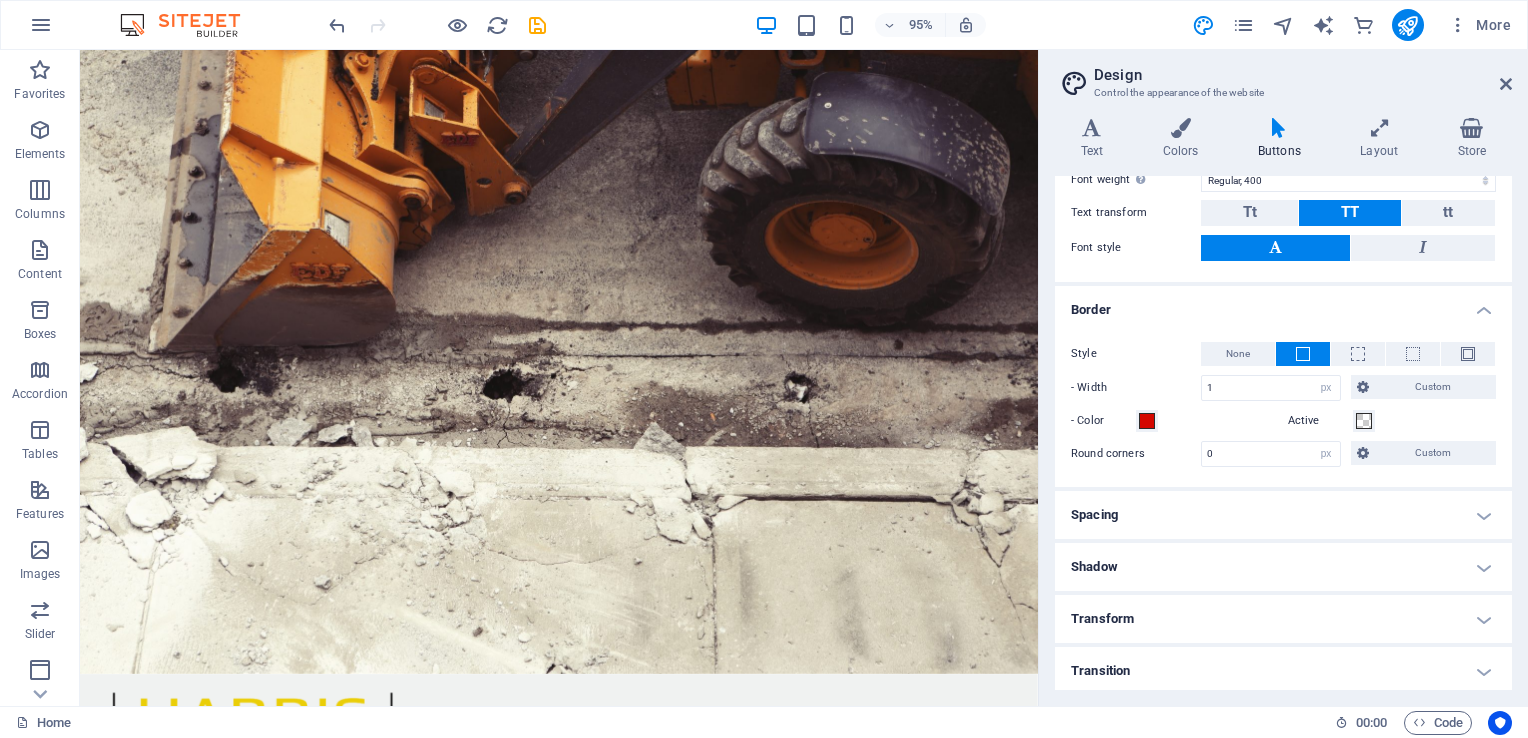 click on "Spacing" at bounding box center [1283, 515] 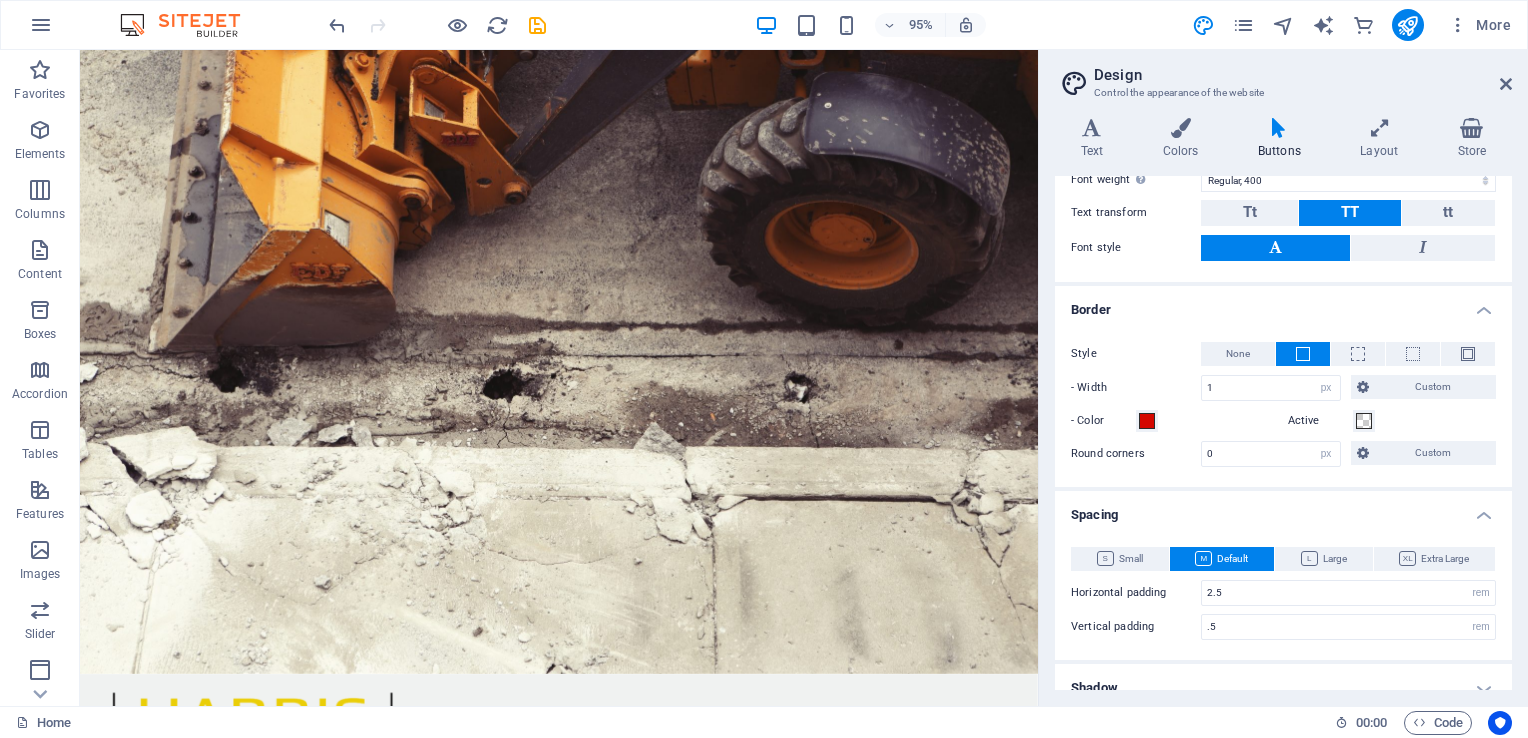 scroll, scrollTop: 517, scrollLeft: 0, axis: vertical 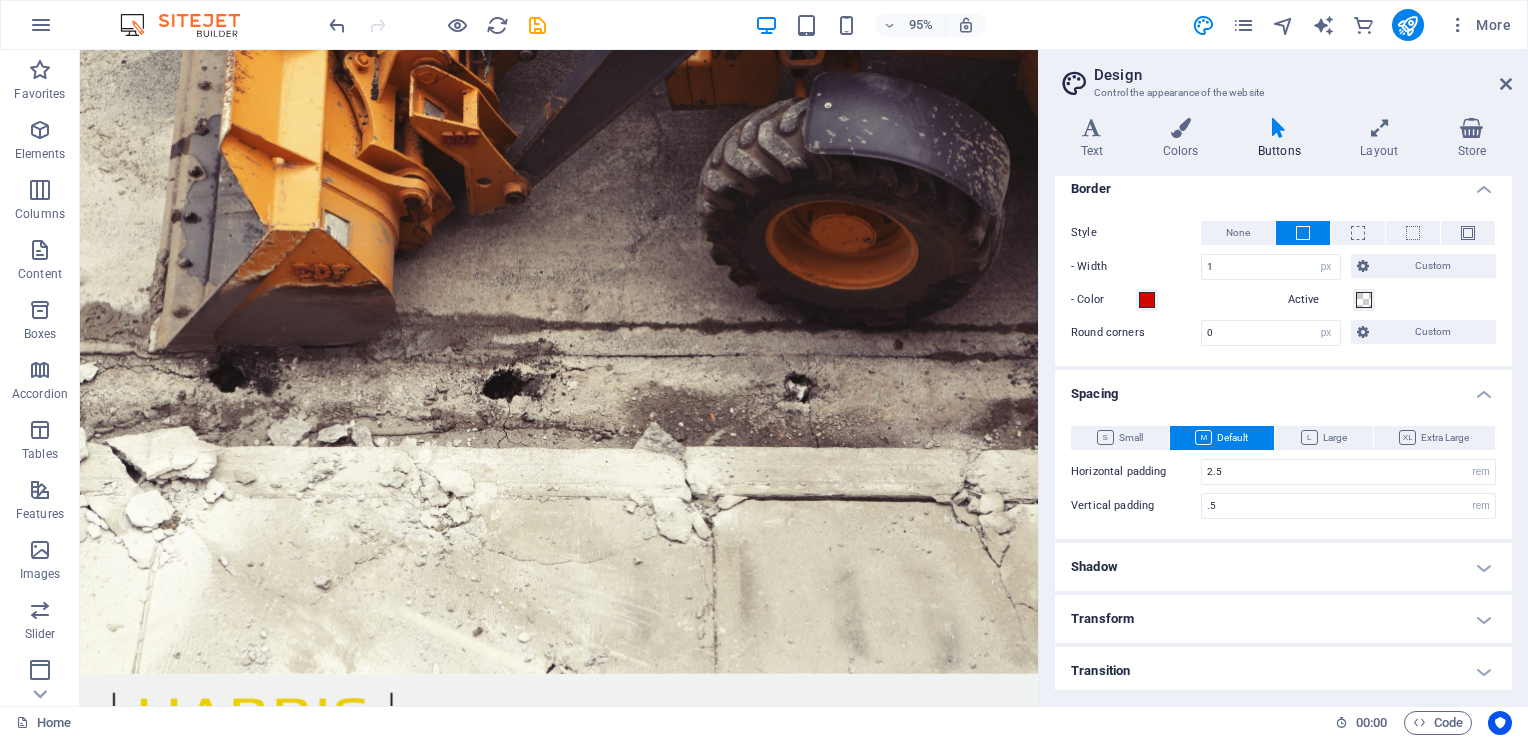 click on "Shadow" at bounding box center (1283, 567) 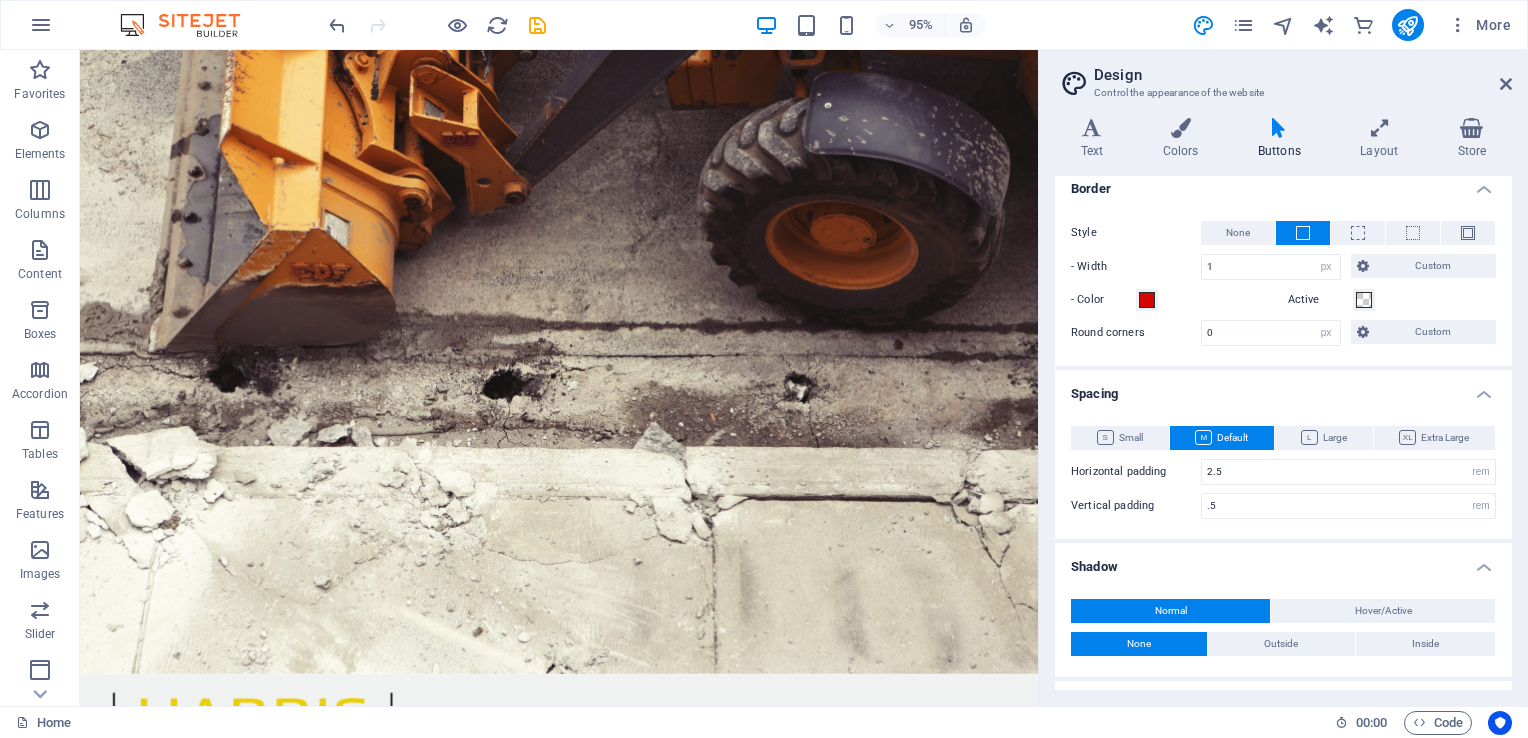 scroll, scrollTop: 603, scrollLeft: 0, axis: vertical 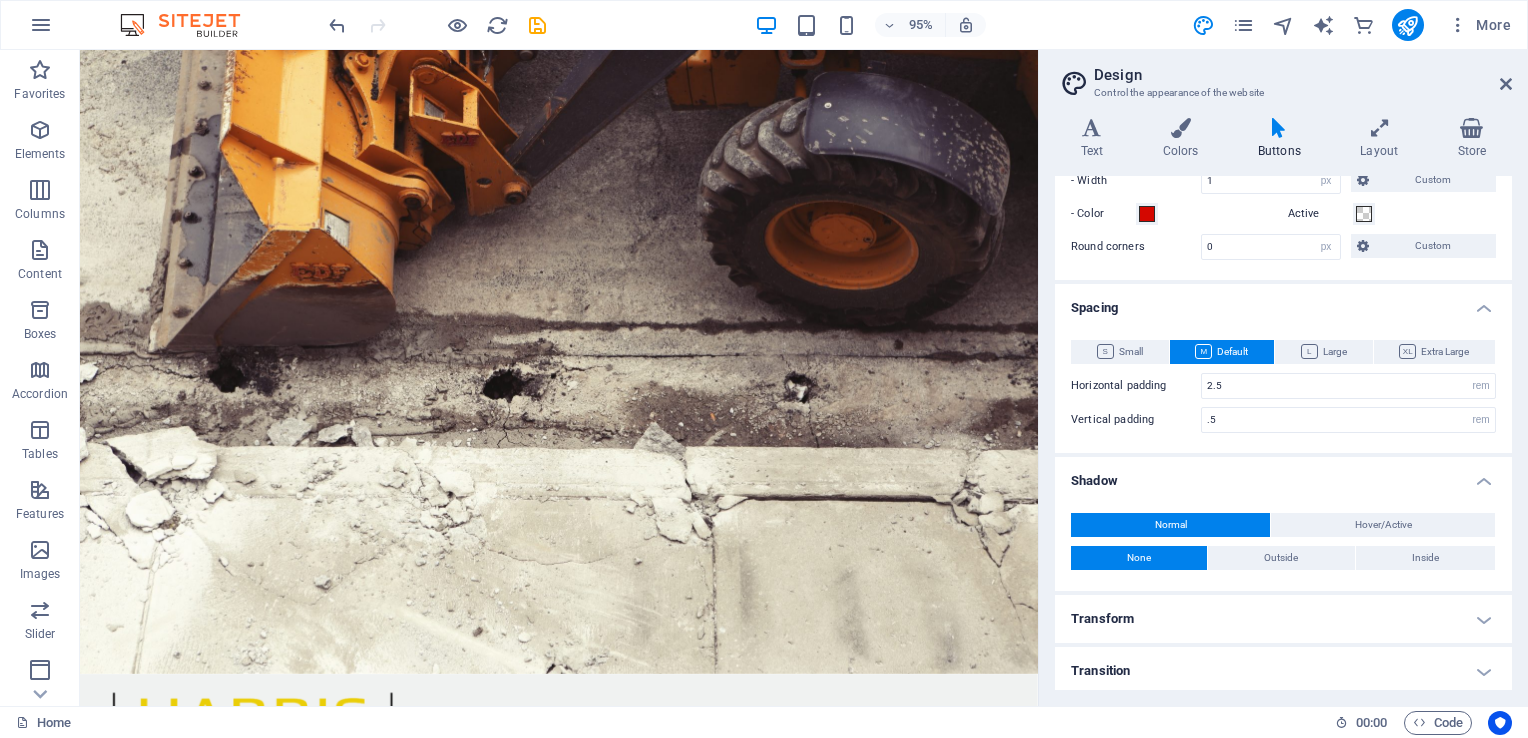 click on "Transform" at bounding box center (1283, 619) 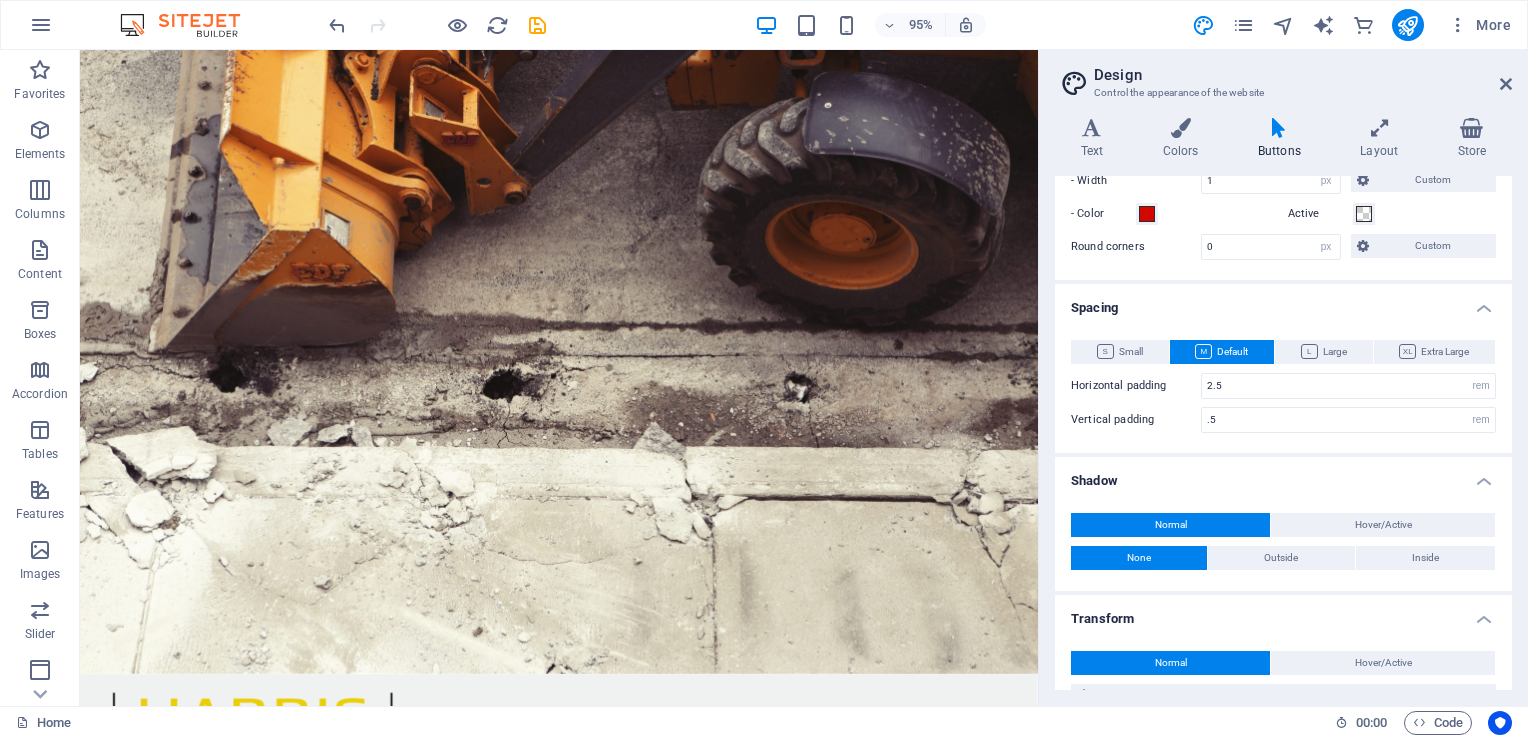 scroll, scrollTop: 784, scrollLeft: 0, axis: vertical 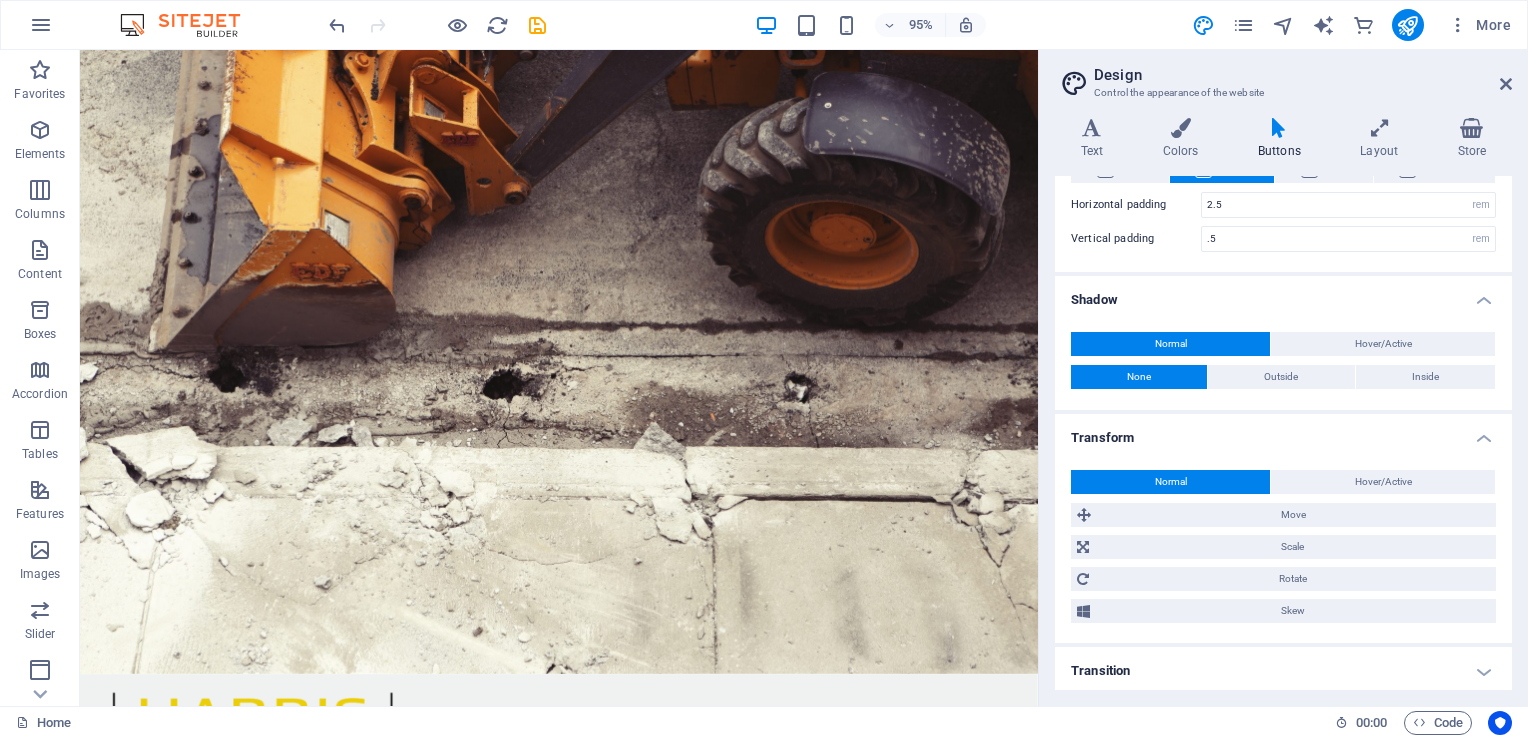 click on "Transition" at bounding box center [1283, 671] 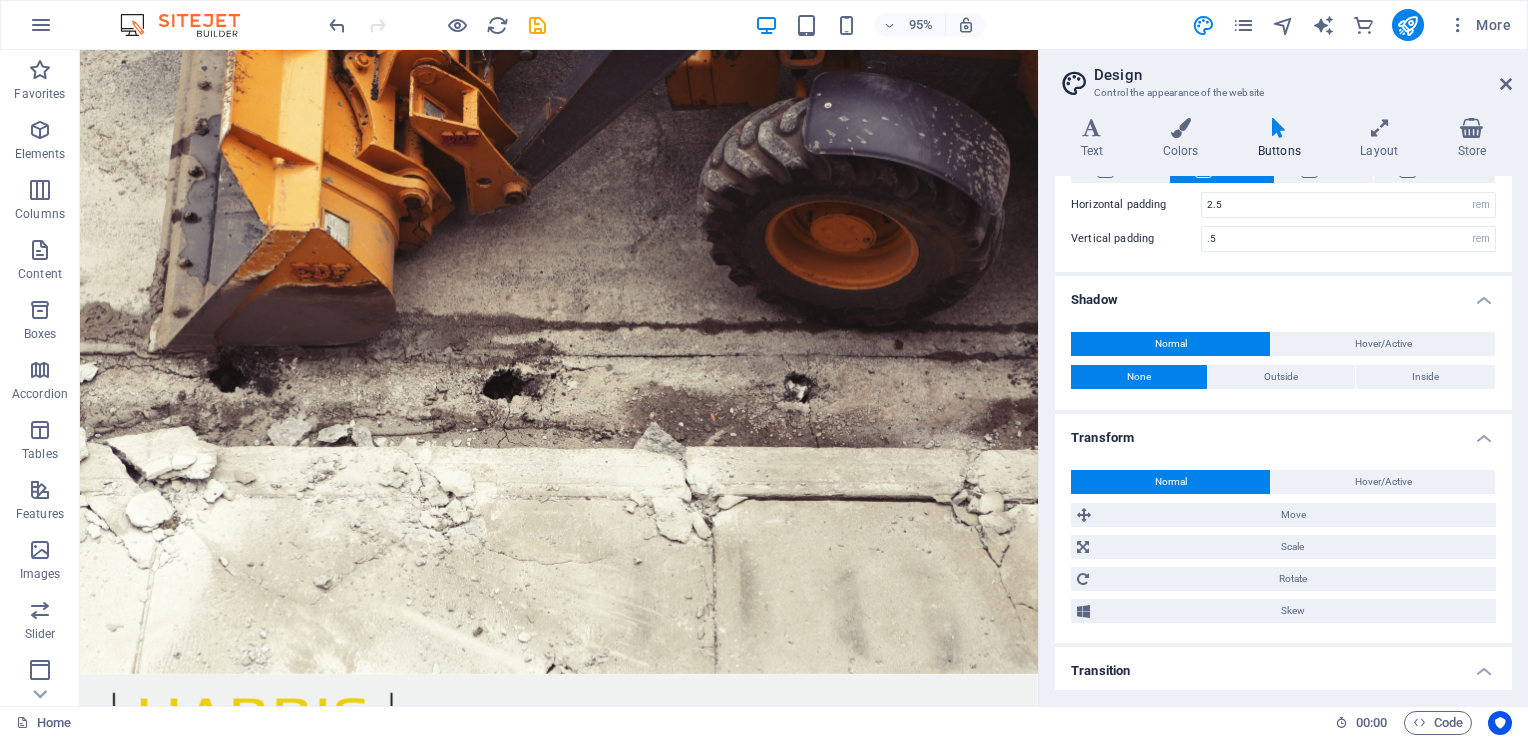 scroll, scrollTop: 869, scrollLeft: 0, axis: vertical 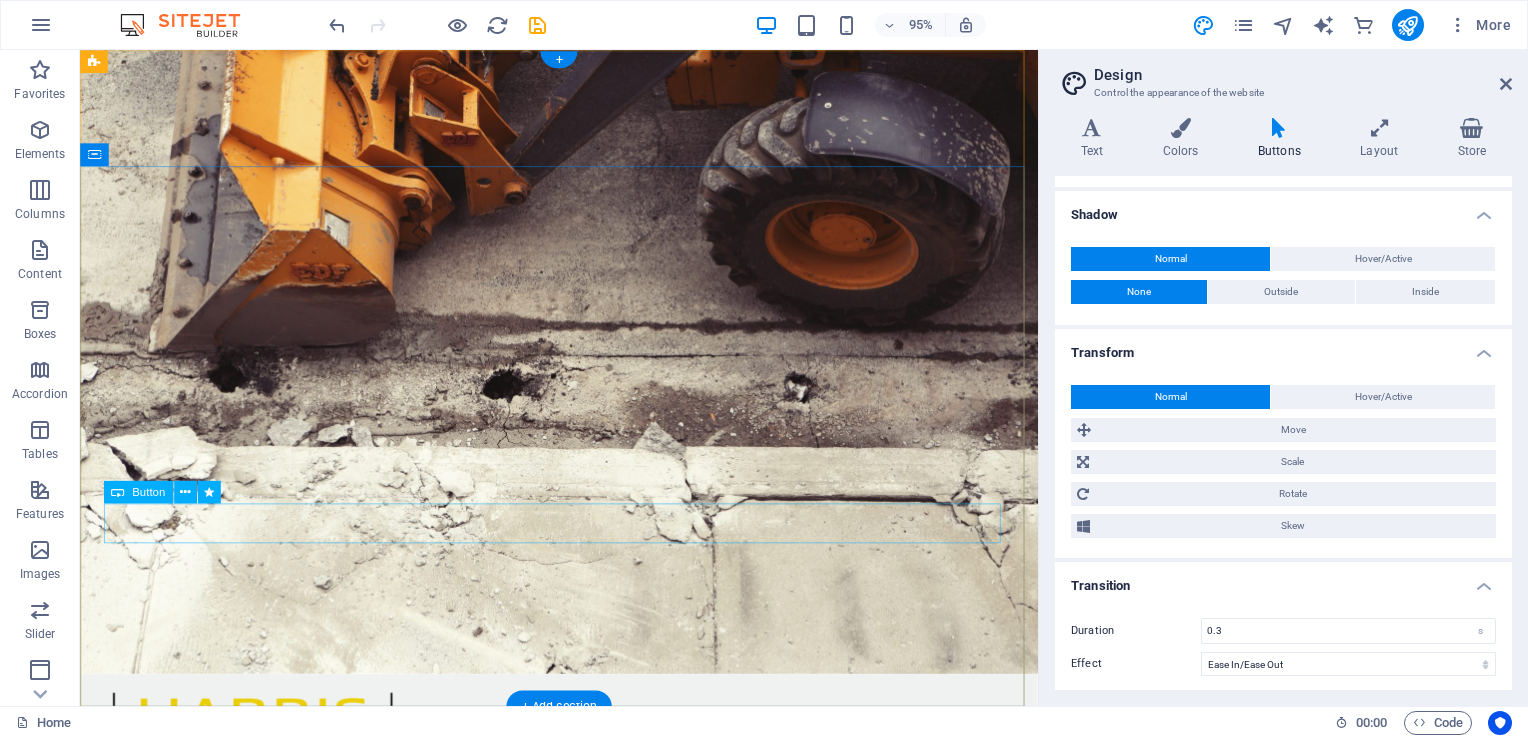 click on "Learn more" at bounding box center [584, 1145] 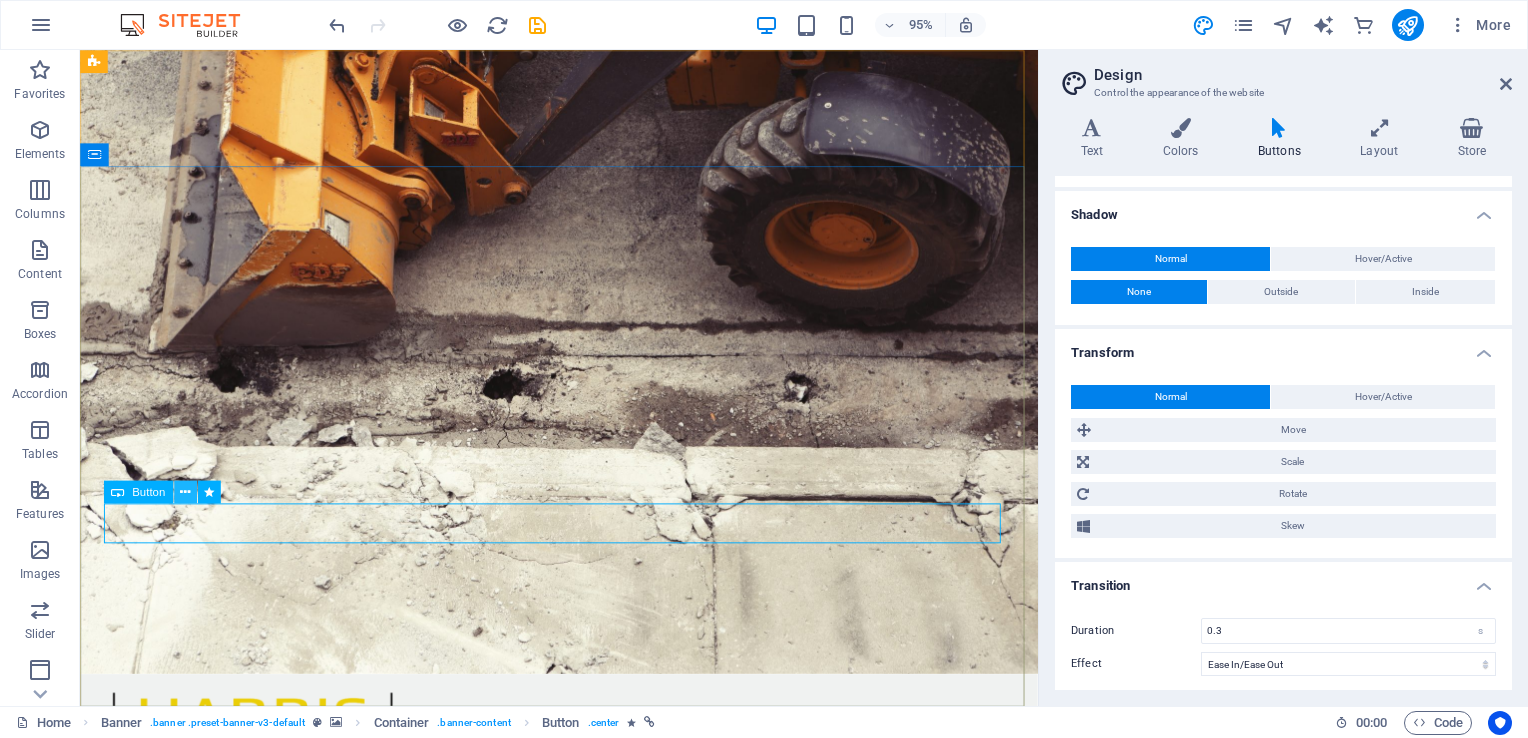 click at bounding box center (185, 492) 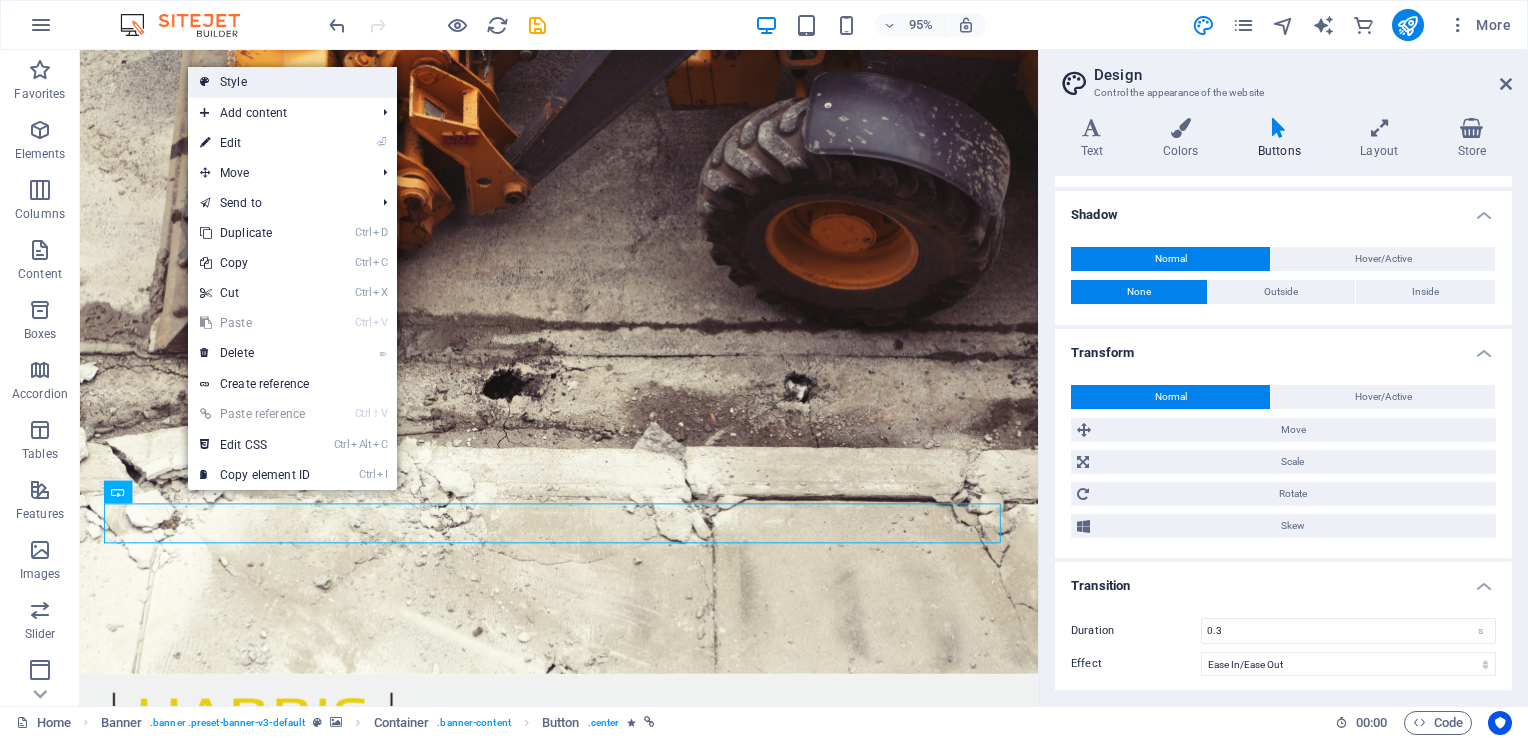 click on "Style" at bounding box center [292, 82] 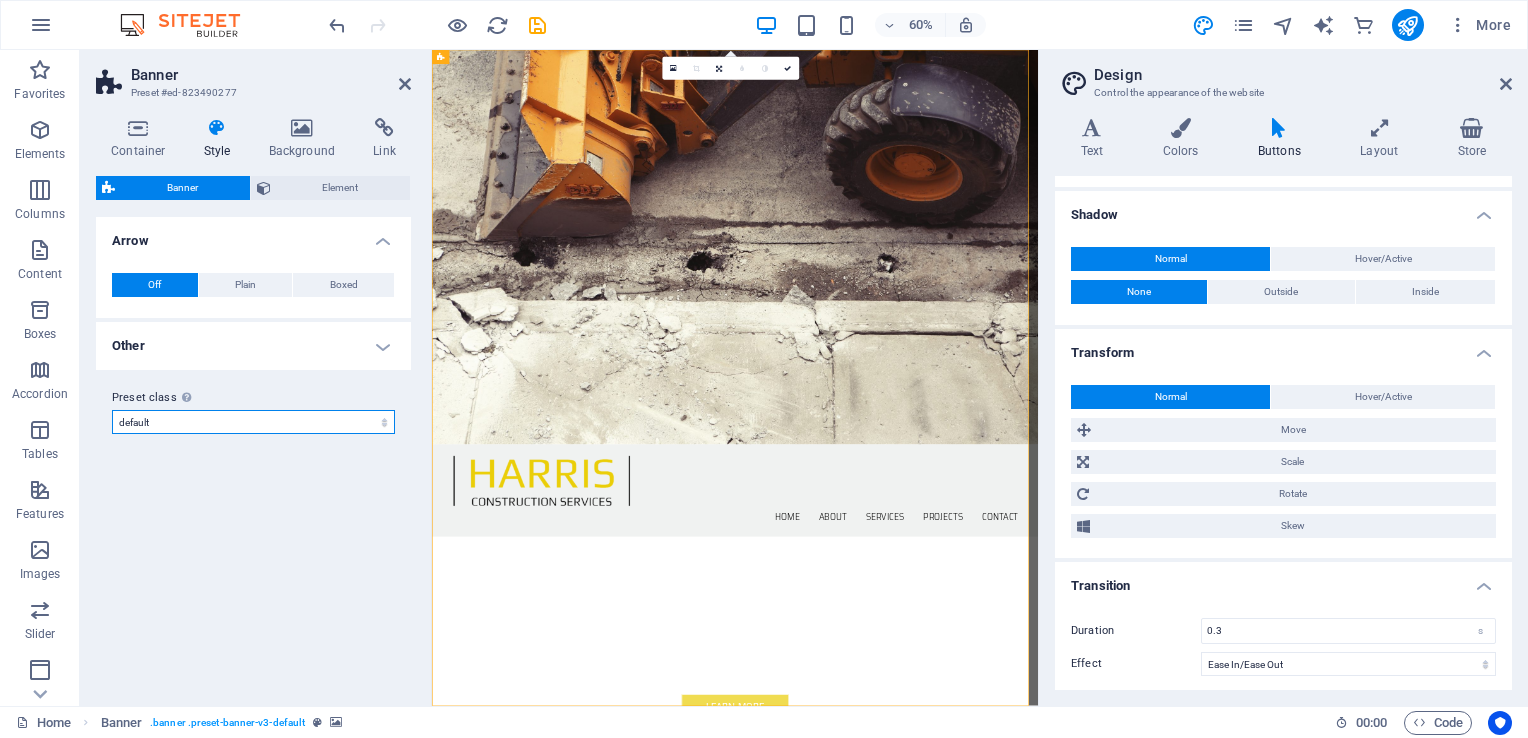 click on "default Add preset class" at bounding box center [253, 422] 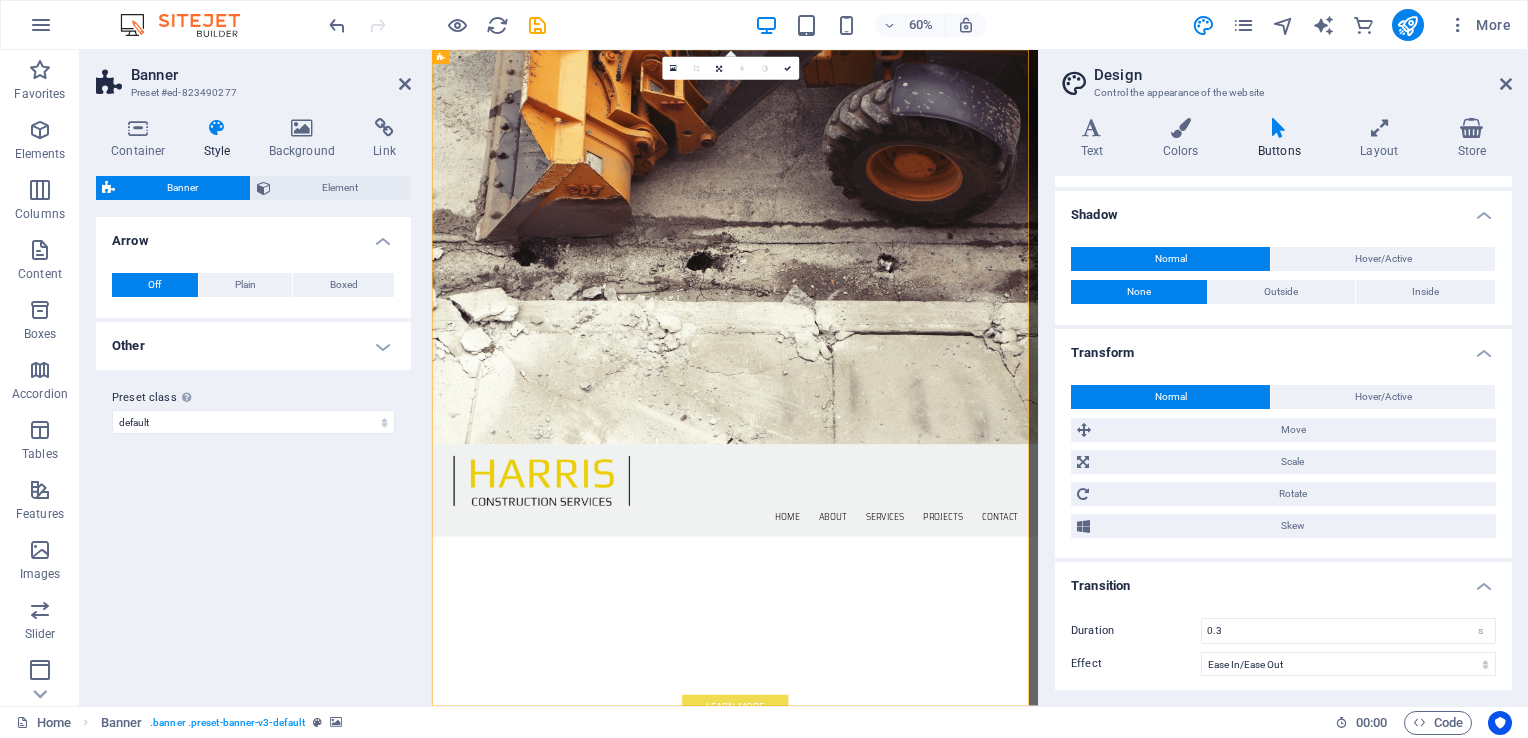 click on "Other" at bounding box center (253, 346) 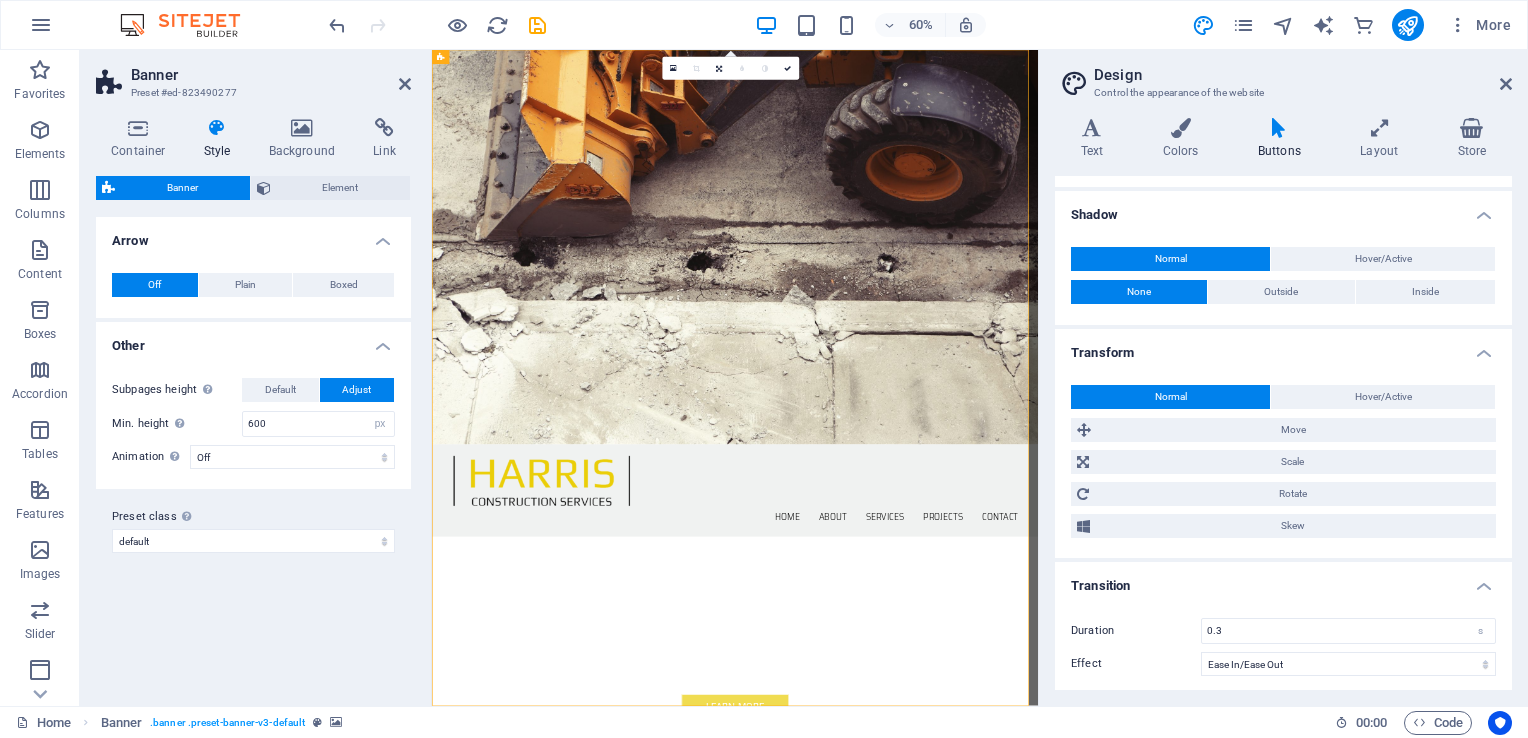click on "Other" at bounding box center (253, 340) 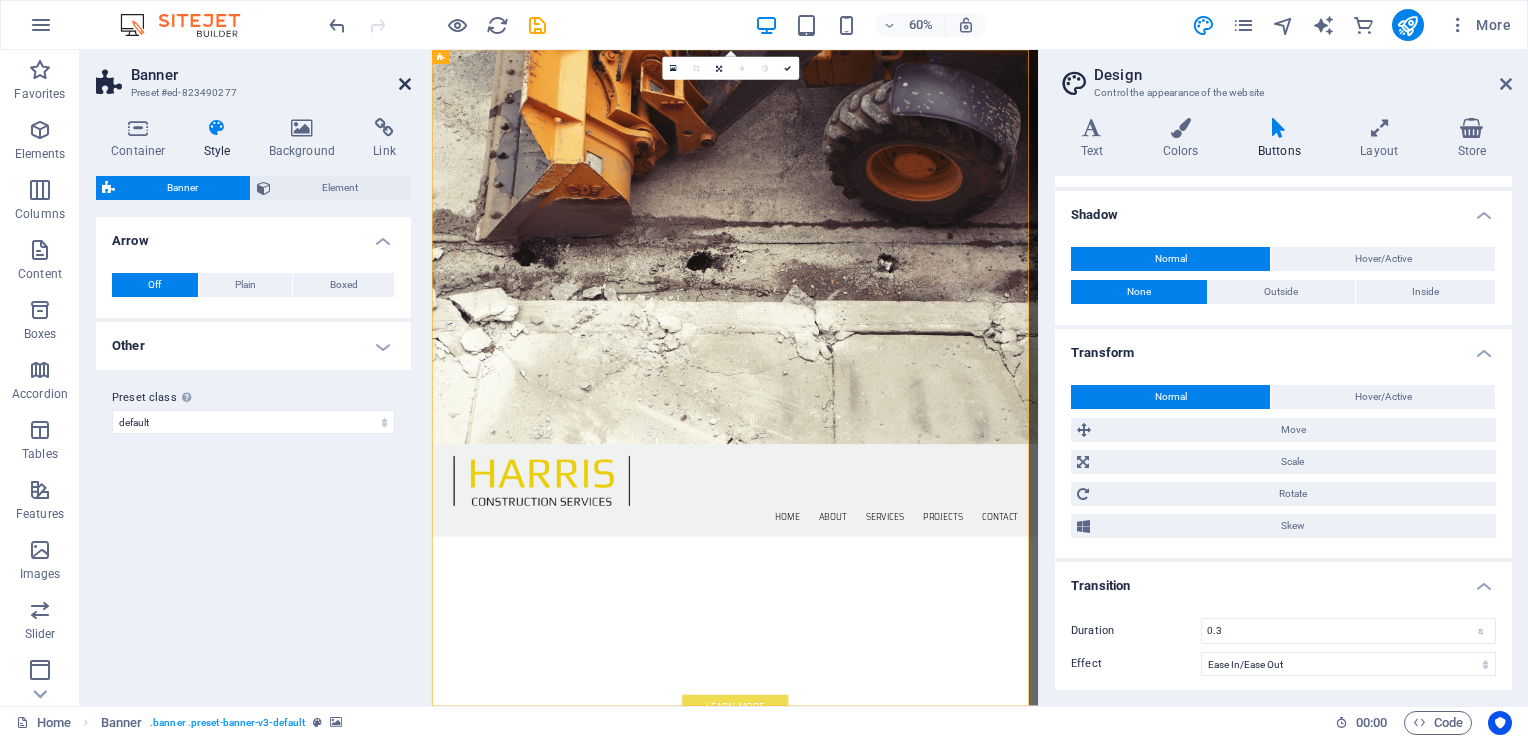 click at bounding box center (405, 84) 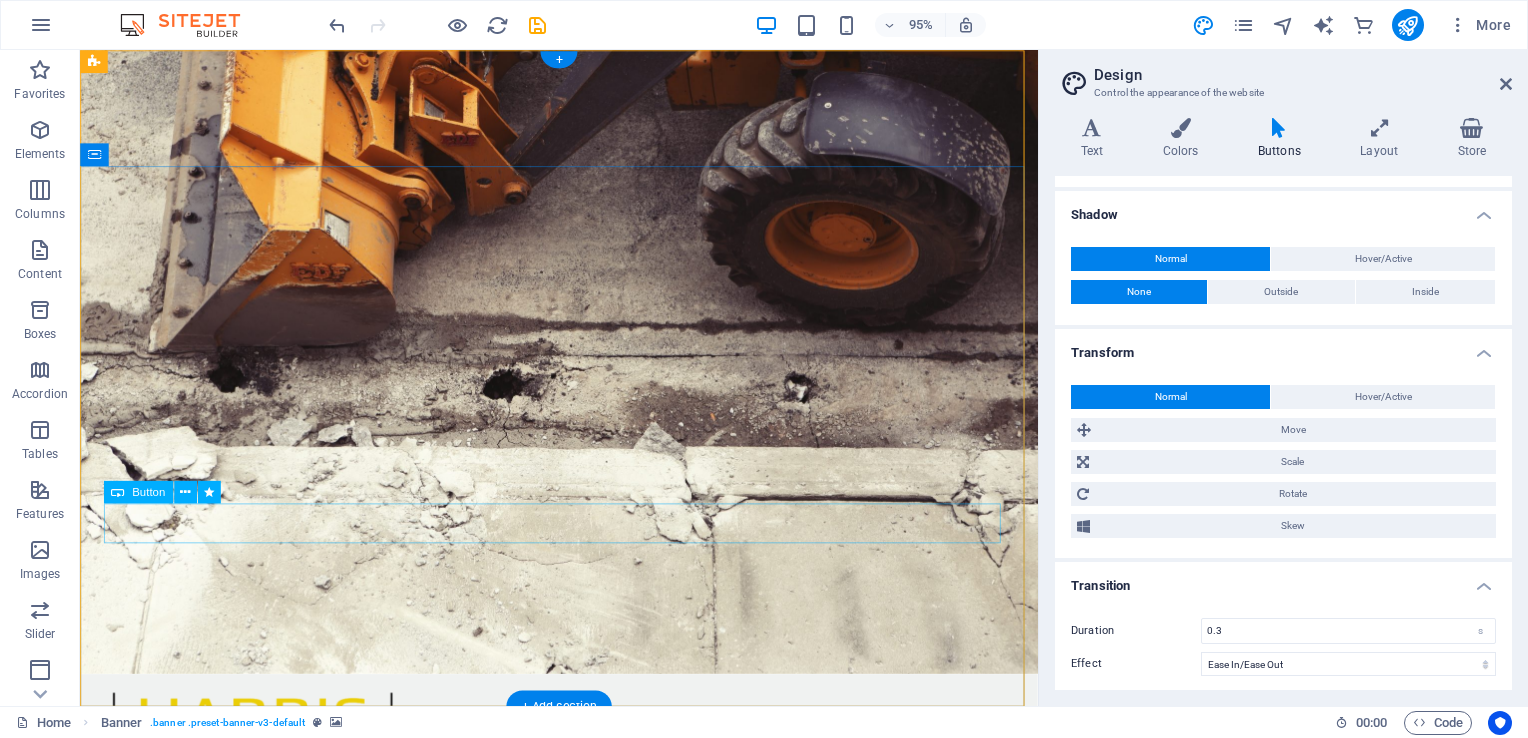 click on "Learn more" at bounding box center [584, 1145] 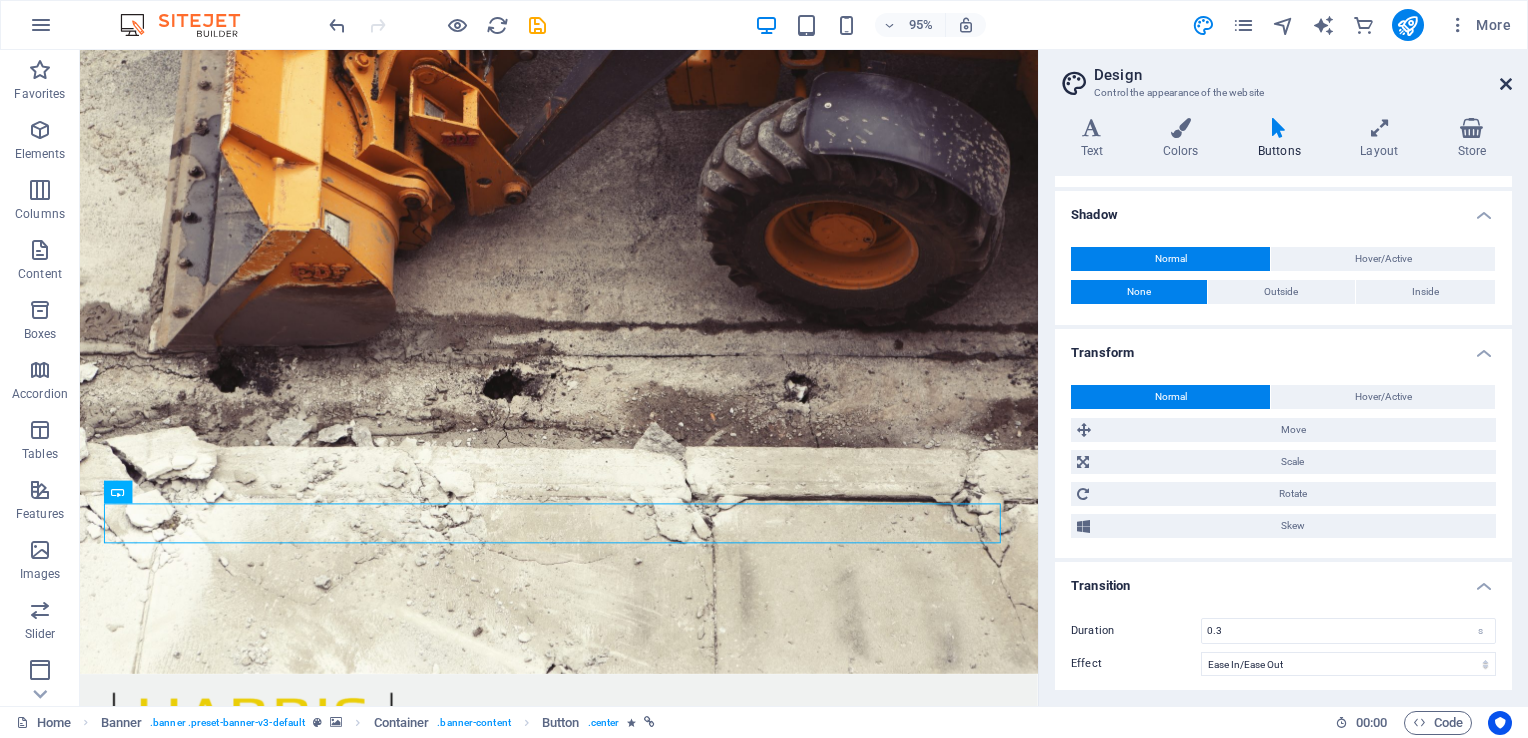 click at bounding box center [1506, 84] 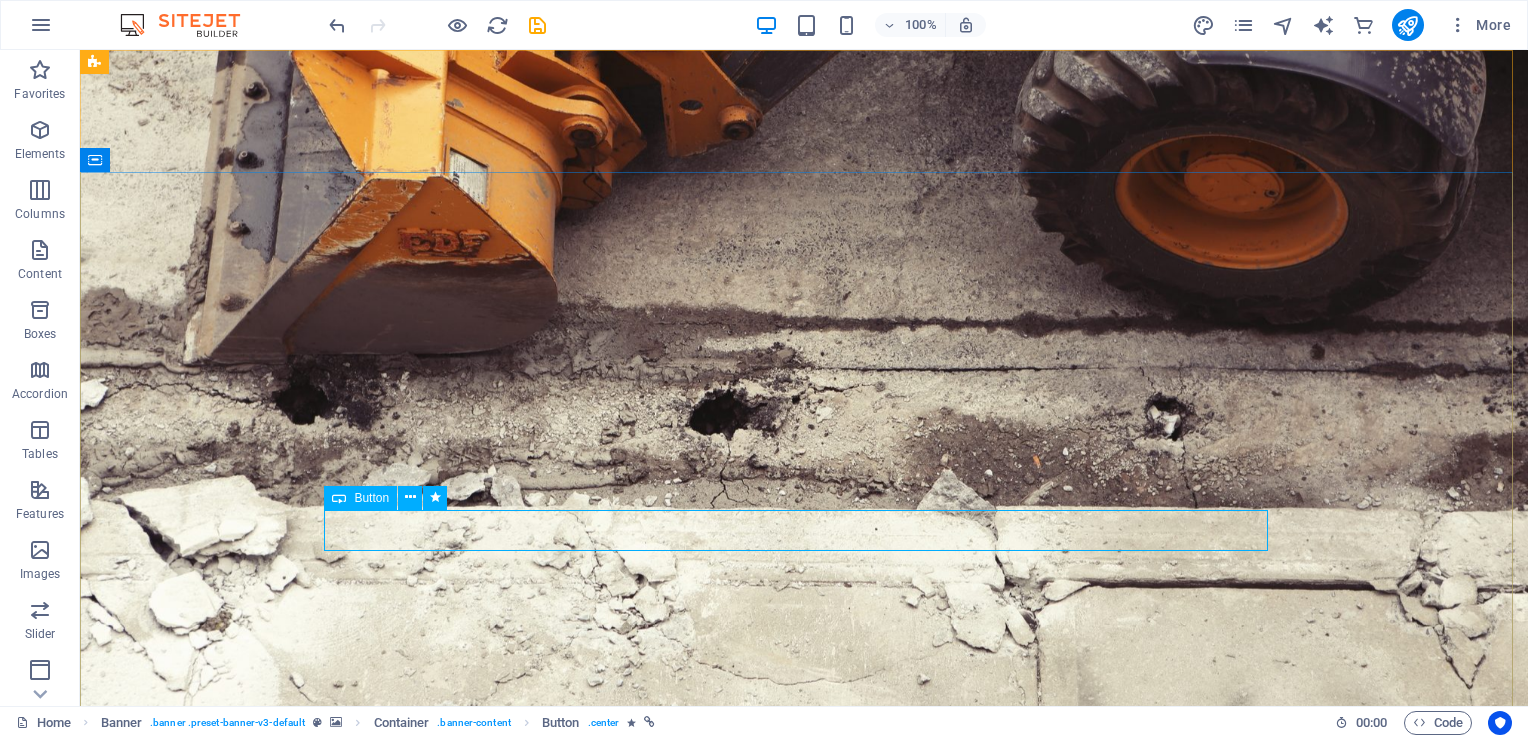 click at bounding box center [339, 498] 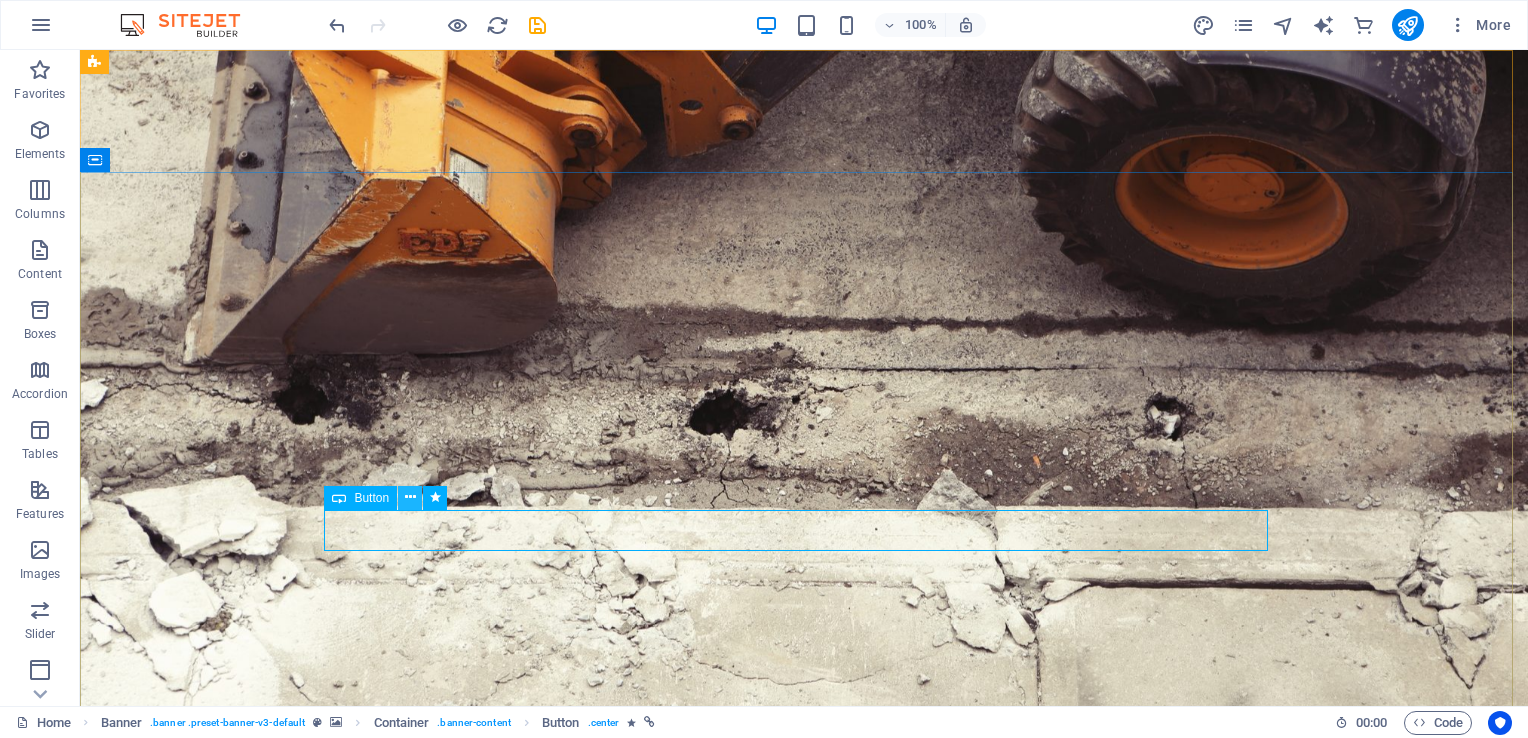 click at bounding box center [410, 497] 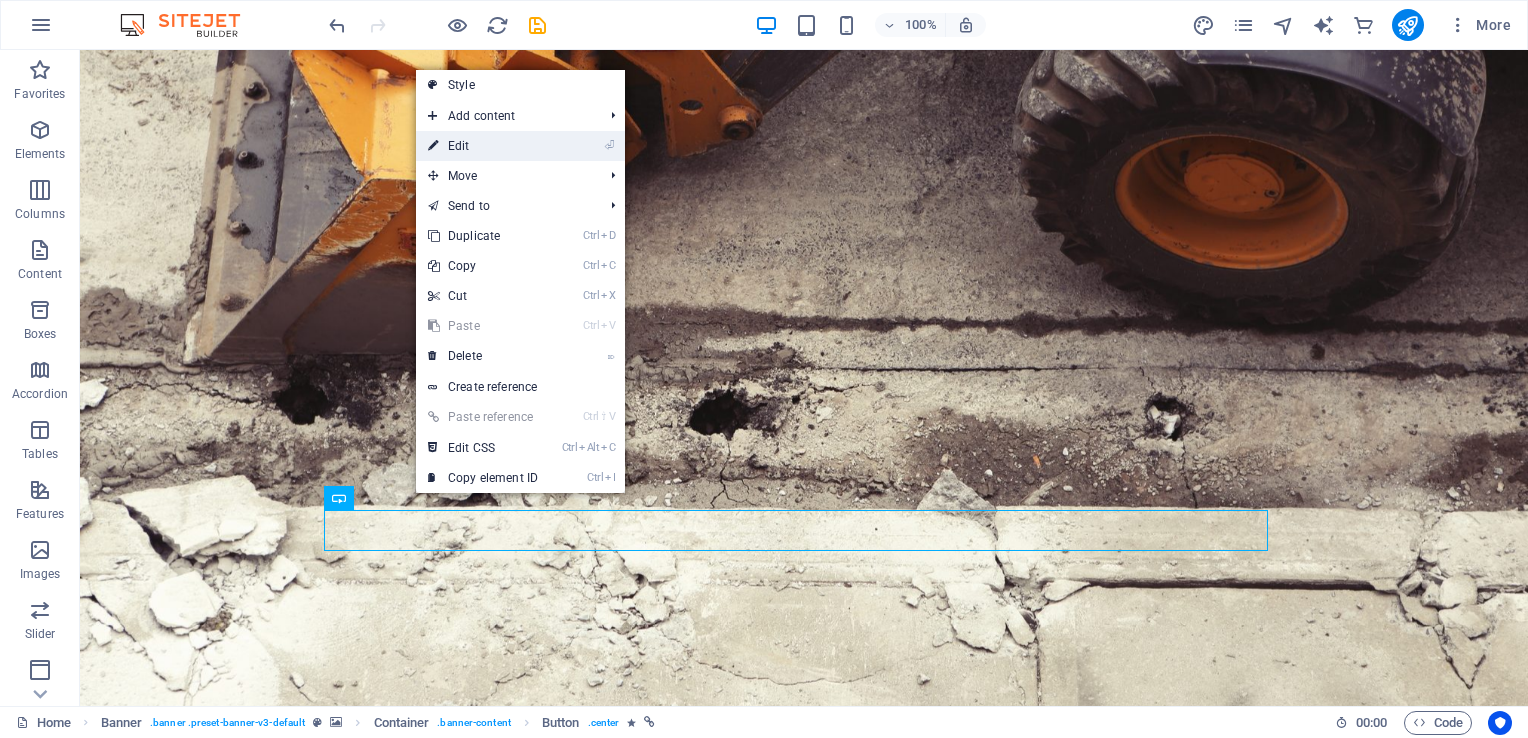 click on "⏎  Edit" at bounding box center (483, 146) 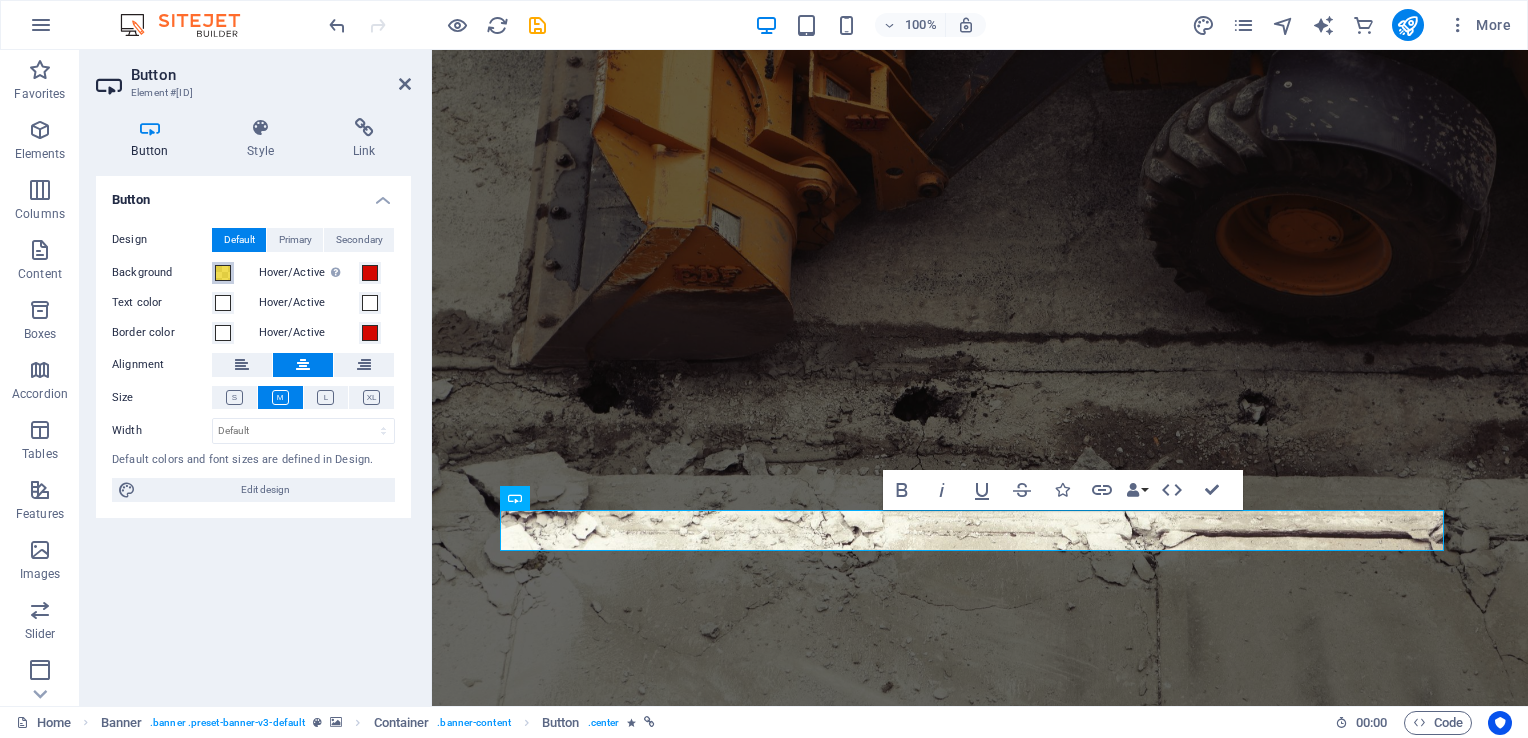 click at bounding box center [223, 273] 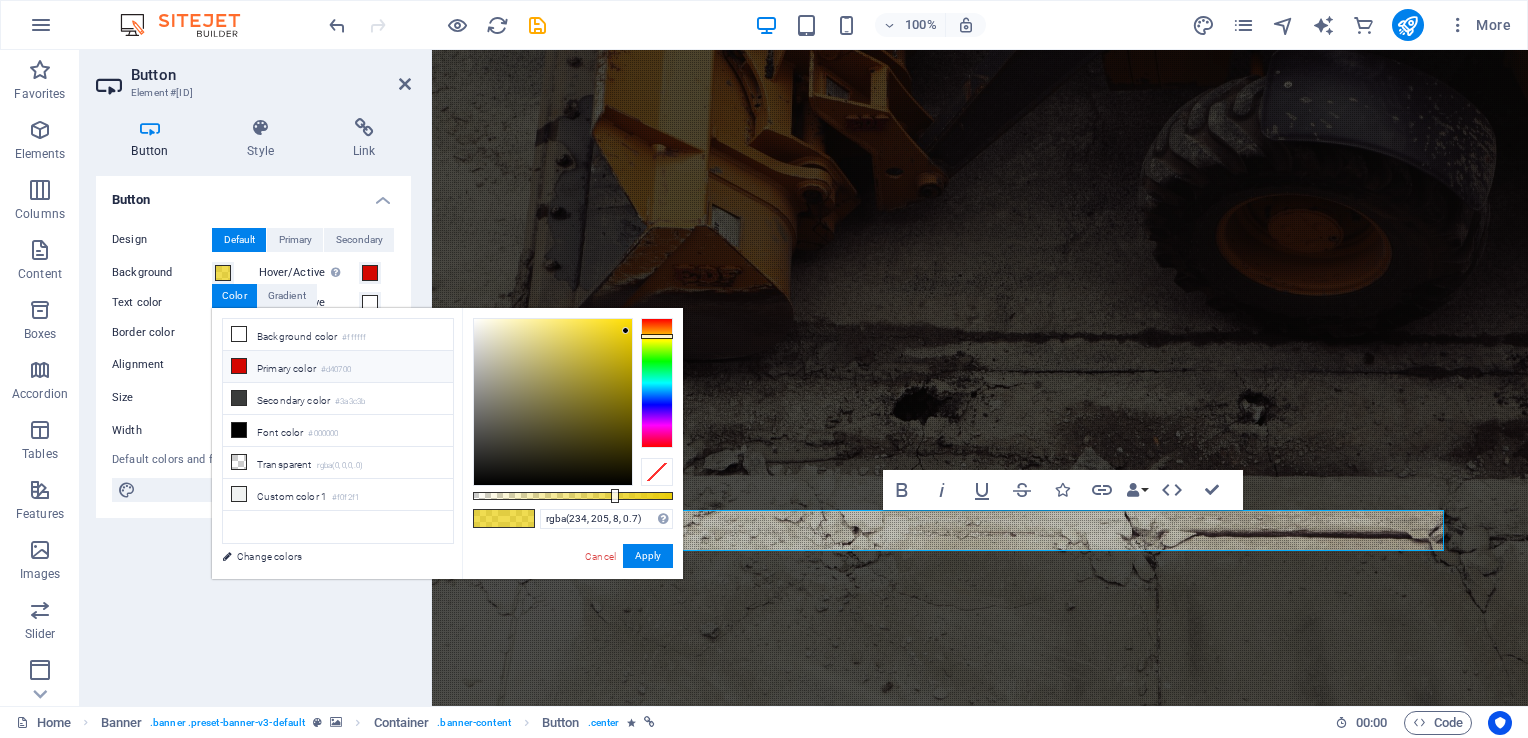 click at bounding box center [239, 366] 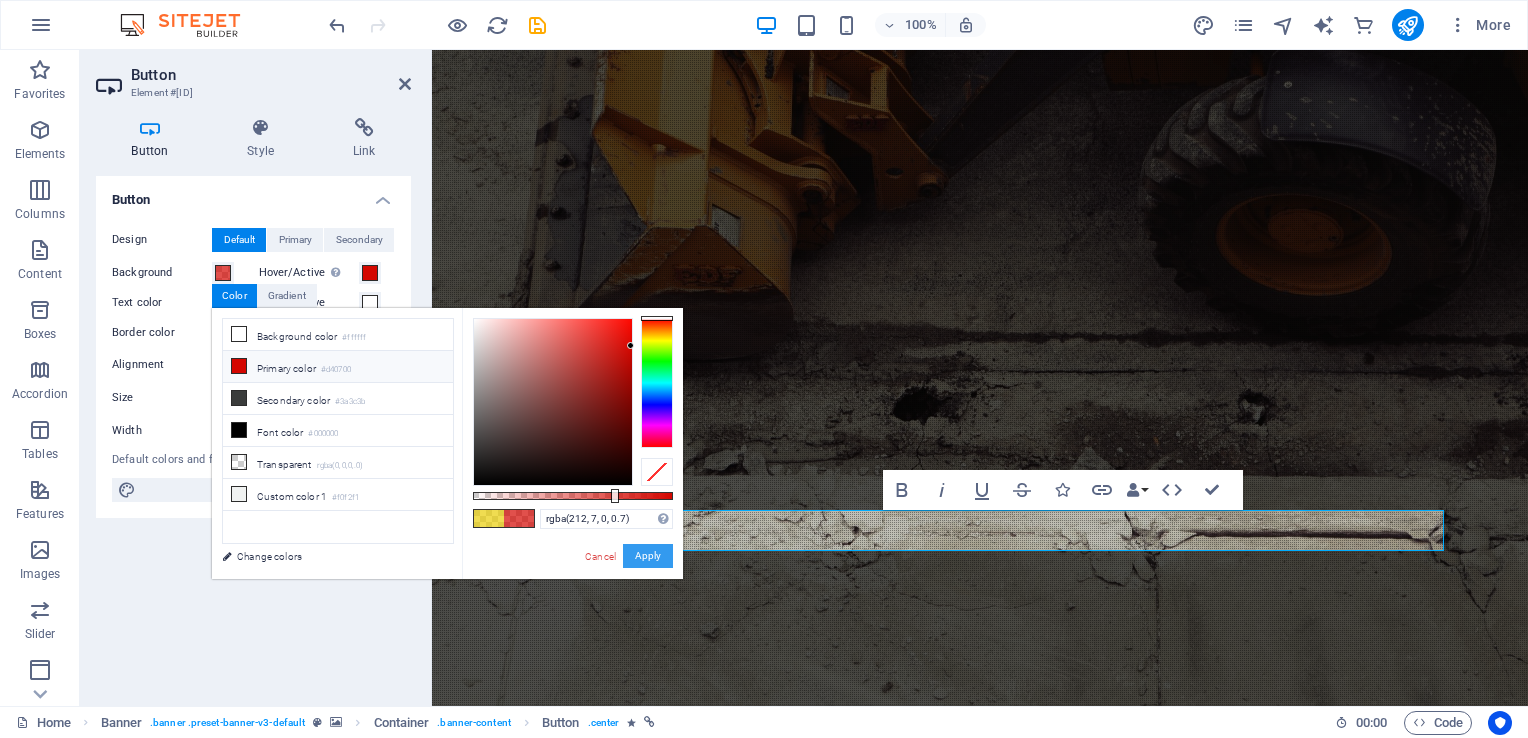 click on "Apply" at bounding box center (648, 556) 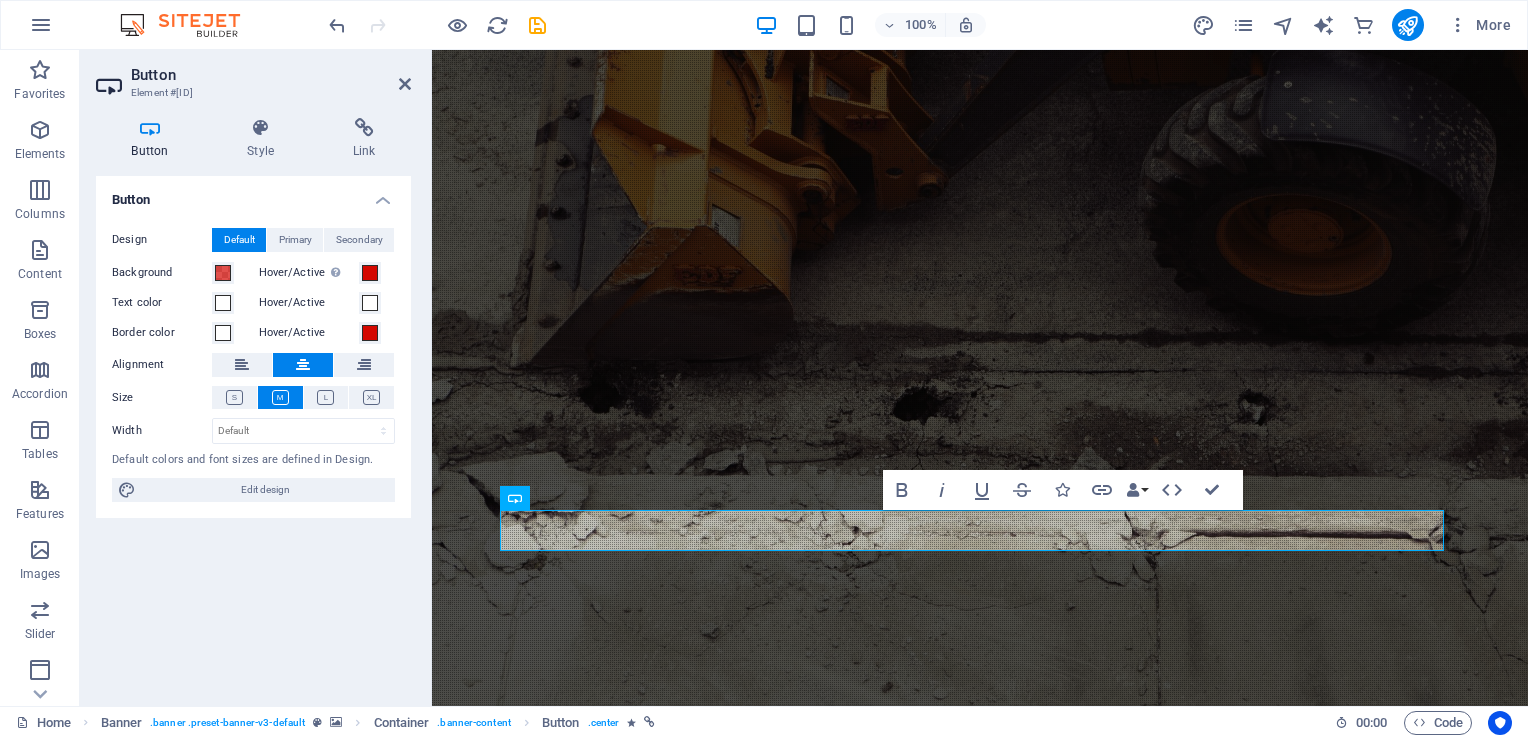 click on "Button Design Default Primary Secondary Background Hover/Active Switch to preview mode to test the active/hover state Text color Hover/Active Border color Hover/Active Alignment Size Width Default px rem % em vh vw Default colors and font sizes are defined in Design. Edit design" at bounding box center (253, 433) 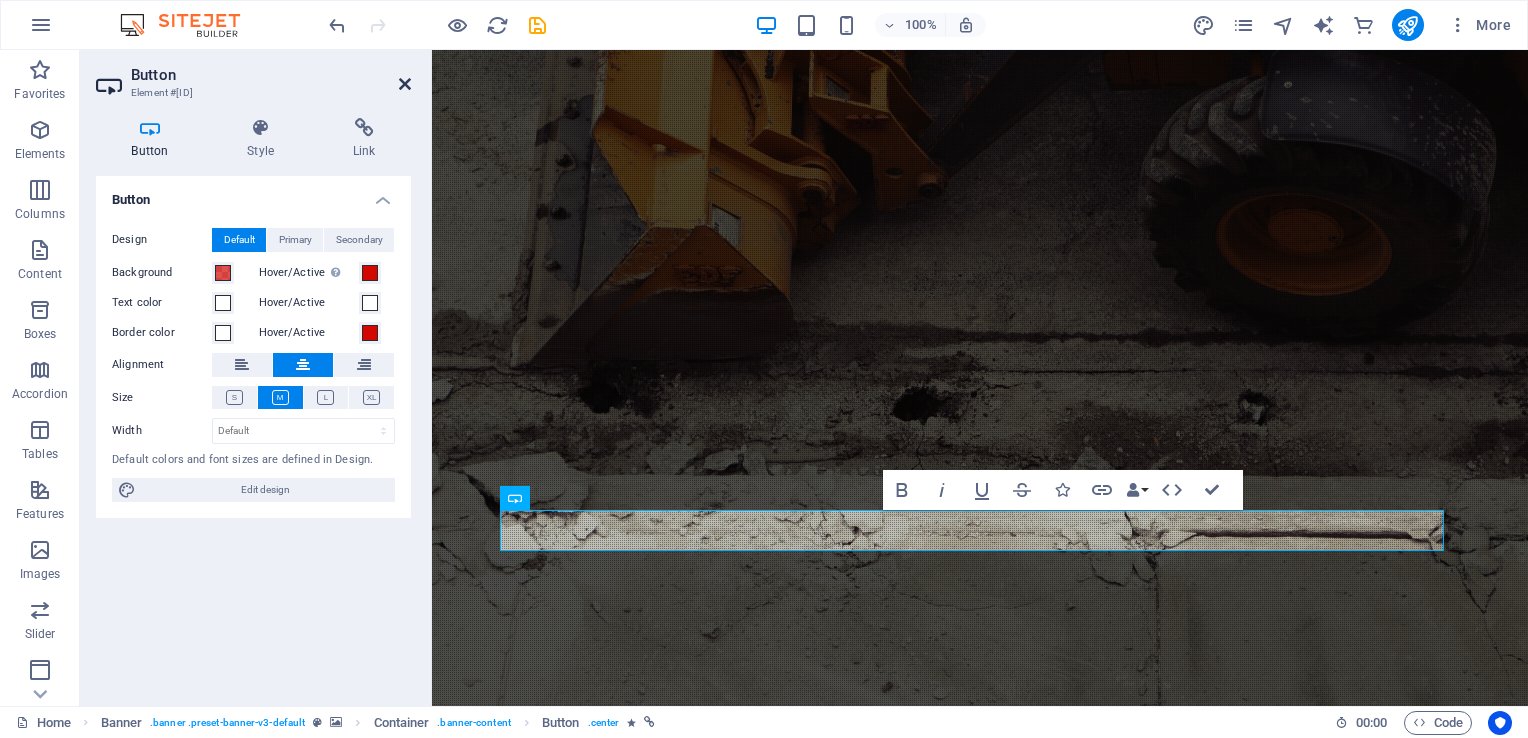 click at bounding box center (405, 84) 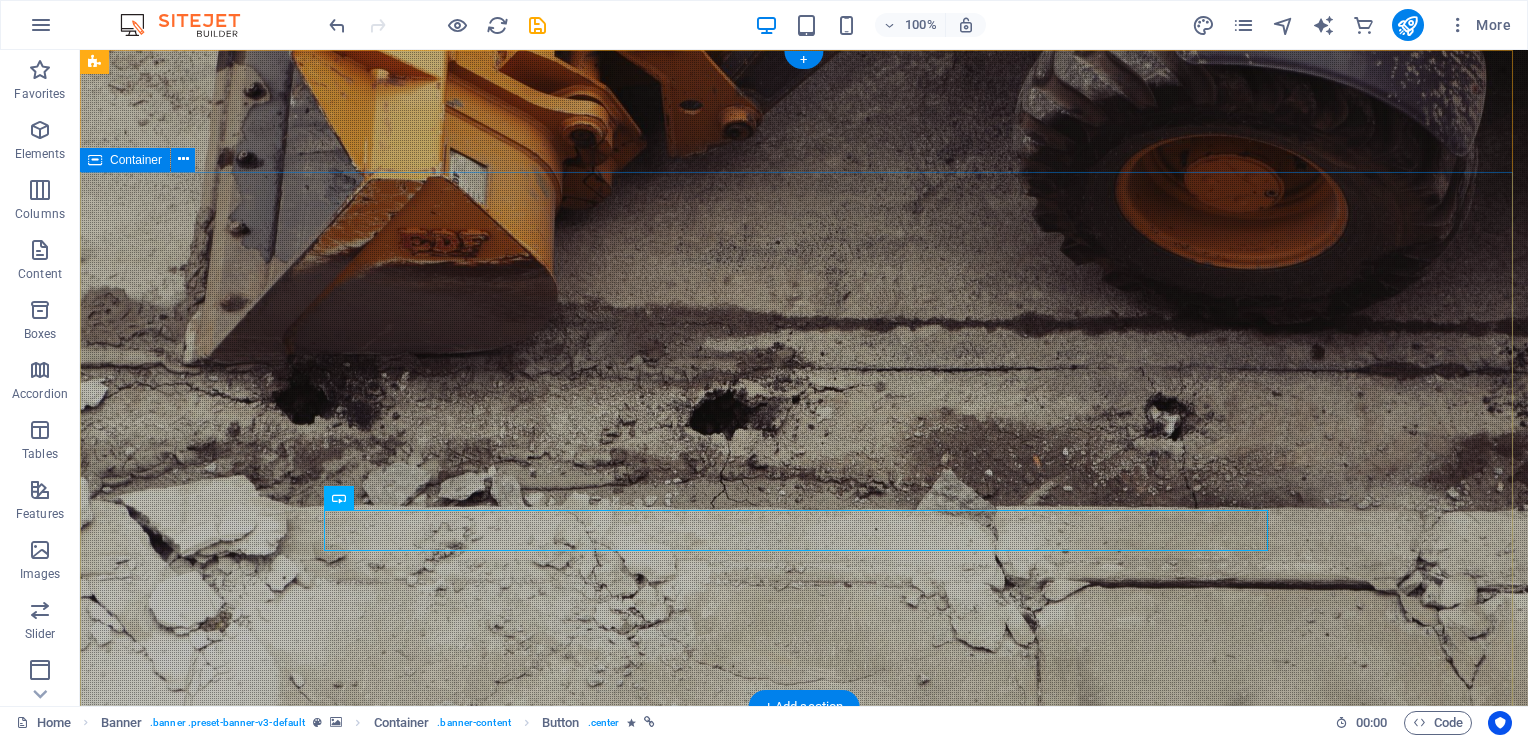 click on "We Exceed Your Expectations Learn more" at bounding box center (804, 1053) 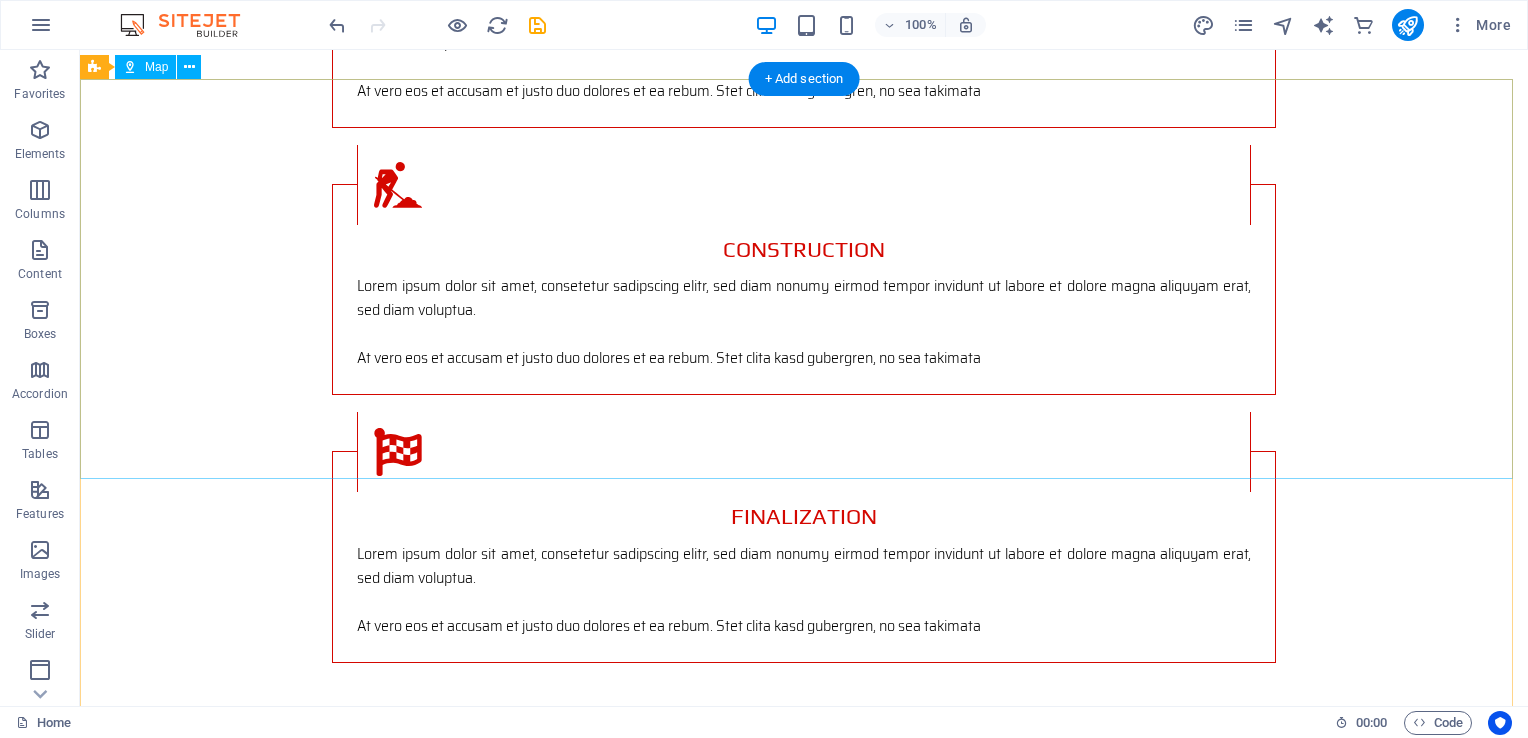 scroll, scrollTop: 3008, scrollLeft: 0, axis: vertical 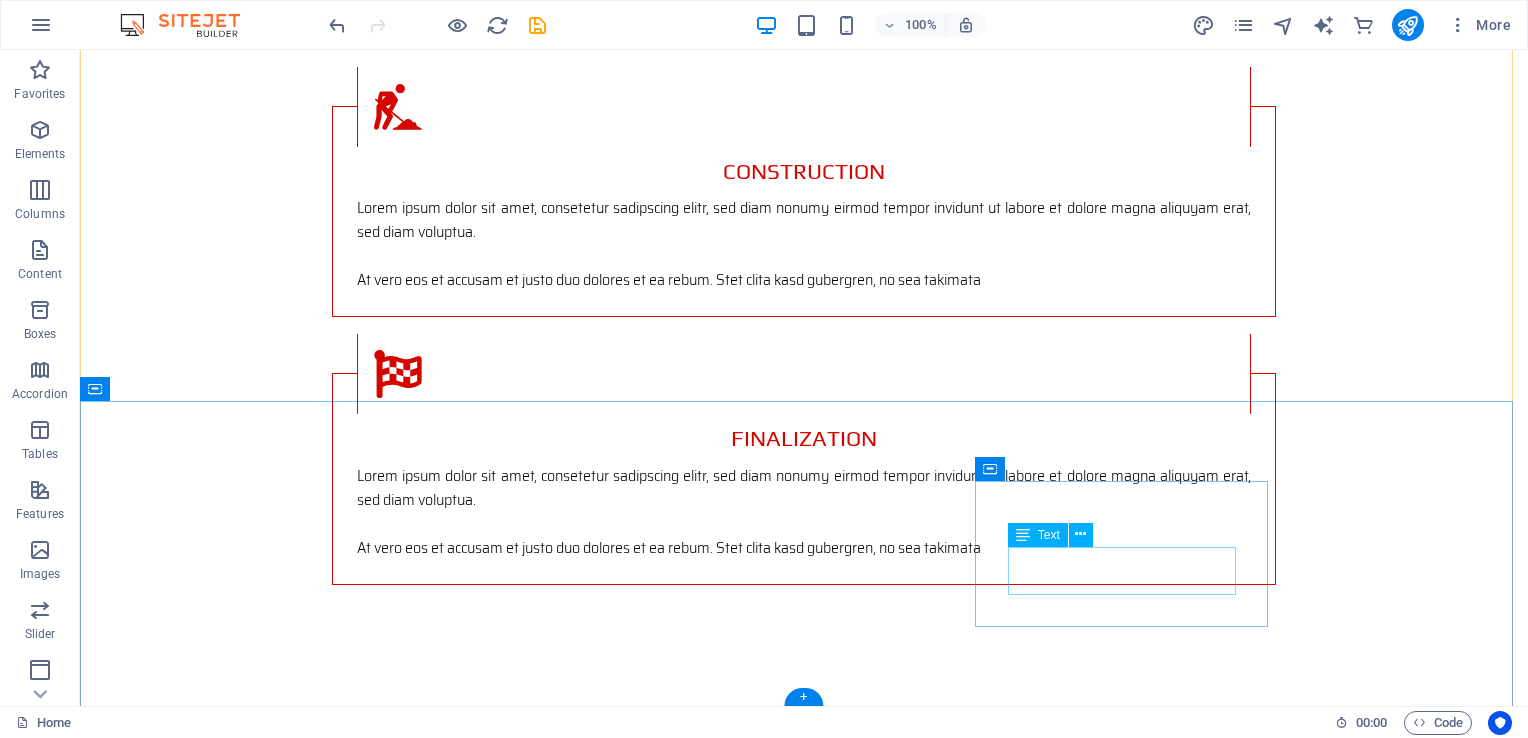 click on "example.com Legal Notice  |  Privacy" at bounding box center (242, 2416) 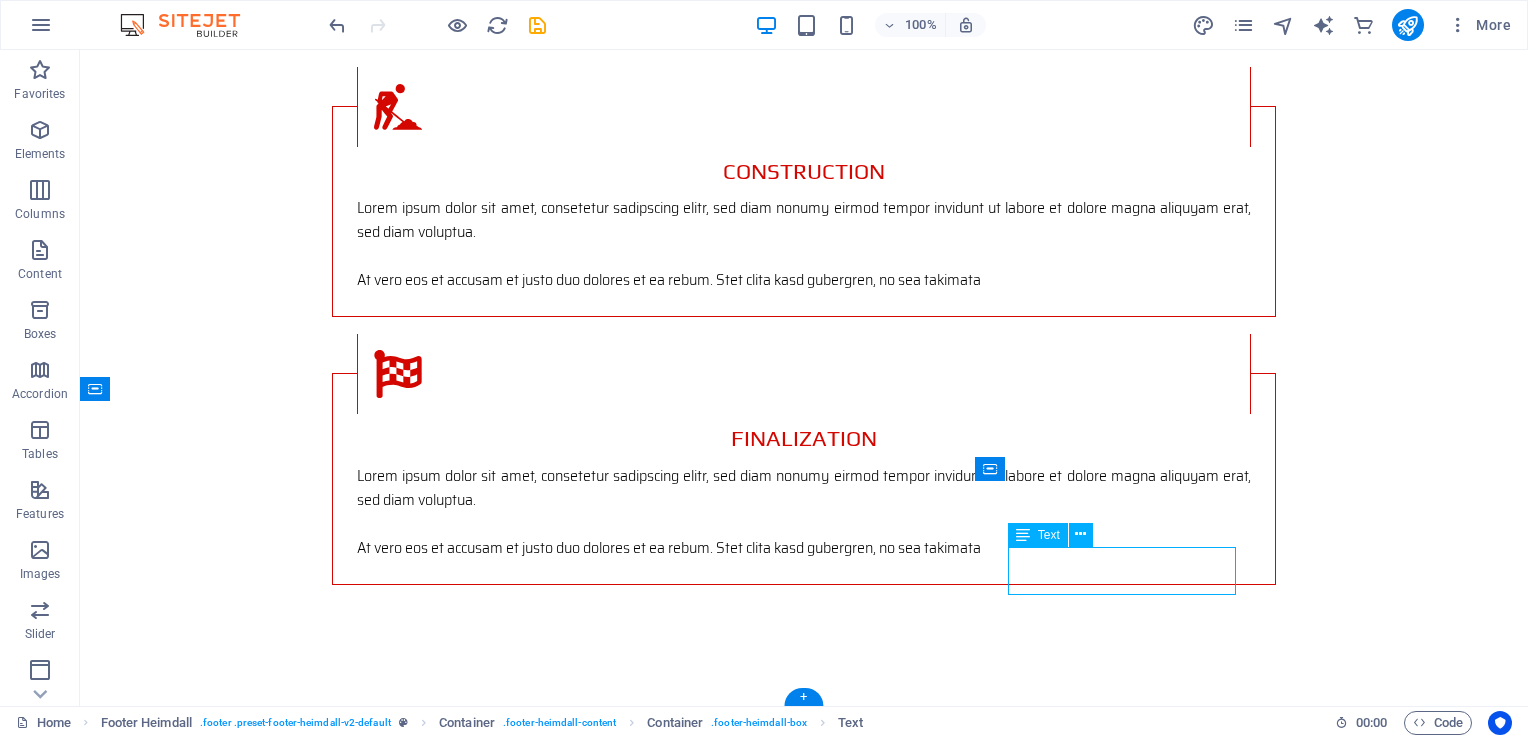 click on "example.com Legal Notice  |  Privacy" at bounding box center [242, 2416] 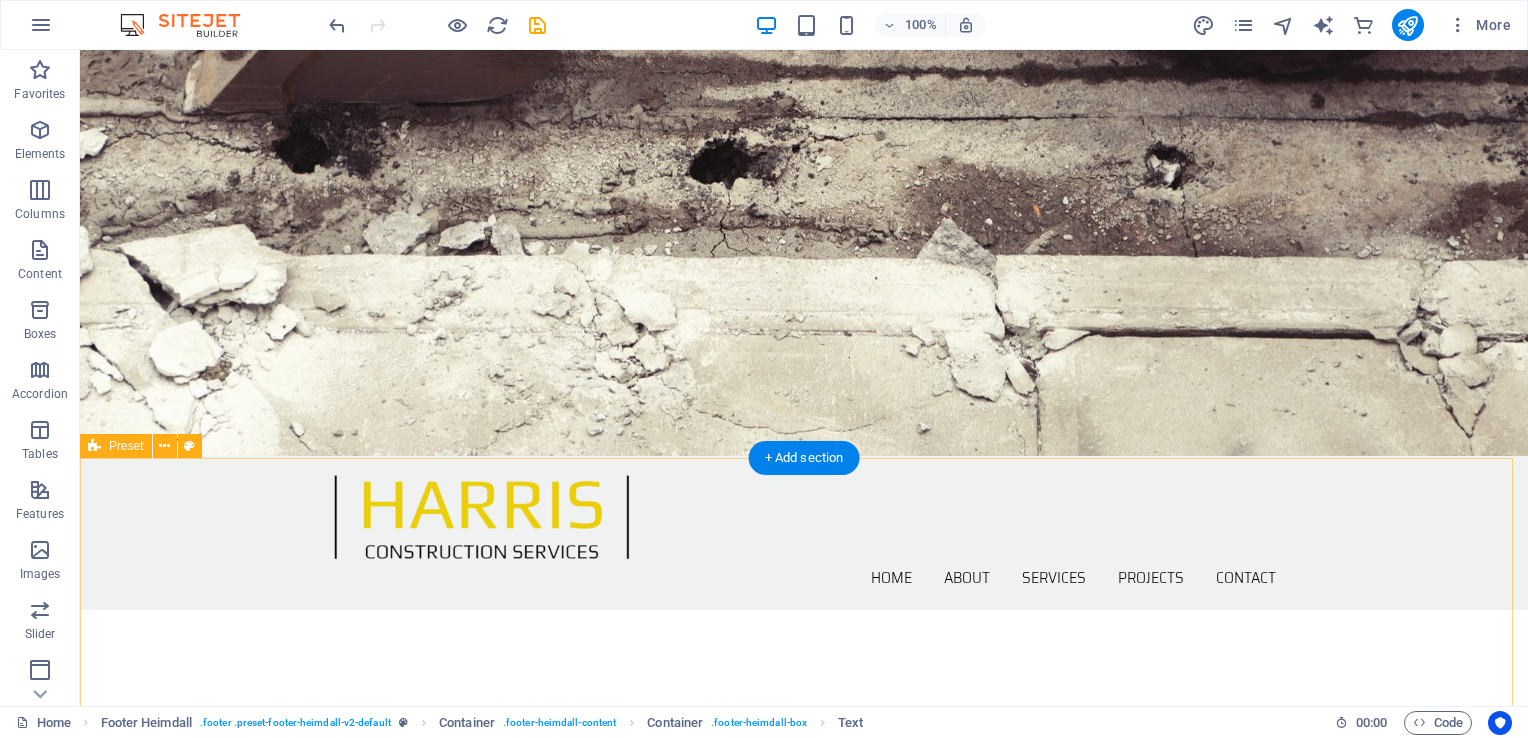 scroll, scrollTop: 0, scrollLeft: 0, axis: both 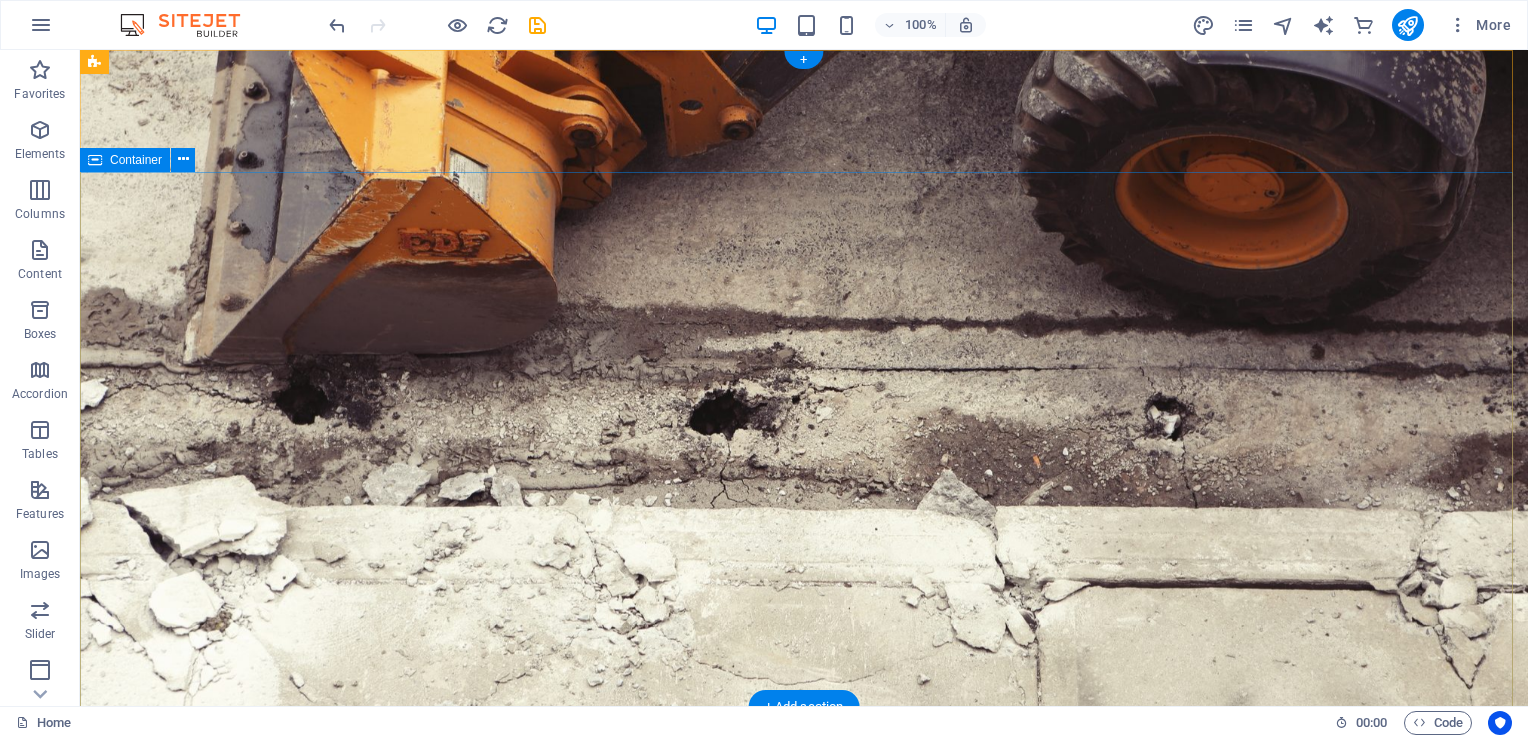 click on "We Exceed Your Expectations Learn more" at bounding box center [804, 1053] 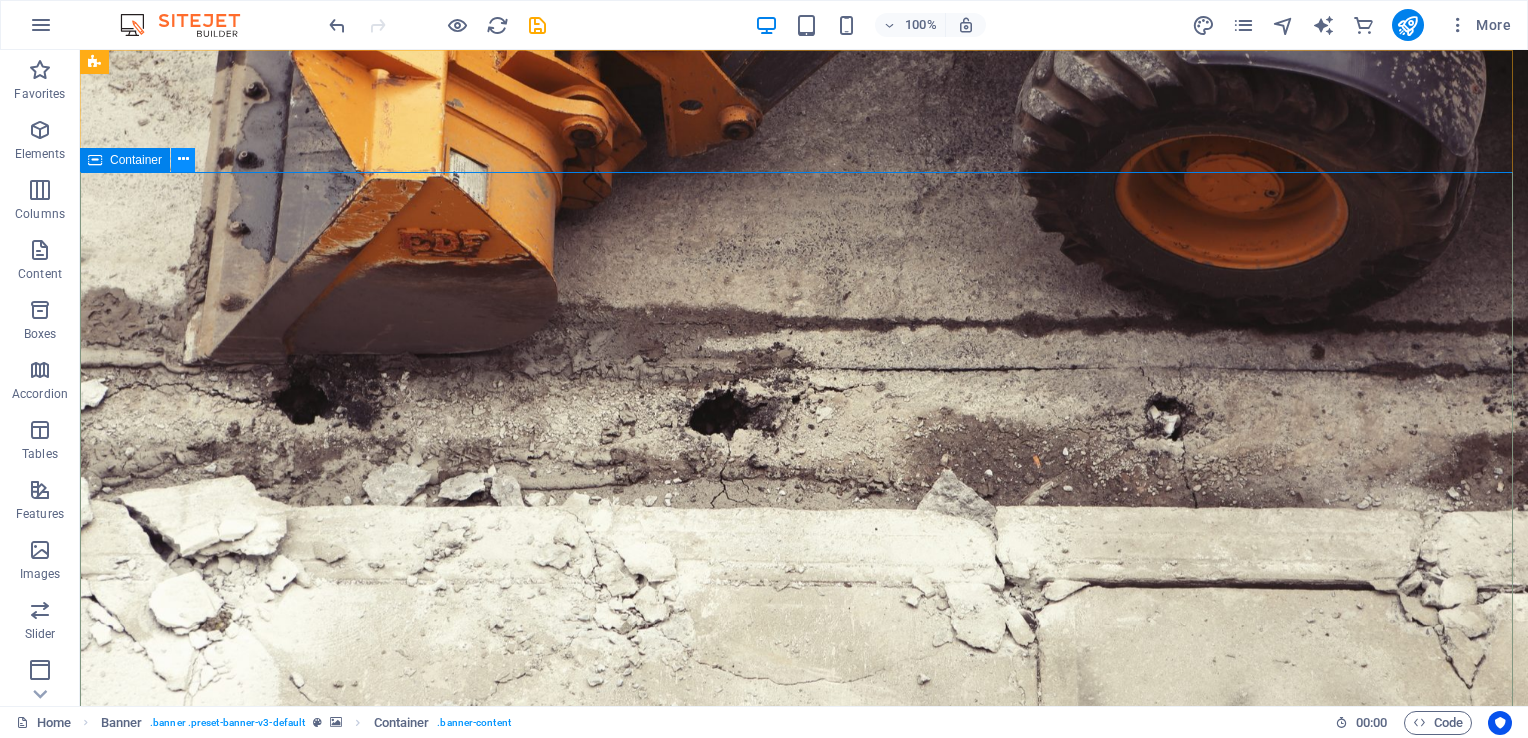 click at bounding box center [183, 159] 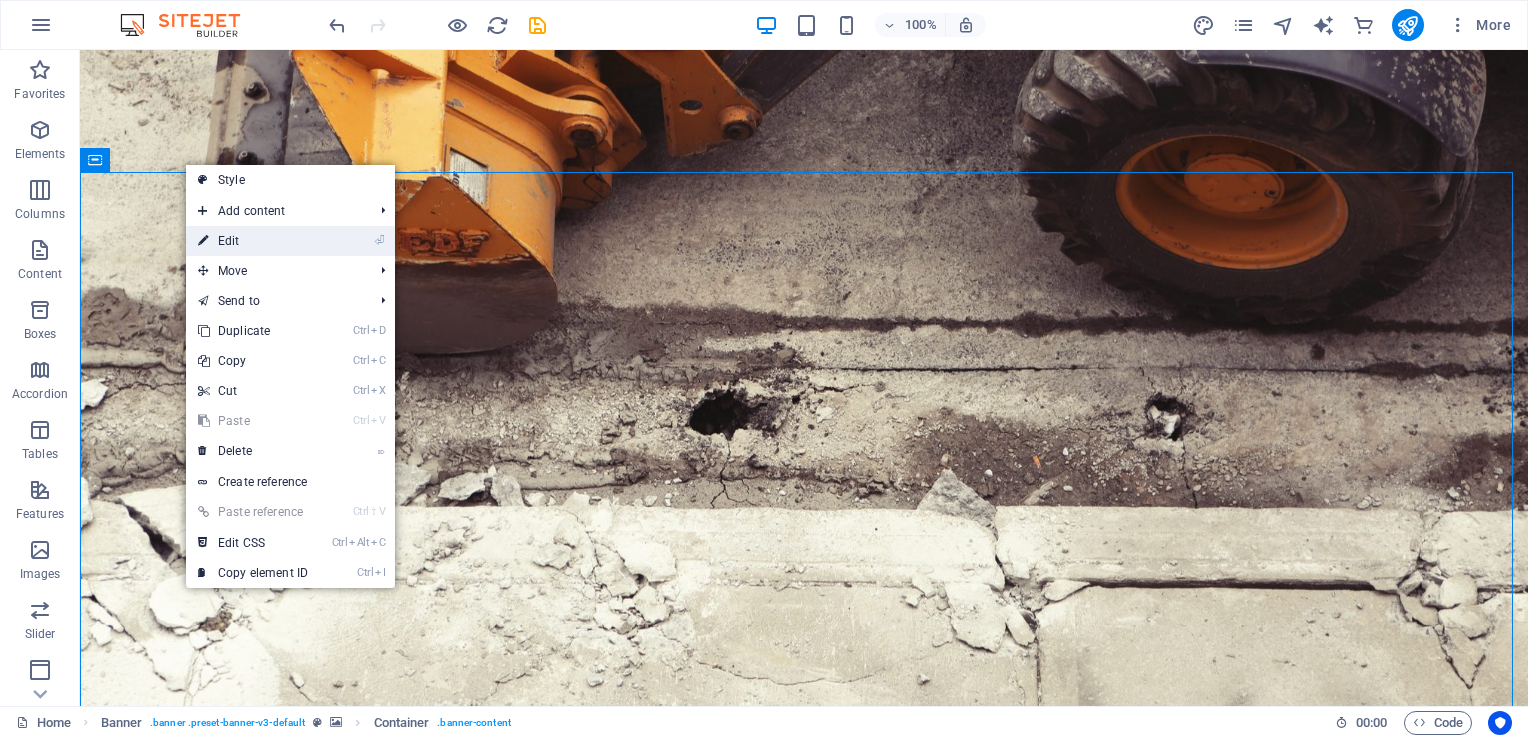 click on "⏎  Edit" at bounding box center [253, 241] 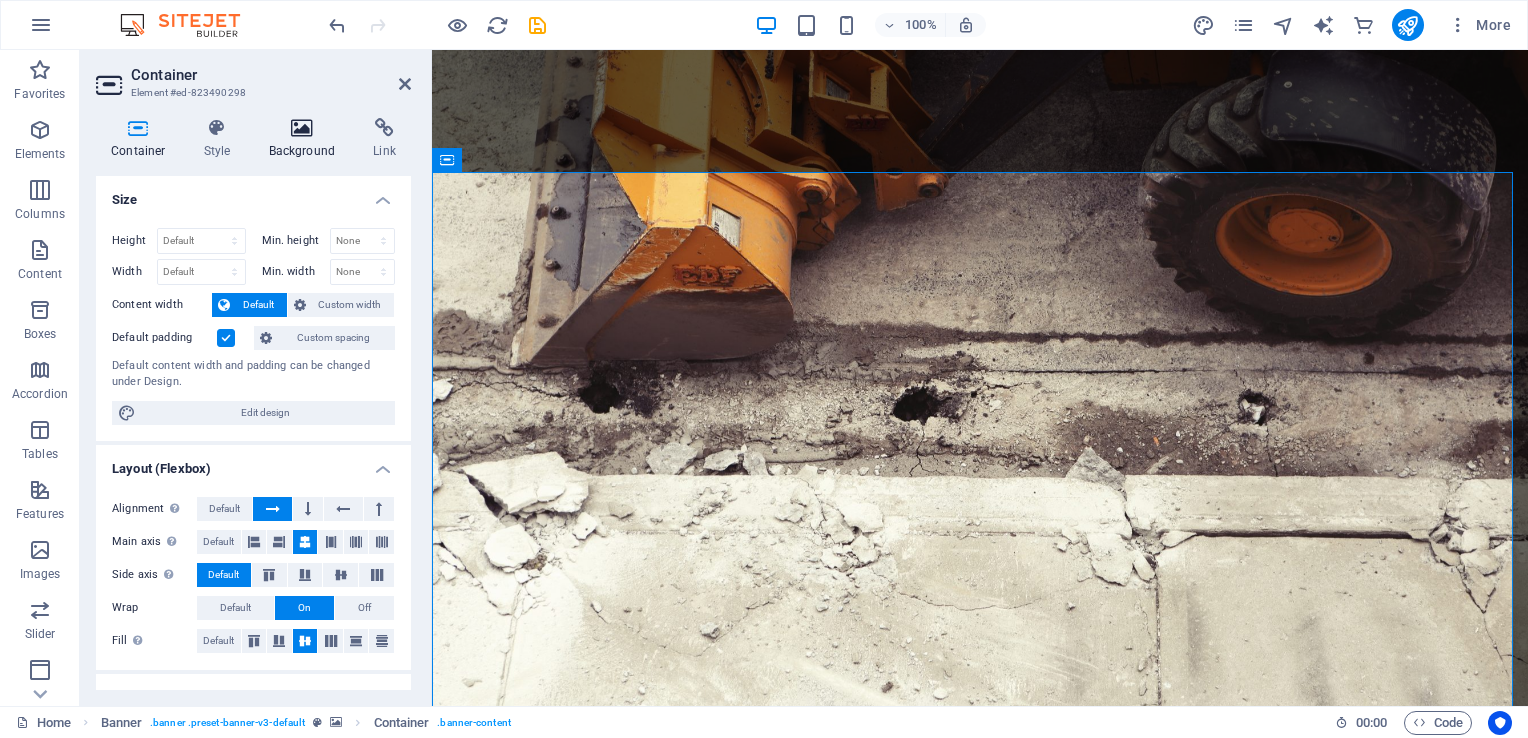 click at bounding box center (302, 128) 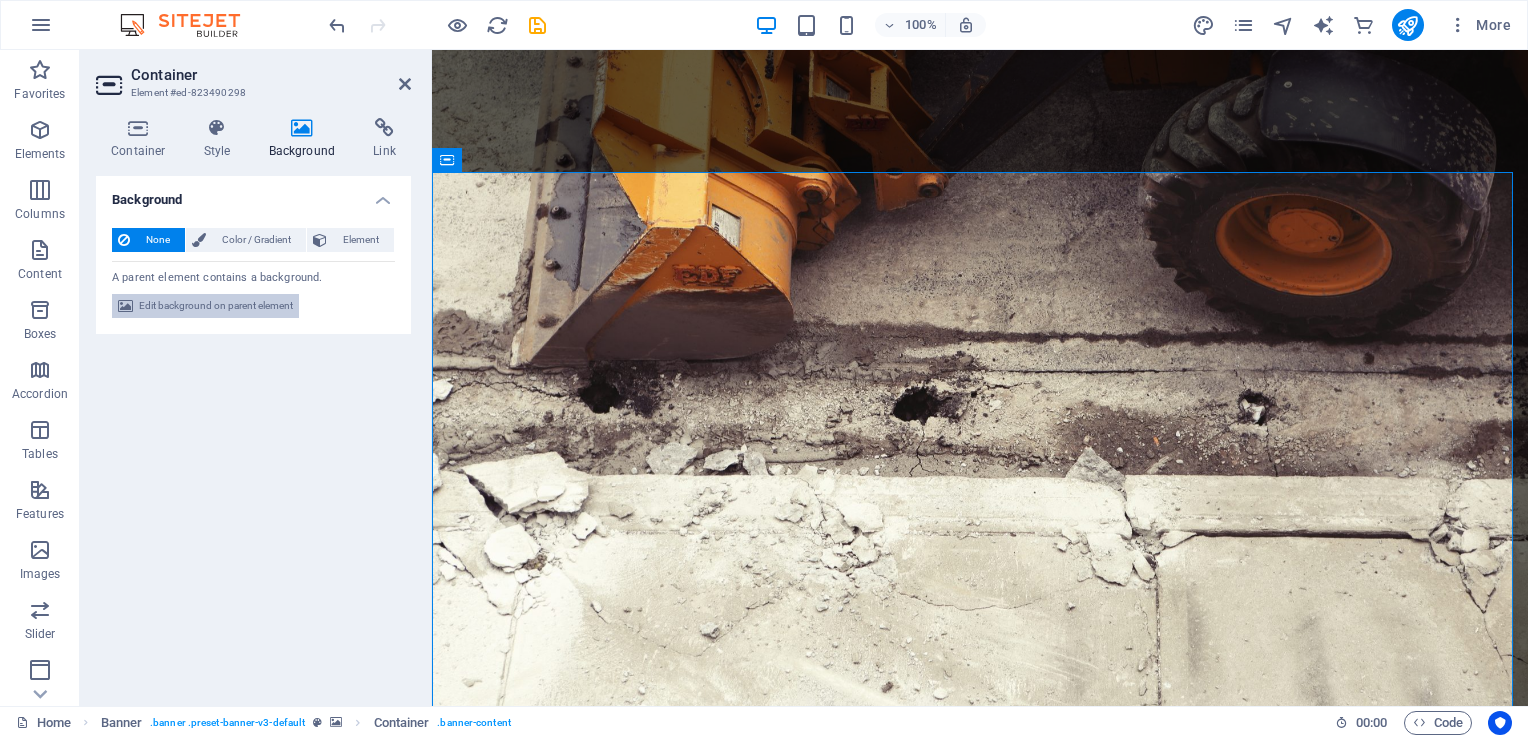 click on "Edit background on parent element" at bounding box center [216, 306] 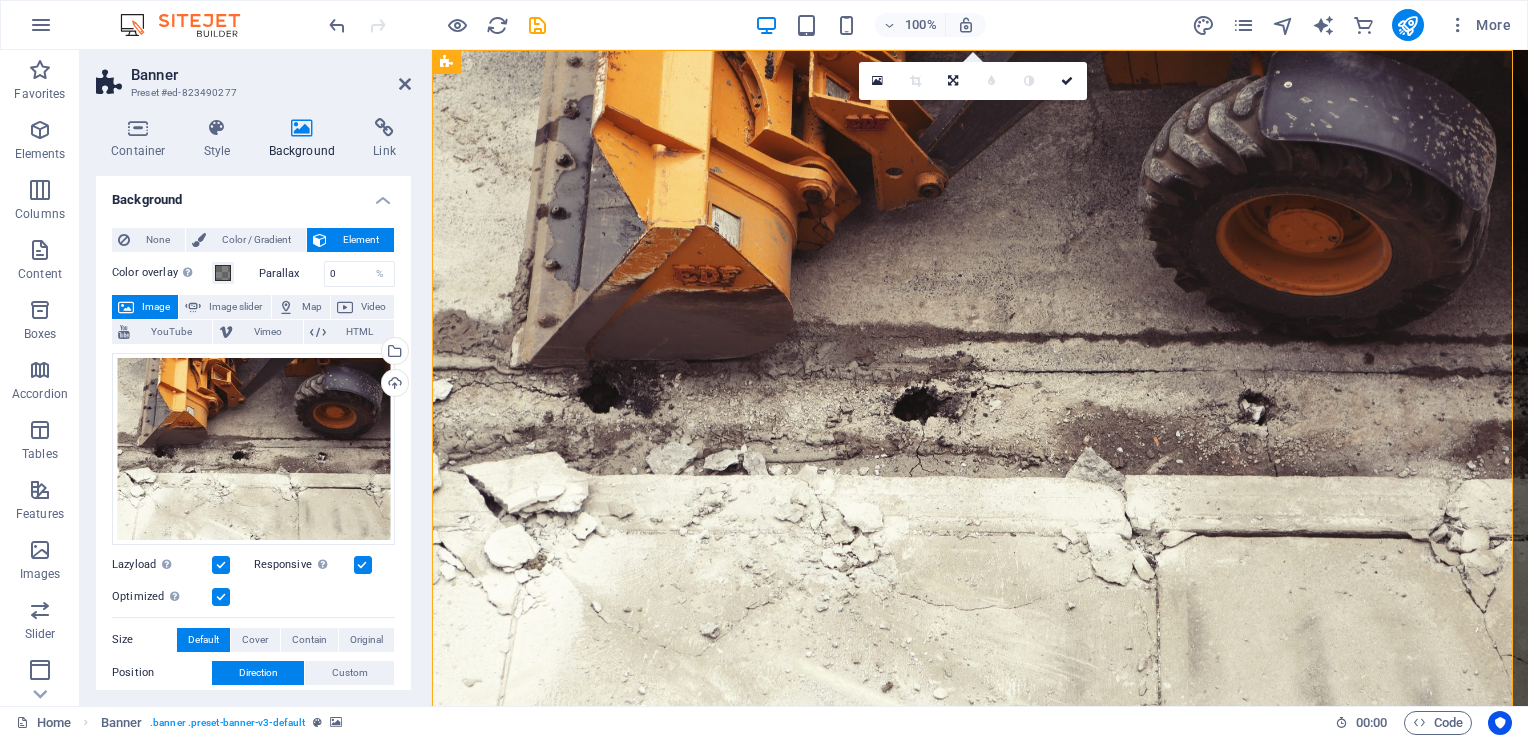 click on "Image" at bounding box center [156, 307] 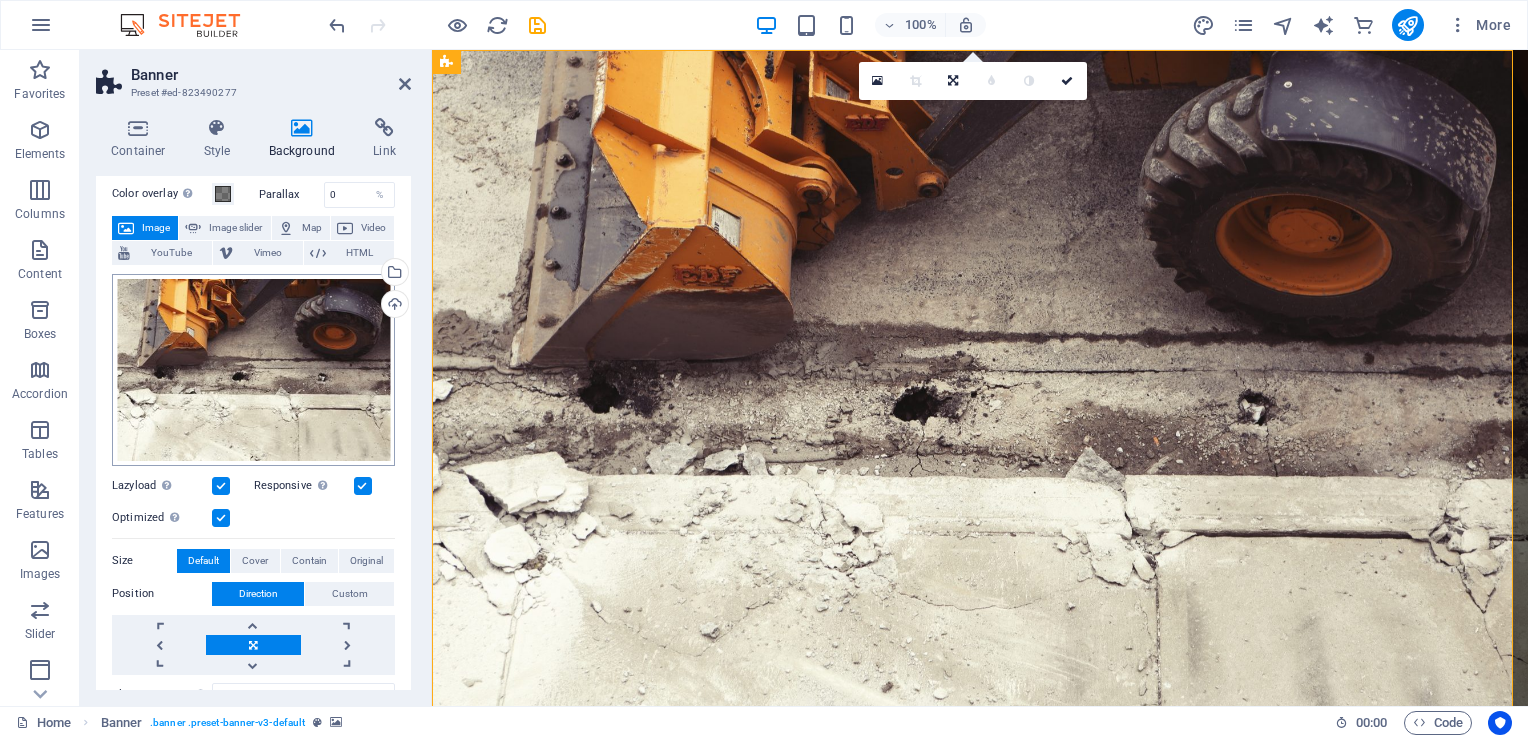 scroll, scrollTop: 78, scrollLeft: 0, axis: vertical 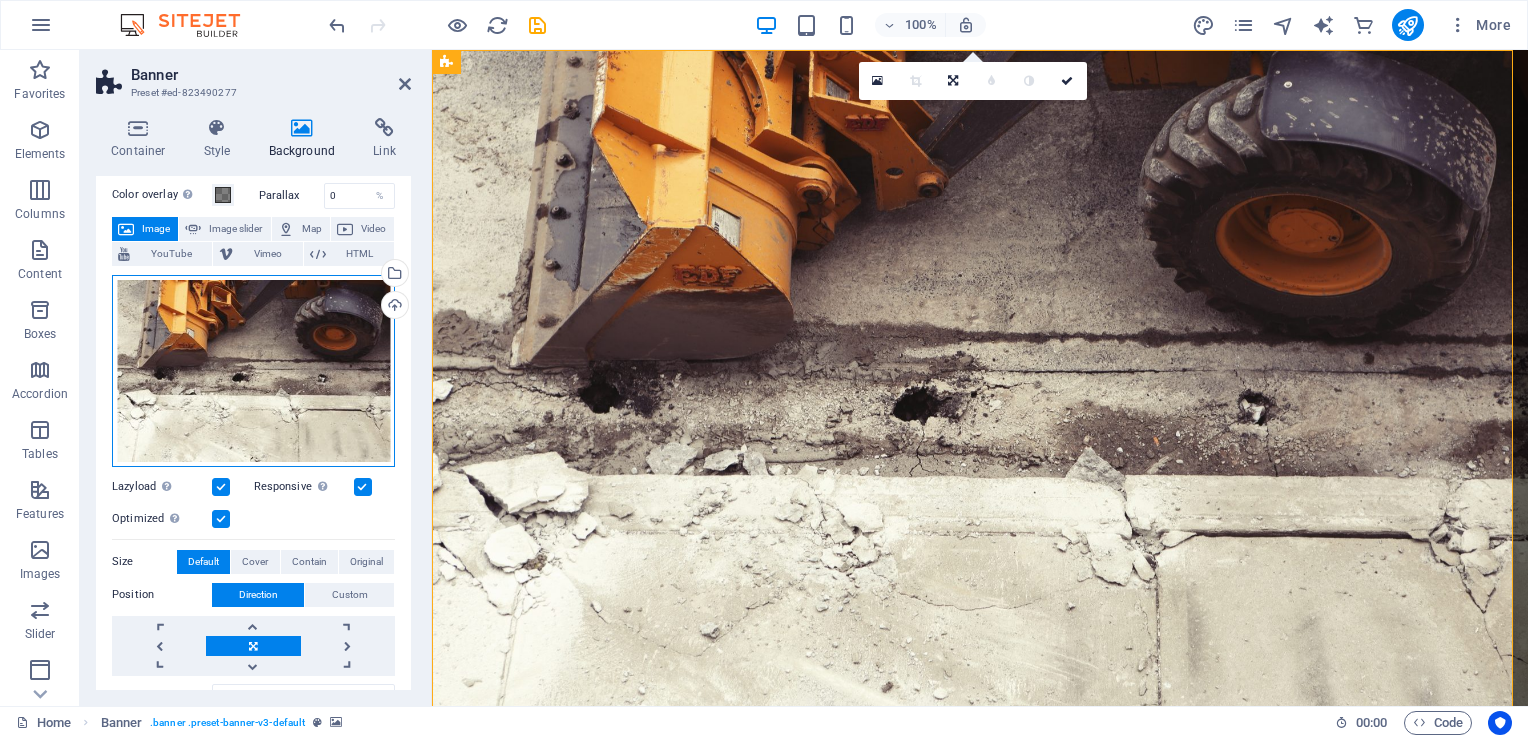 click on "Drag files here, click to choose files or select files from Files or our free stock photos & videos" at bounding box center [253, 371] 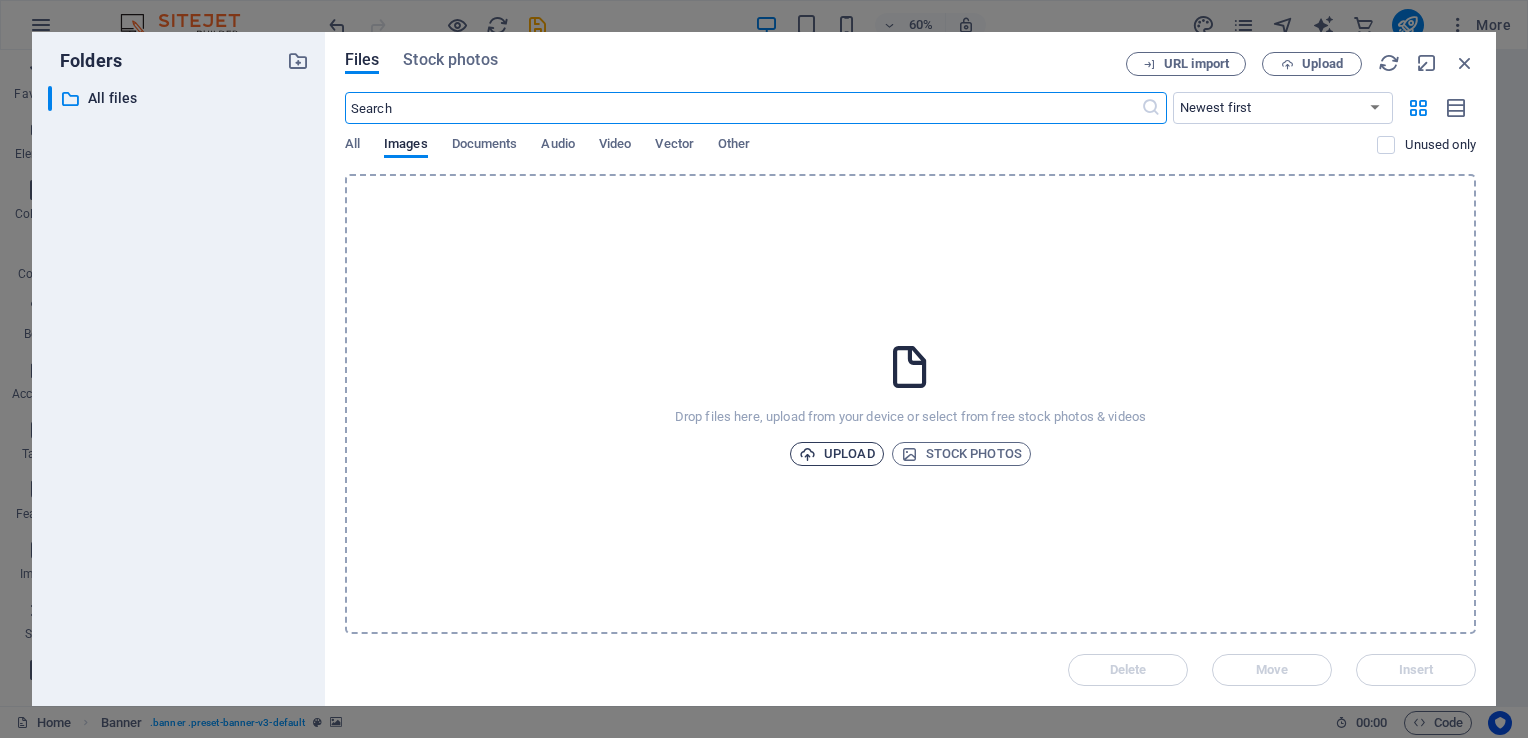 click on "Upload" at bounding box center (837, 454) 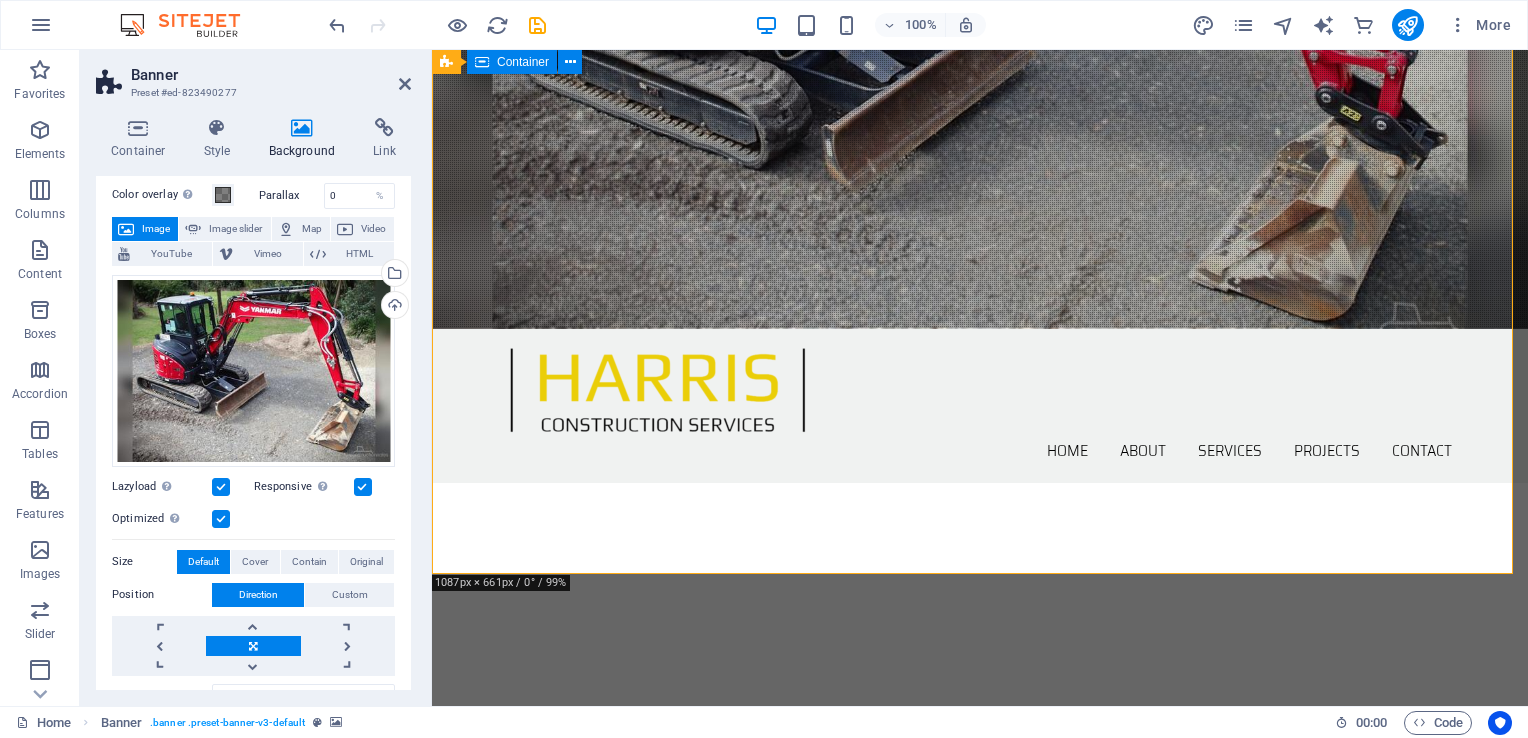 scroll, scrollTop: 0, scrollLeft: 0, axis: both 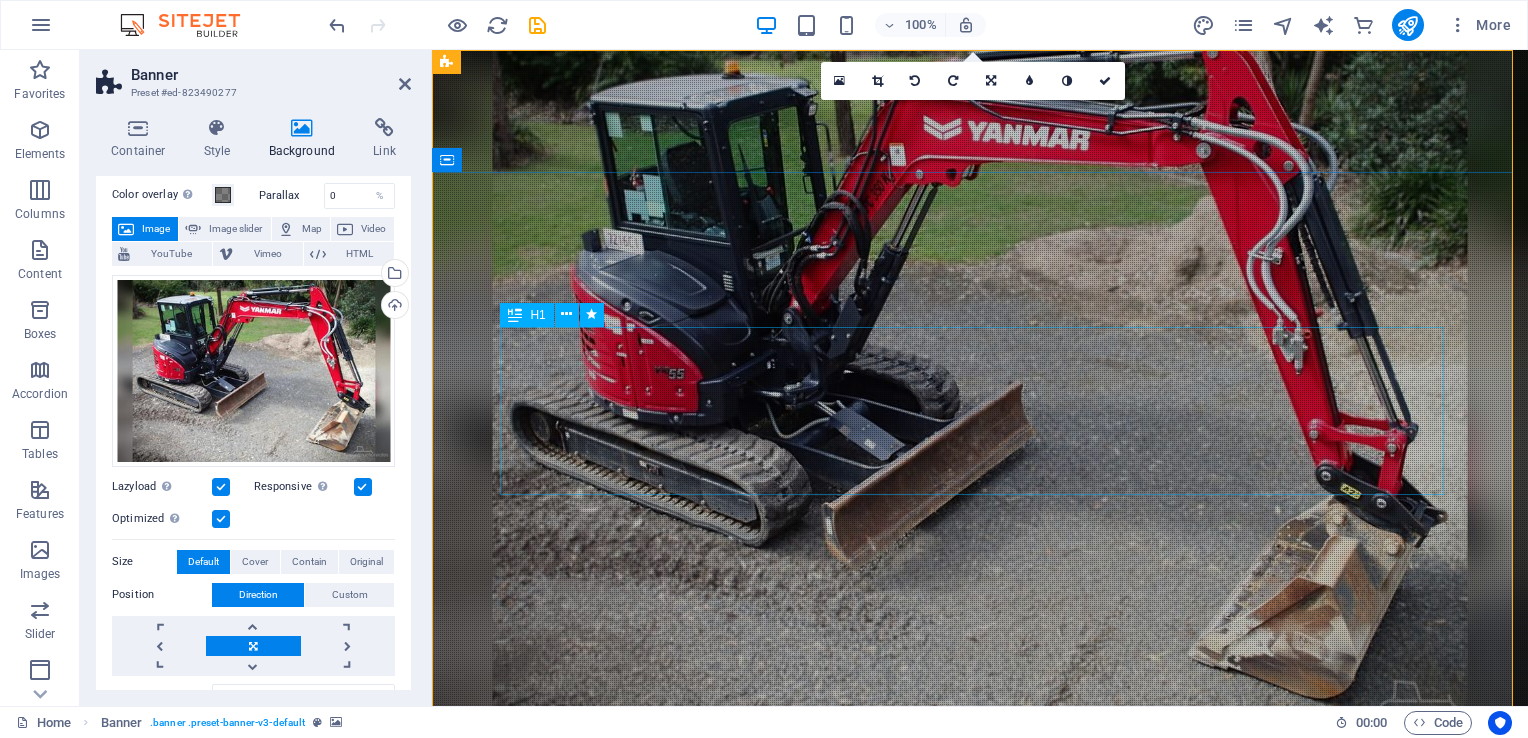 drag, startPoint x: 866, startPoint y: 366, endPoint x: 924, endPoint y: 253, distance: 127.01575 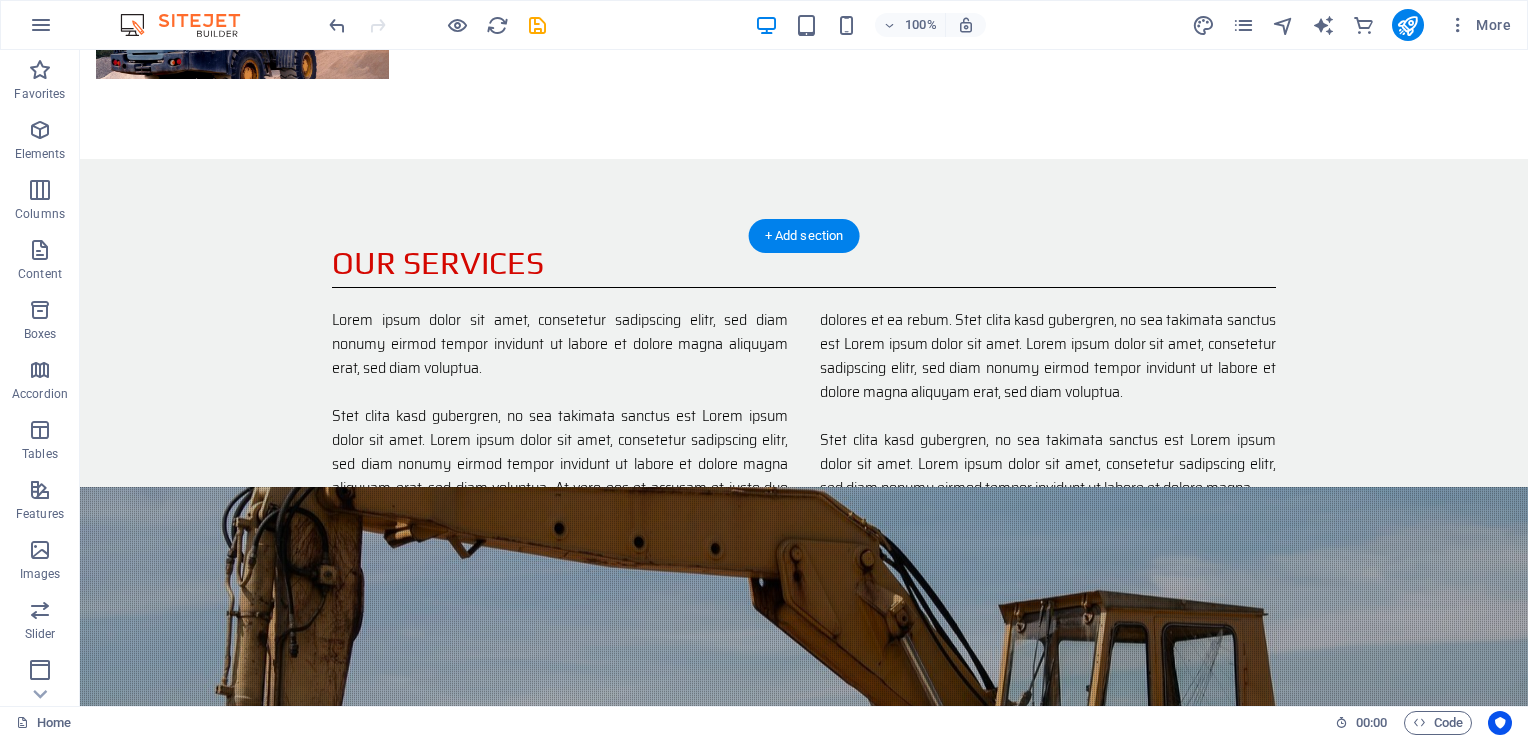 scroll, scrollTop: 1551, scrollLeft: 0, axis: vertical 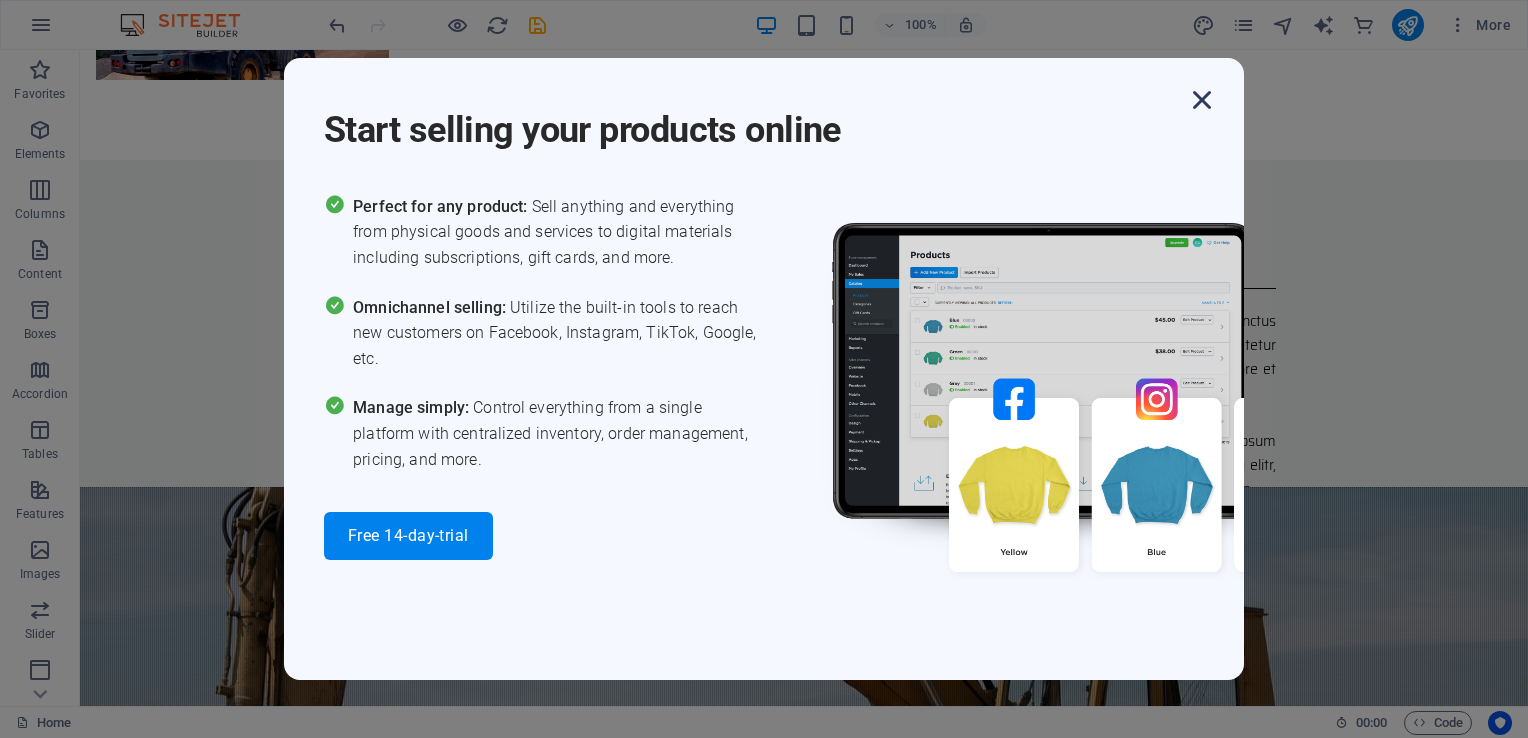 click at bounding box center [1202, 100] 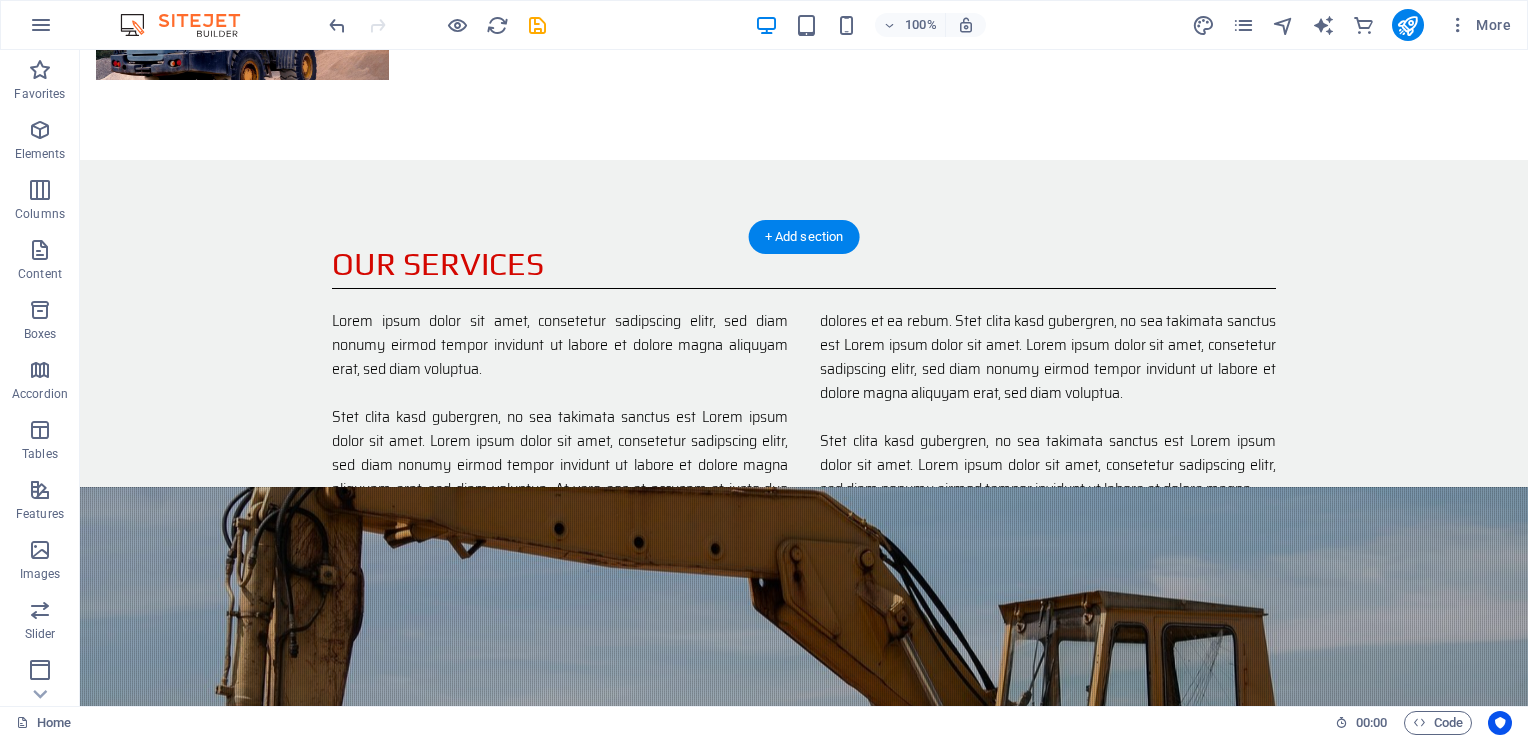 click at bounding box center [804, 784] 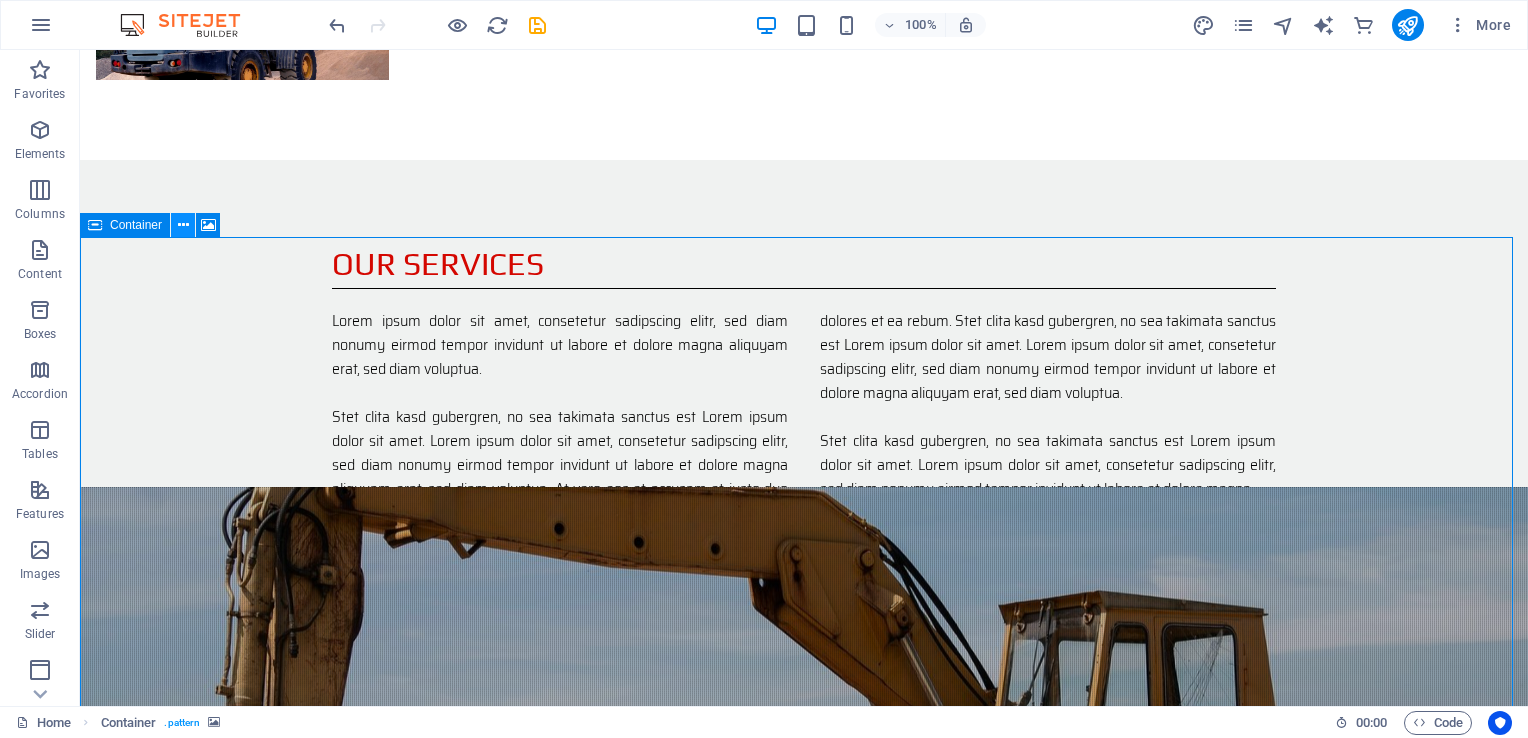 click at bounding box center (183, 225) 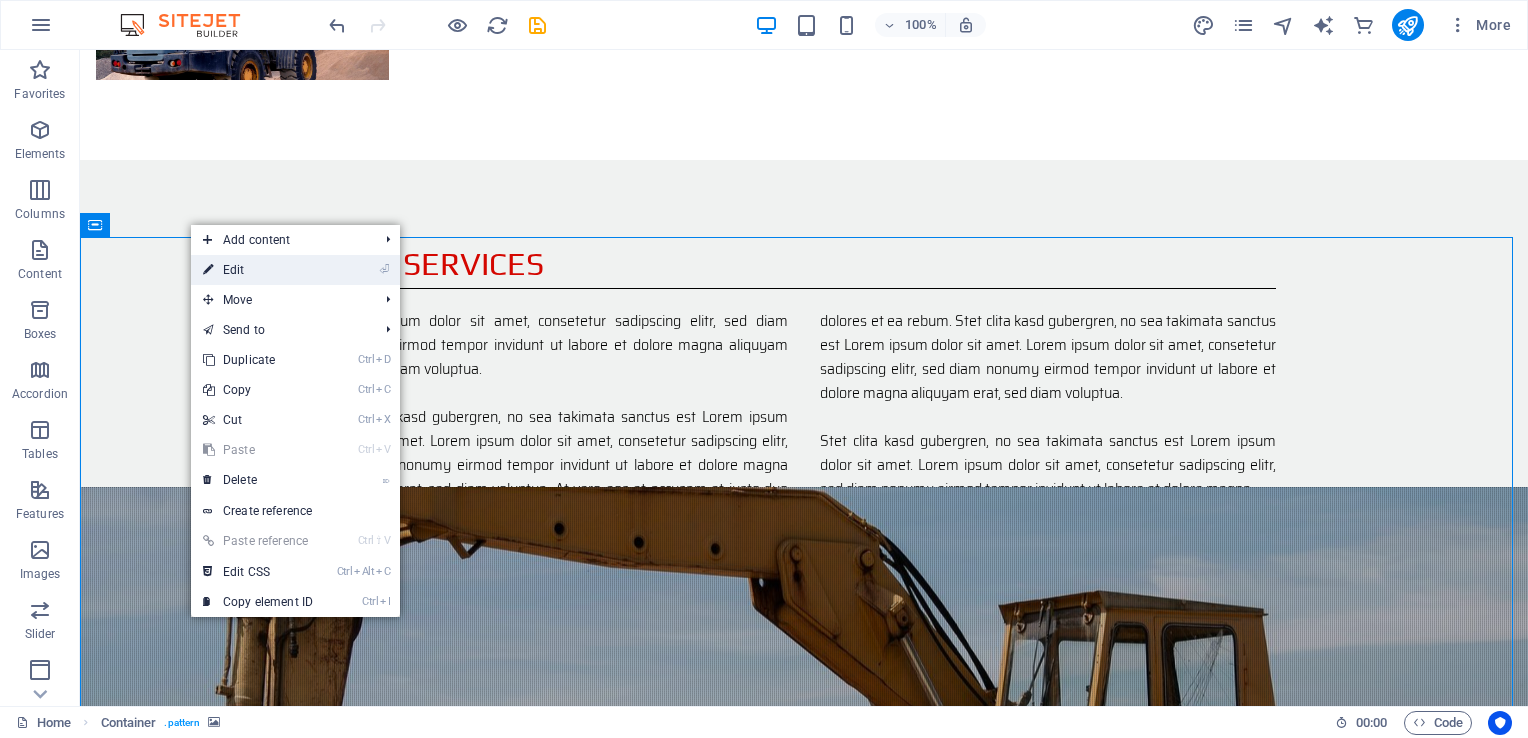 click on "⏎  Edit" at bounding box center [258, 270] 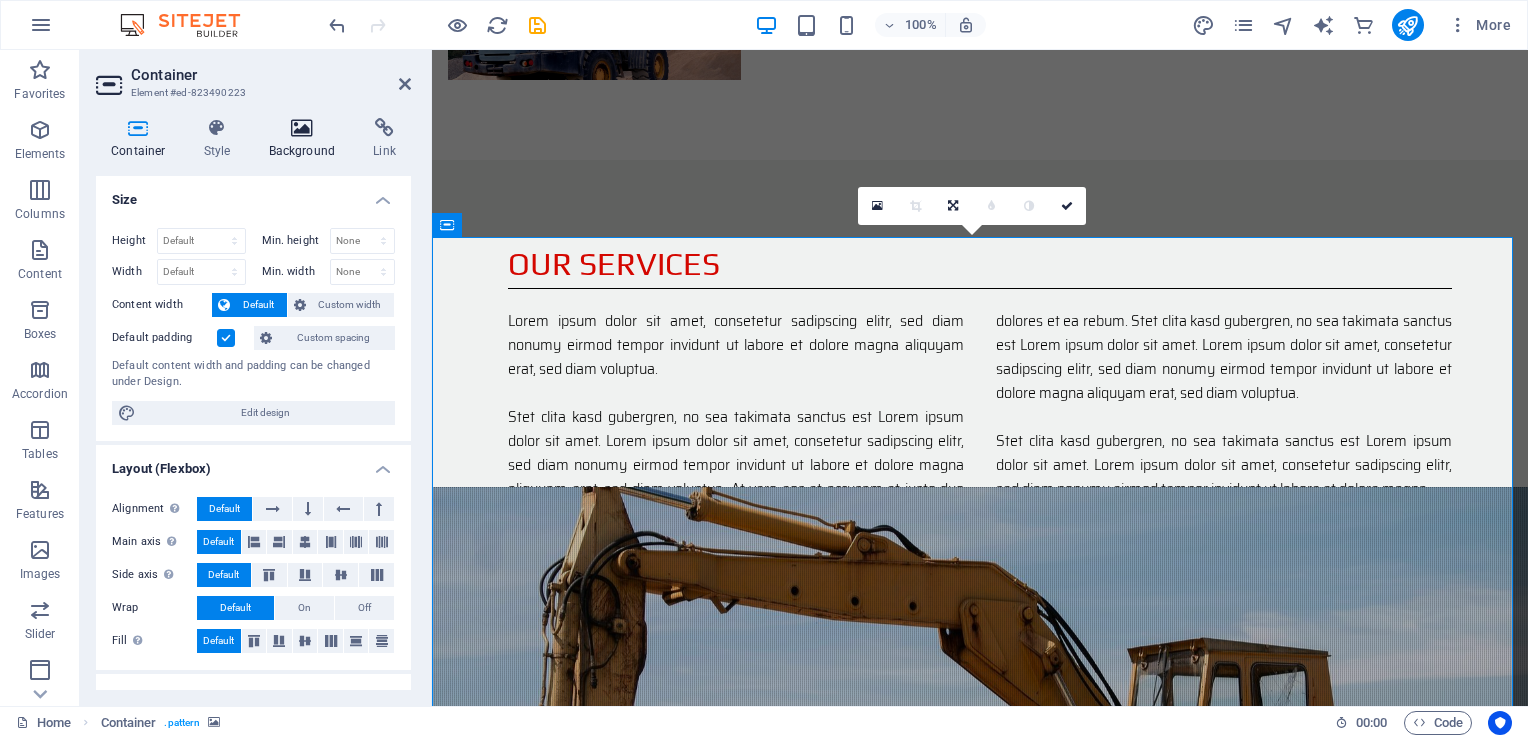 click at bounding box center (302, 128) 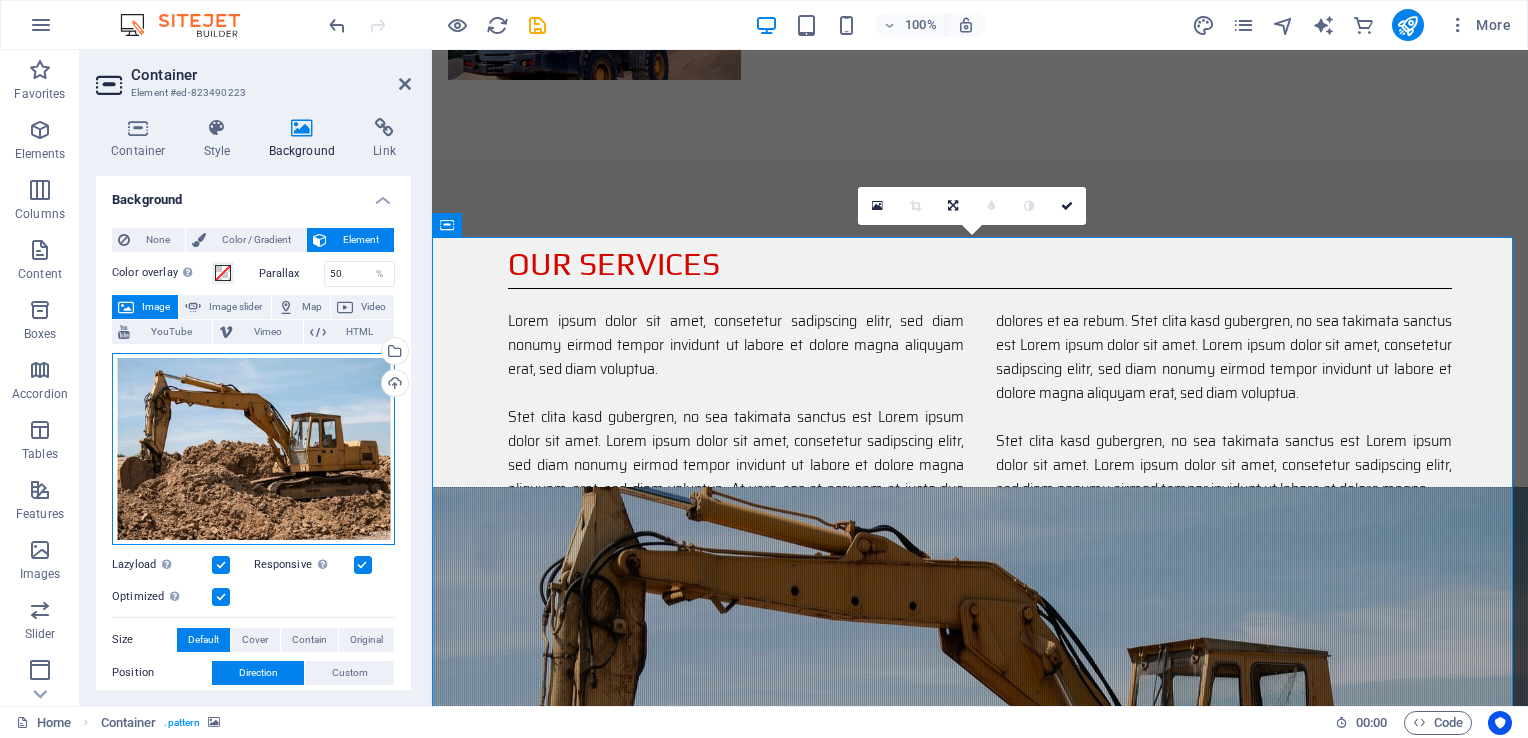 click on "Drag files here, click to choose files or select files from Files or our free stock photos & videos" at bounding box center (253, 449) 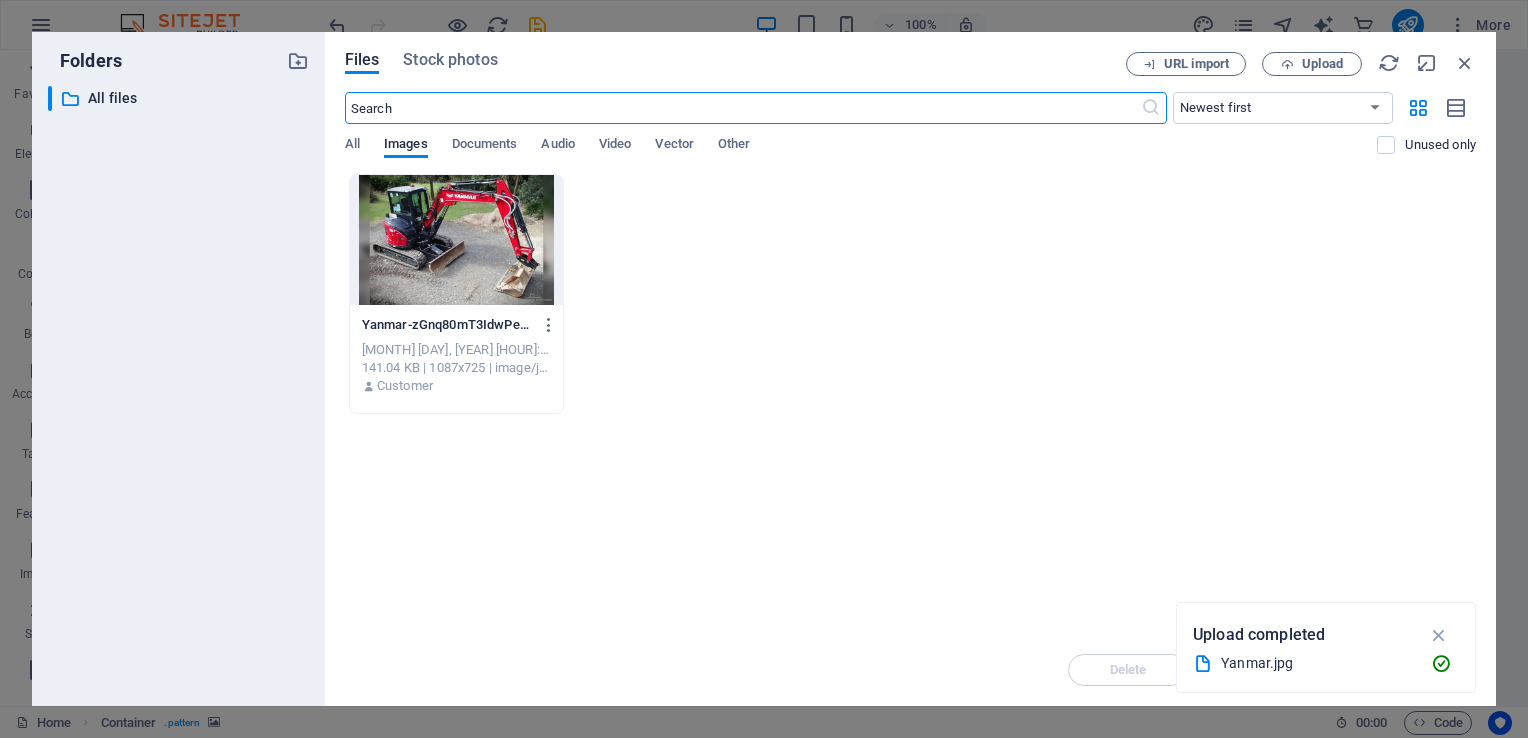scroll, scrollTop: 1988, scrollLeft: 0, axis: vertical 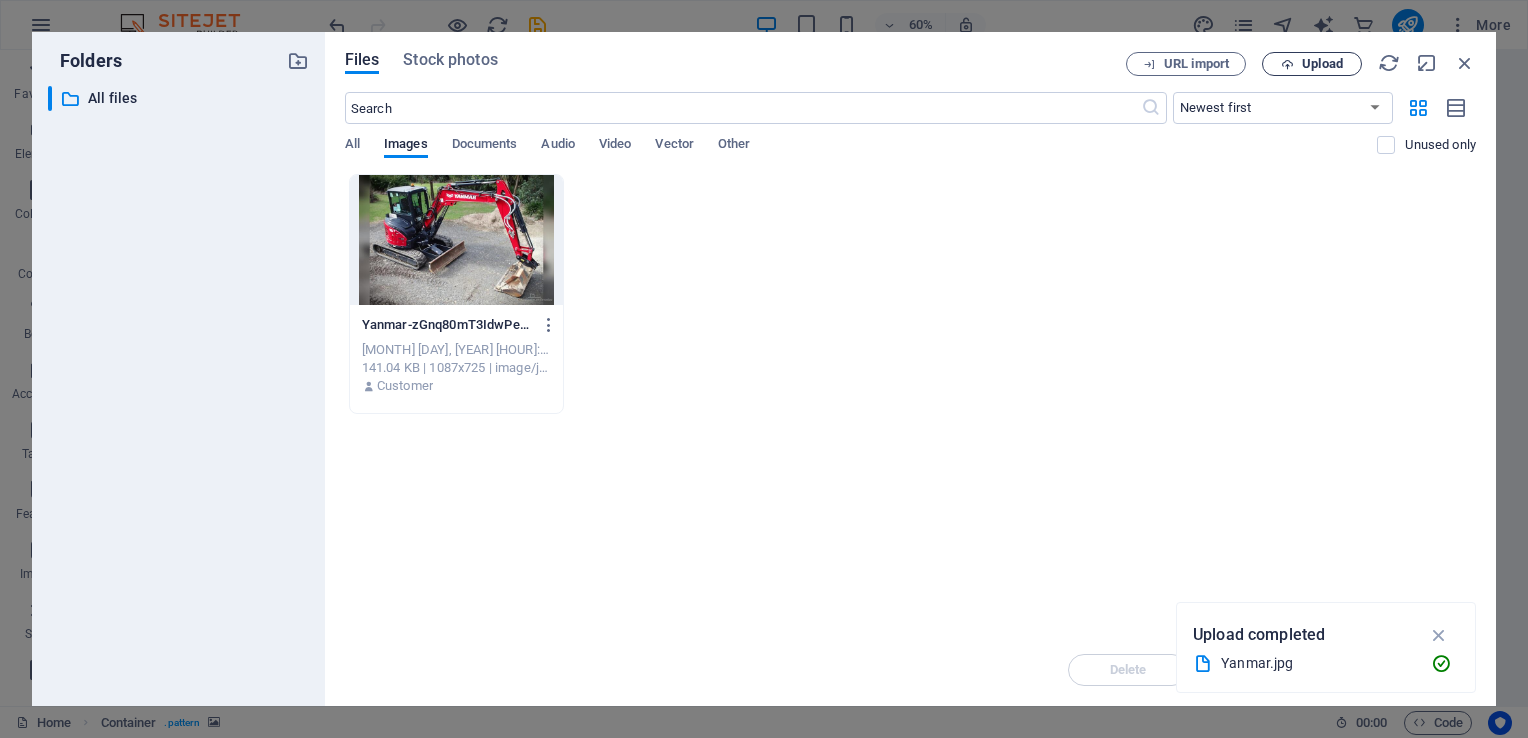 click on "Upload" at bounding box center [1322, 64] 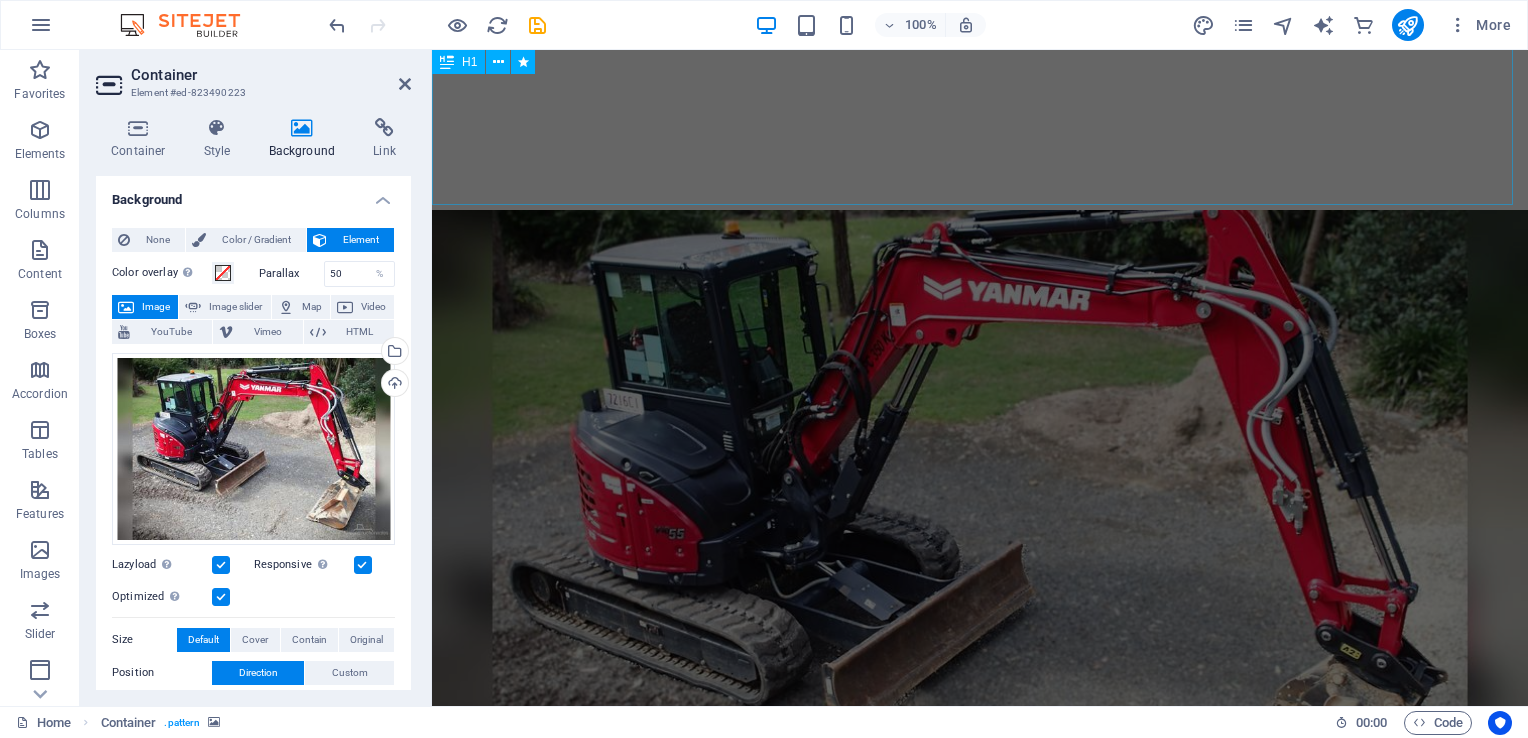 scroll, scrollTop: 0, scrollLeft: 0, axis: both 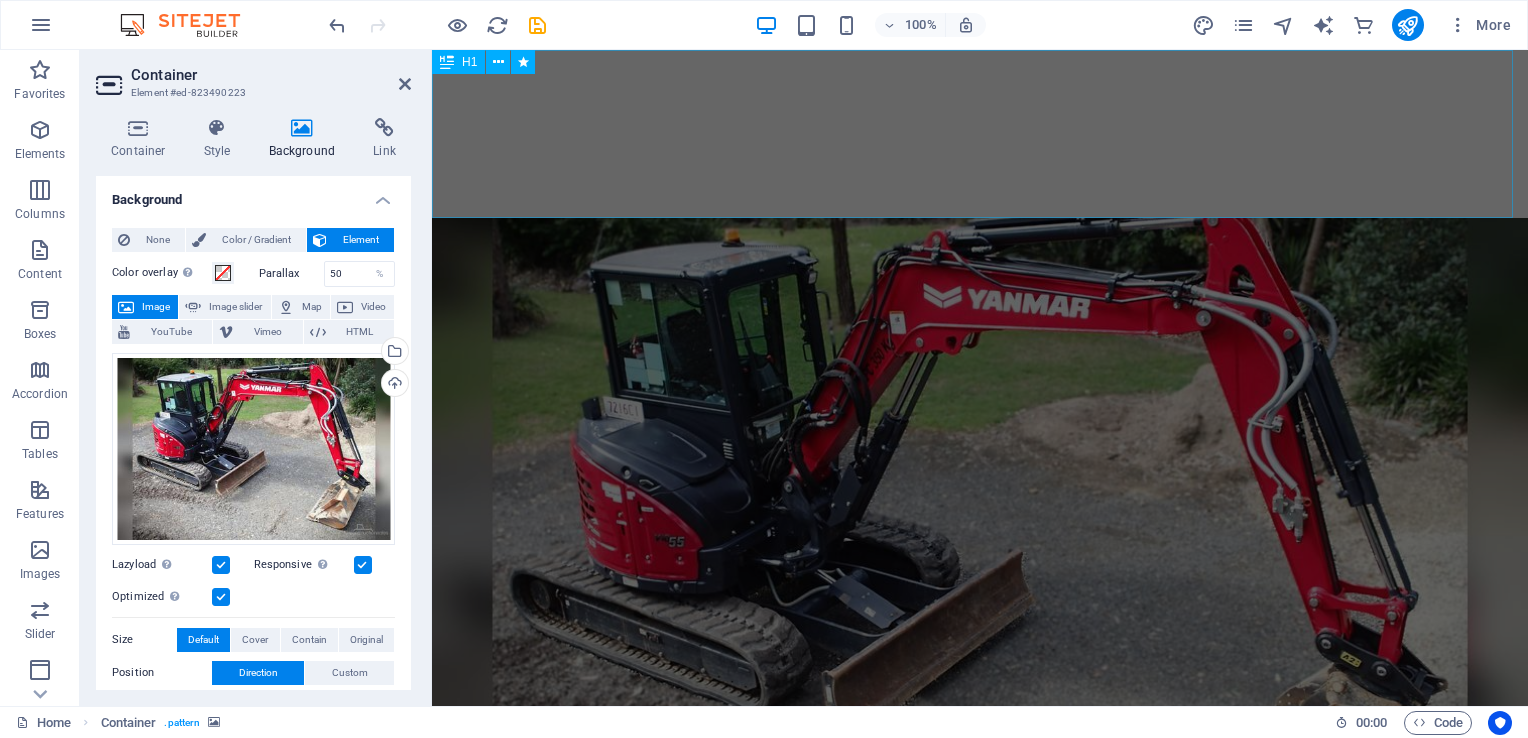 click on "We Exceed Your Expectations" at bounding box center [980, 134] 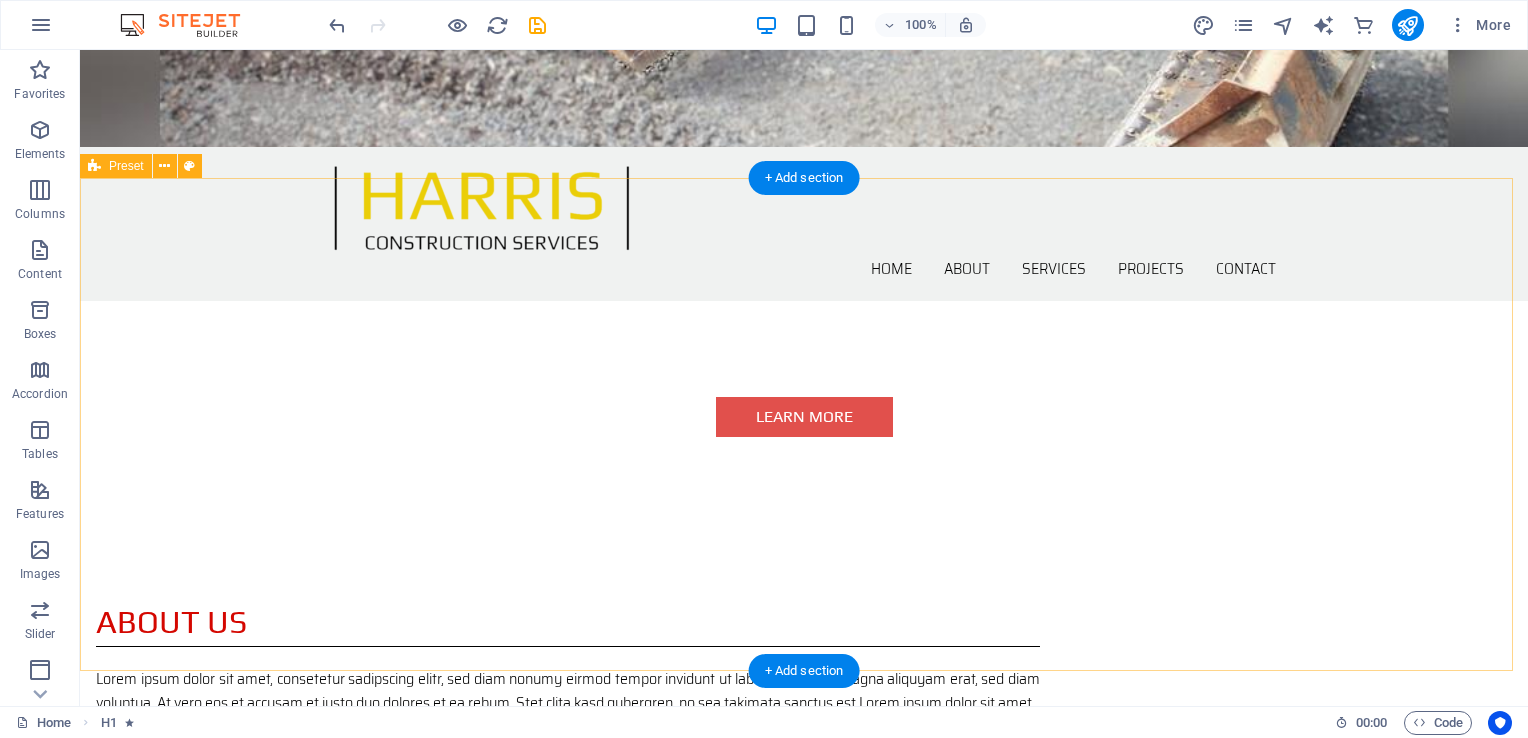 scroll, scrollTop: 696, scrollLeft: 0, axis: vertical 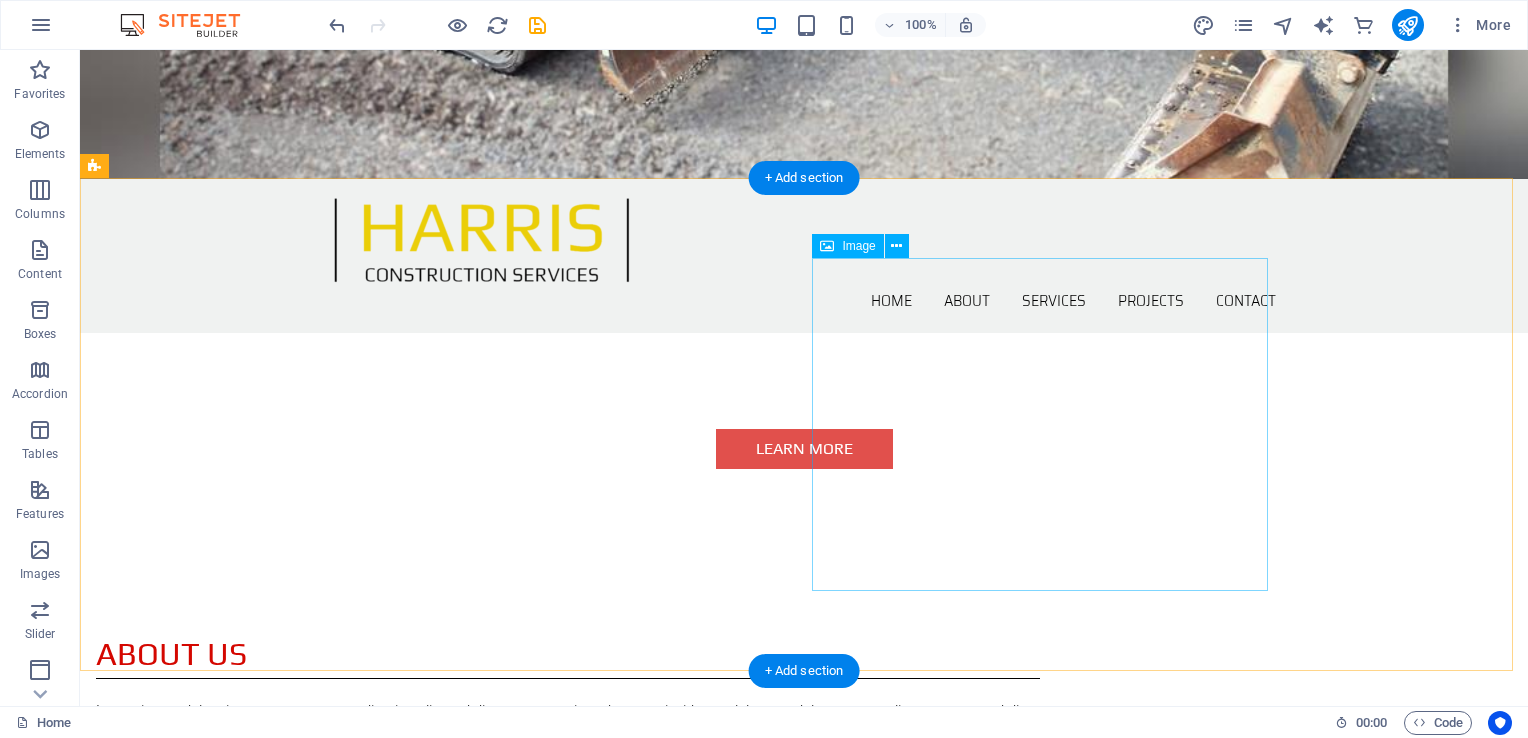 click at bounding box center (242, 885) 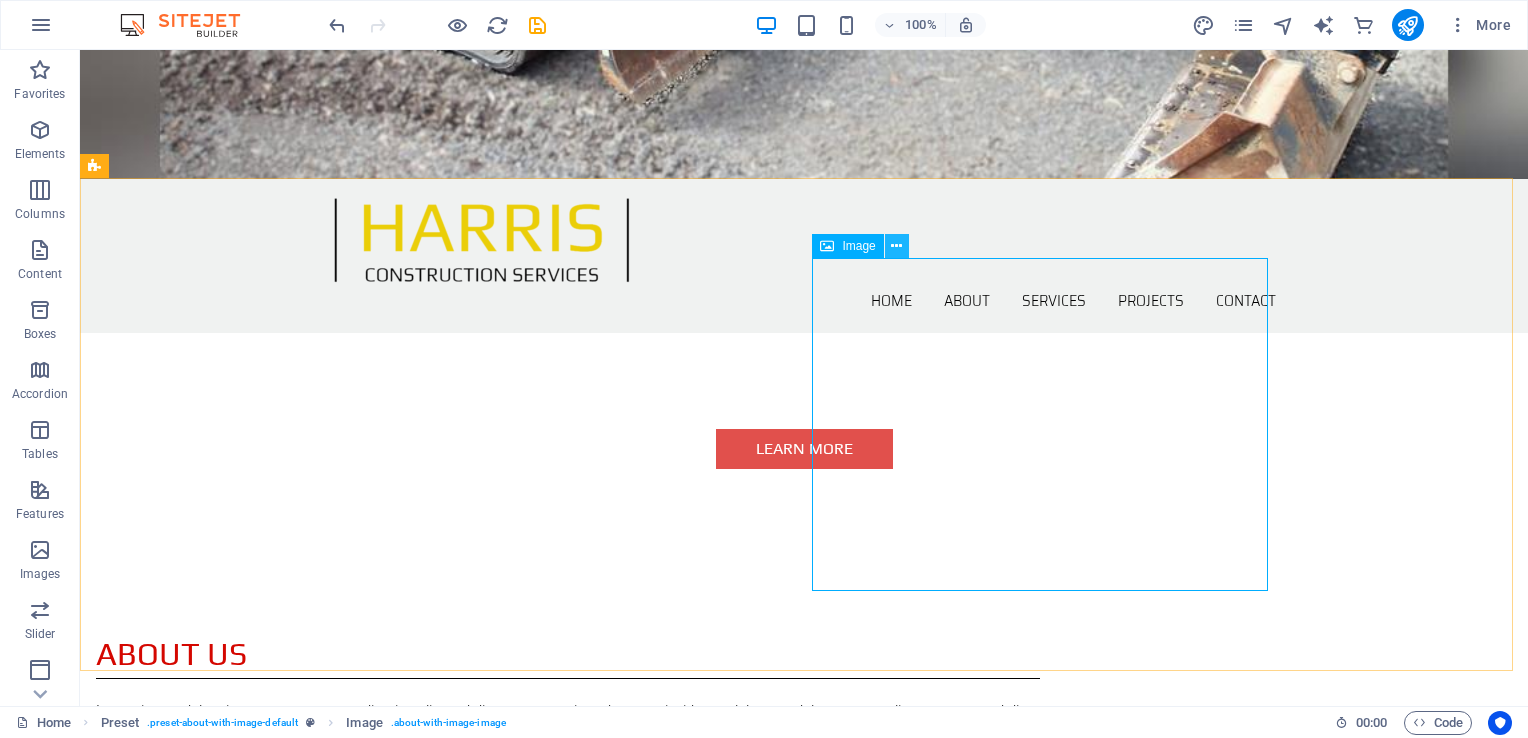 click at bounding box center [896, 246] 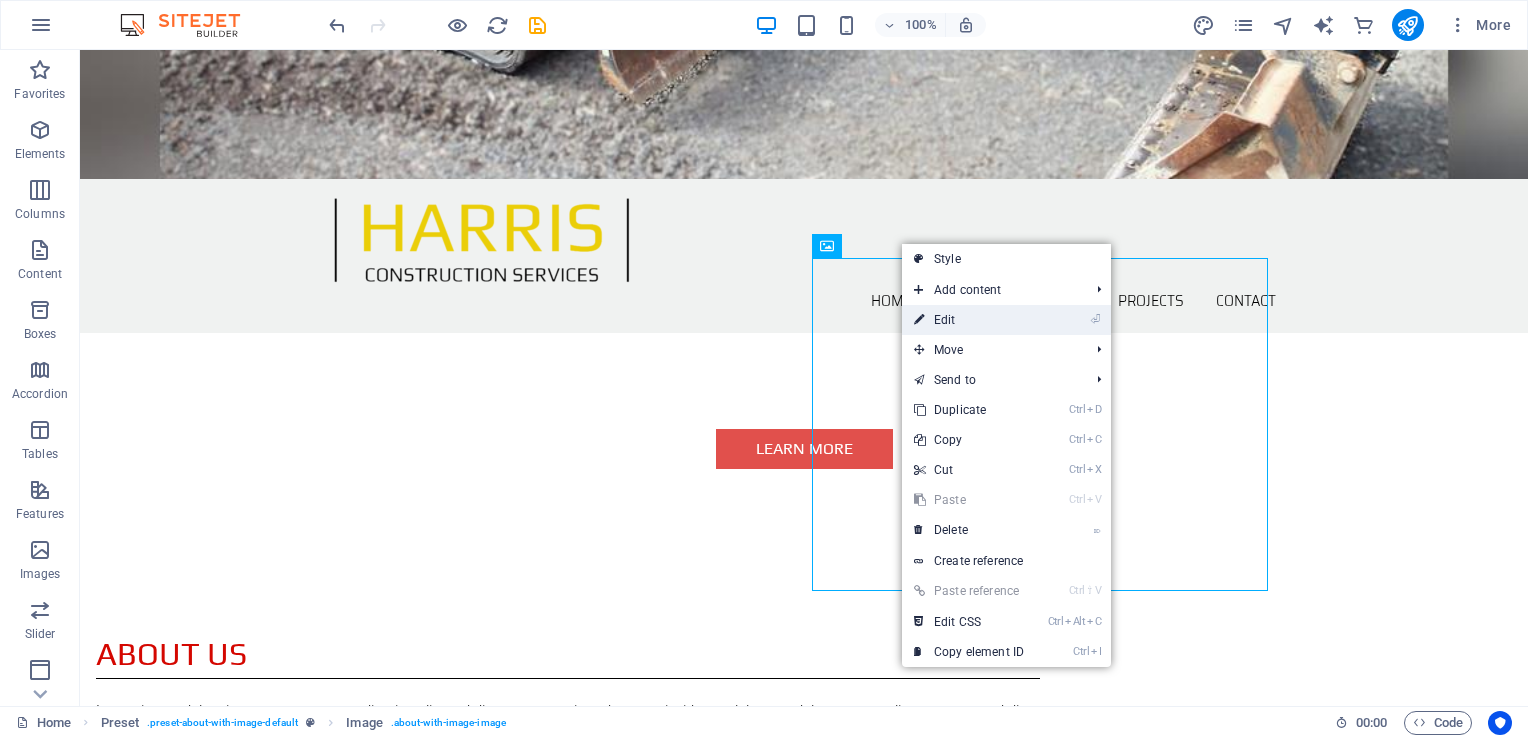 click on "⏎  Edit" at bounding box center [969, 320] 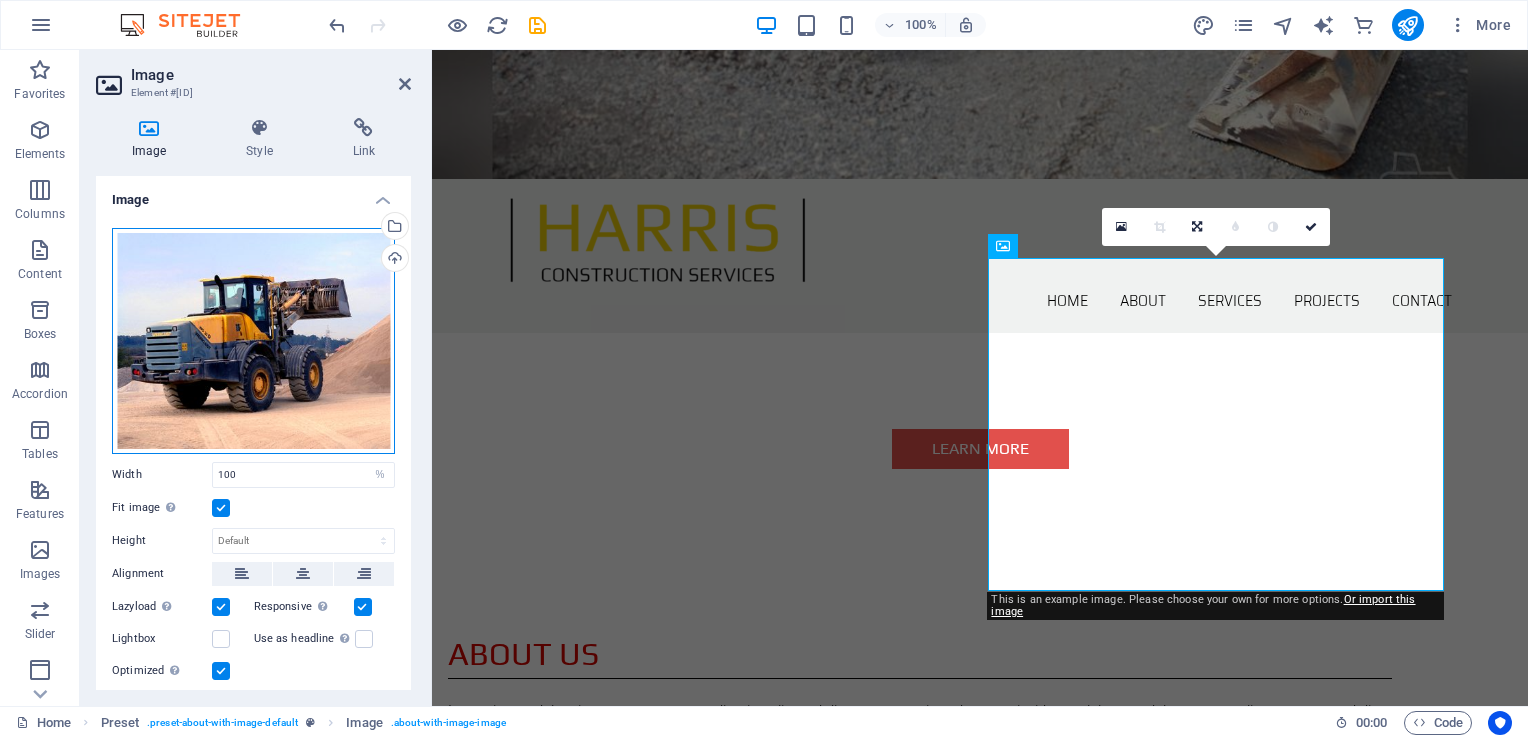 click on "Drag files here, click to choose files or select files from Files or our free stock photos & videos" at bounding box center (253, 341) 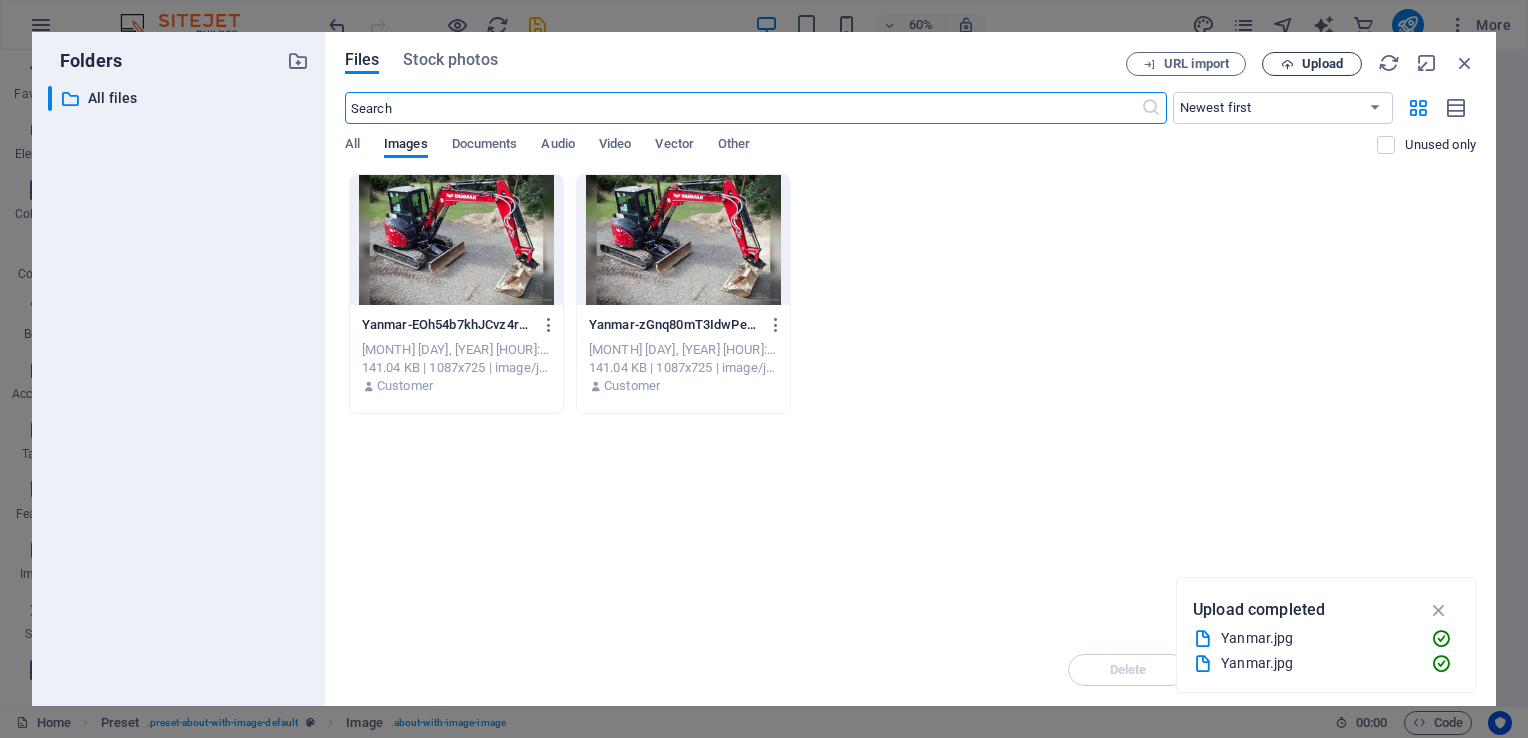 click on "Upload" at bounding box center [1322, 64] 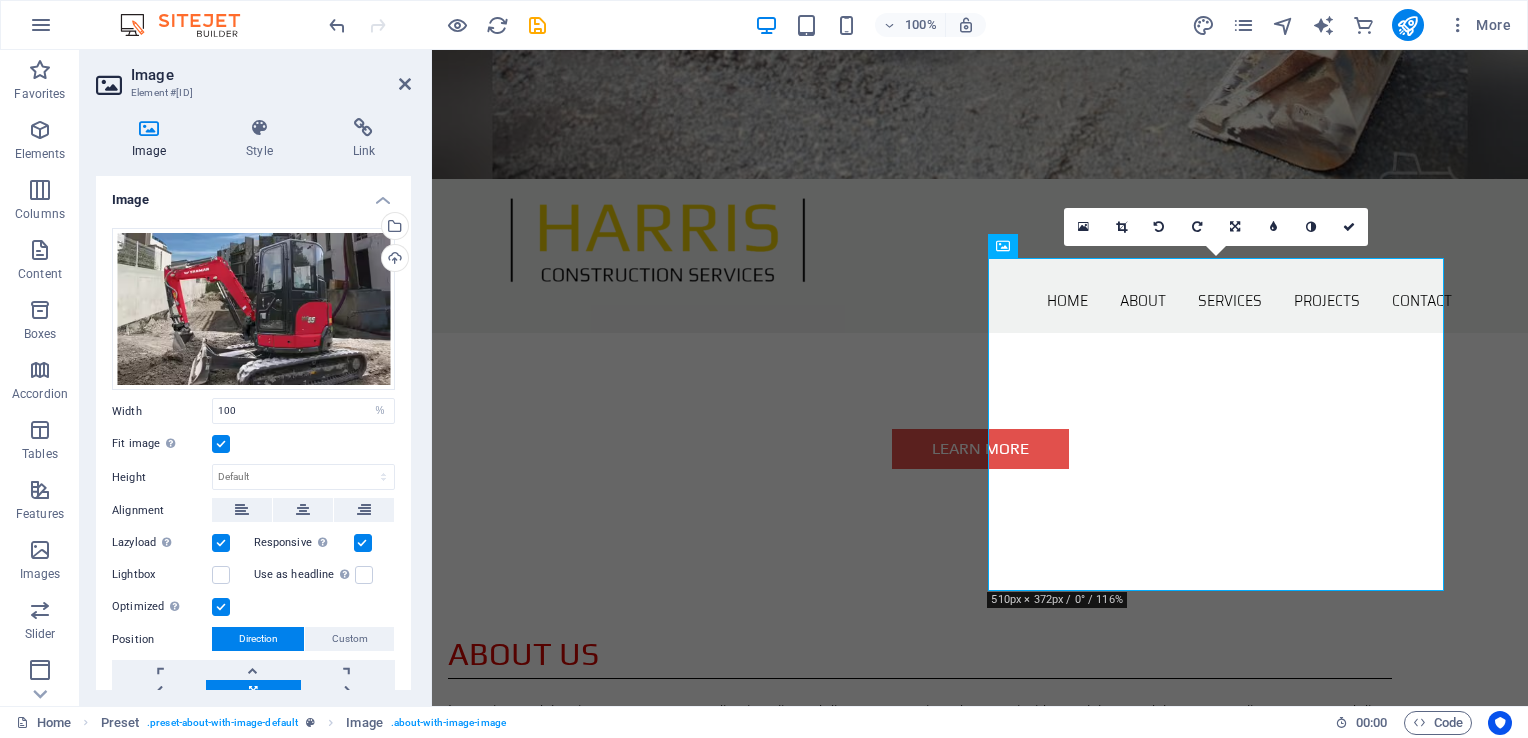 click on "Image Element #ed-823490220" at bounding box center (253, 76) 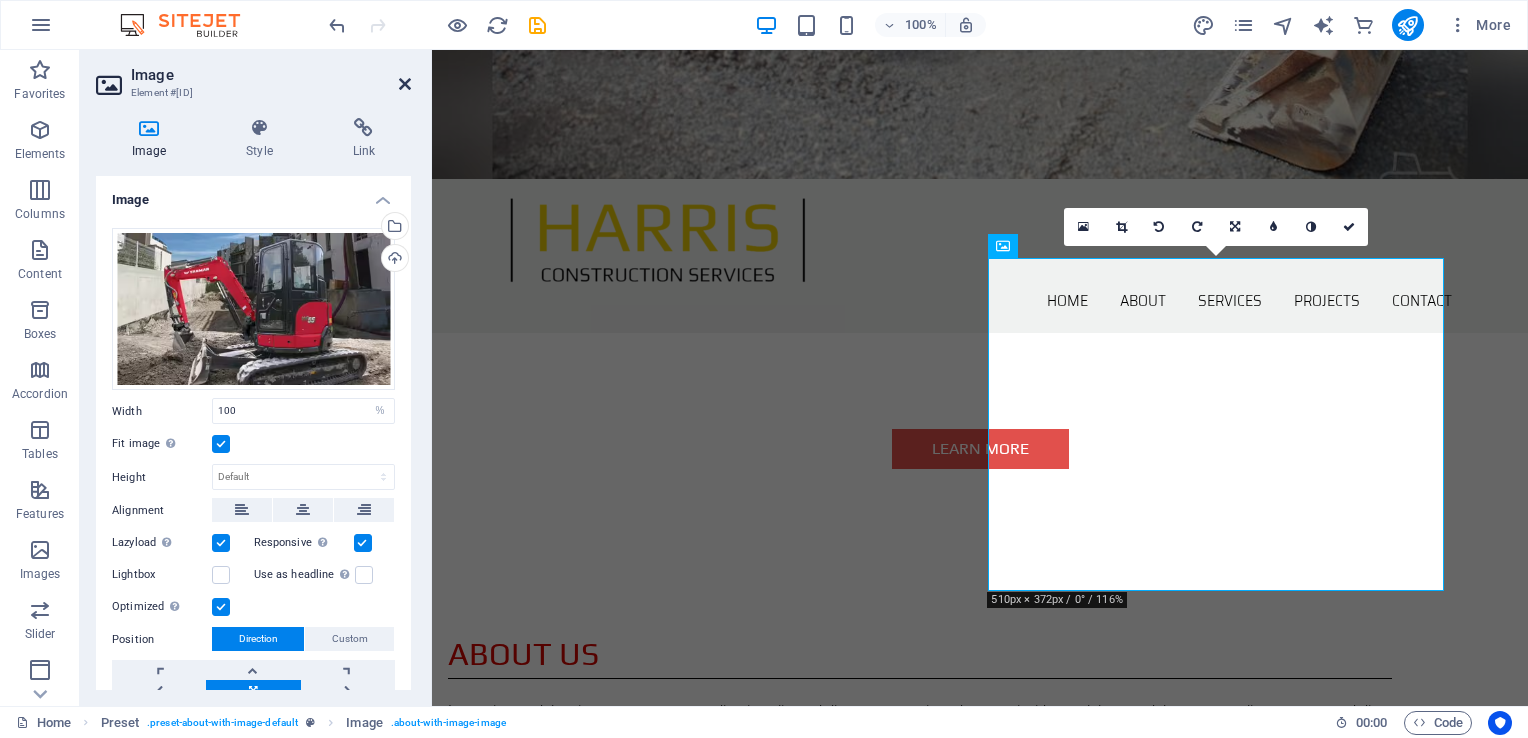 click at bounding box center [405, 84] 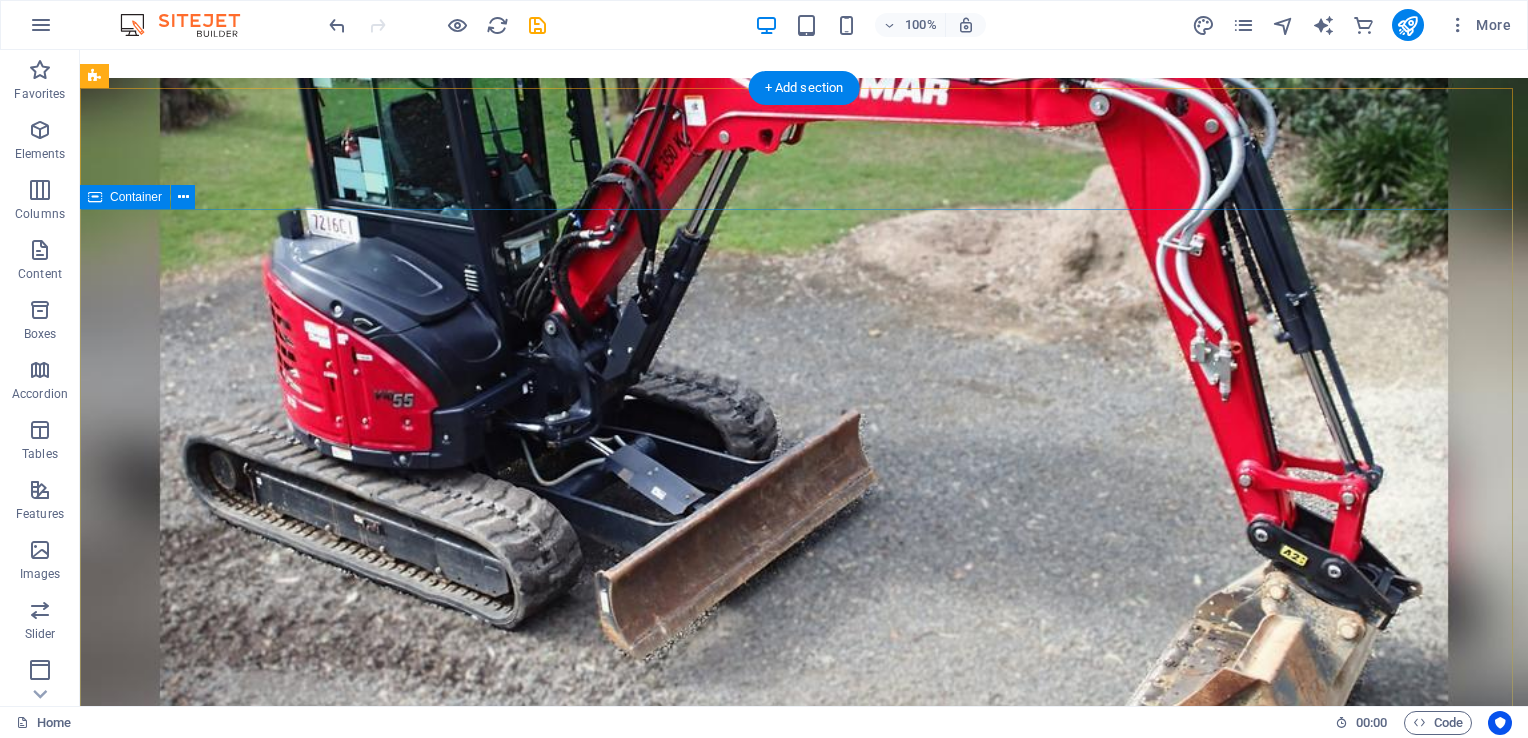scroll, scrollTop: 148, scrollLeft: 0, axis: vertical 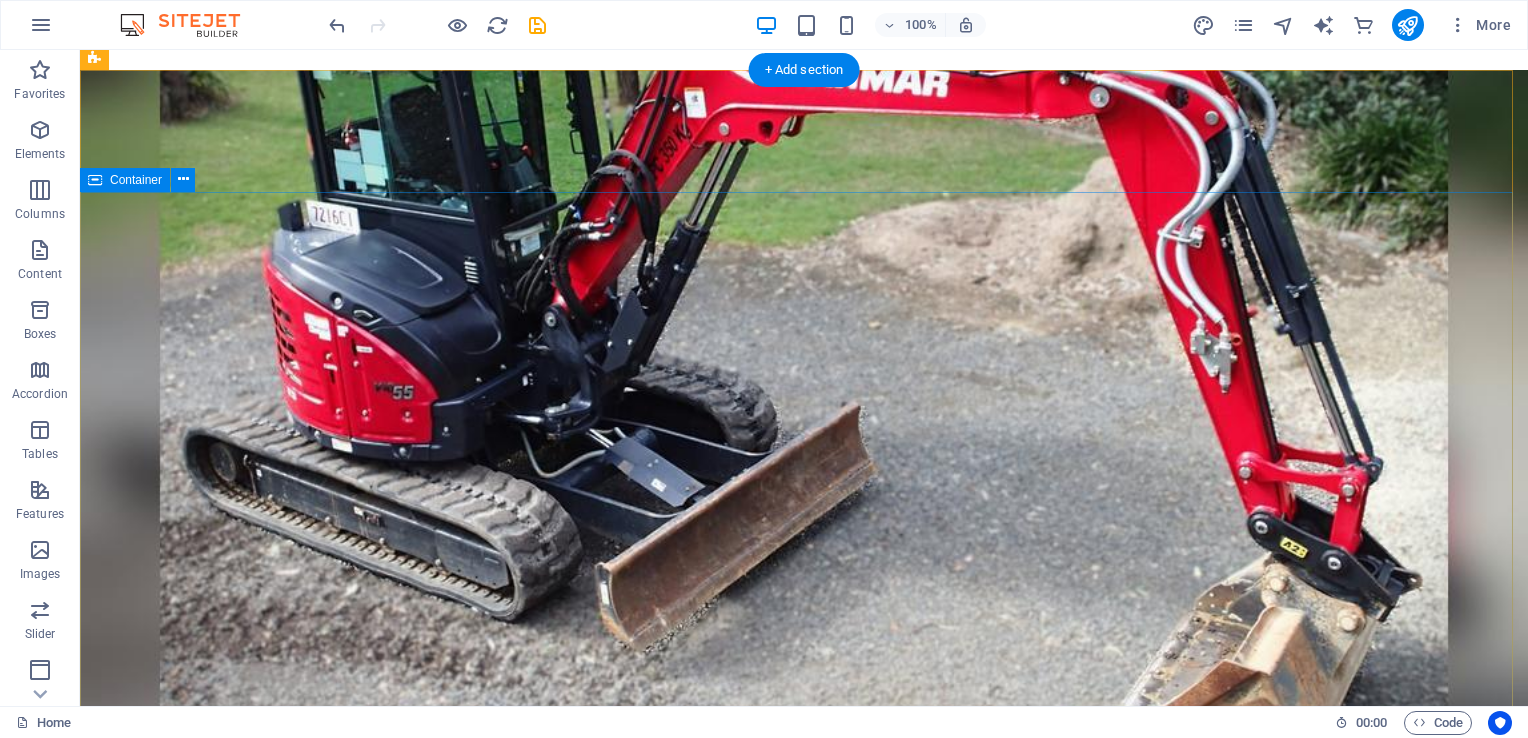 click on "Learn more" at bounding box center (804, 989) 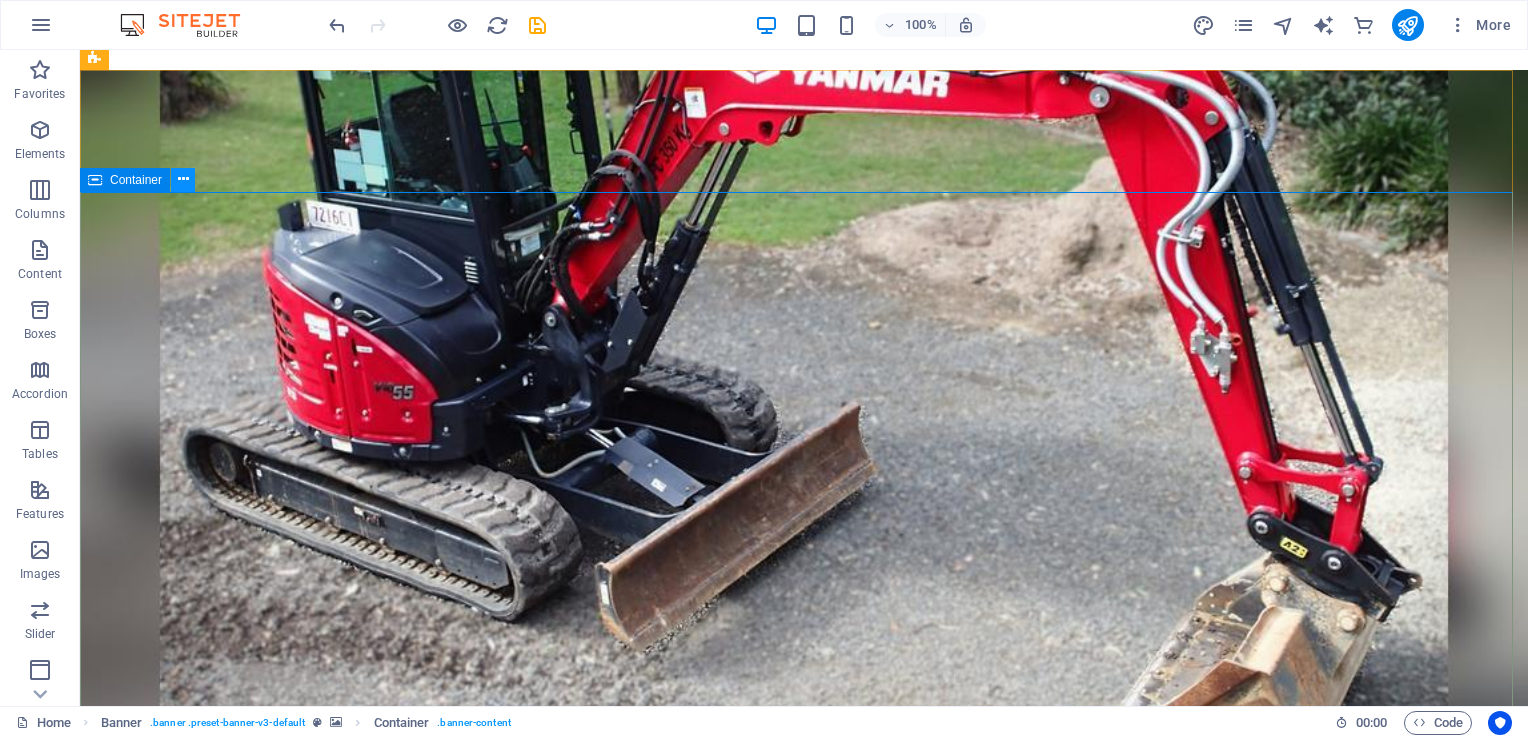 click at bounding box center (183, 179) 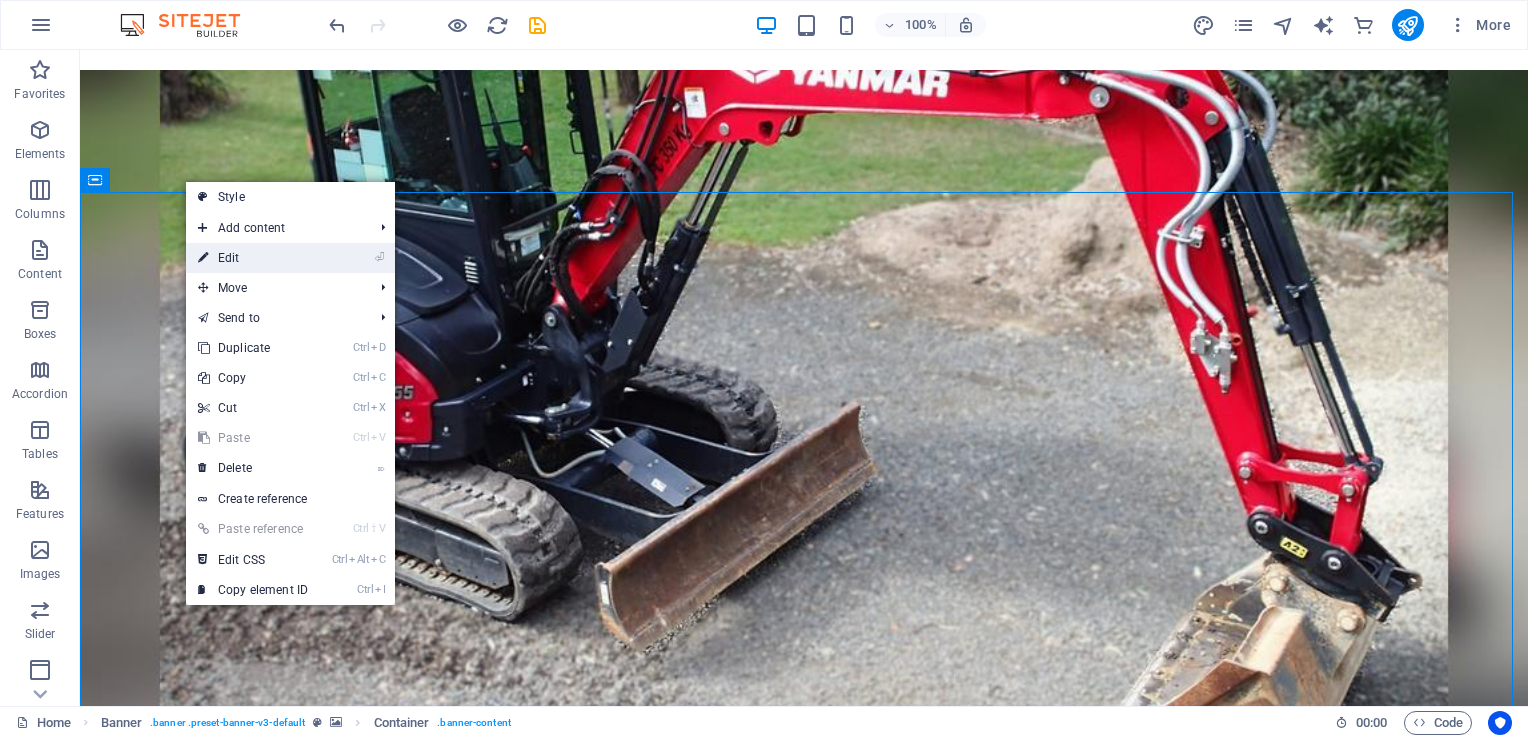 click on "⏎  Edit" at bounding box center (253, 258) 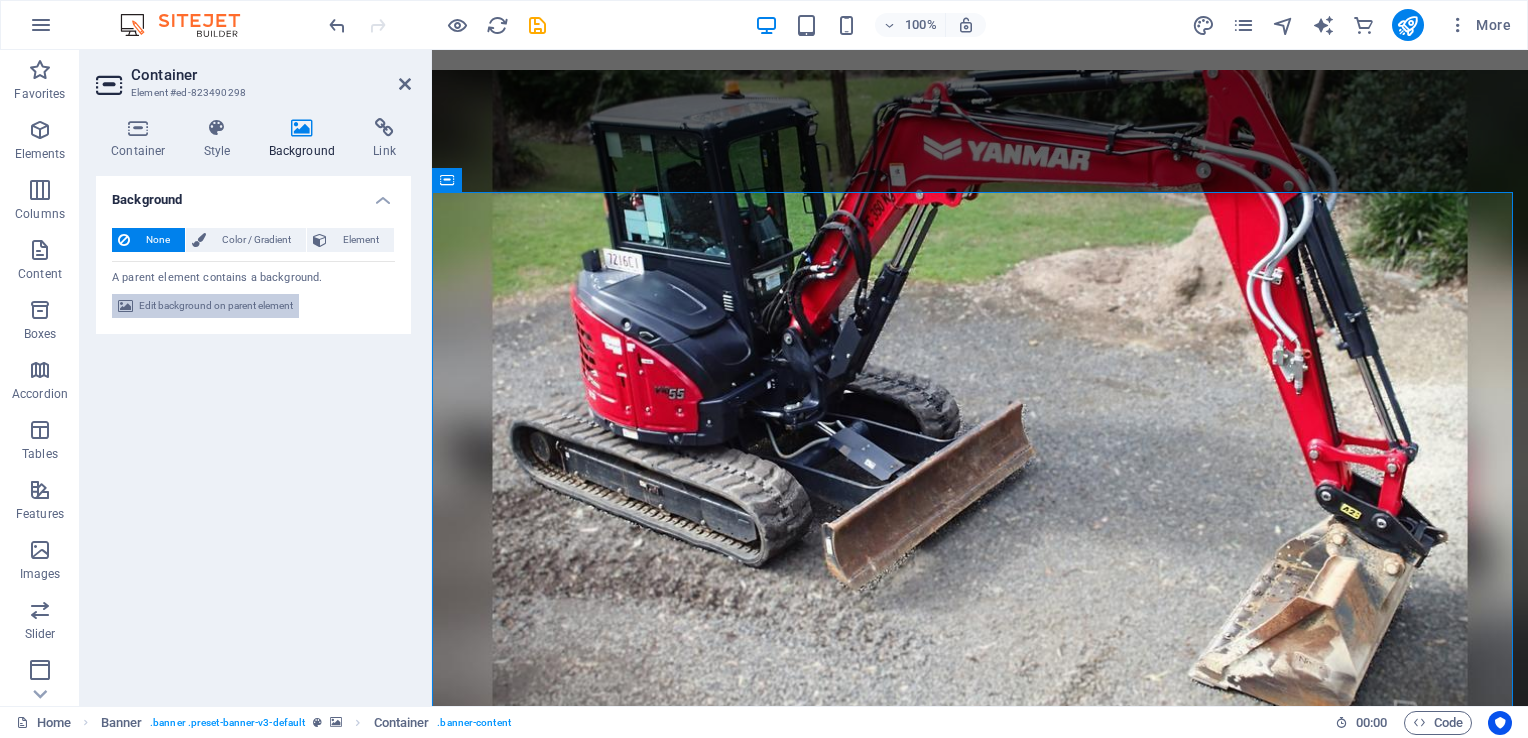 click on "Edit background on parent element" at bounding box center (216, 306) 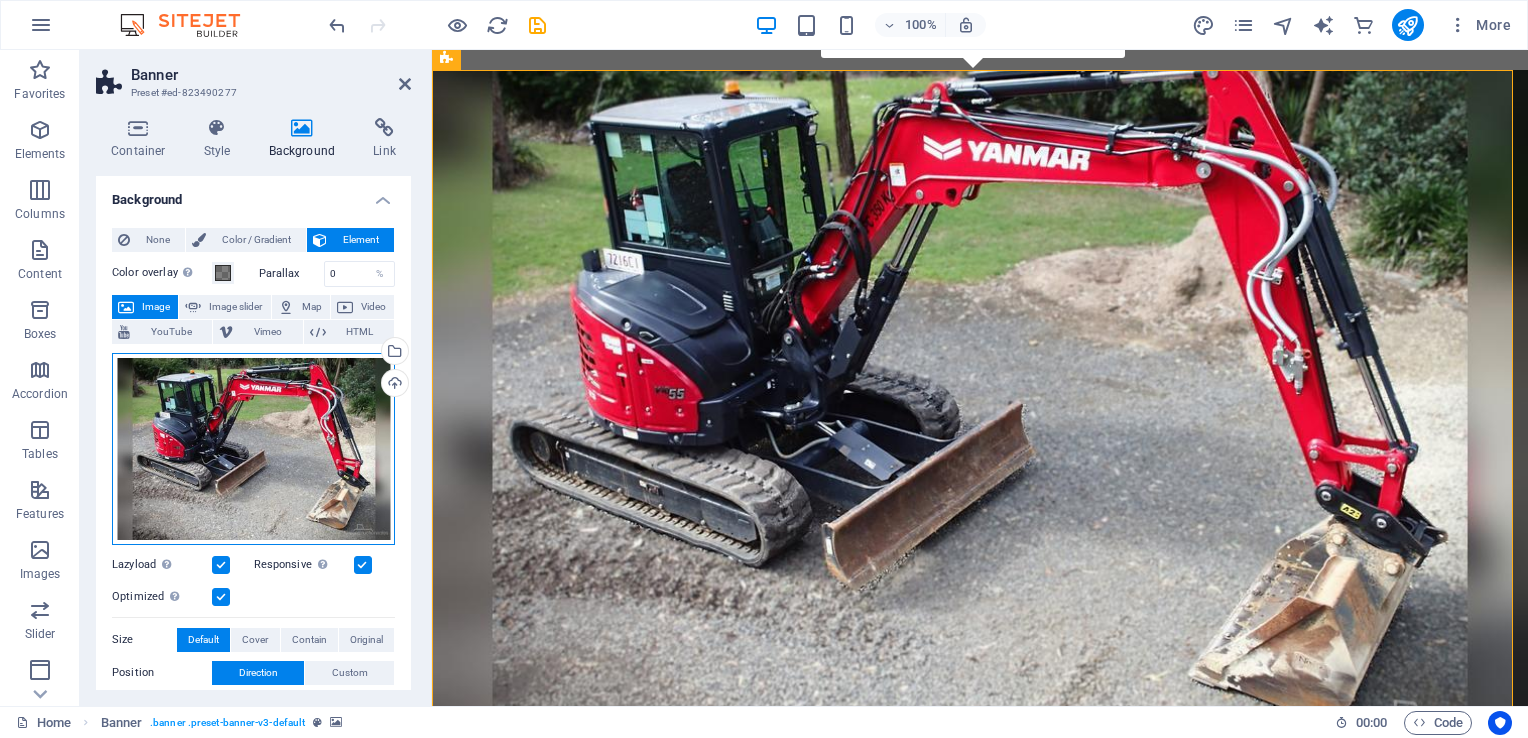 click on "Drag files here, click to choose files or select files from Files or our free stock photos & videos" at bounding box center [253, 449] 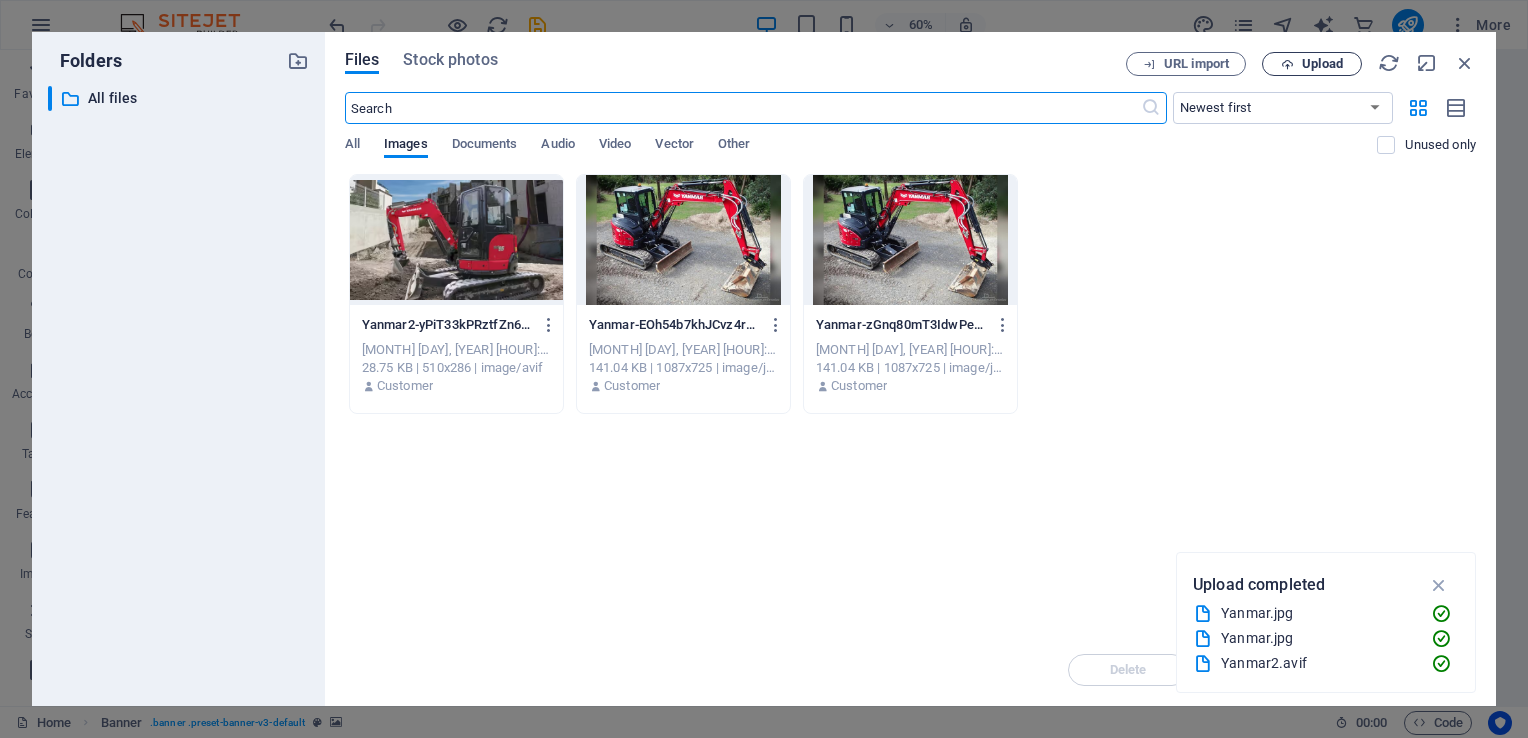 click on "Upload" at bounding box center (1322, 64) 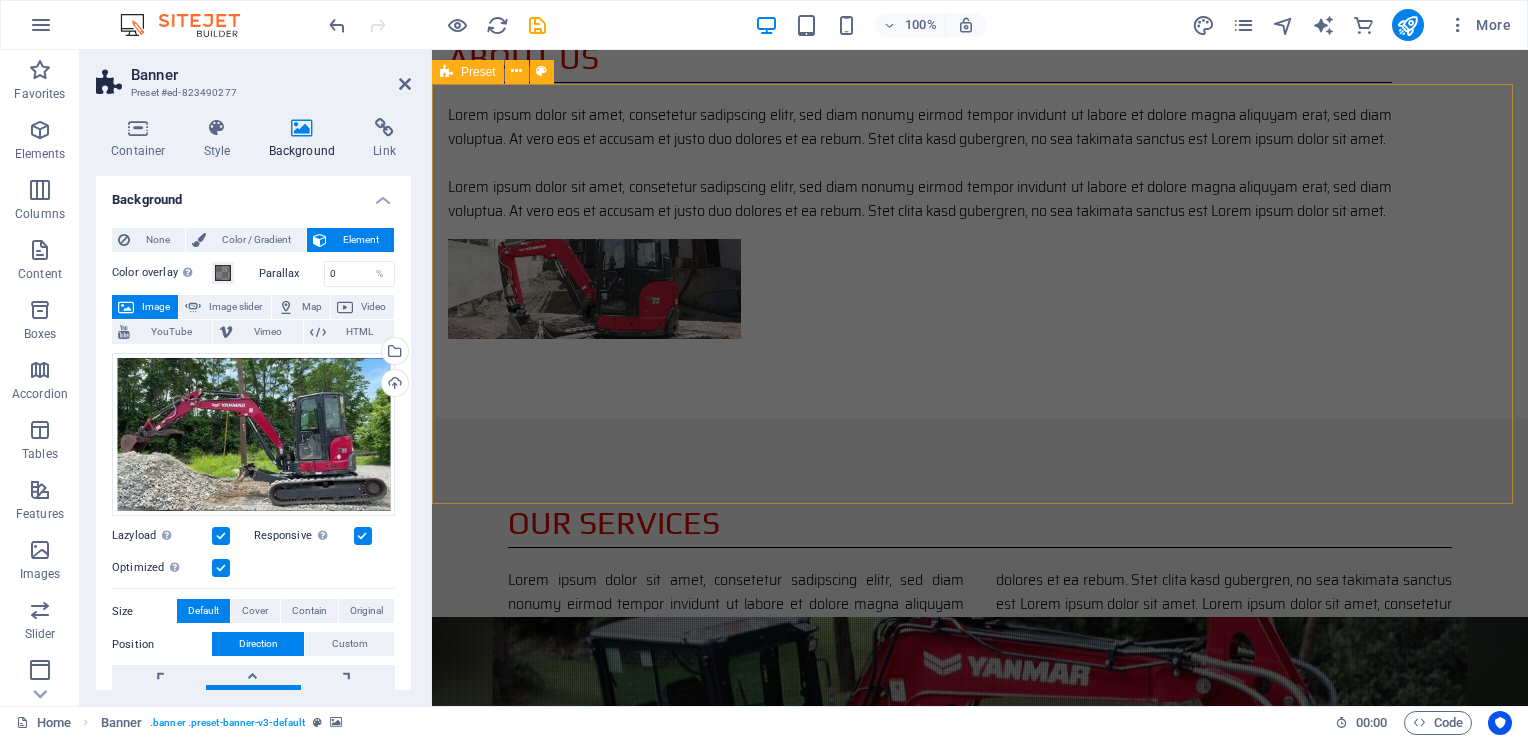 scroll, scrollTop: 1292, scrollLeft: 0, axis: vertical 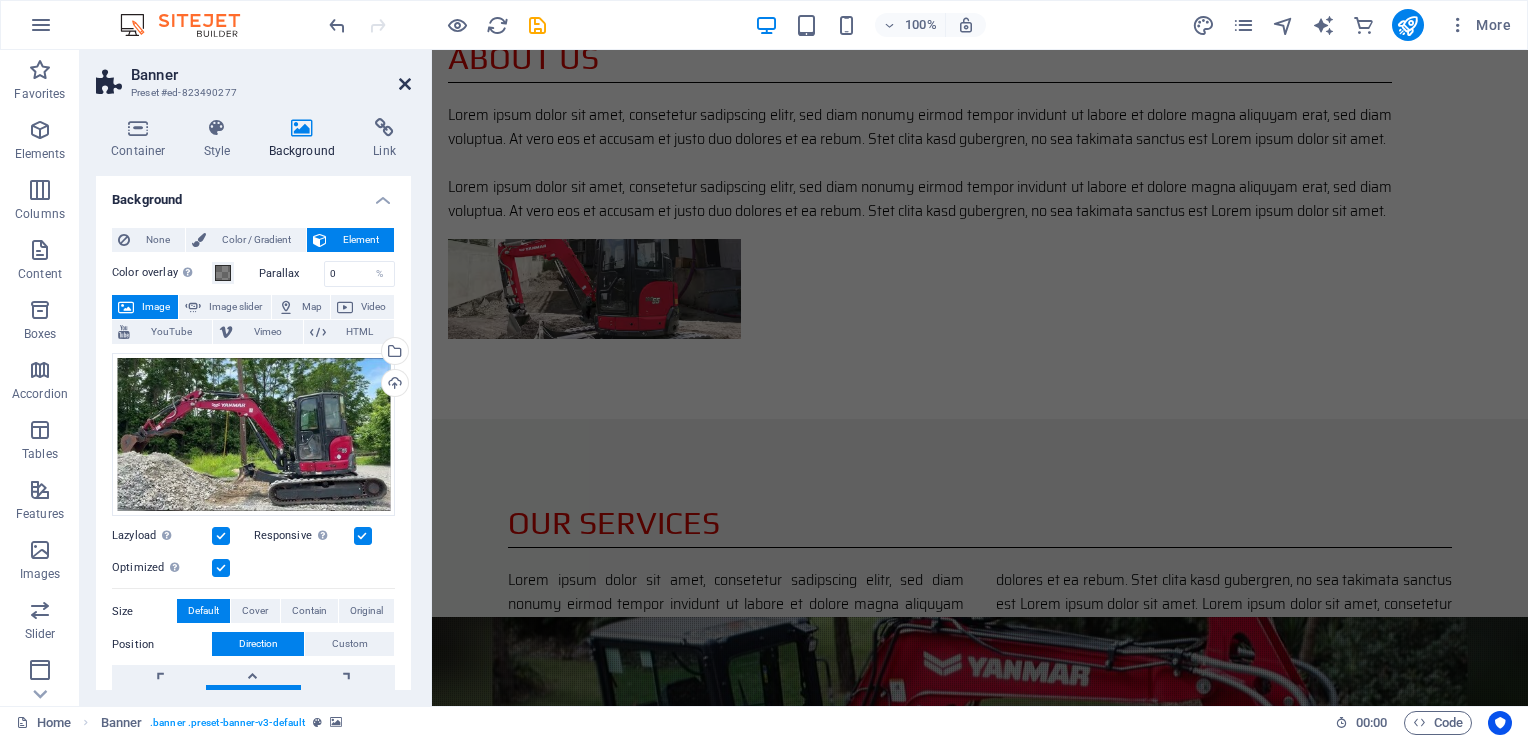 click at bounding box center (405, 84) 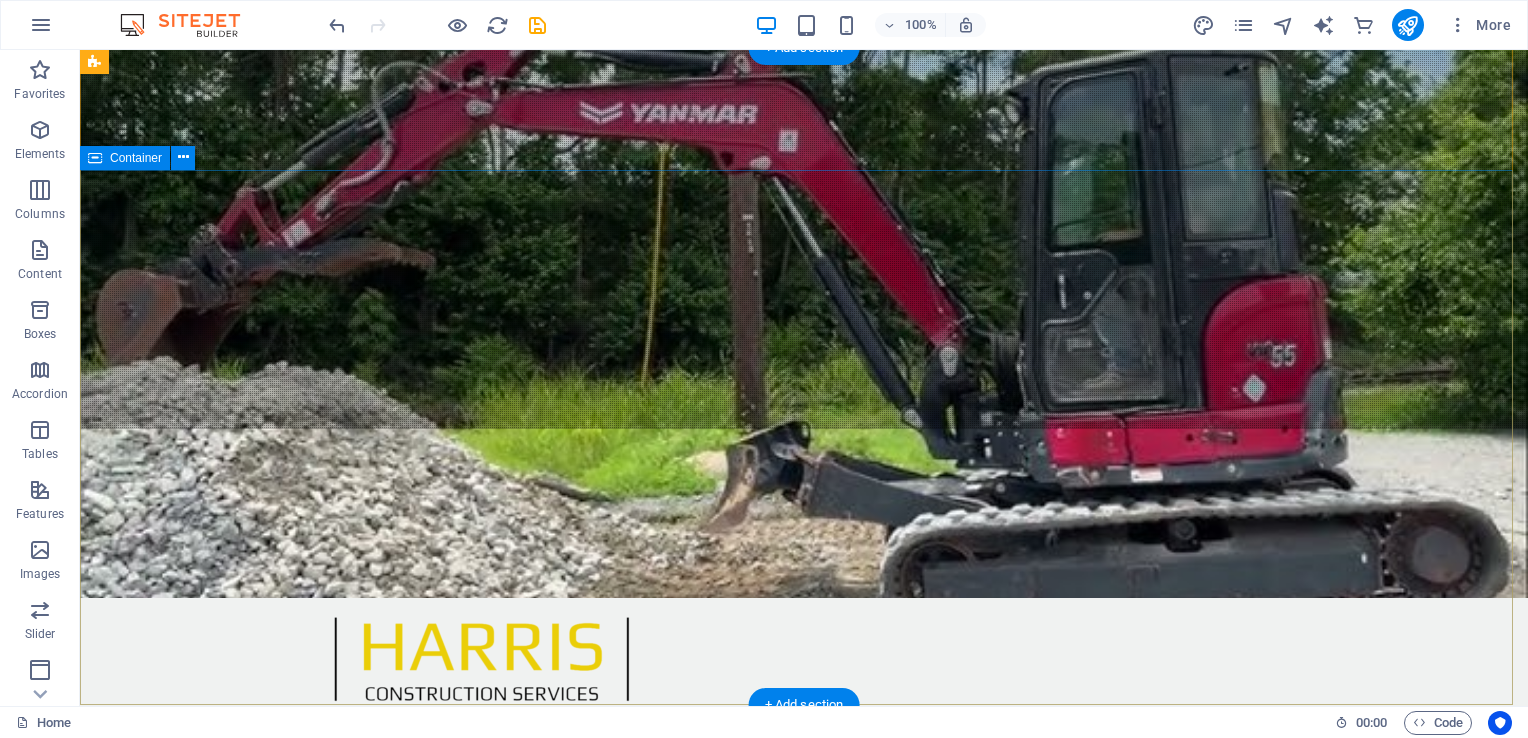 scroll, scrollTop: 167, scrollLeft: 0, axis: vertical 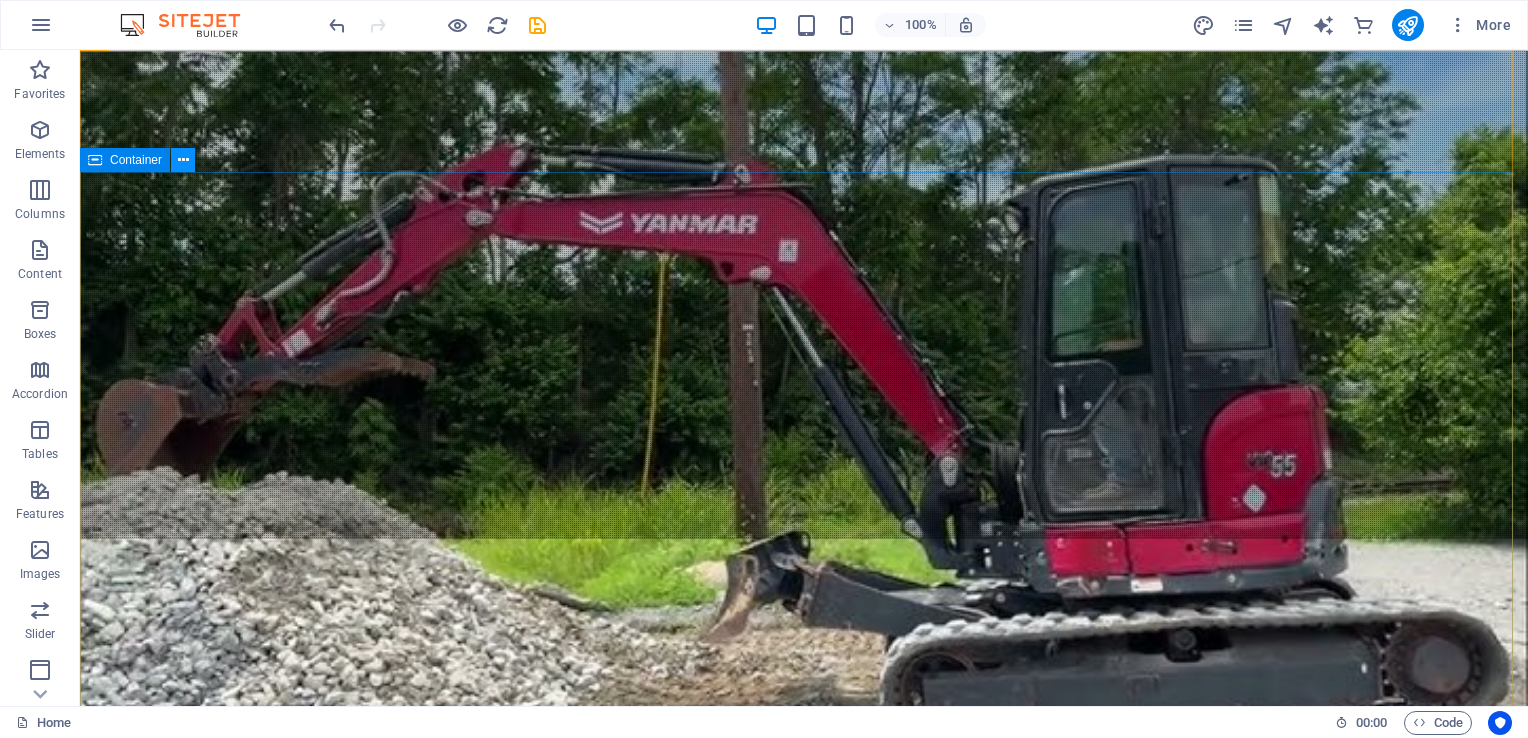 click at bounding box center [183, 160] 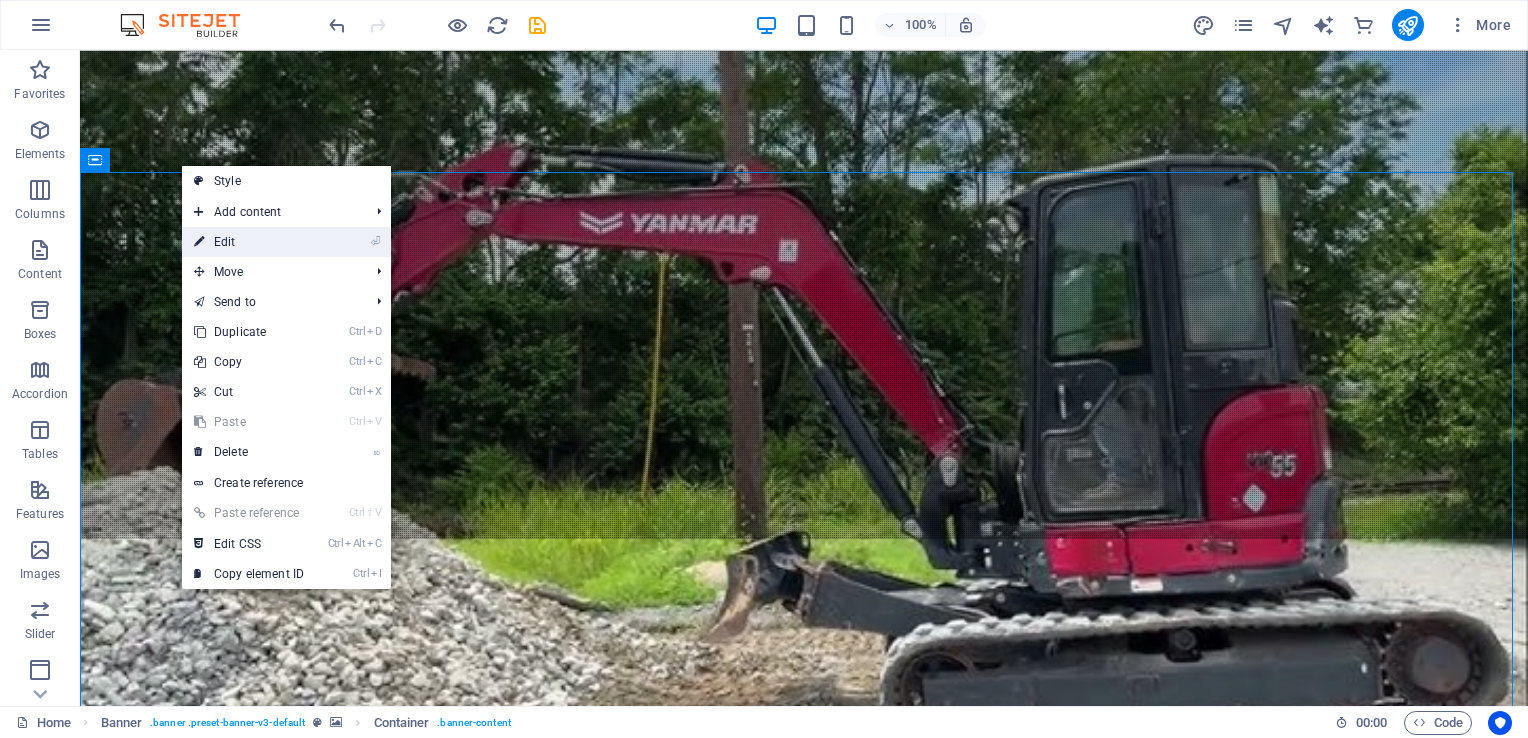 click on "⏎  Edit" at bounding box center [249, 242] 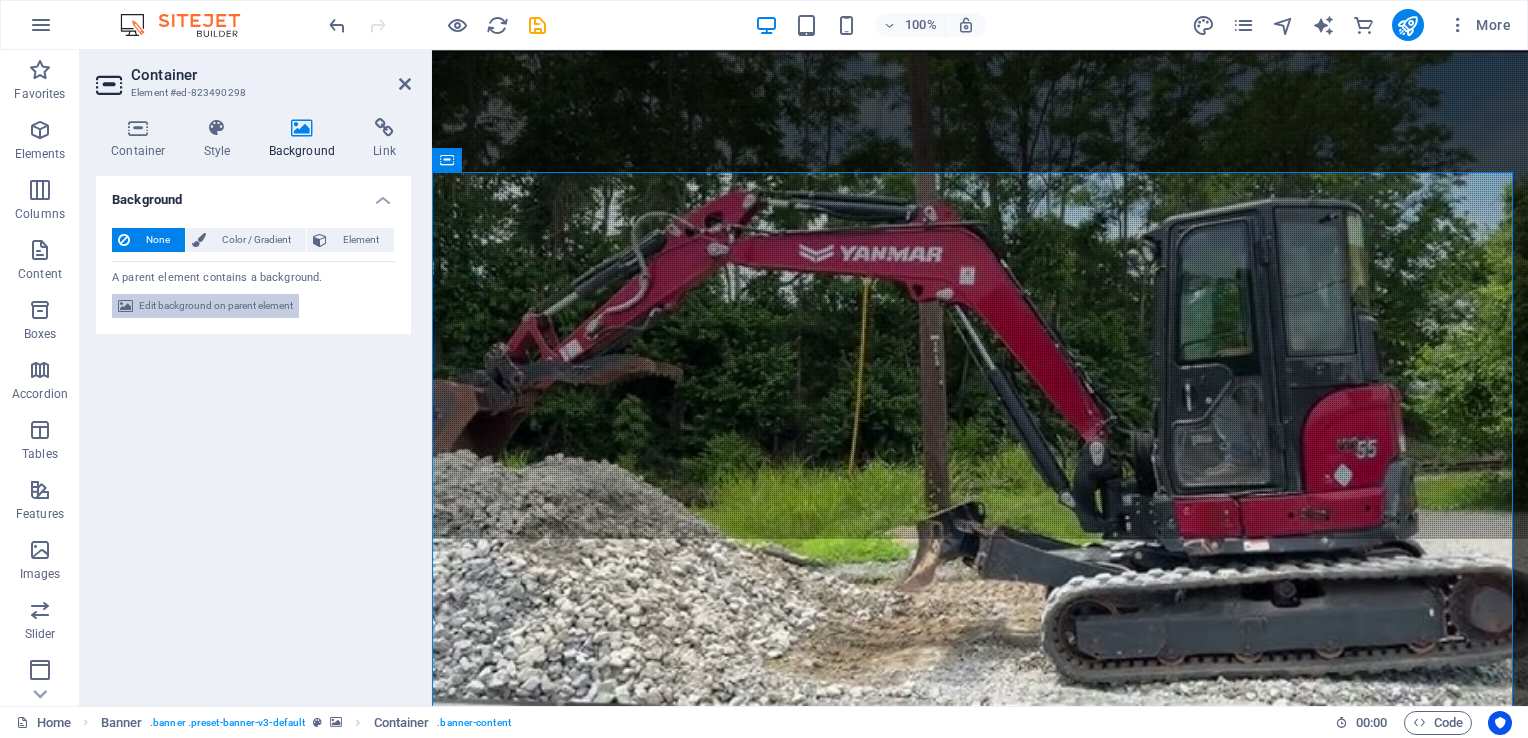 click on "Edit background on parent element" at bounding box center [216, 306] 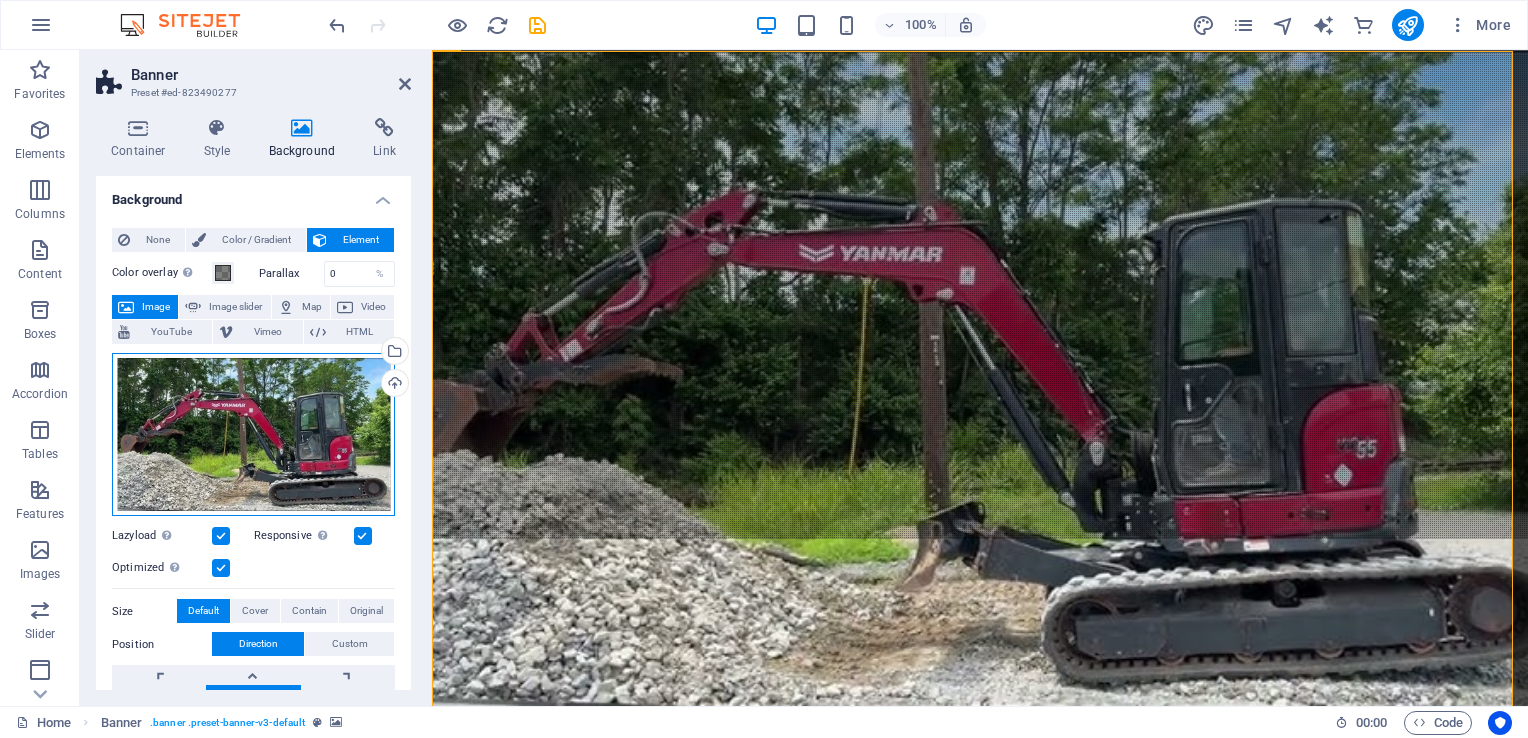 click on "Drag files here, click to choose files or select files from Files or our free stock photos & videos" at bounding box center [253, 435] 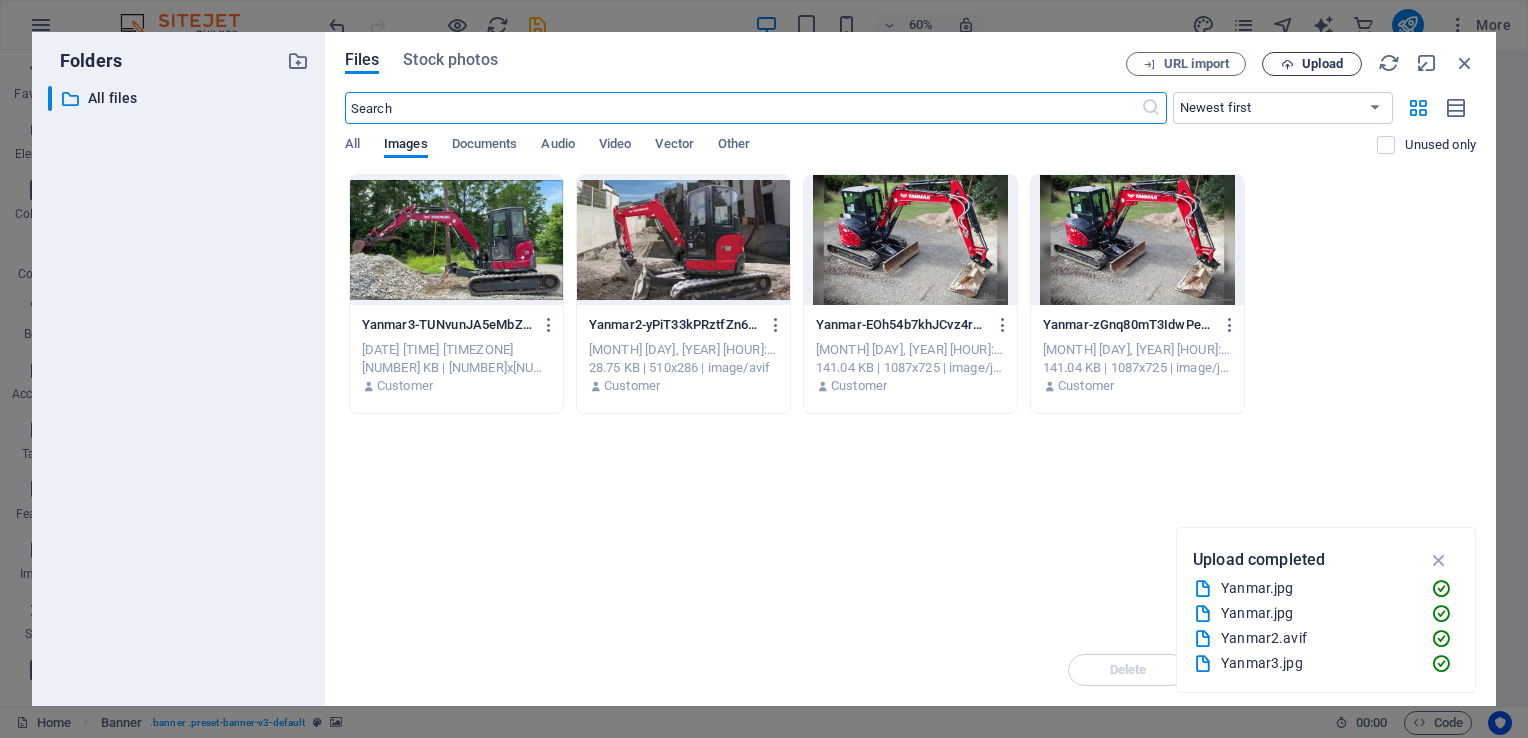 click on "Upload" at bounding box center (1322, 64) 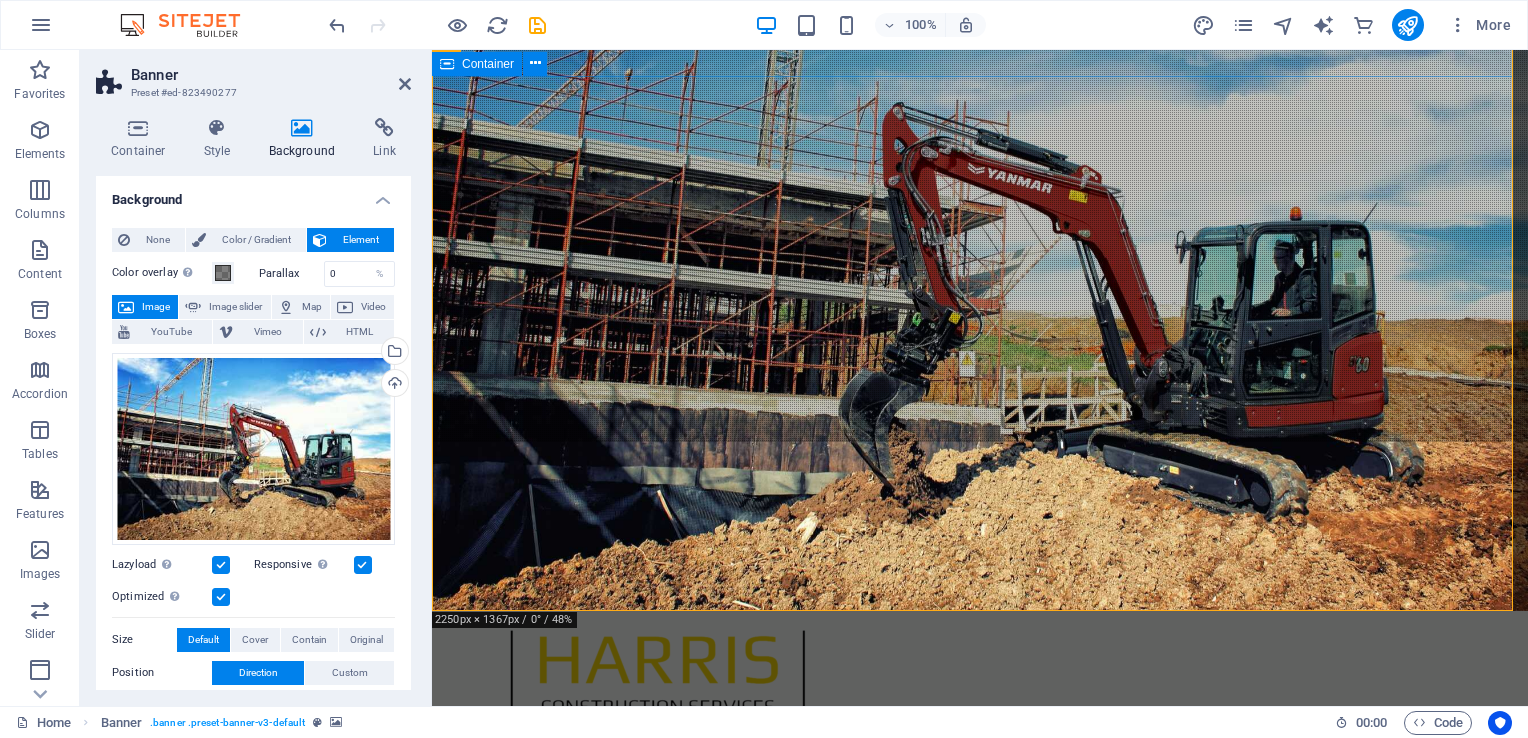 scroll, scrollTop: 263, scrollLeft: 0, axis: vertical 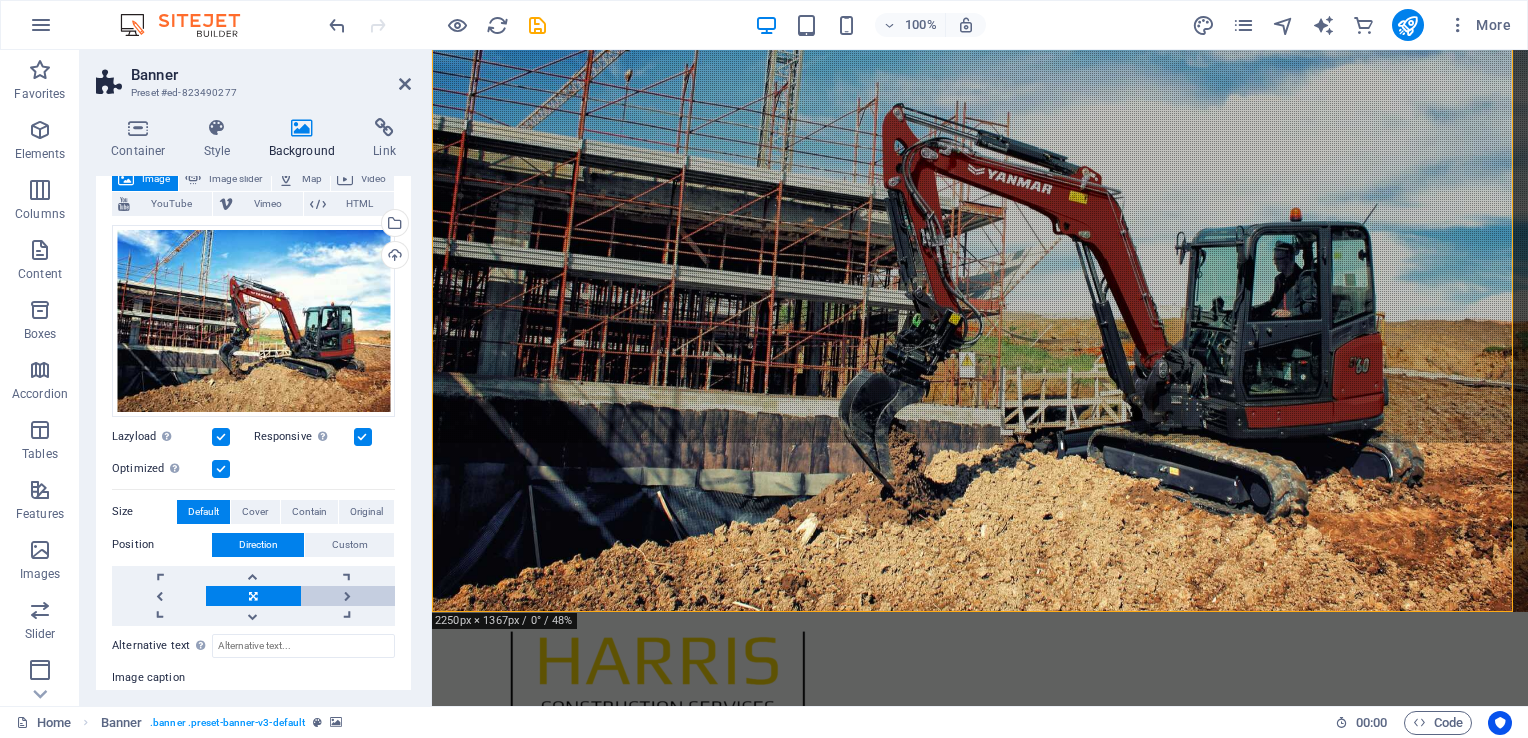 click at bounding box center (348, 596) 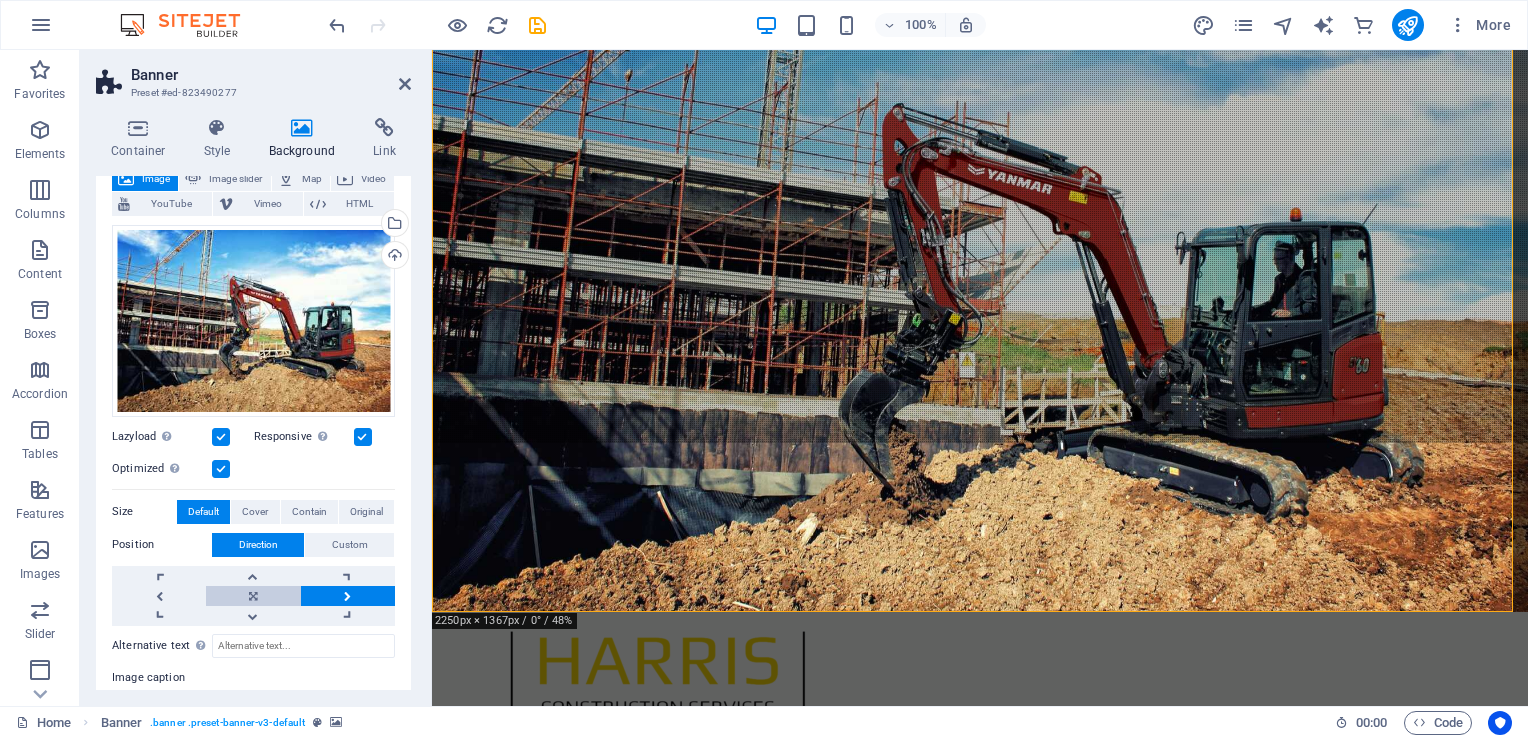 click at bounding box center [253, 596] 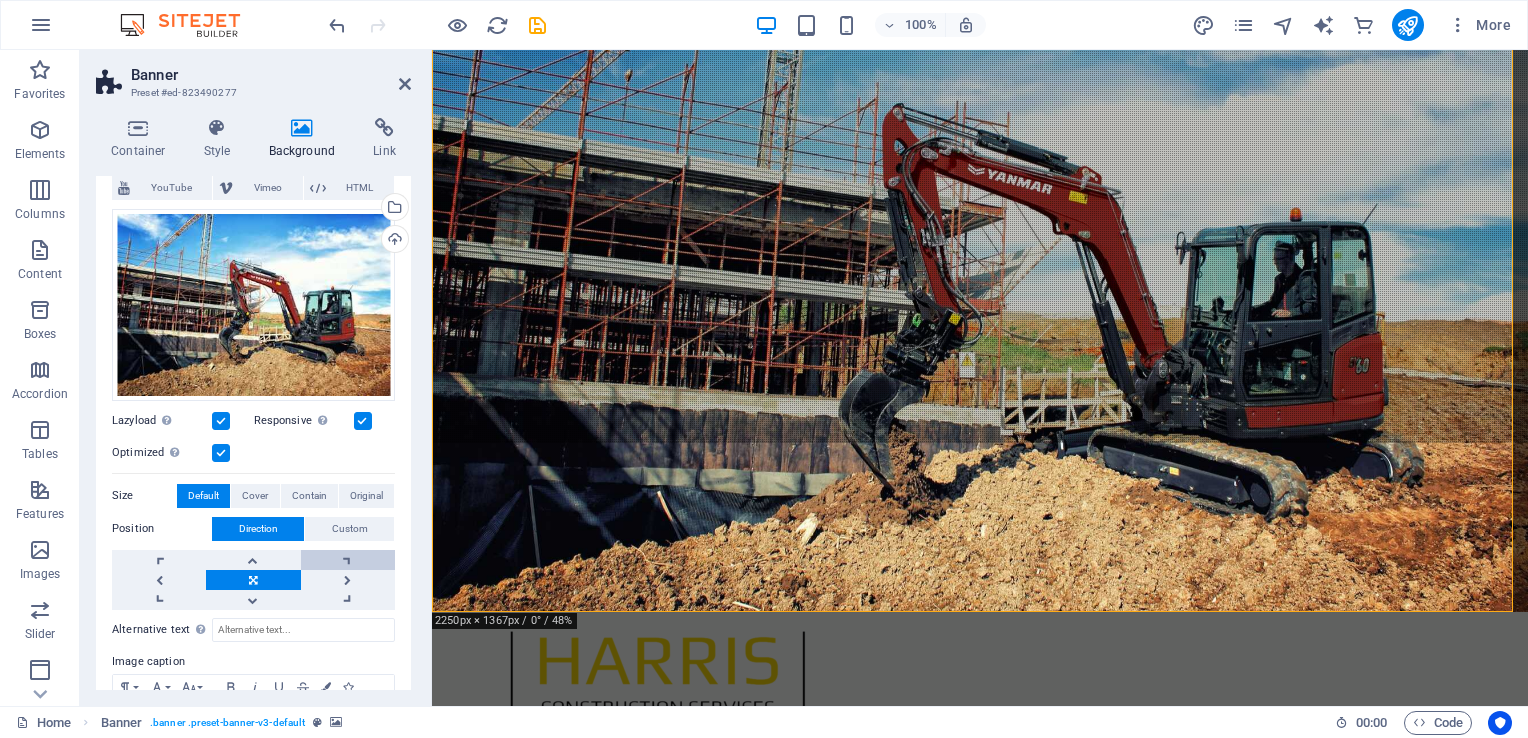 scroll, scrollTop: 144, scrollLeft: 0, axis: vertical 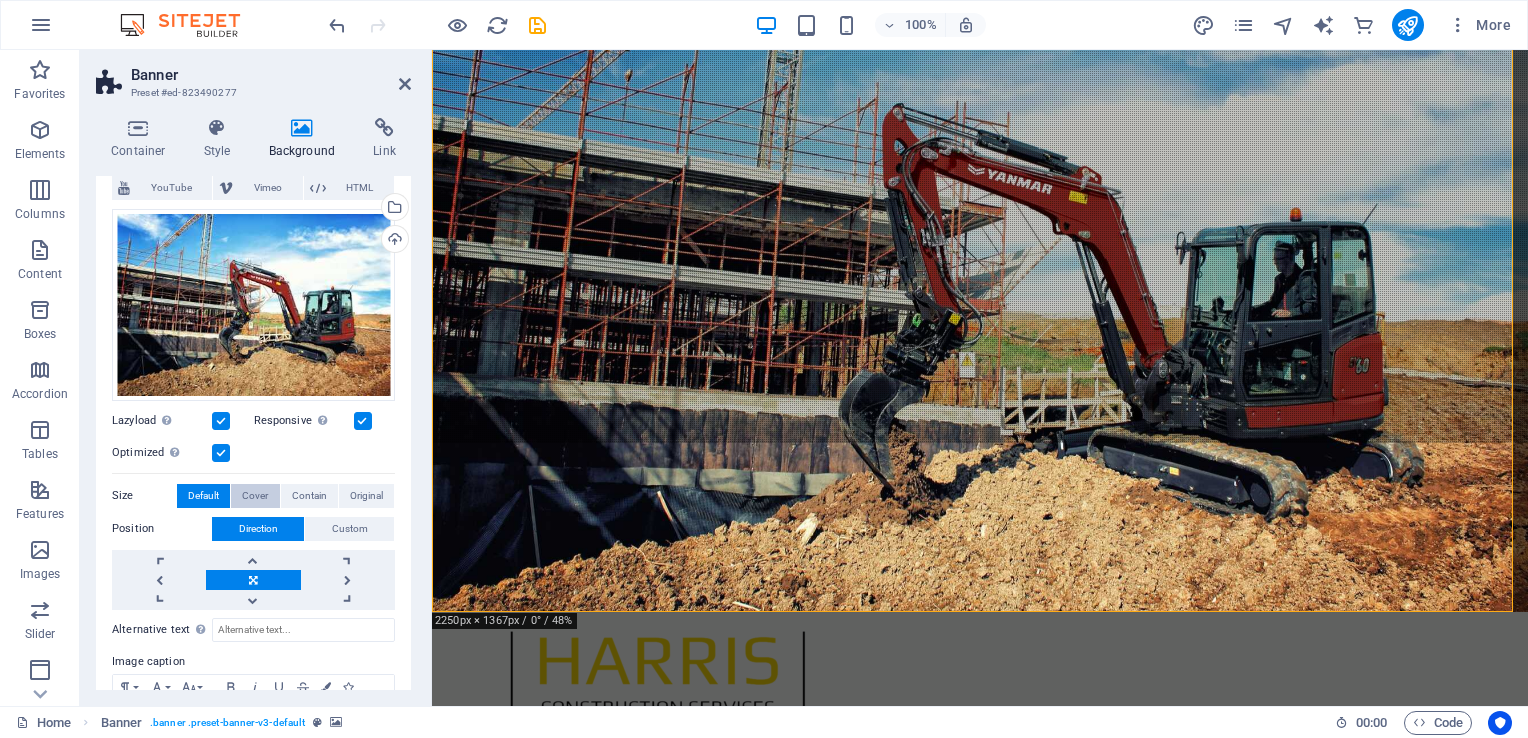 click on "Cover" at bounding box center (255, 496) 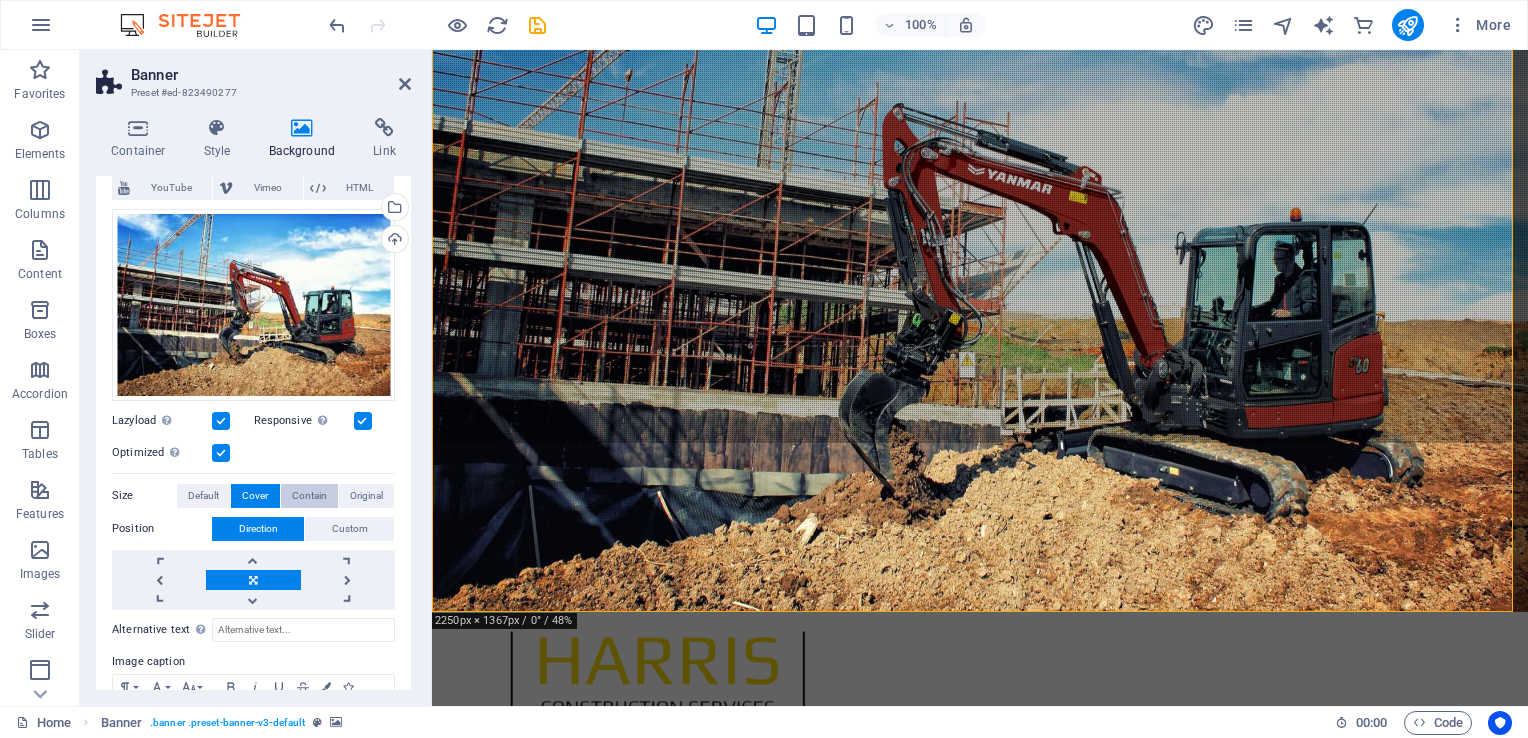 click on "Contain" at bounding box center [309, 496] 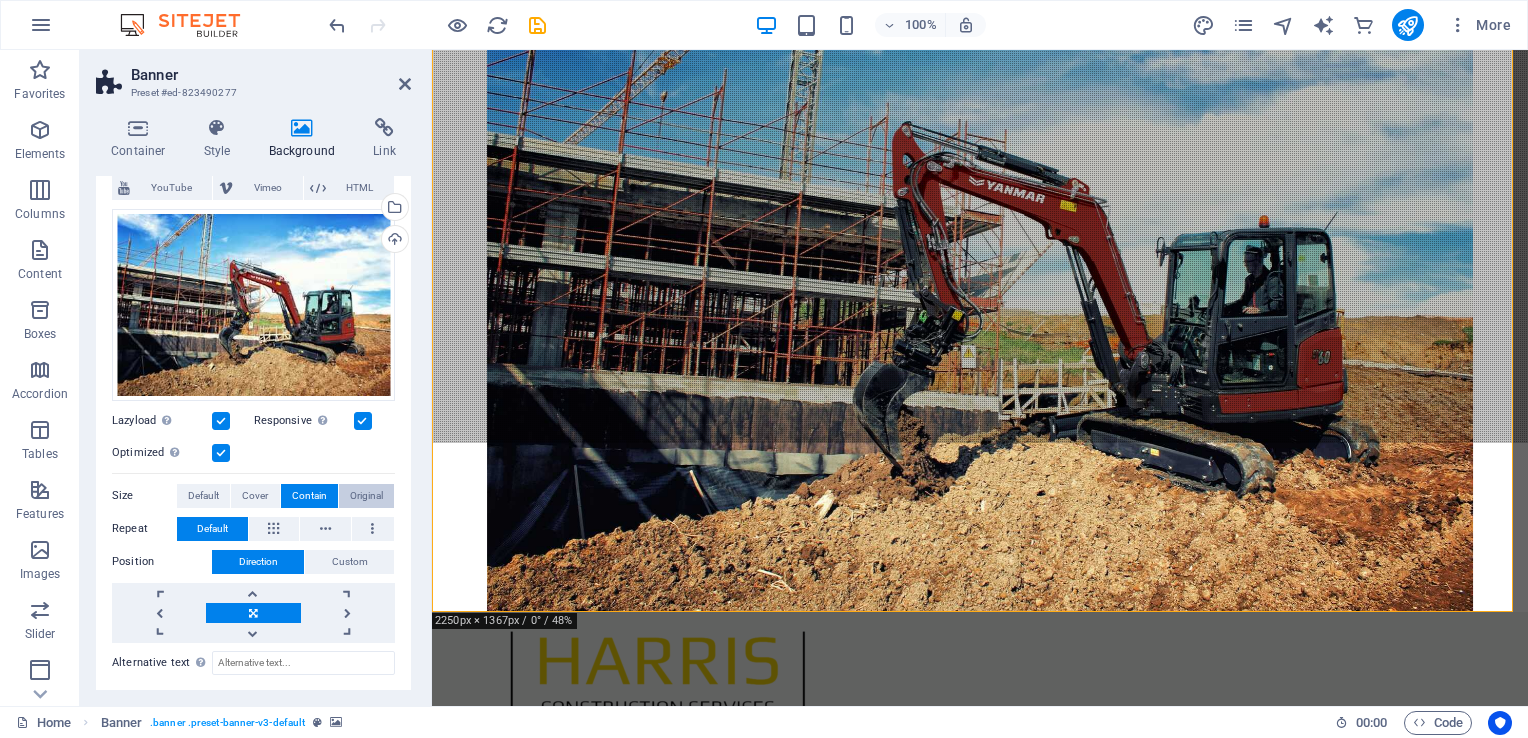 click on "Original" at bounding box center [366, 496] 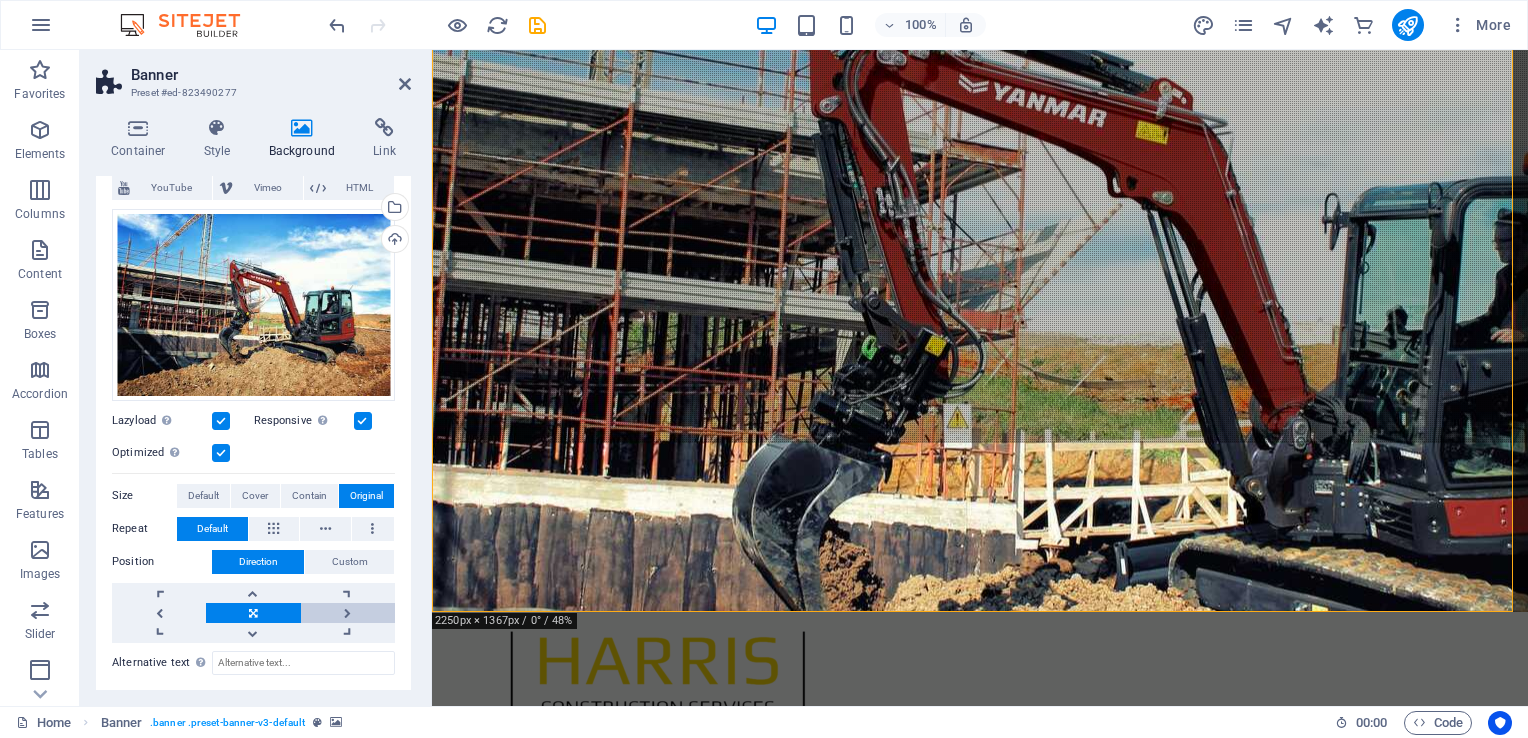 click at bounding box center [348, 613] 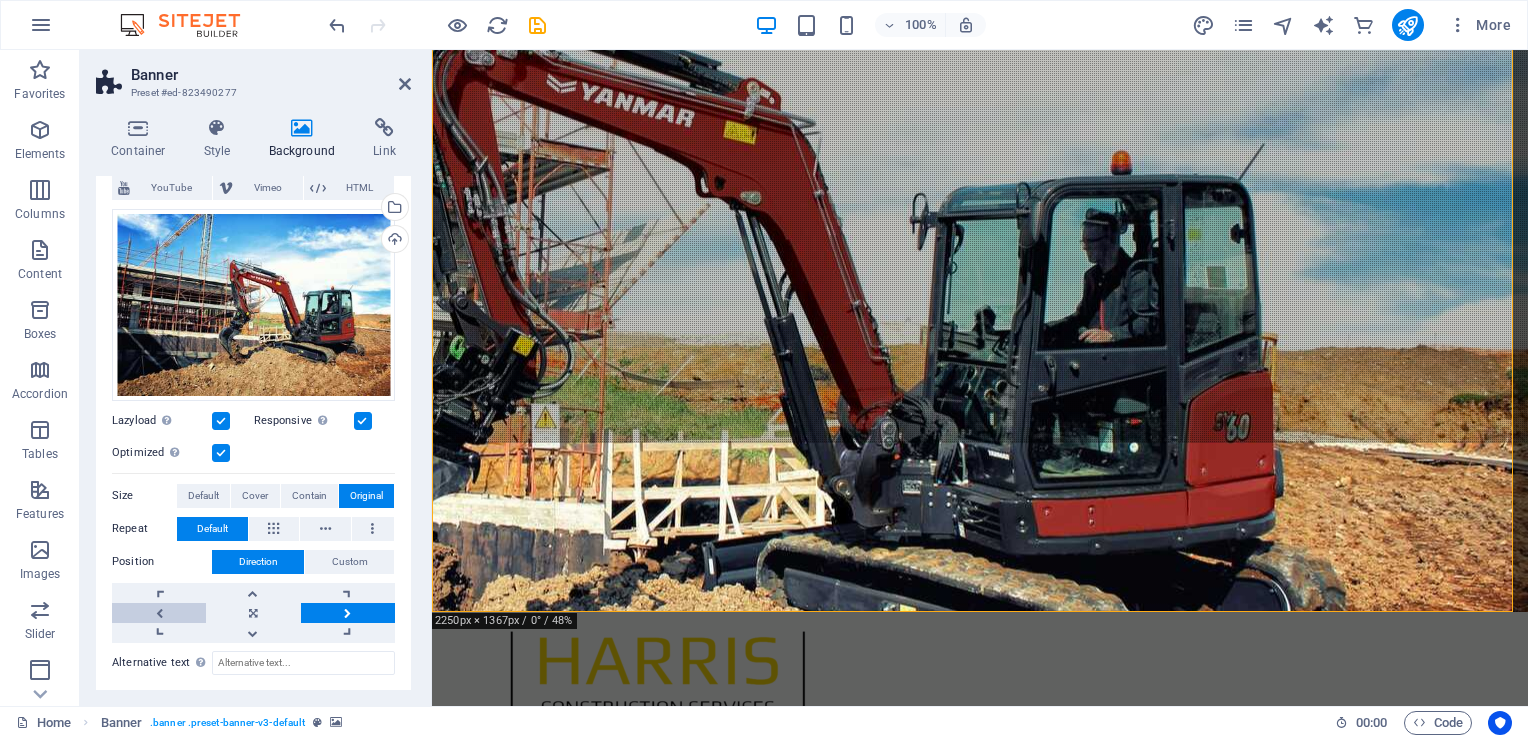 click at bounding box center [159, 613] 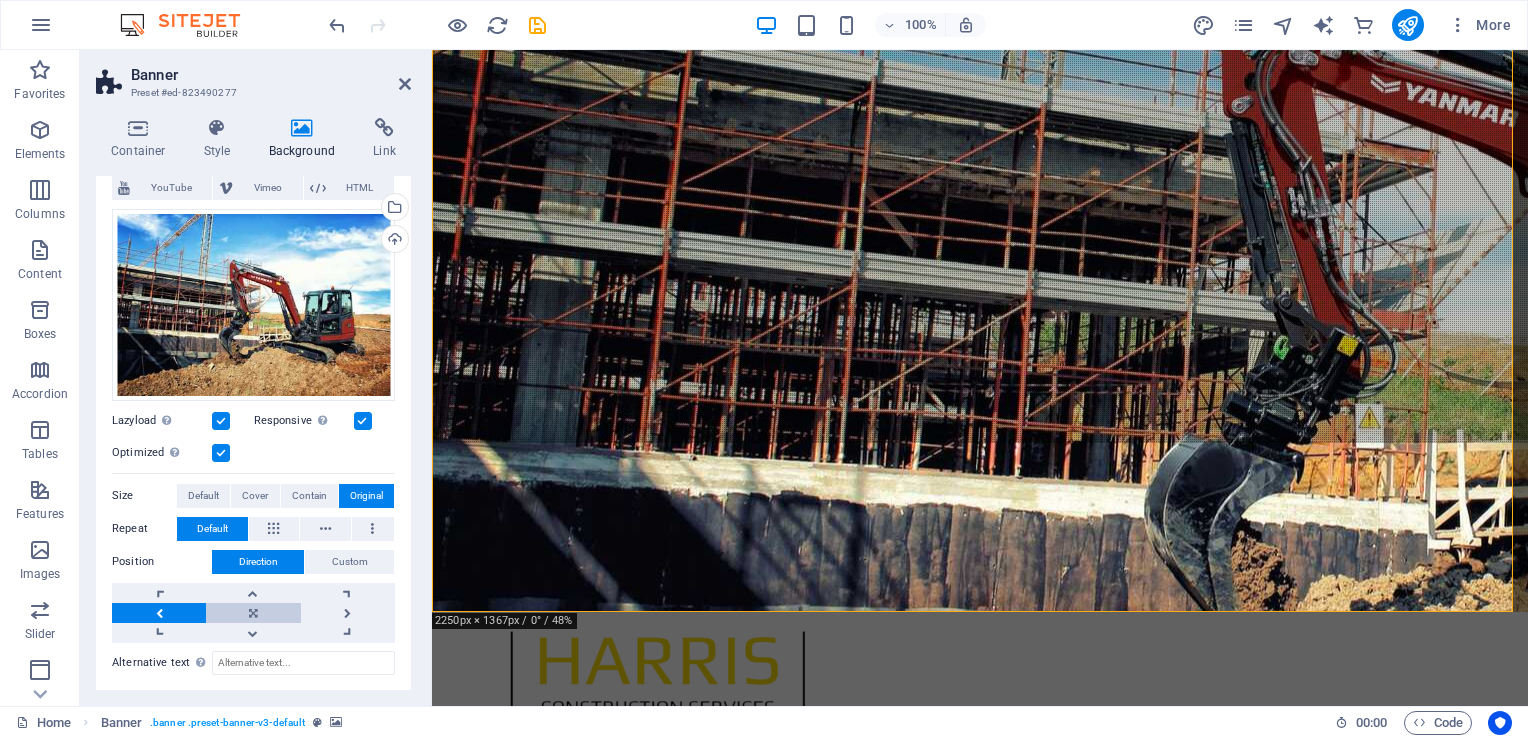 click at bounding box center (253, 613) 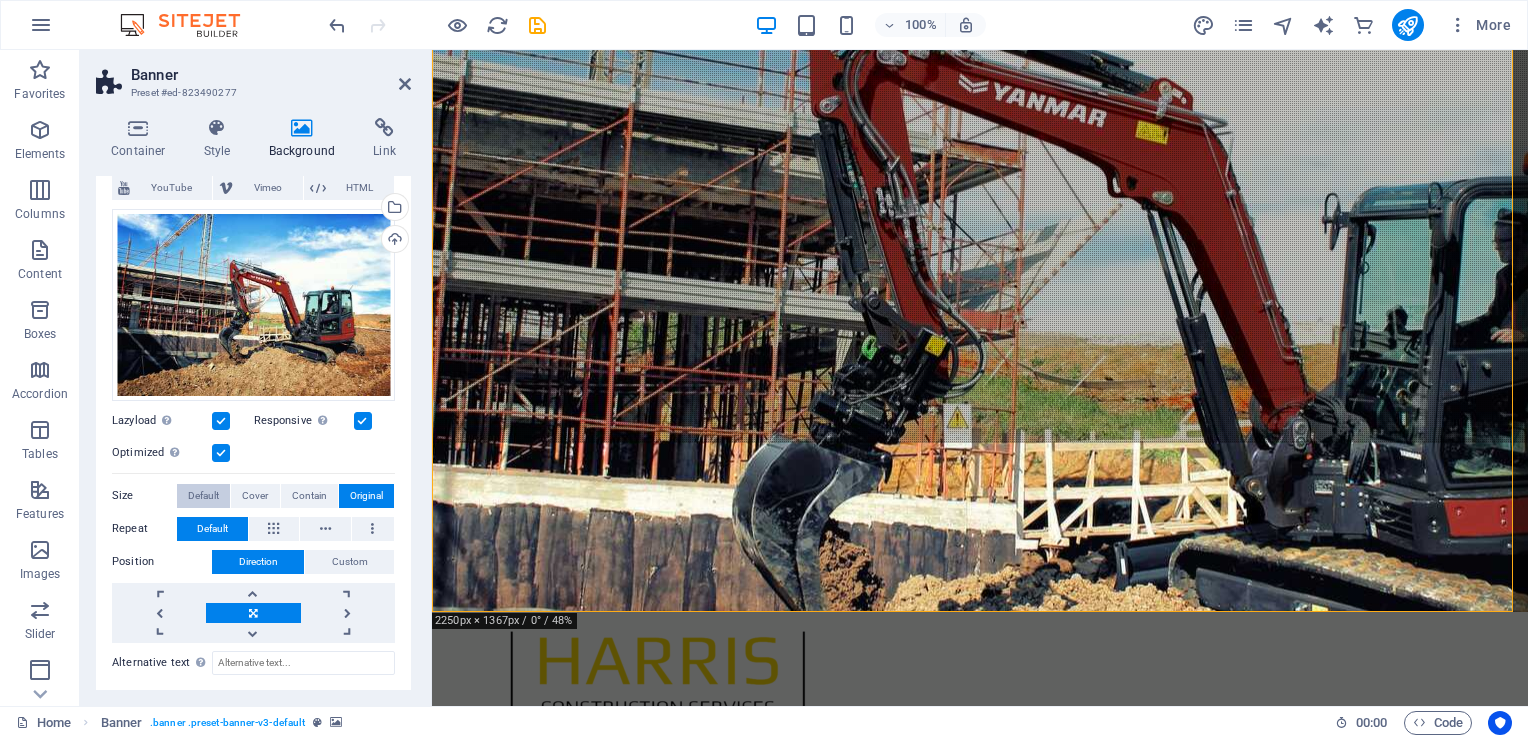 click on "Default" at bounding box center (203, 496) 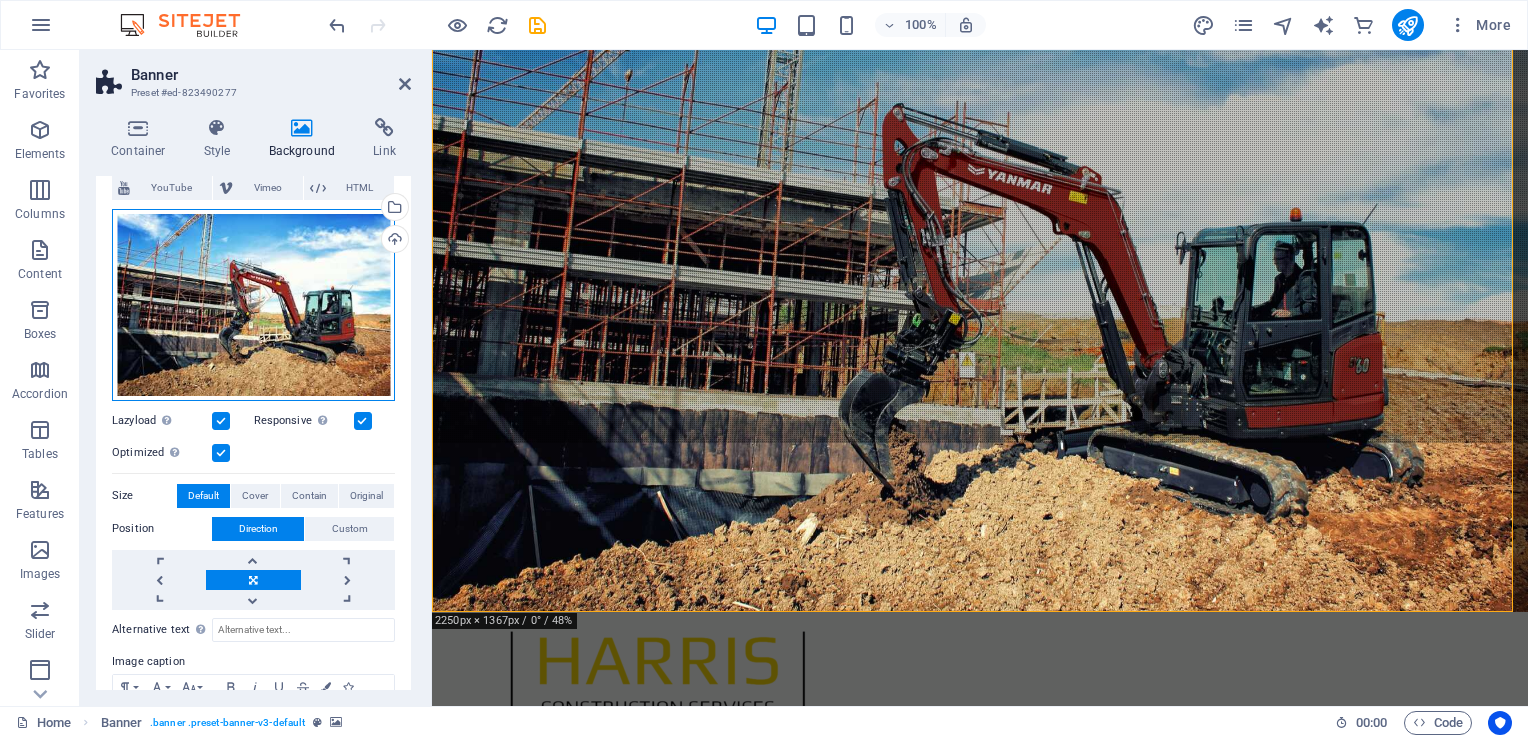 click on "Drag files here, click to choose files or select files from Files or our free stock photos & videos" at bounding box center (253, 305) 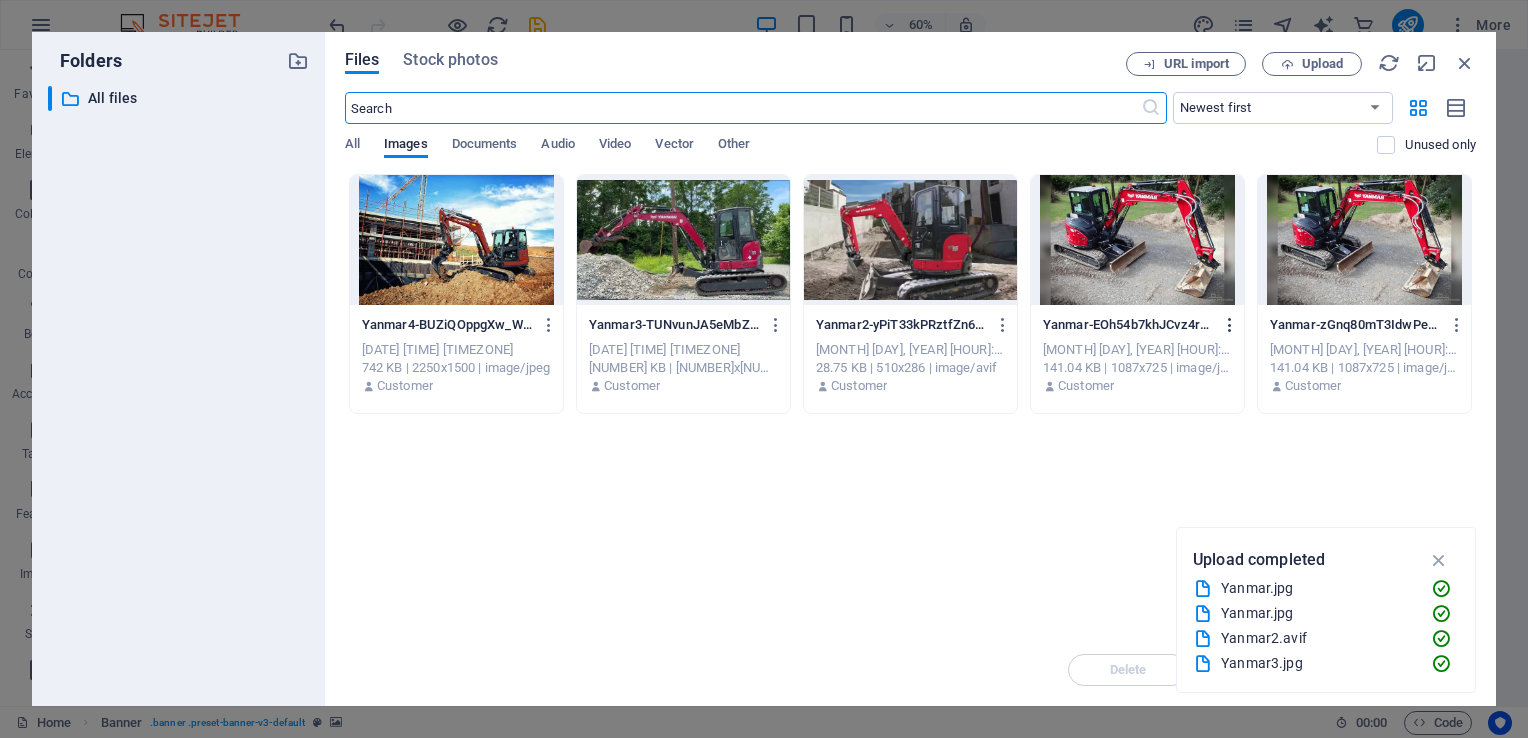 click at bounding box center [1230, 325] 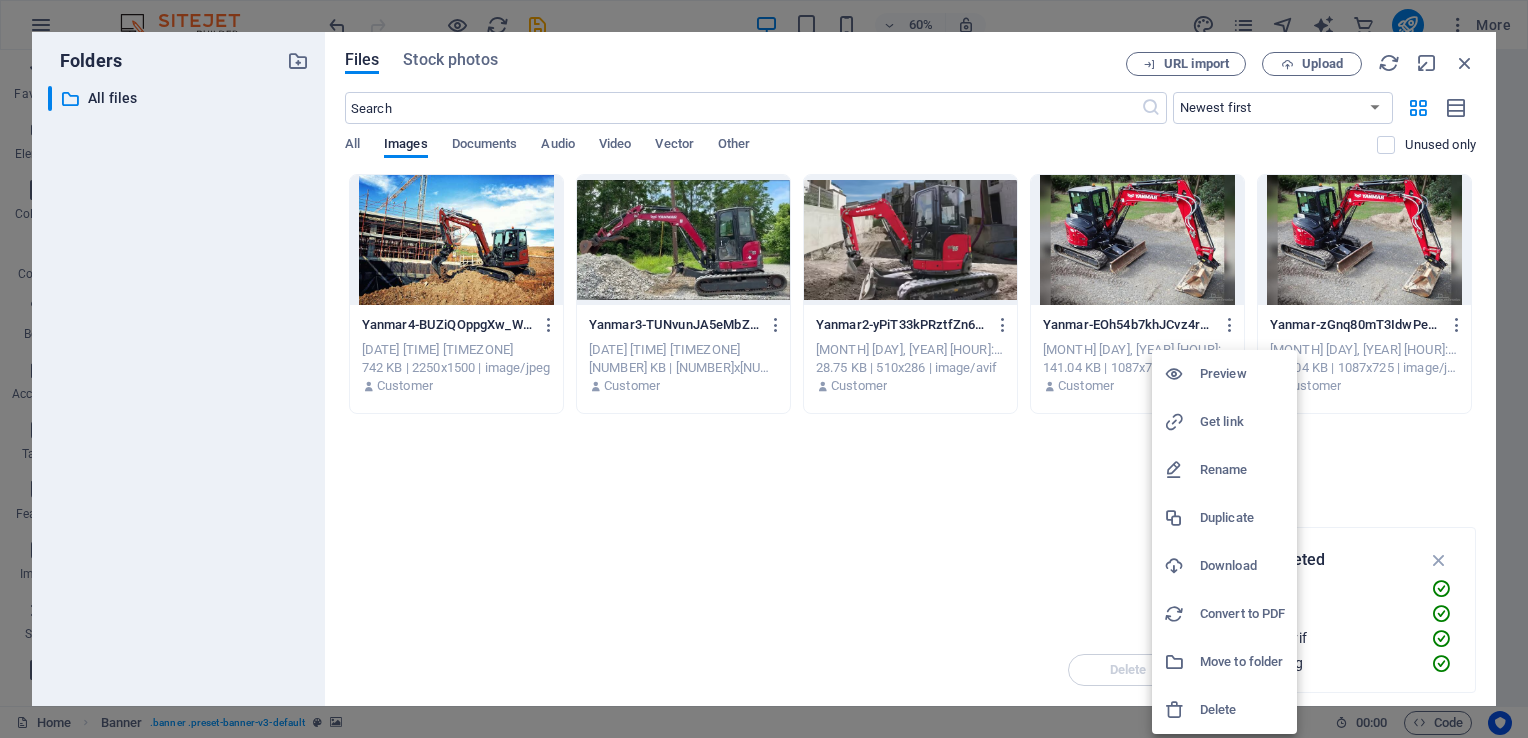 click at bounding box center (764, 369) 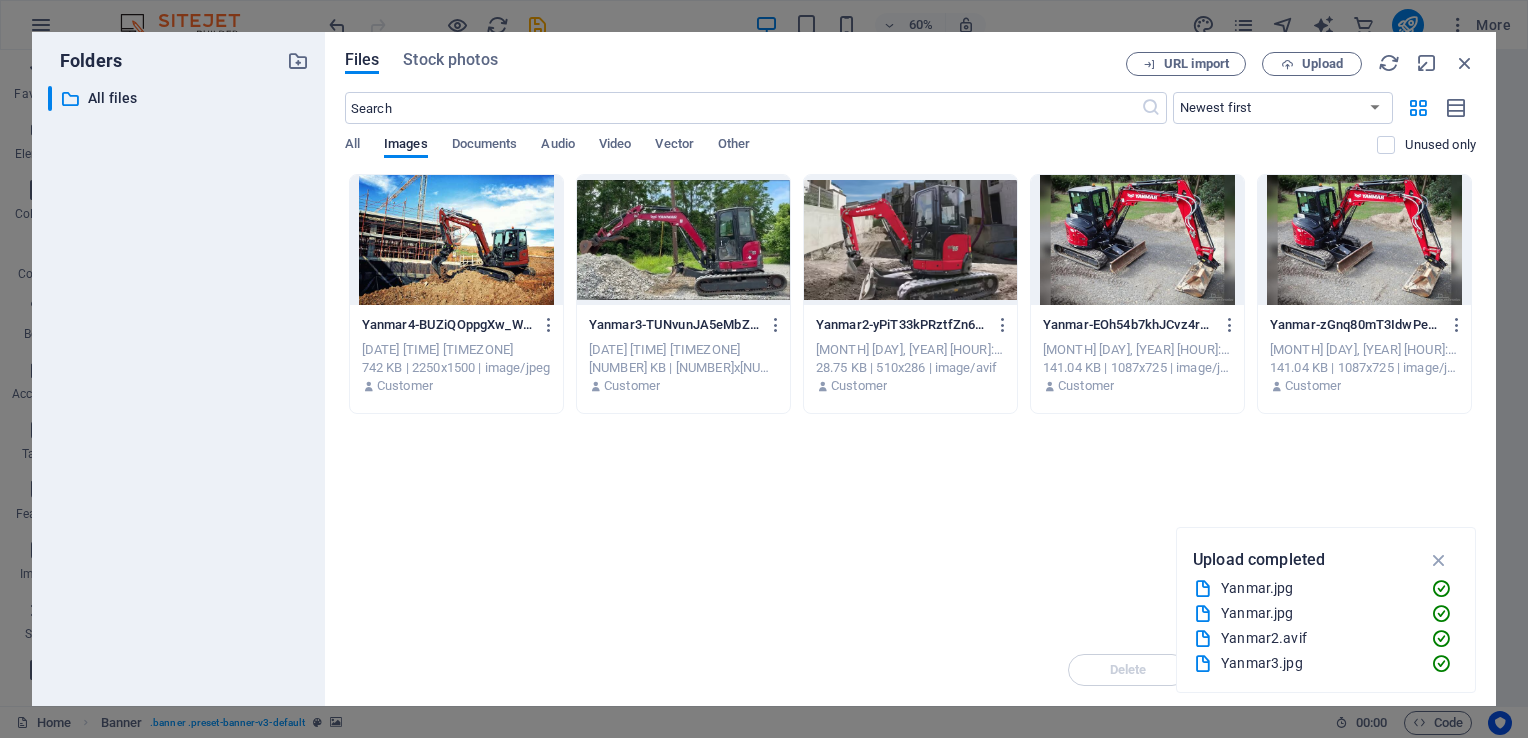 click at bounding box center [1457, 325] 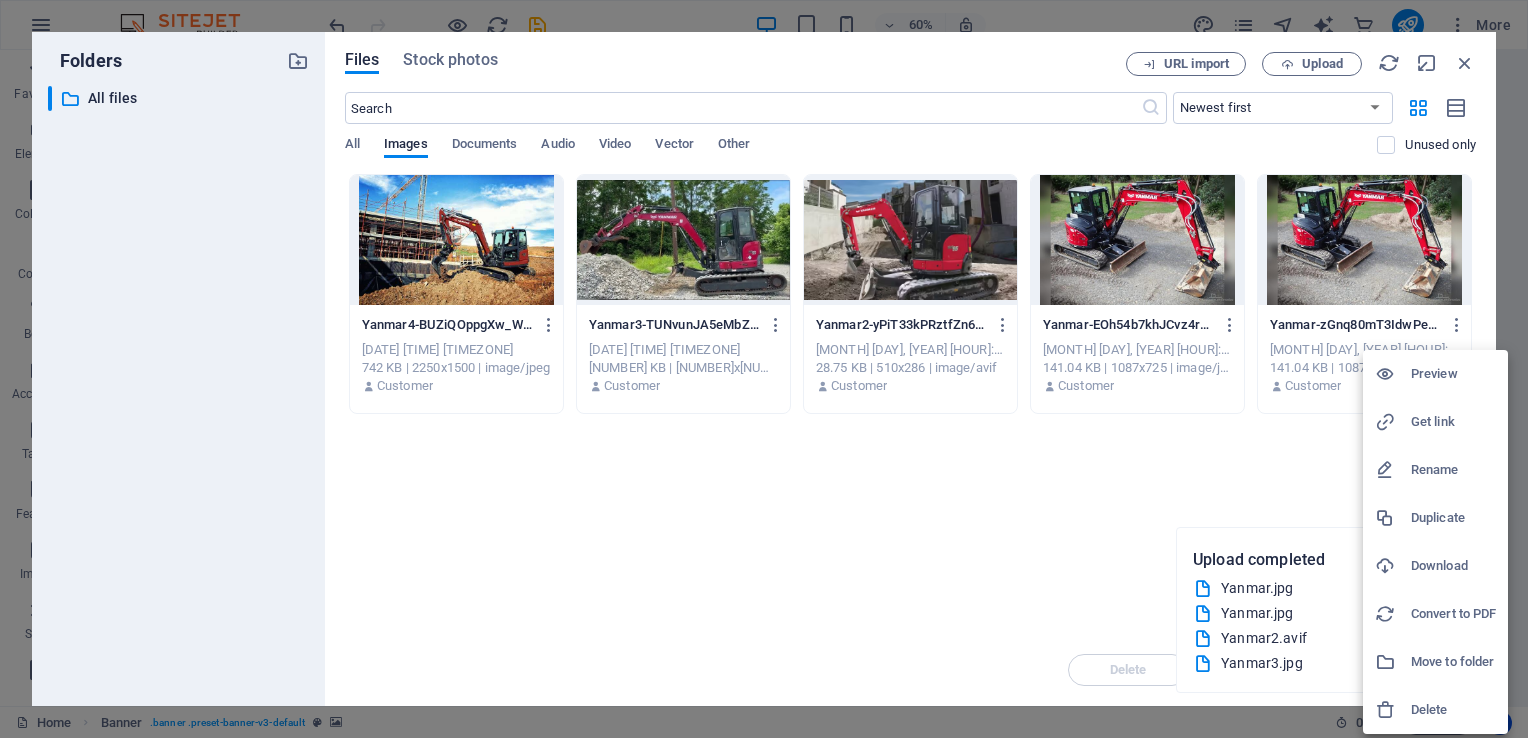click on "Delete" at bounding box center (1453, 710) 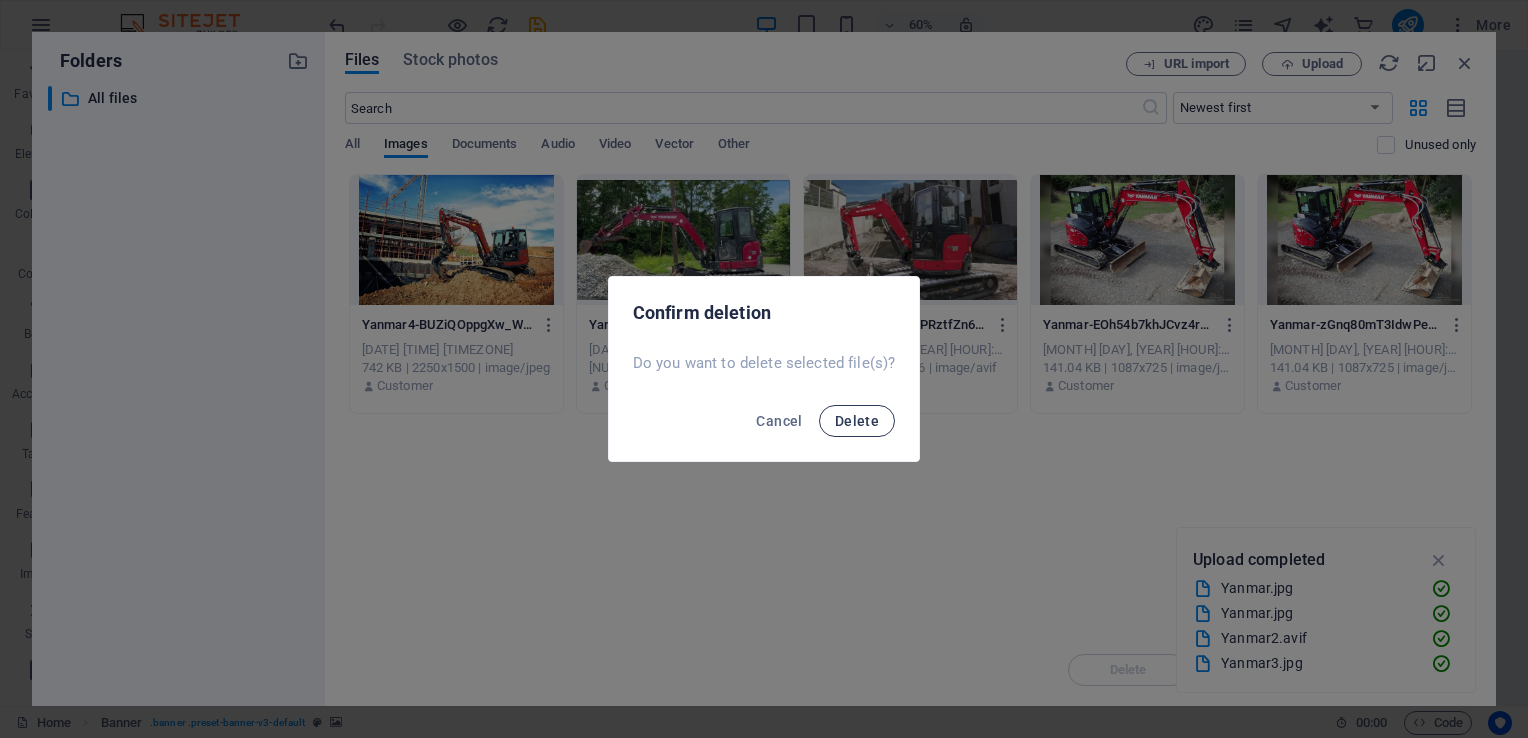 click on "Delete" at bounding box center [857, 421] 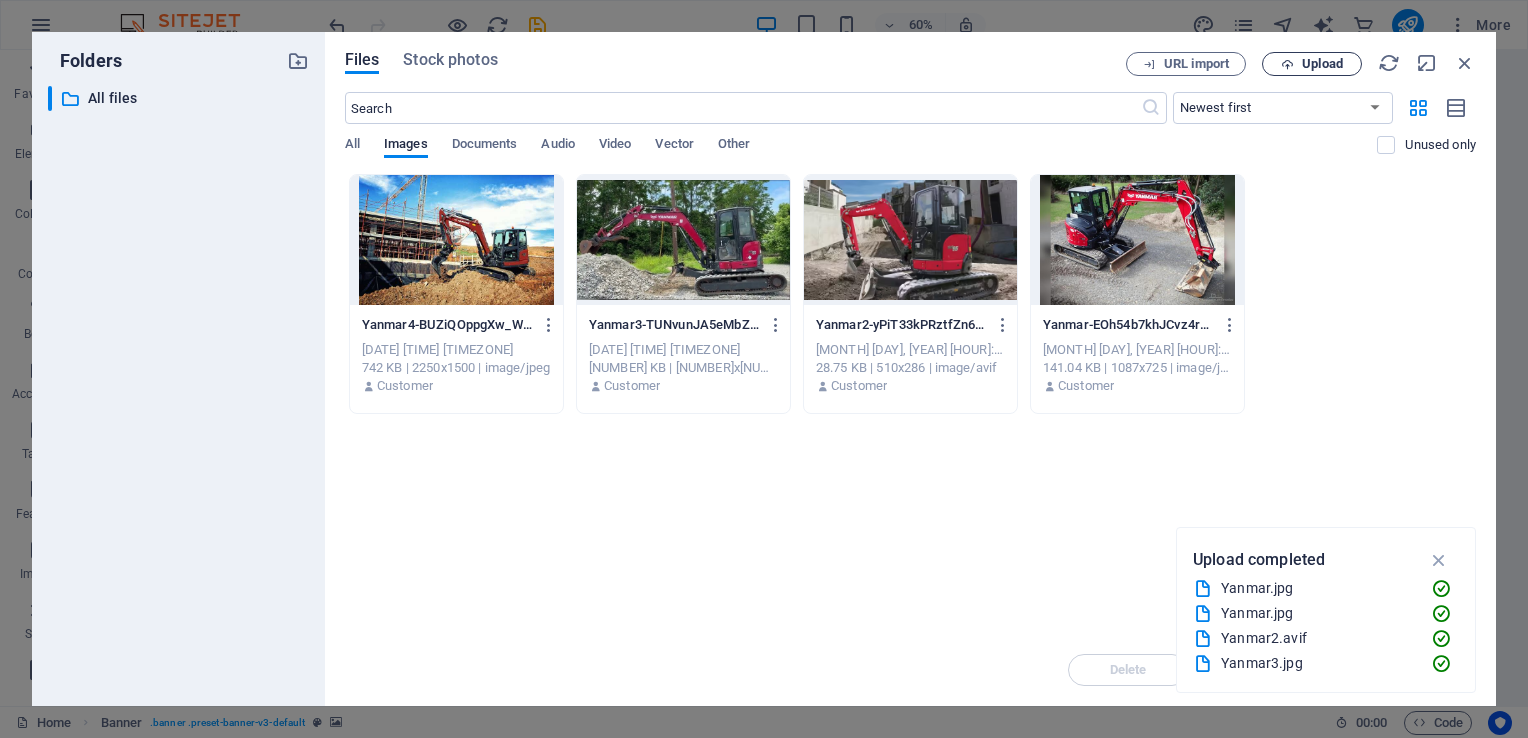 click on "Upload" at bounding box center (1322, 64) 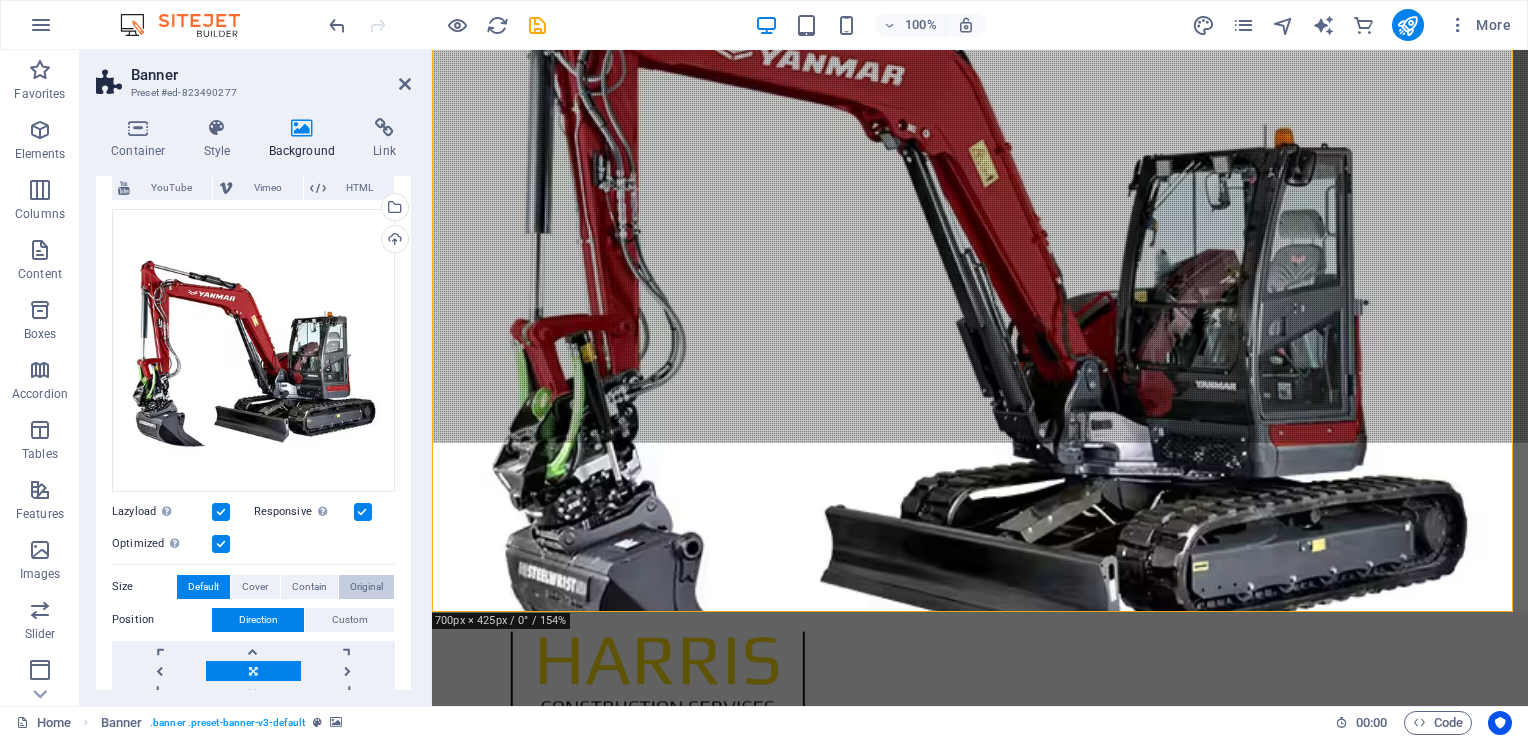 click on "Original" at bounding box center [366, 587] 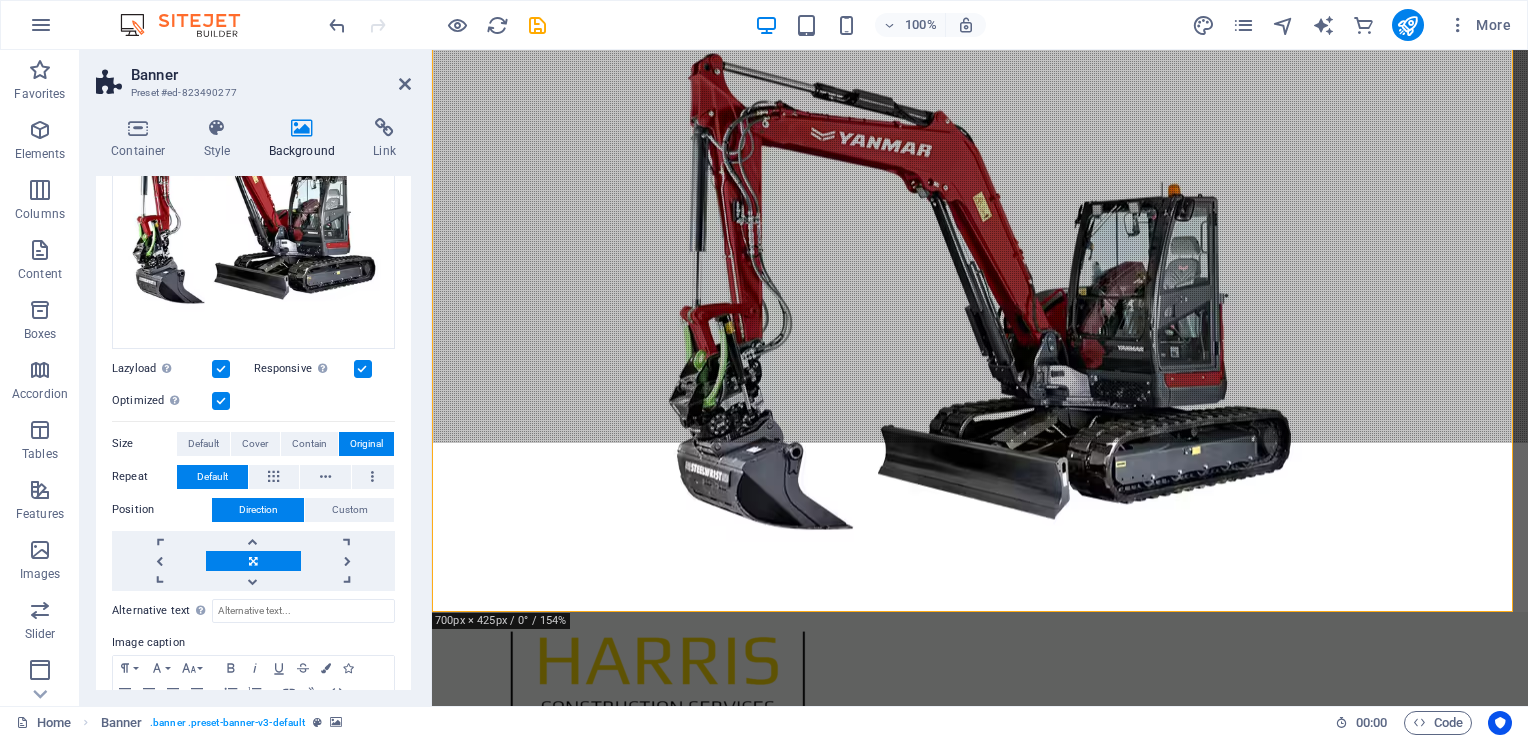 scroll, scrollTop: 304, scrollLeft: 0, axis: vertical 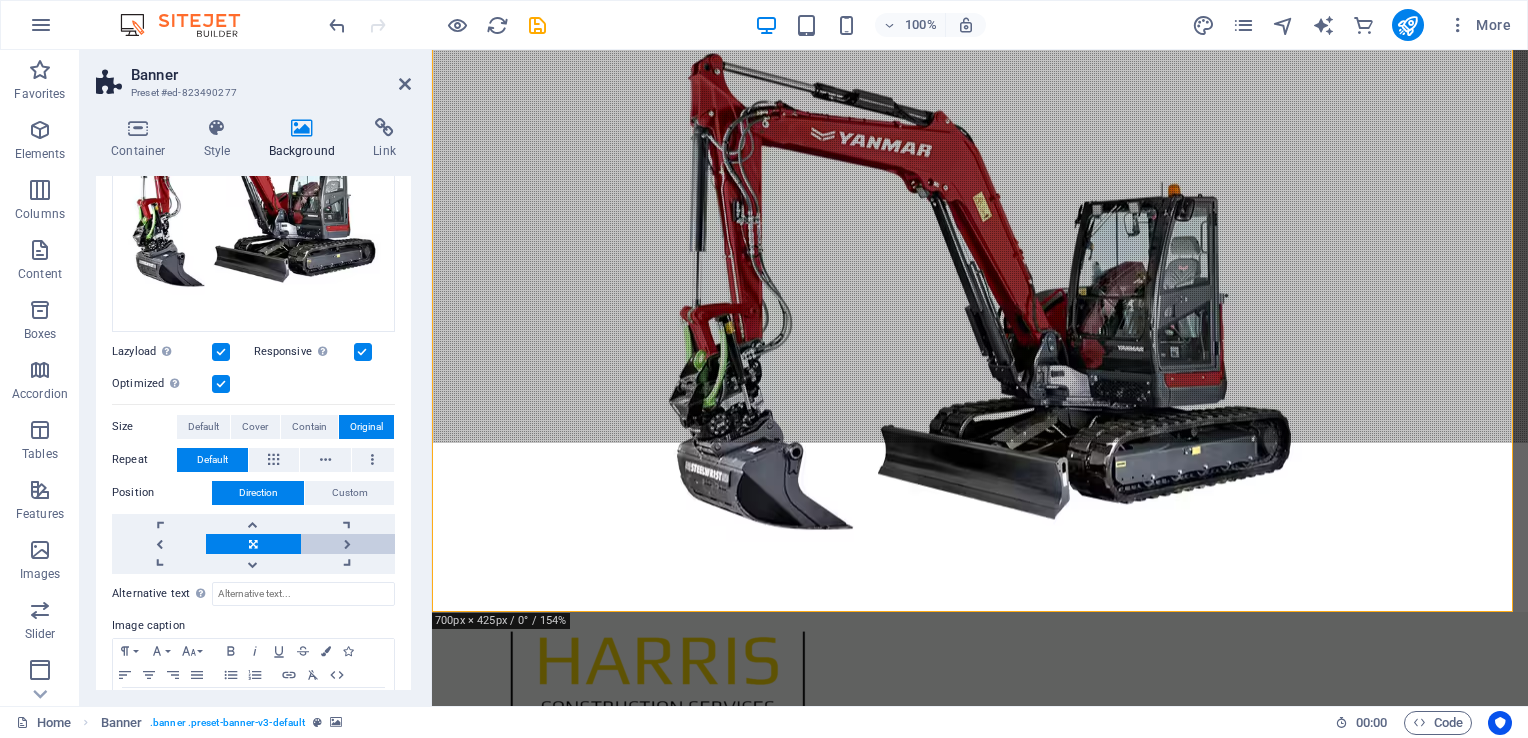 click at bounding box center [348, 544] 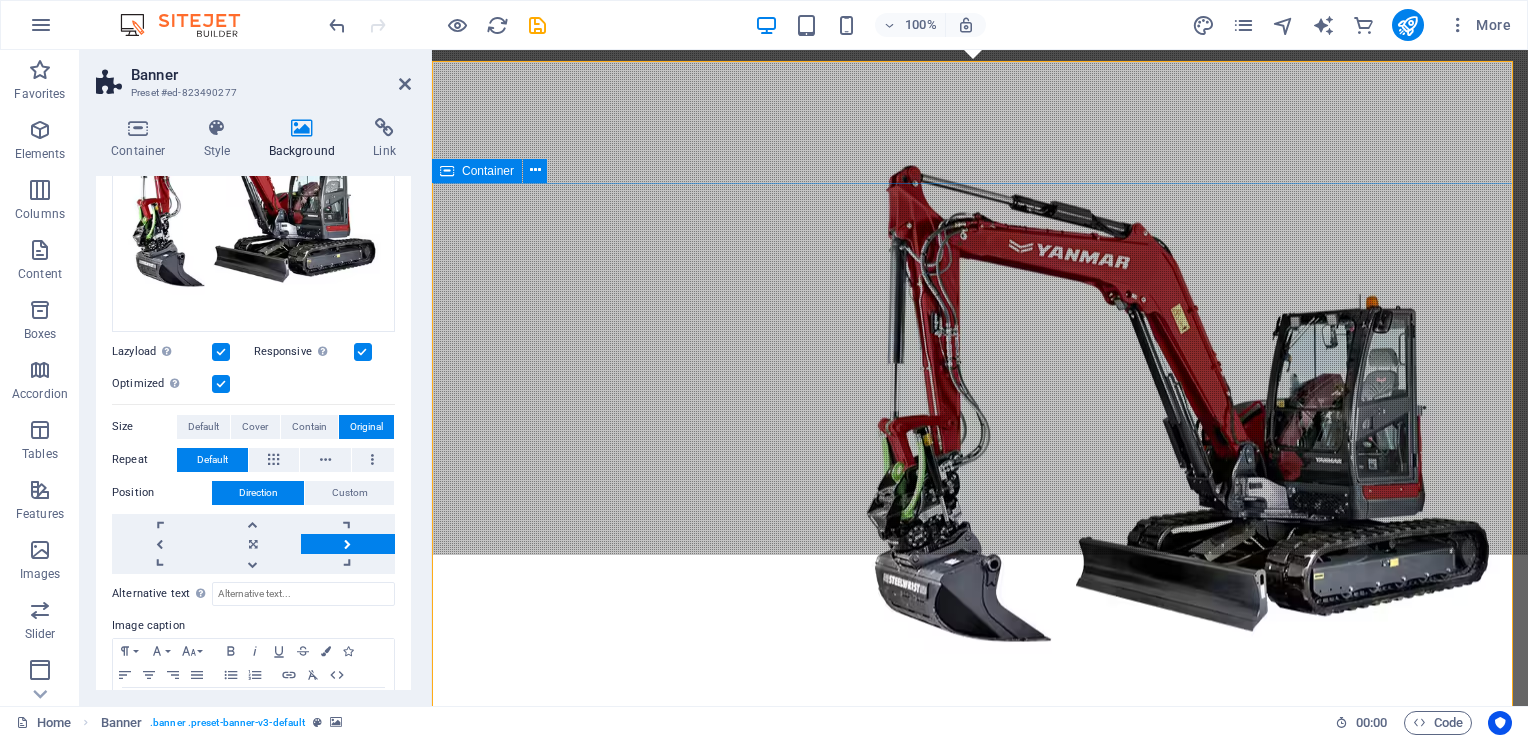 scroll, scrollTop: 178, scrollLeft: 0, axis: vertical 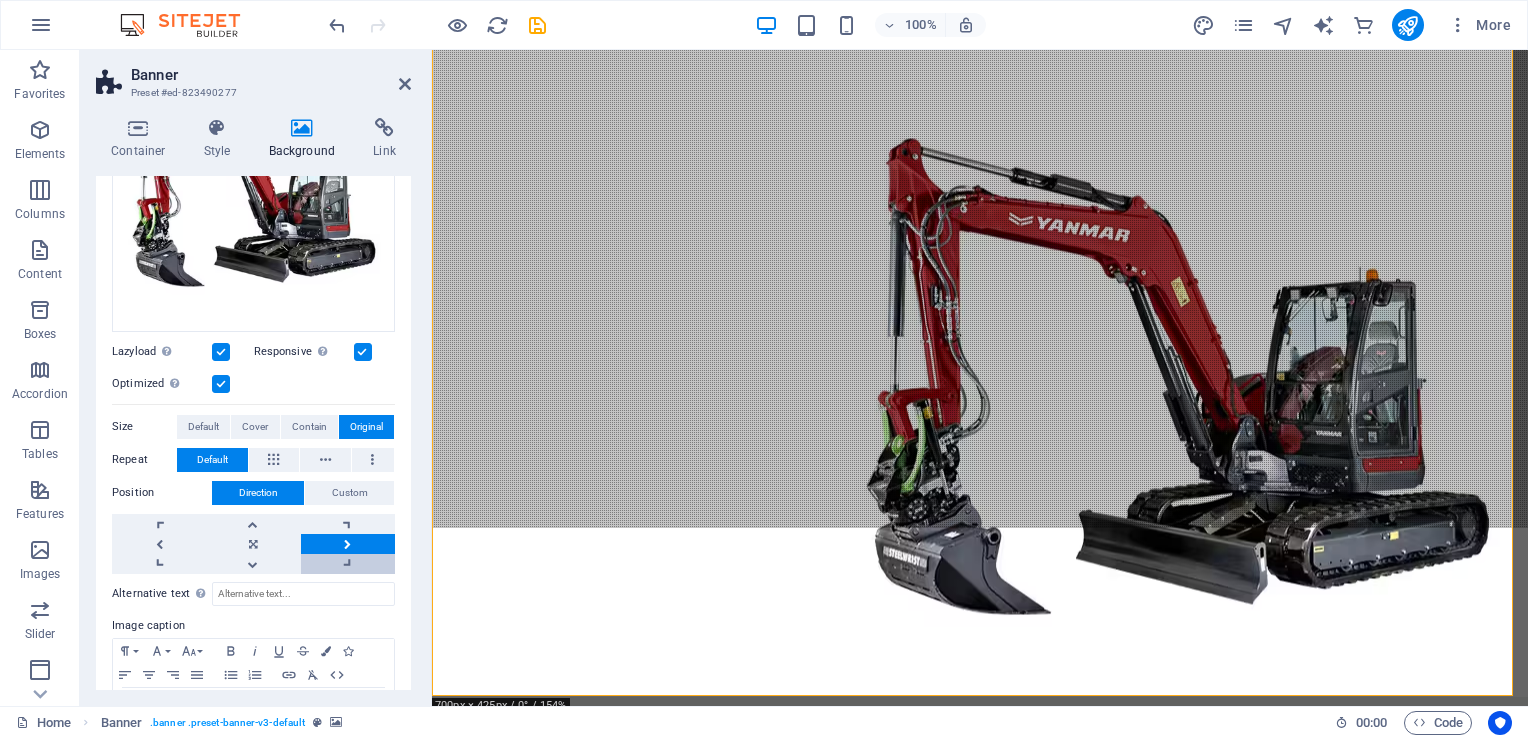 click at bounding box center [348, 564] 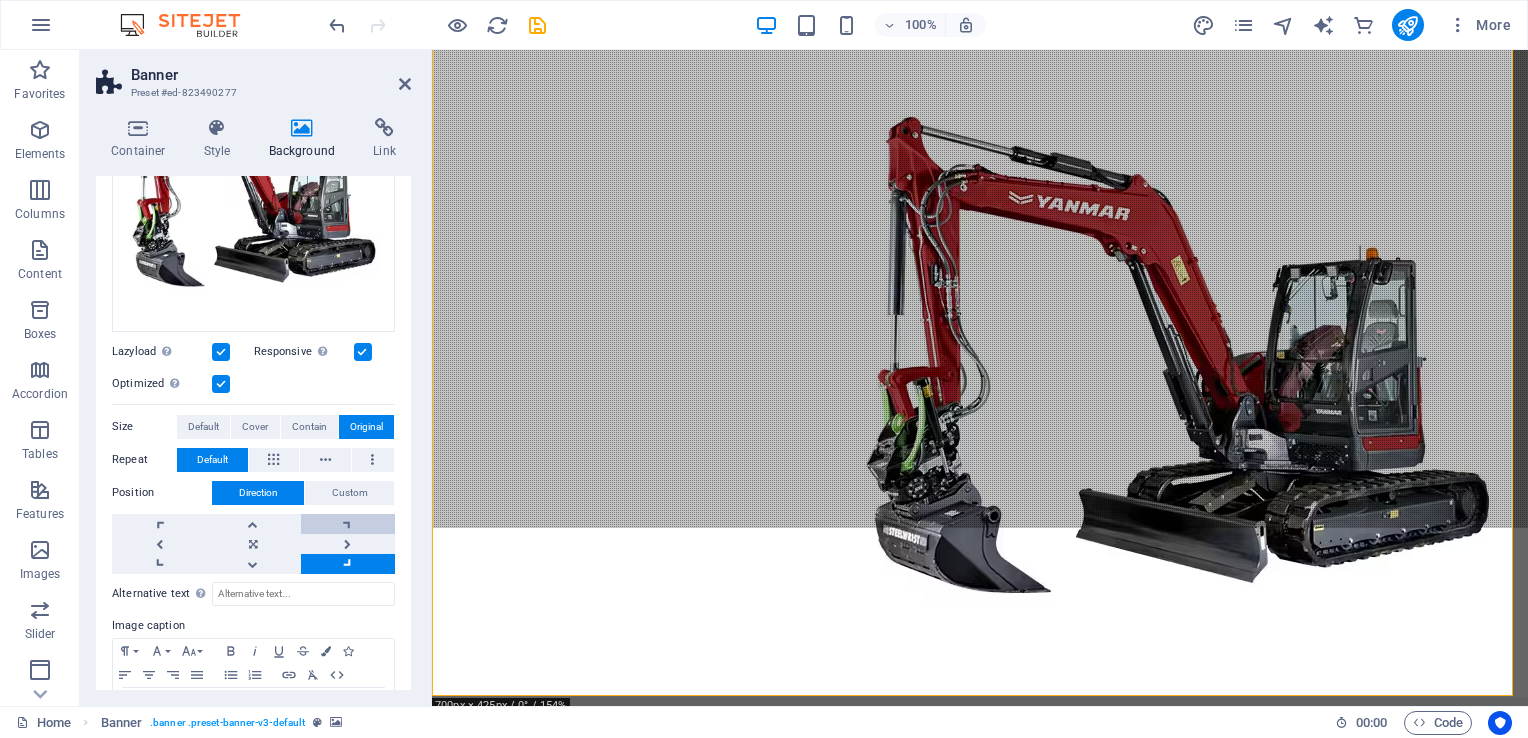 click at bounding box center [348, 524] 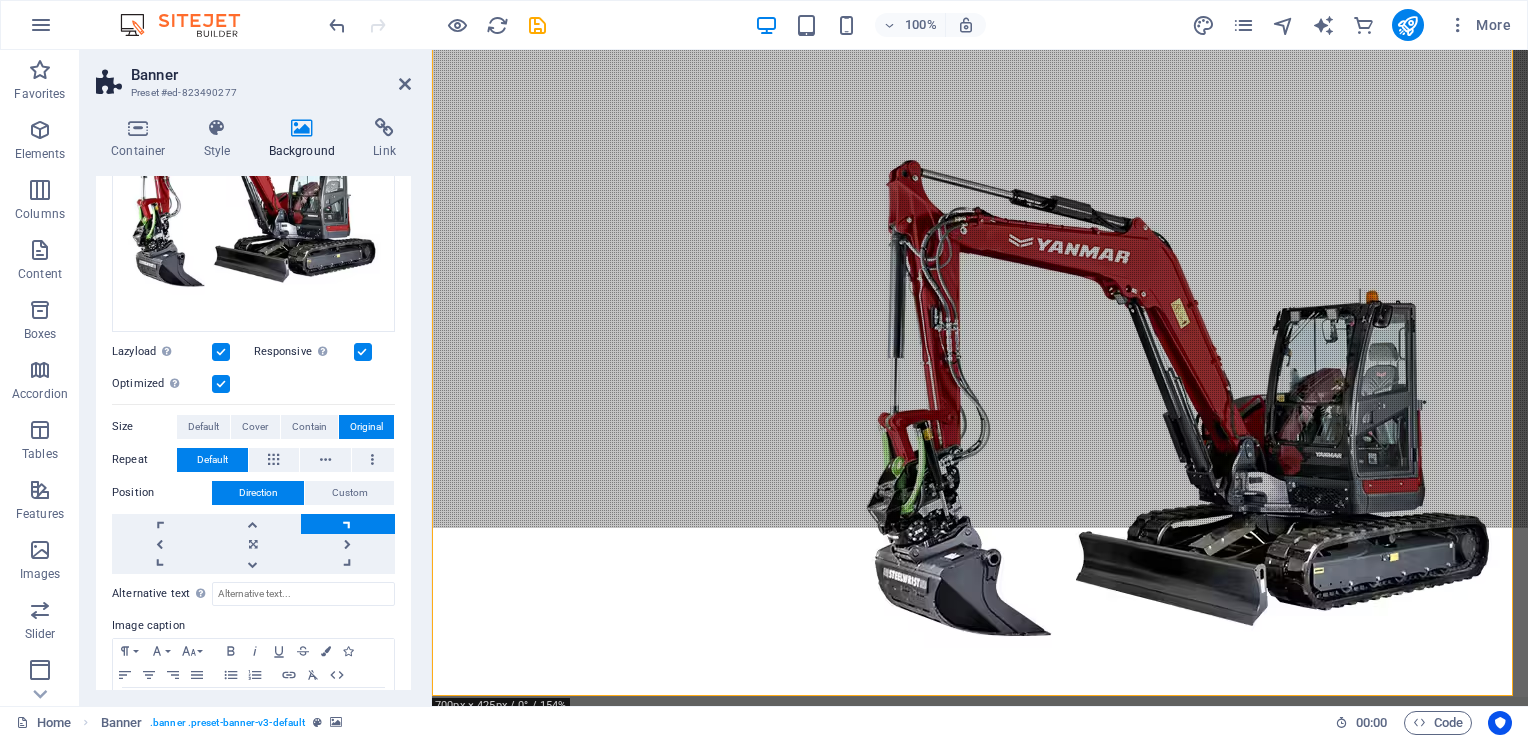 click at bounding box center (348, 524) 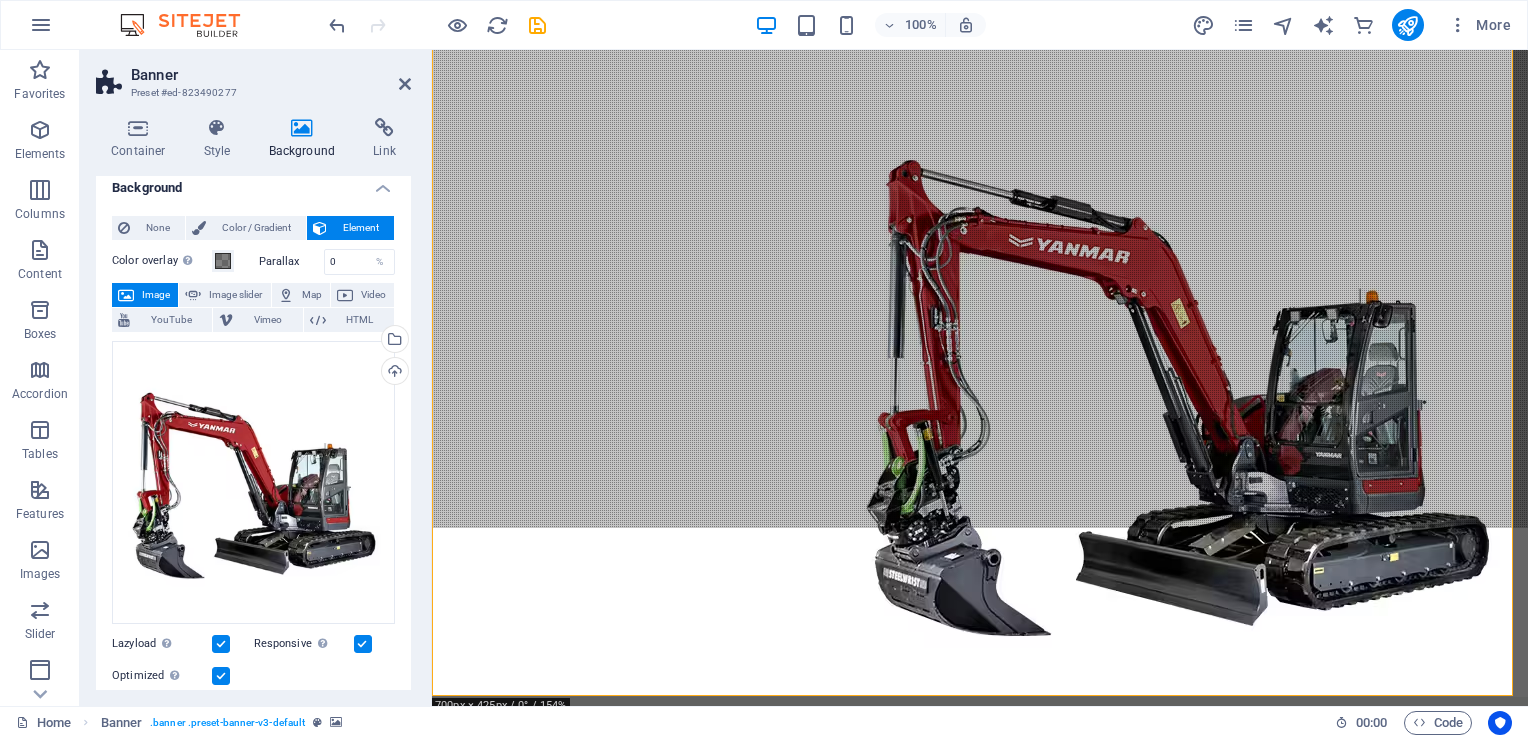 scroll, scrollTop: 10, scrollLeft: 0, axis: vertical 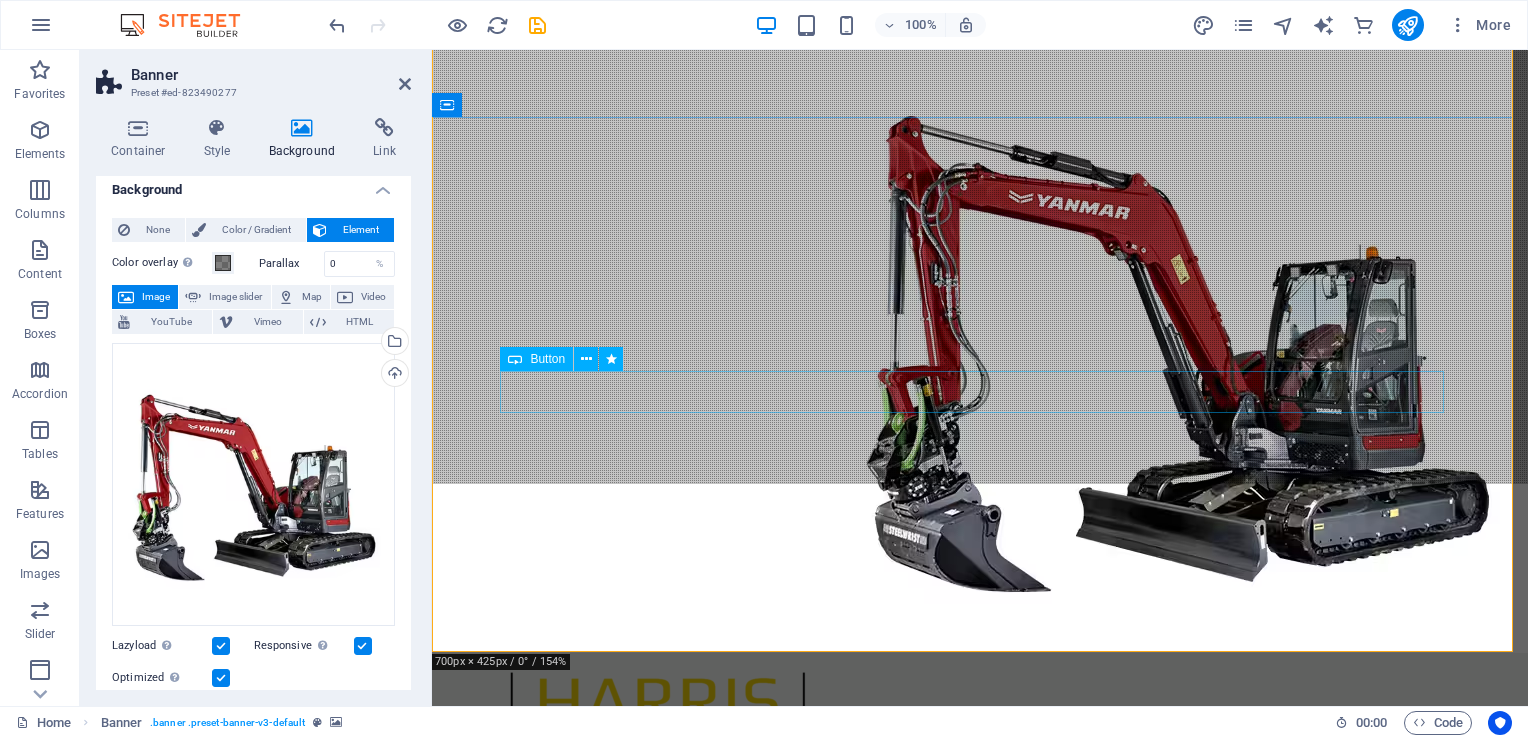click on "Learn more" at bounding box center [980, 923] 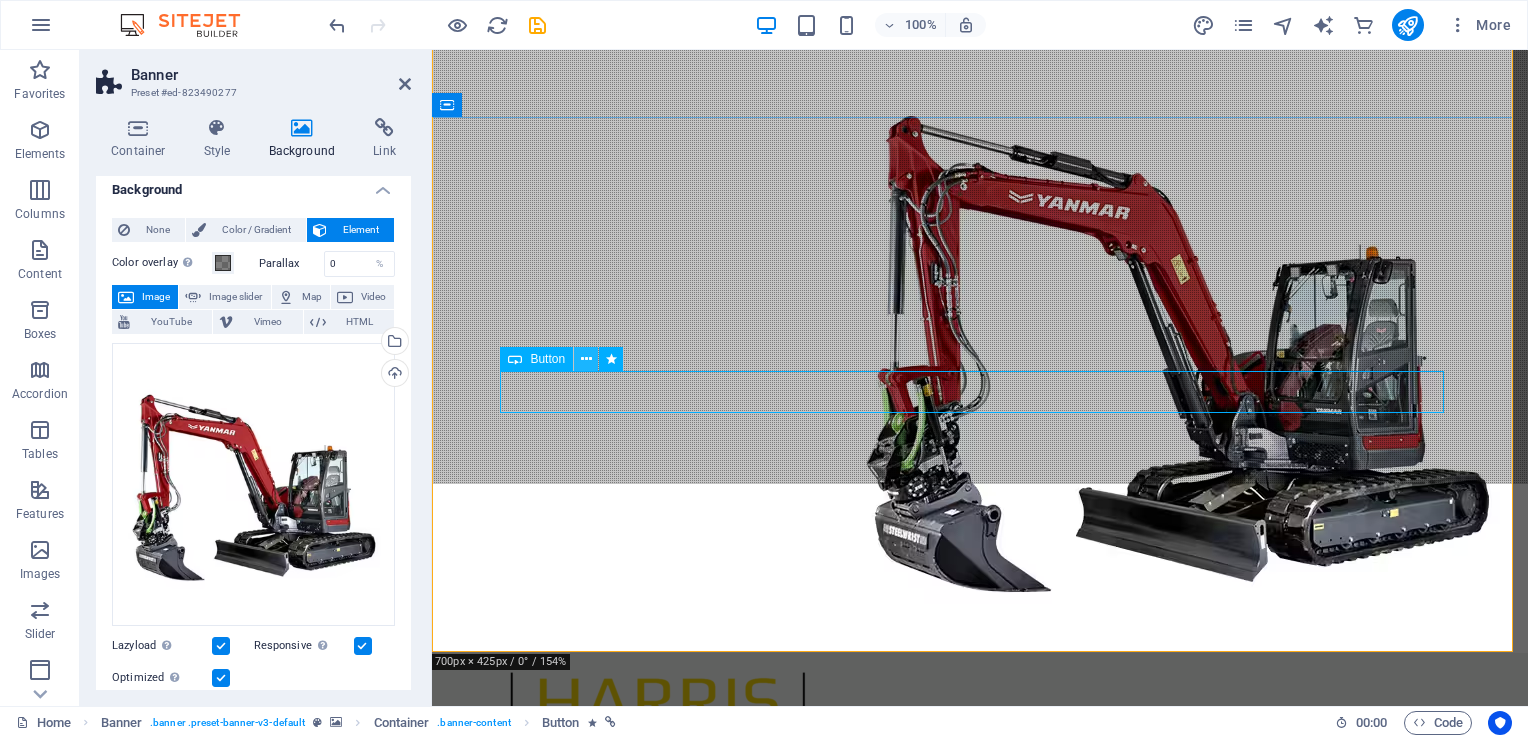 click at bounding box center [586, 359] 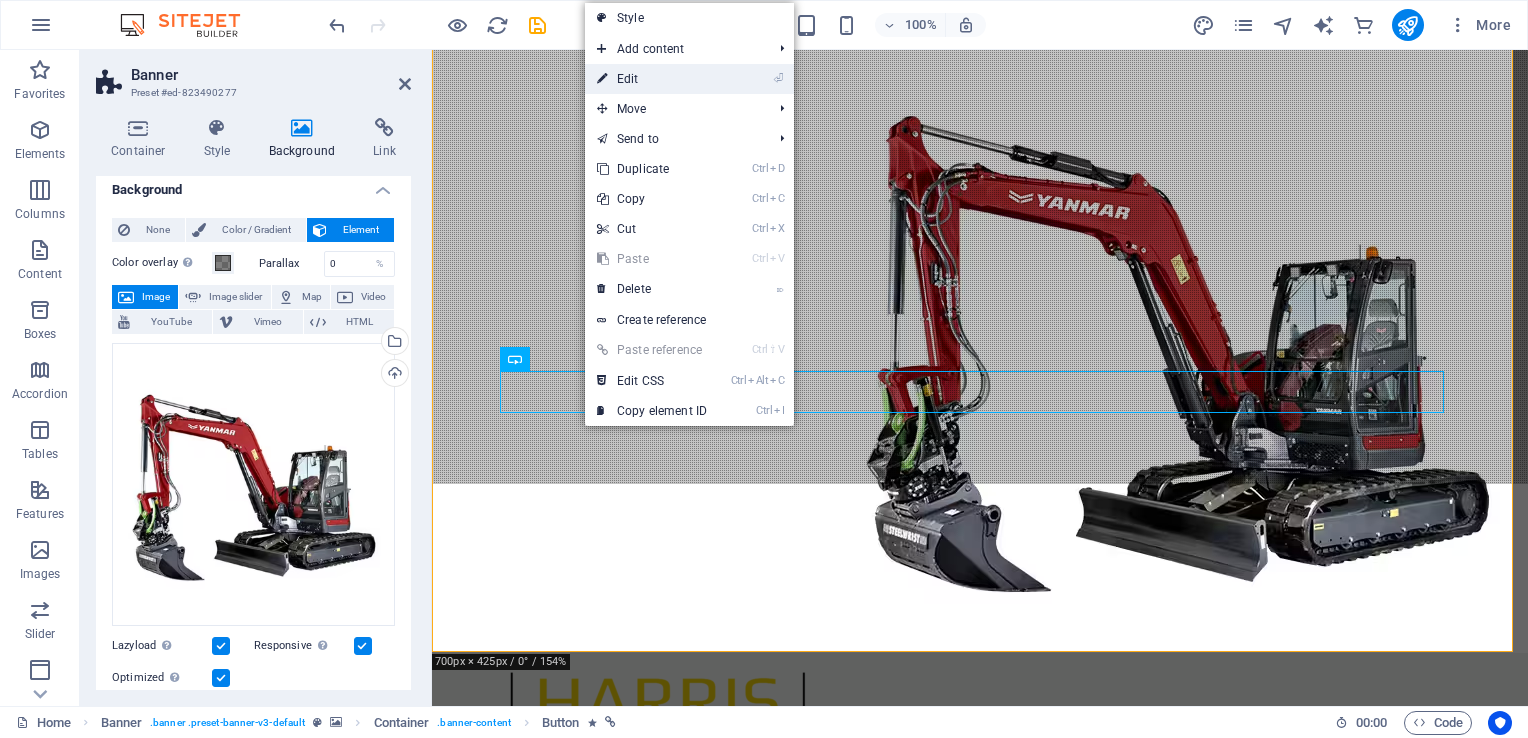 click on "⏎  Edit" at bounding box center (652, 79) 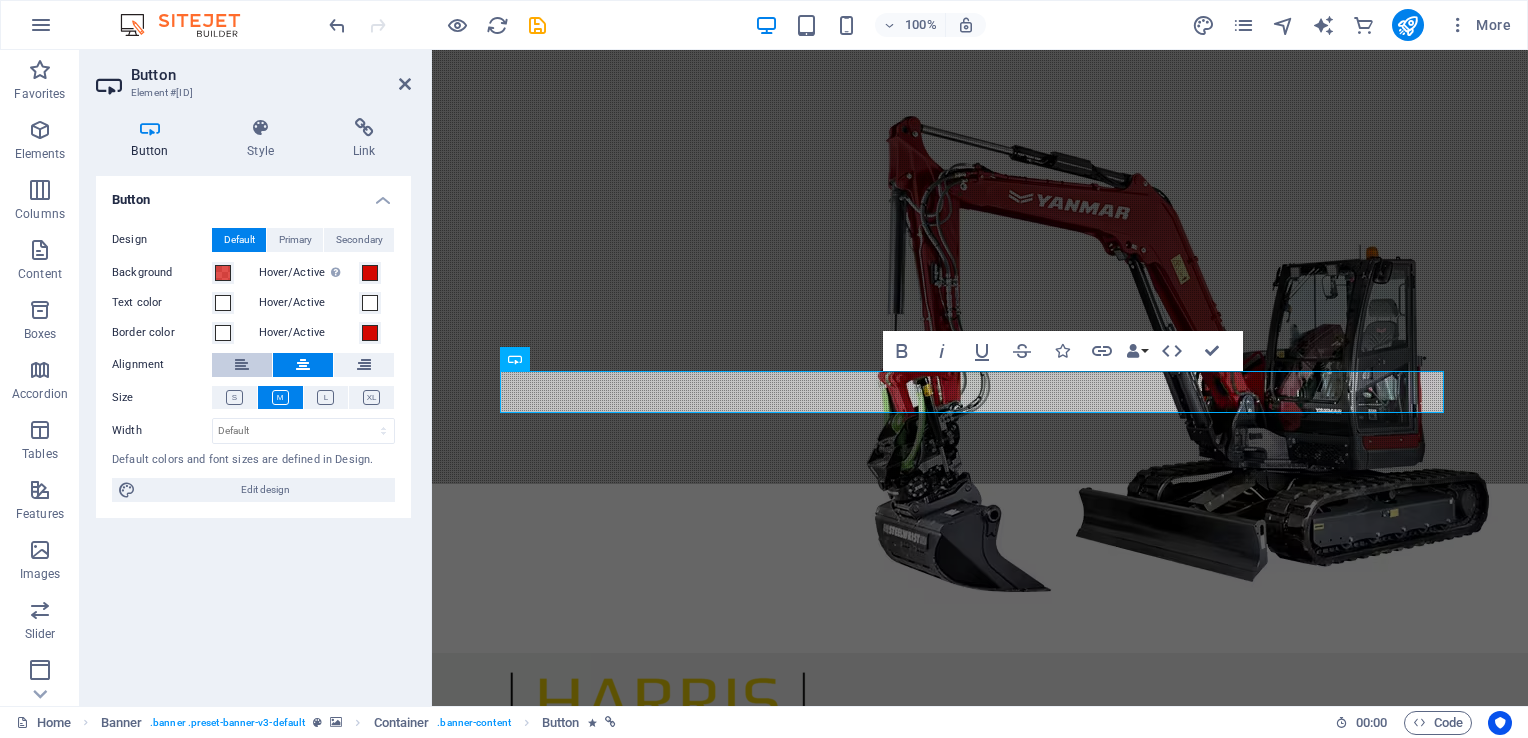 click at bounding box center [242, 365] 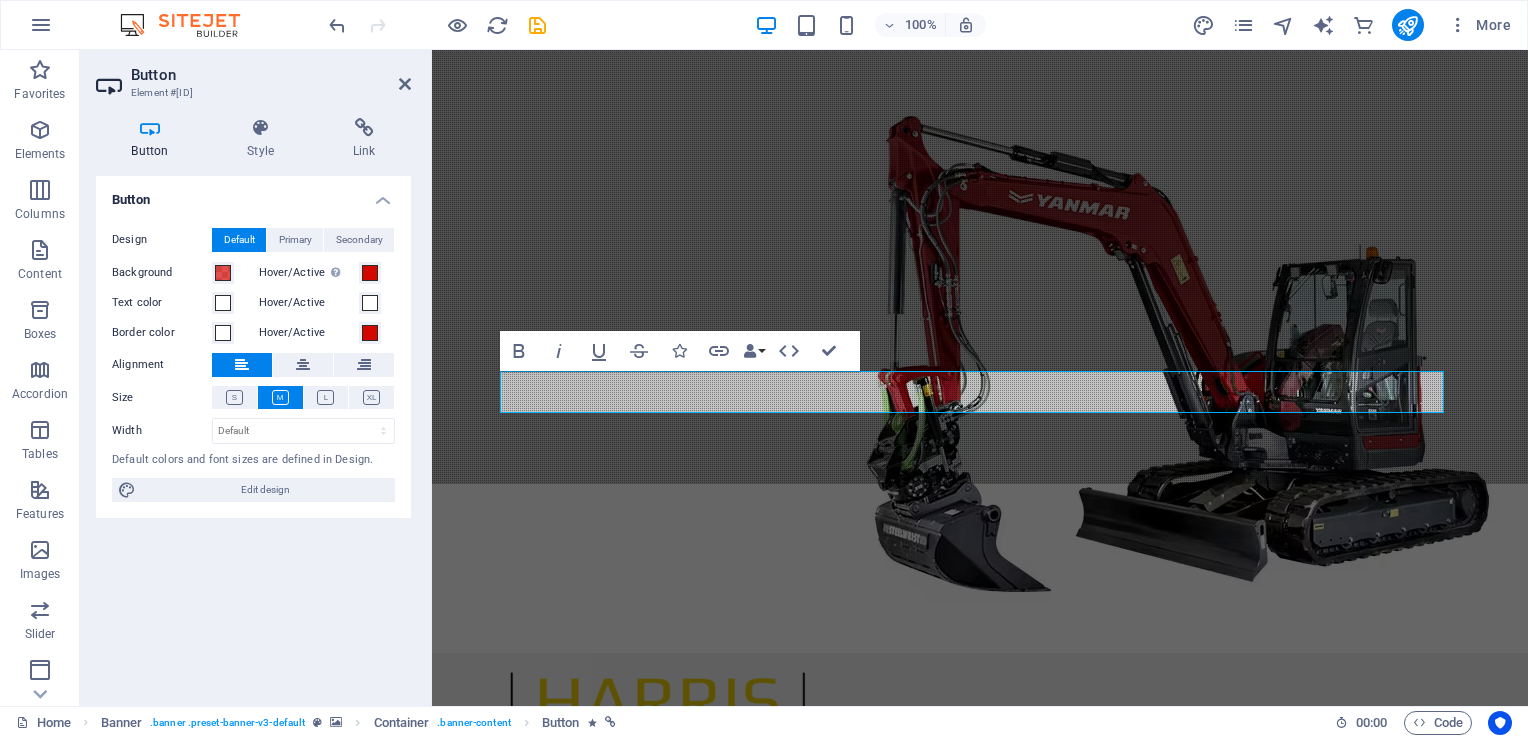 click on "Button Design Default Primary Secondary Background Hover/Active Switch to preview mode to test the active/hover state Text color Hover/Active Border color Hover/Active Alignment Size Width Default px rem % em vh vw Default colors and font sizes are defined in Design. Edit design" at bounding box center [253, 433] 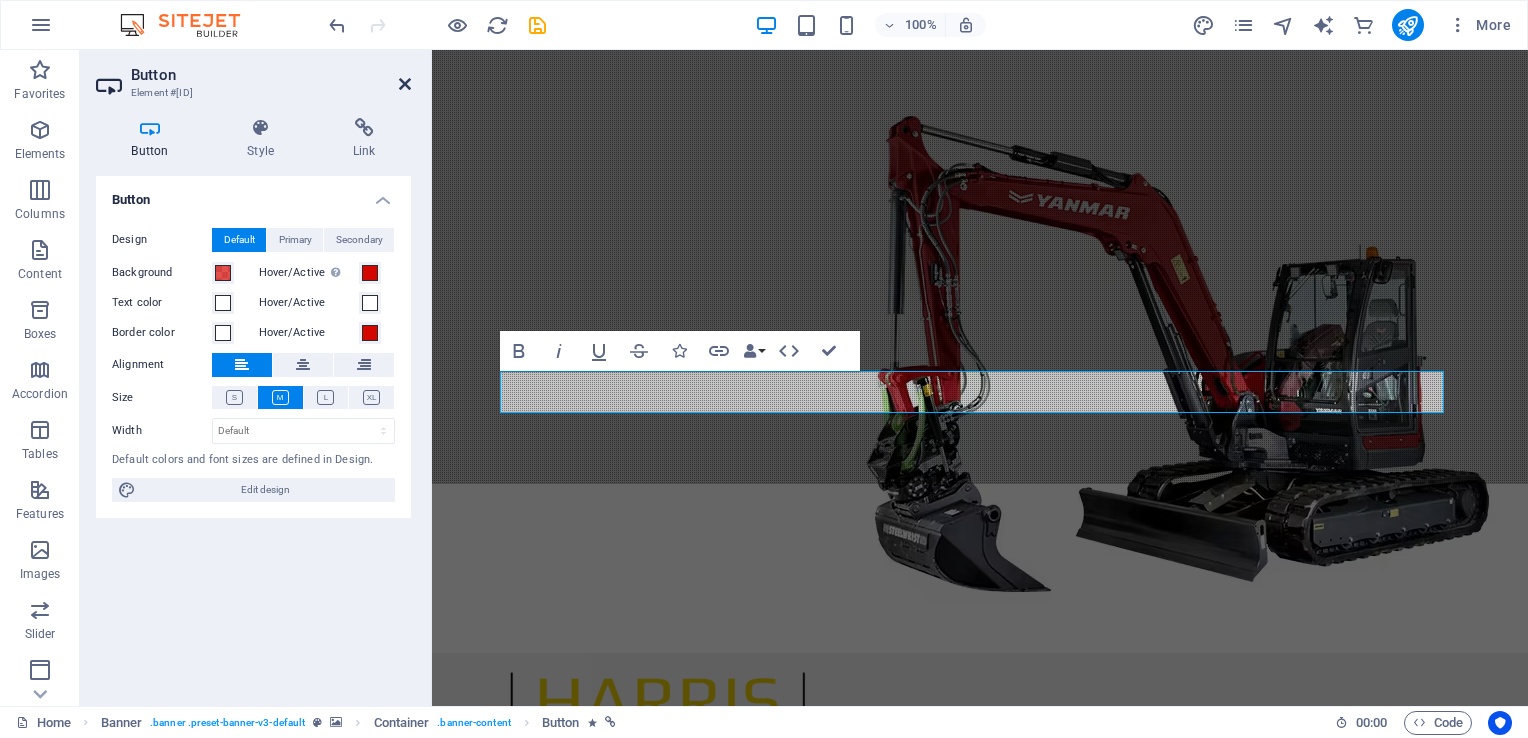 click at bounding box center (405, 84) 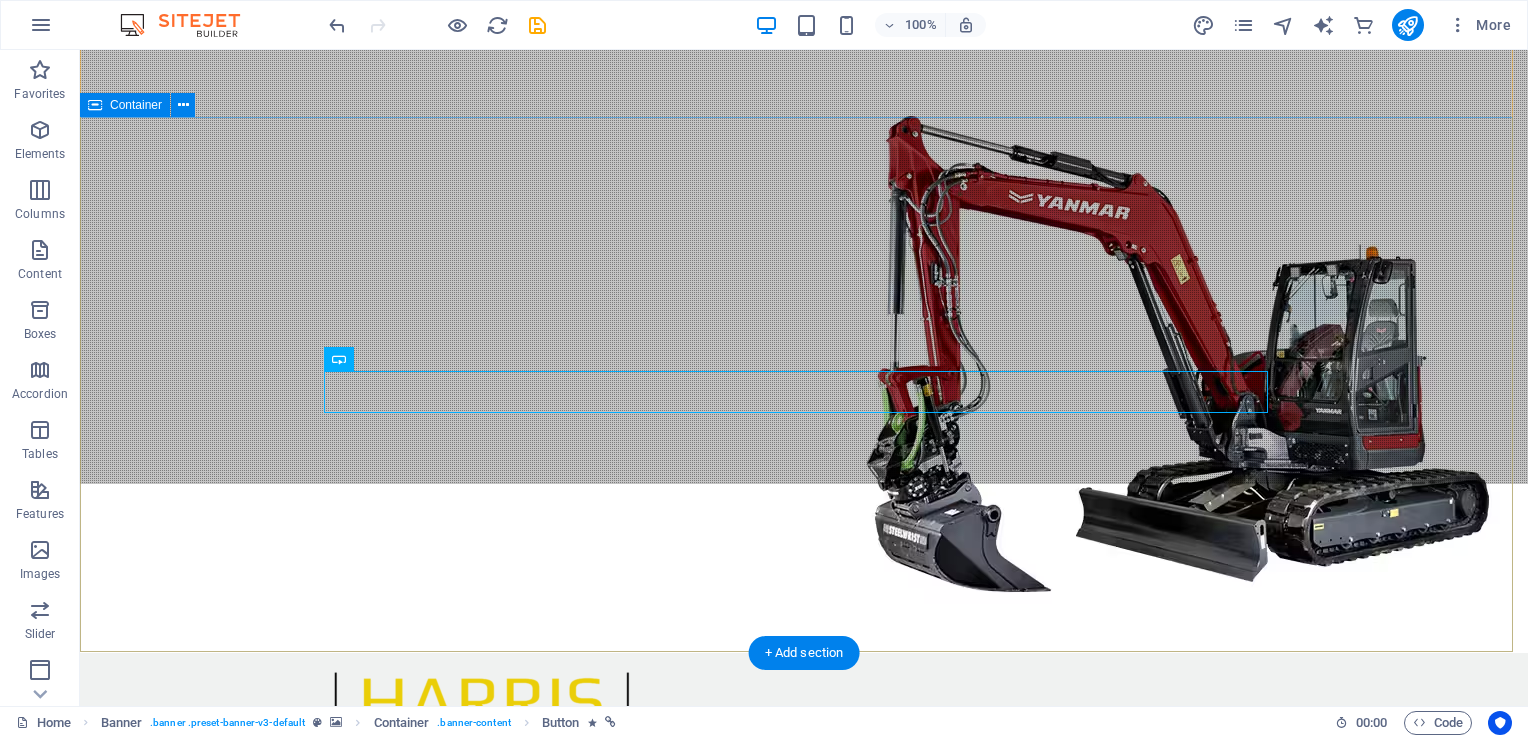 click on "Learn more" at bounding box center [804, 915] 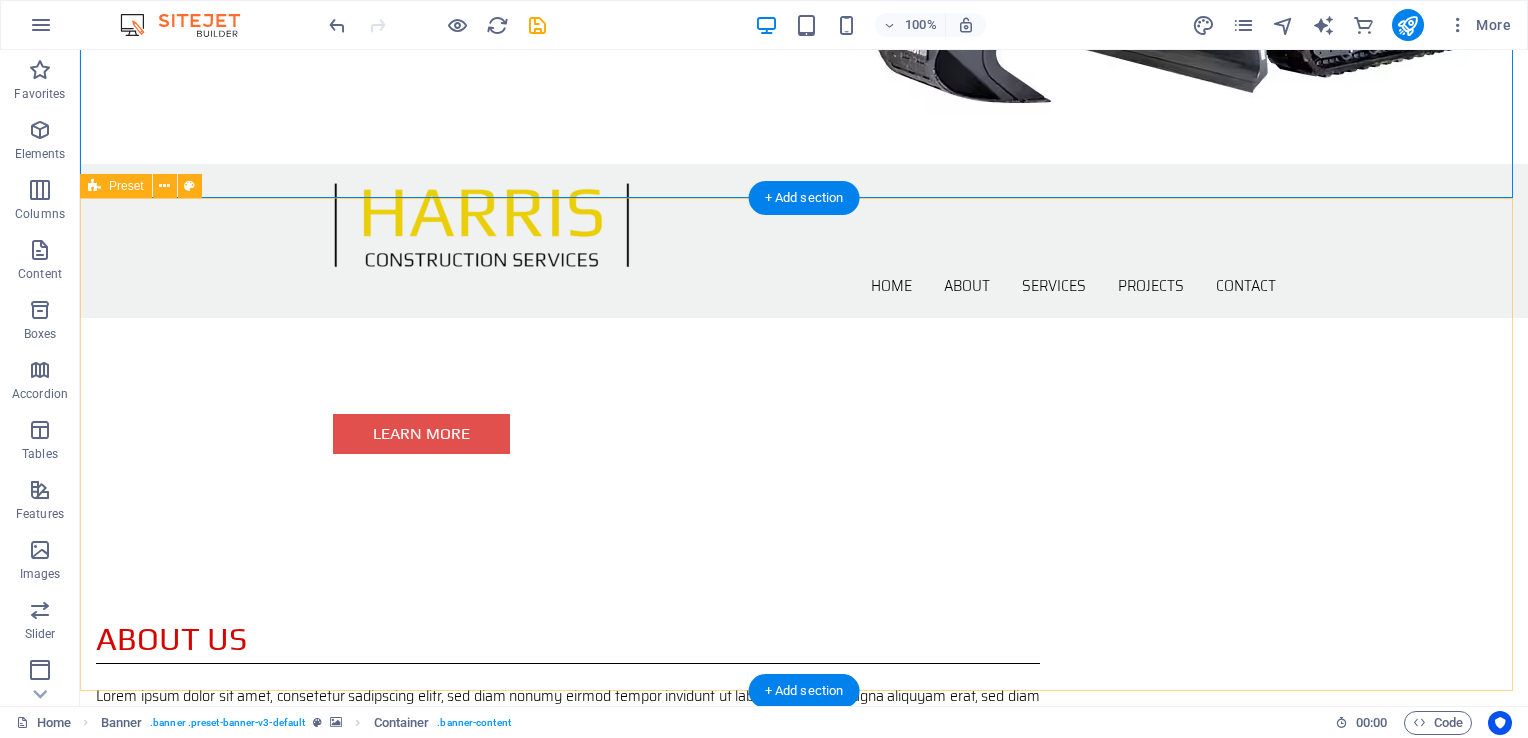 scroll, scrollTop: 666, scrollLeft: 0, axis: vertical 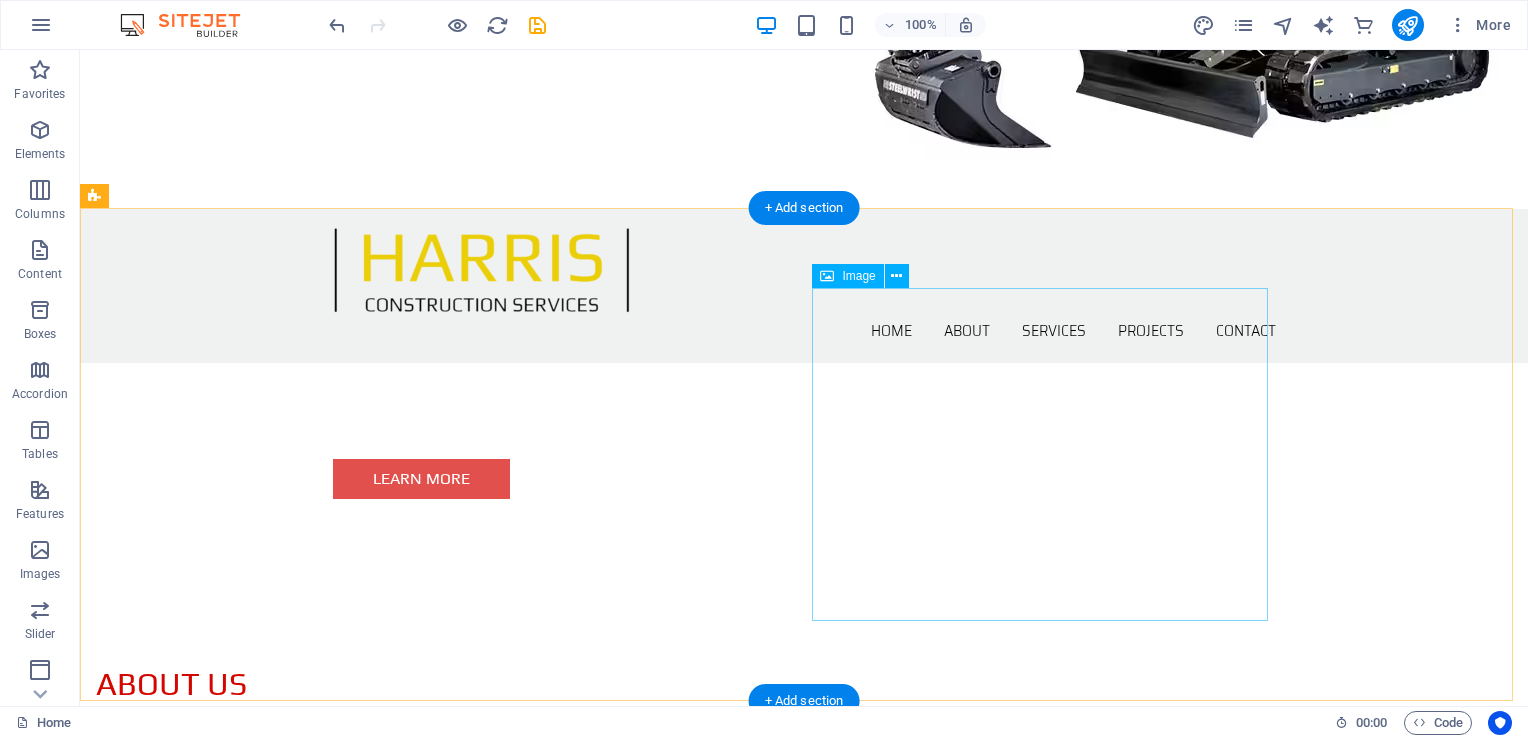 click at bounding box center [242, 915] 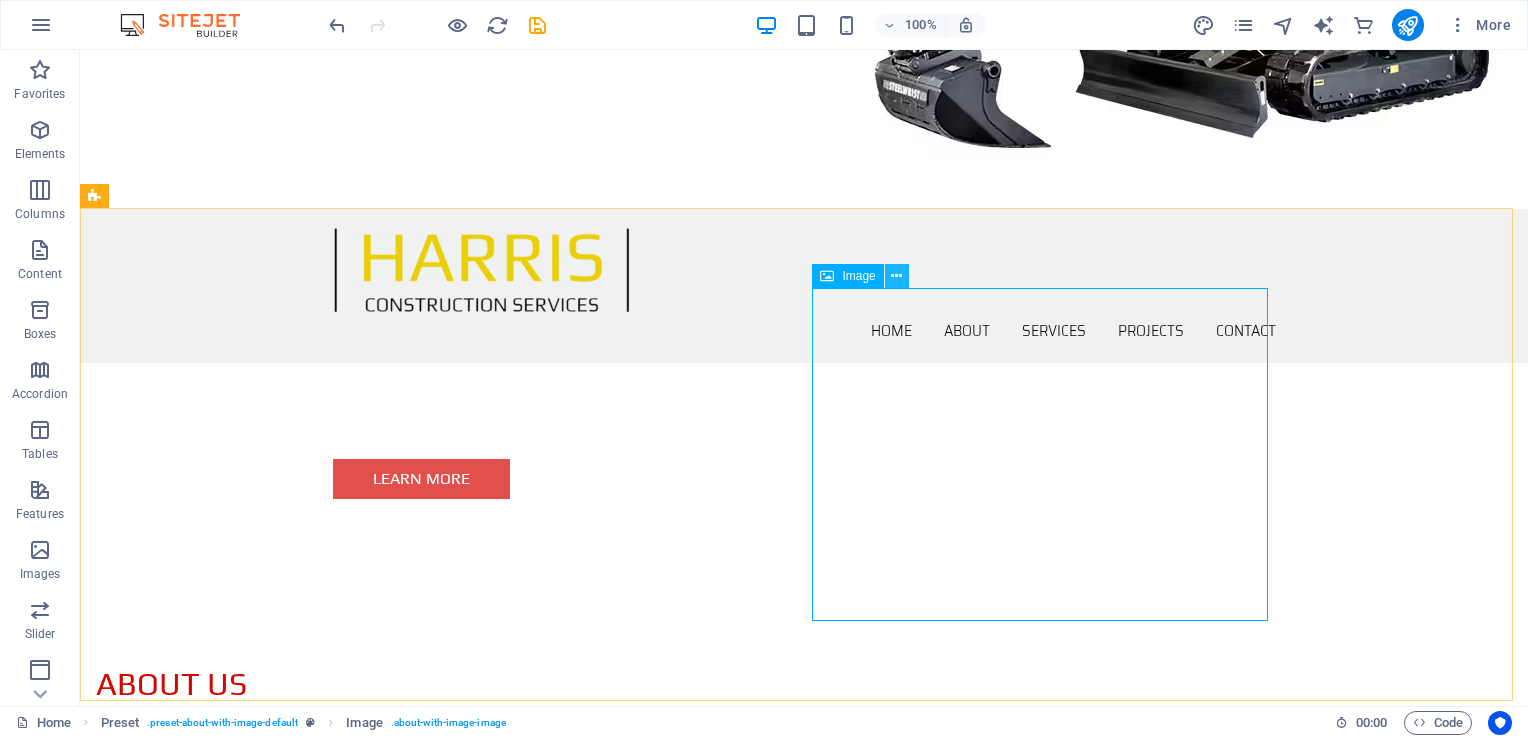 click at bounding box center (896, 276) 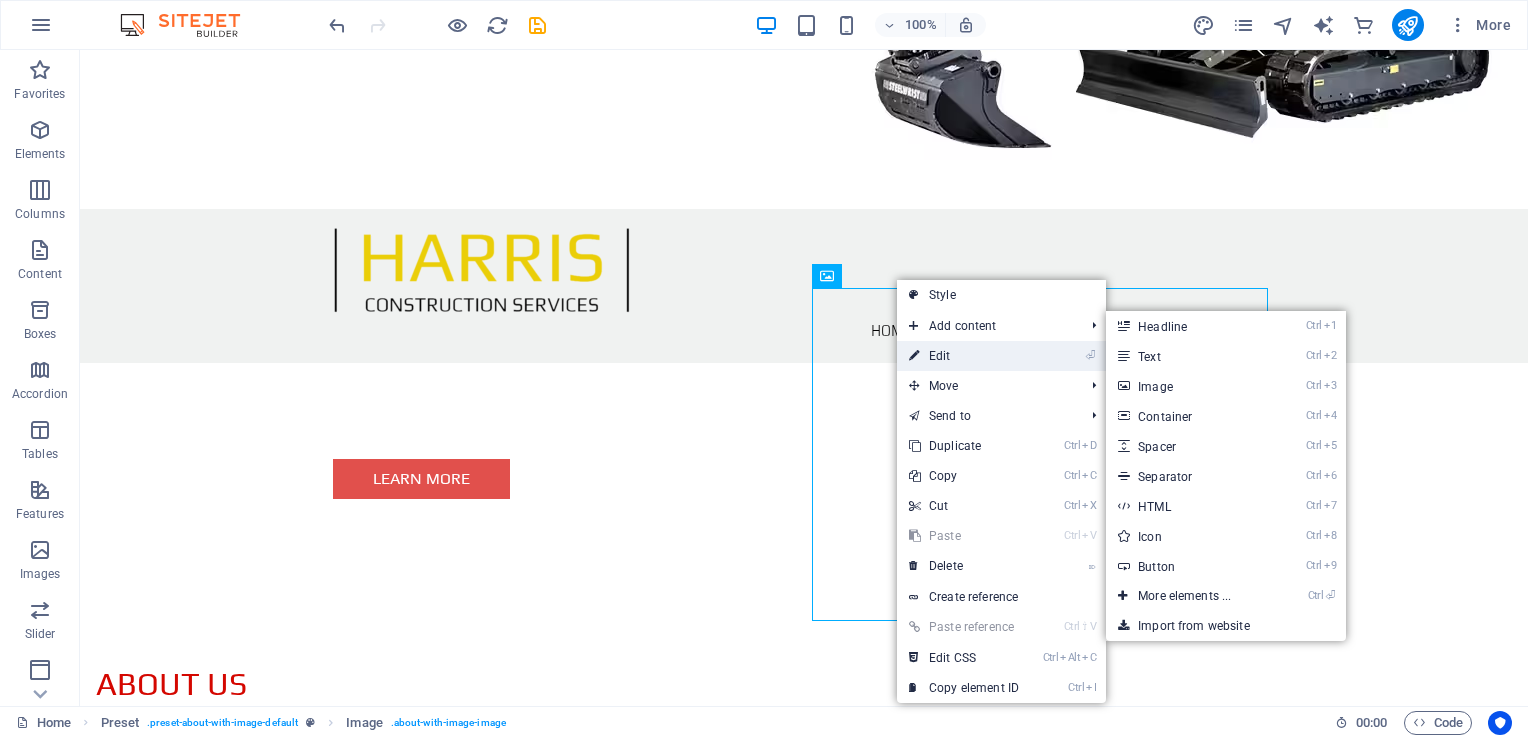 click on "⏎  Edit" at bounding box center [964, 356] 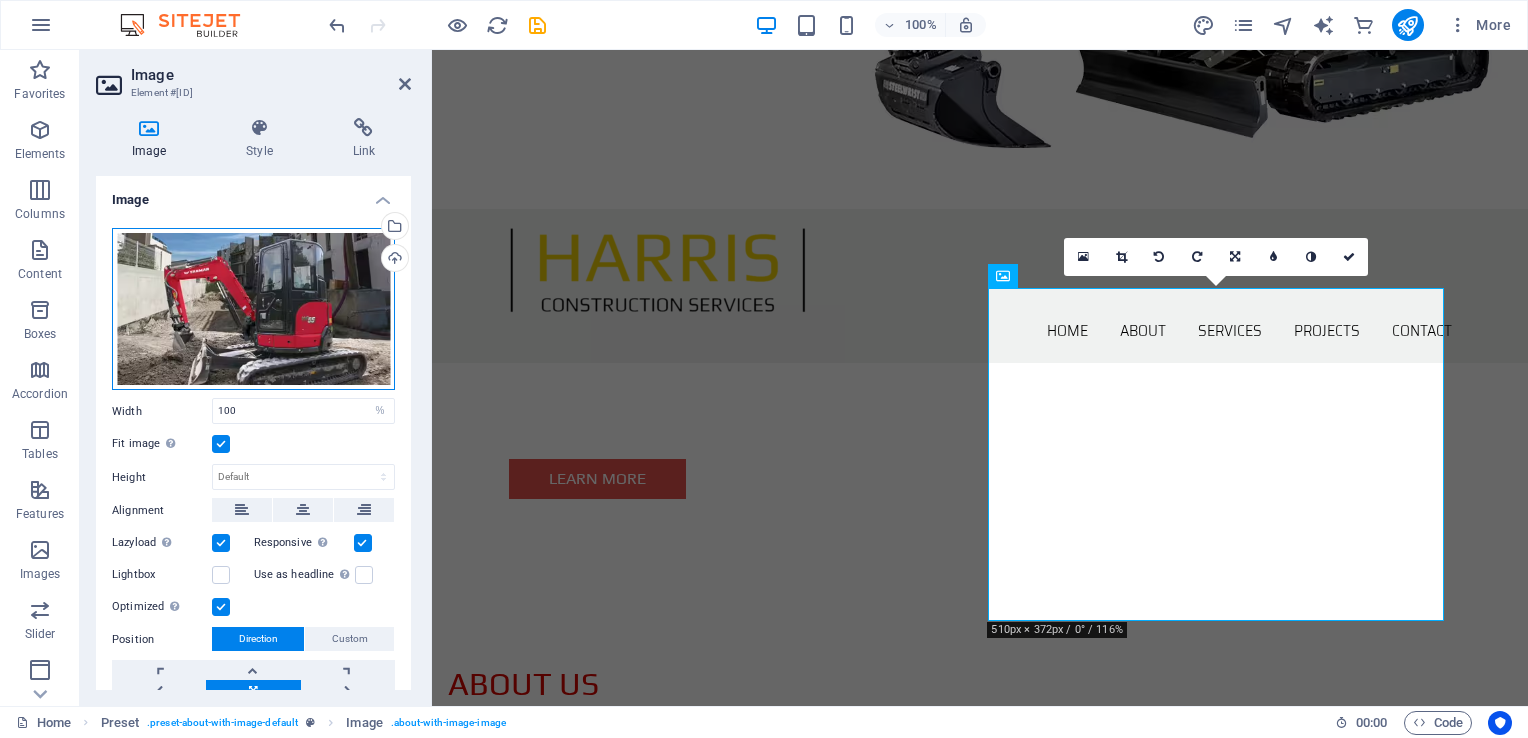 click on "Drag files here, click to choose files or select files from Files or our free stock photos & videos" at bounding box center (253, 309) 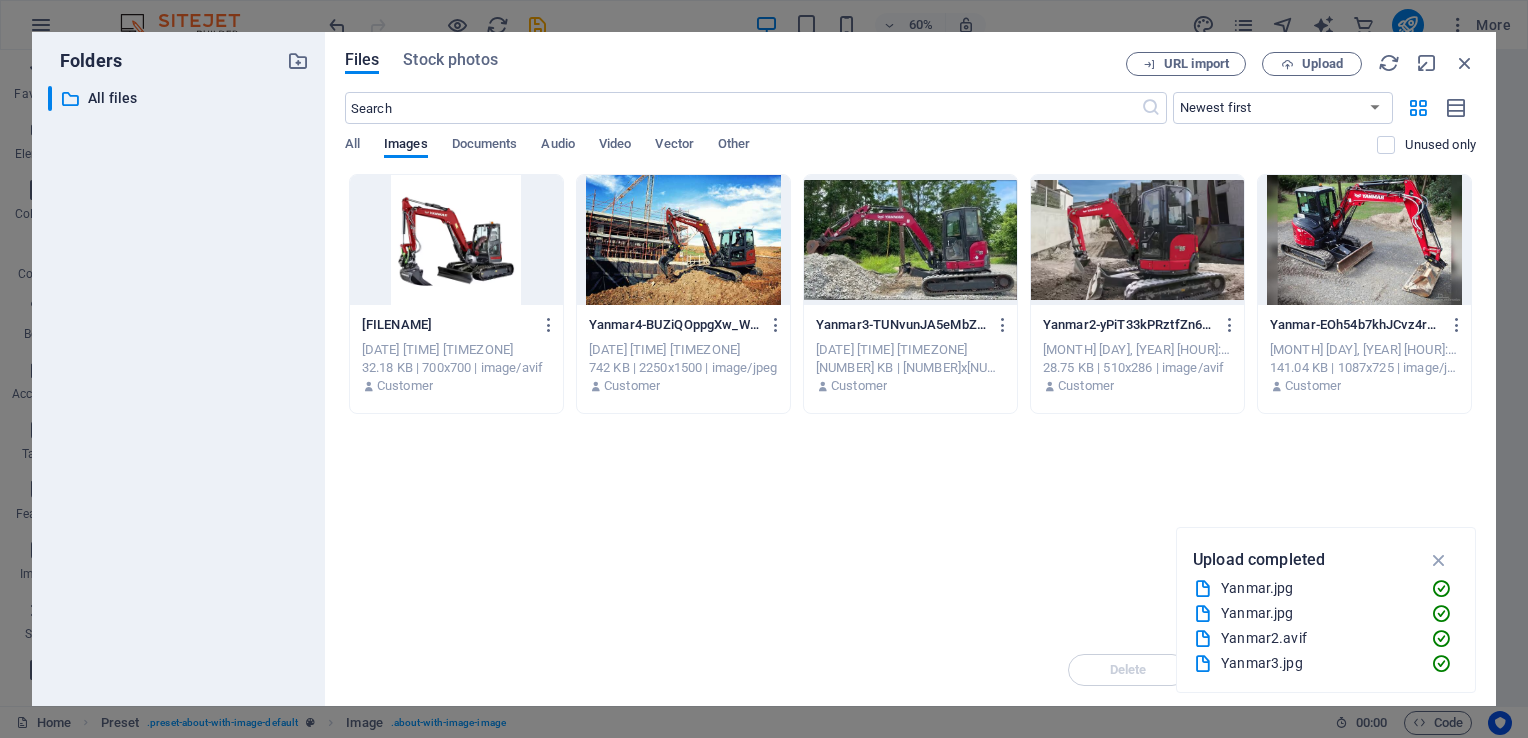 click at bounding box center (1364, 240) 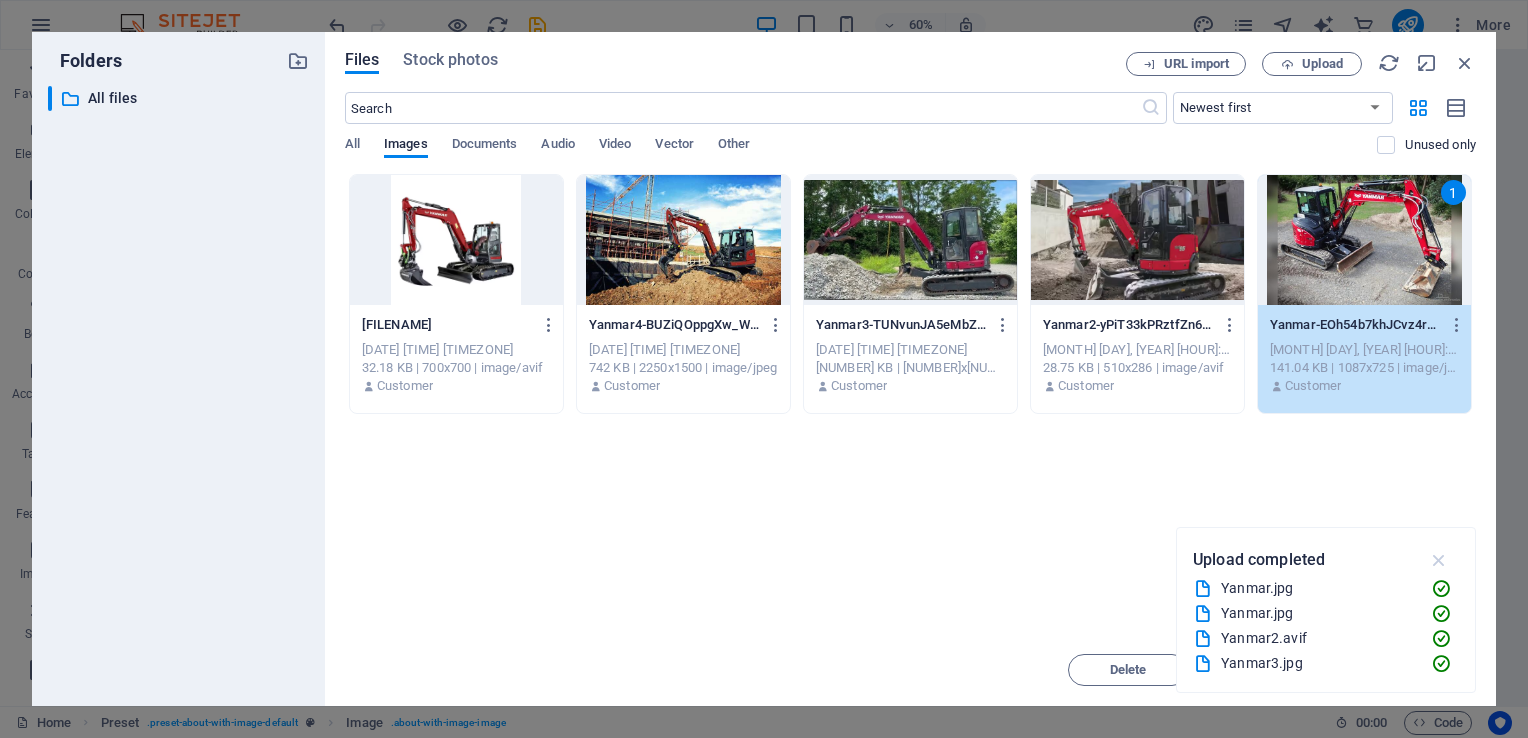 click at bounding box center [1439, 560] 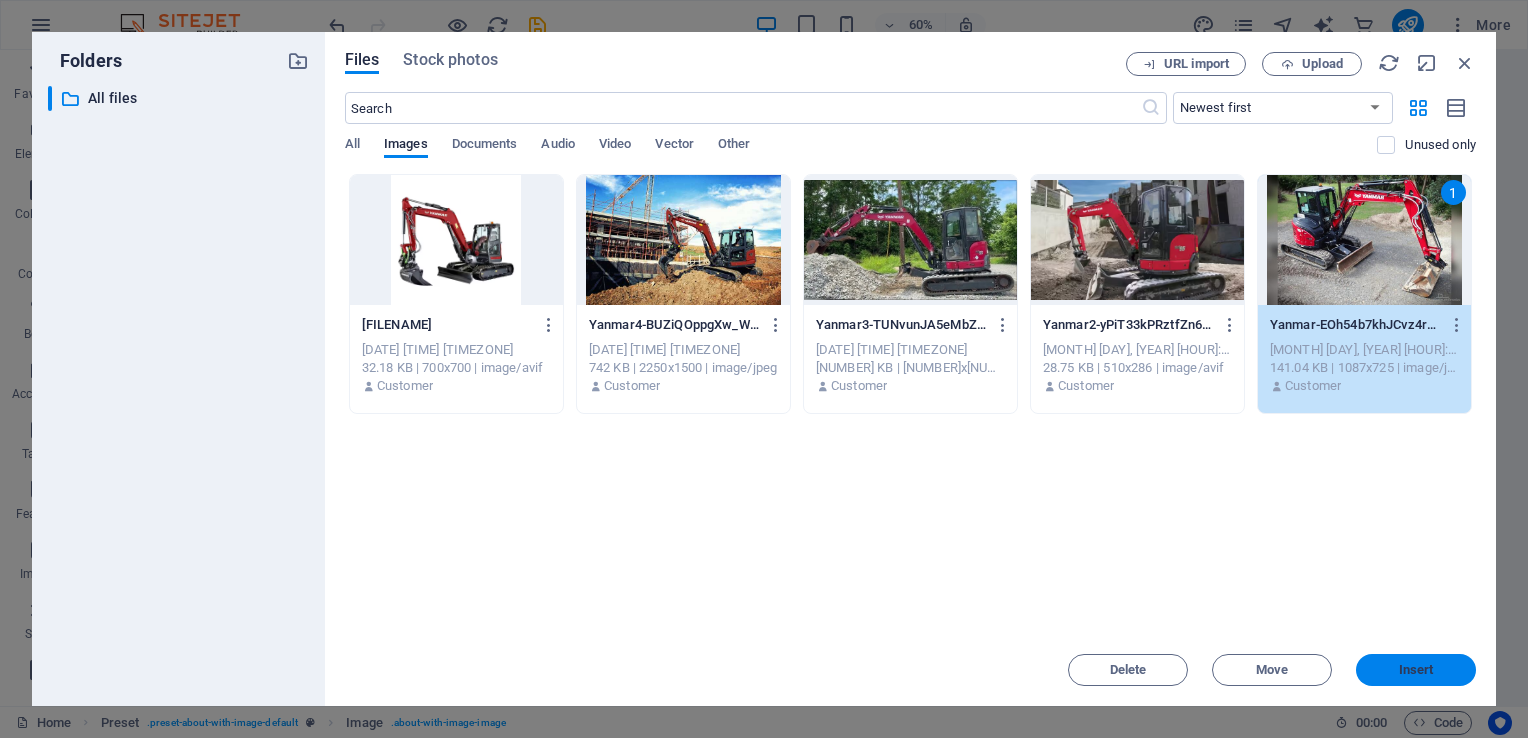 click on "Insert" at bounding box center [1416, 670] 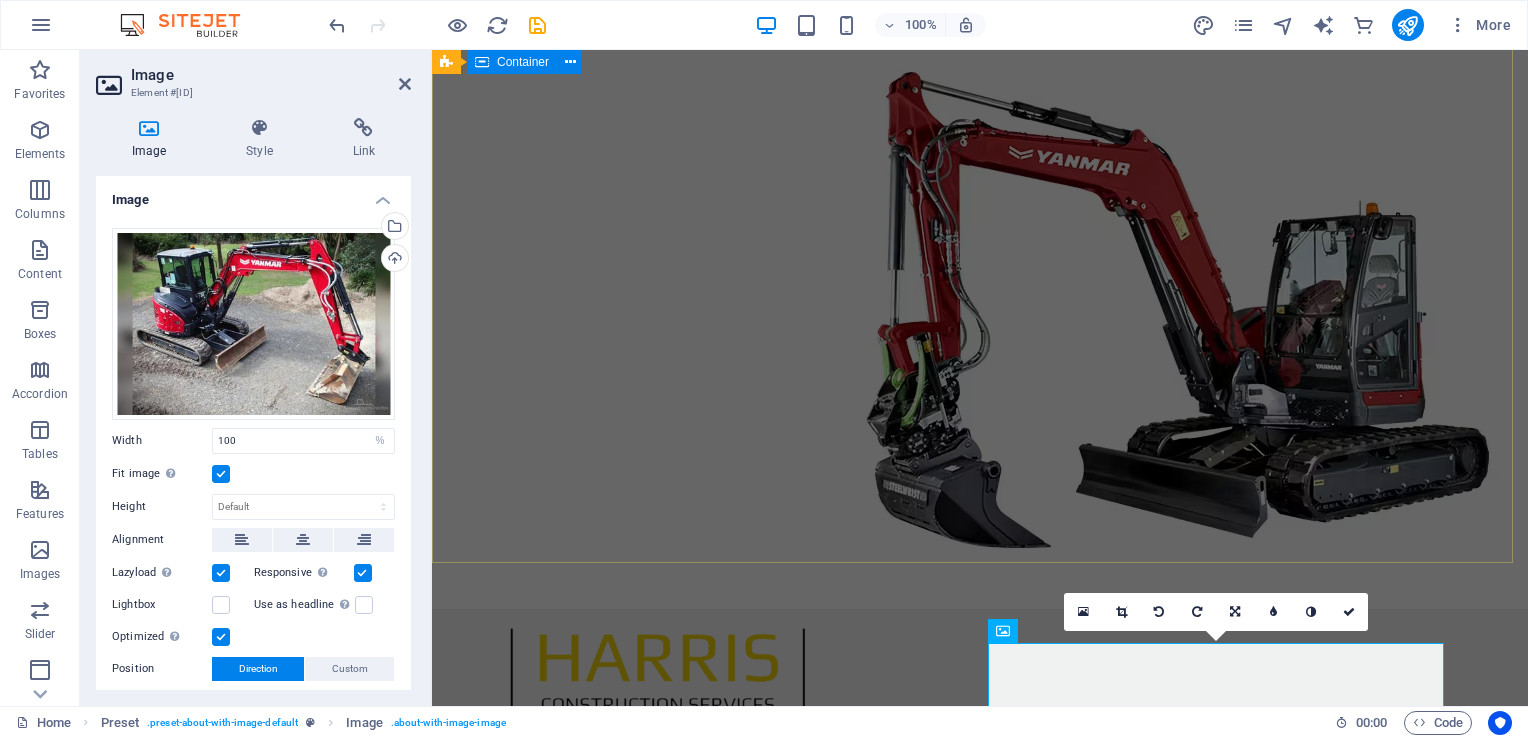 scroll, scrollTop: 0, scrollLeft: 0, axis: both 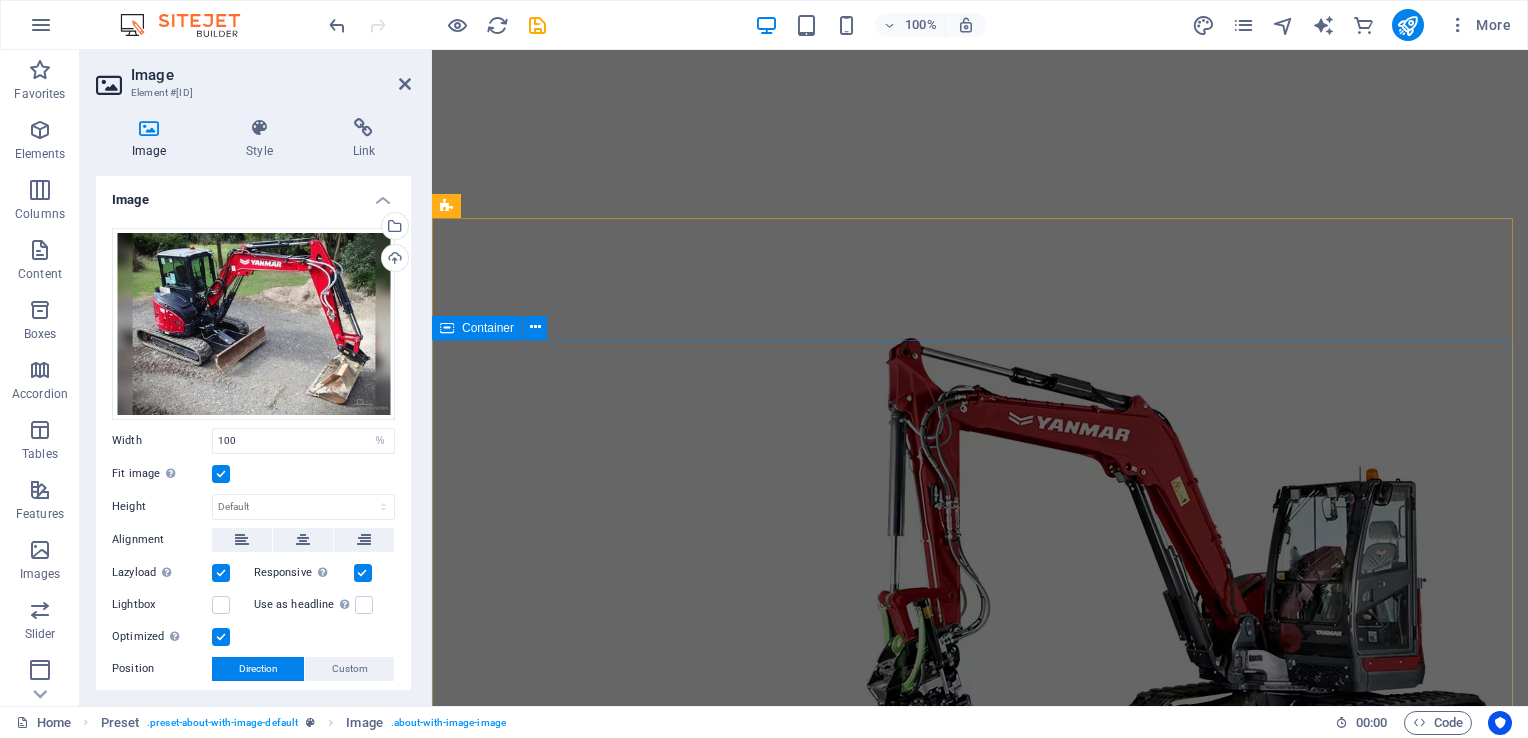 click on "Learn more" at bounding box center (980, 1137) 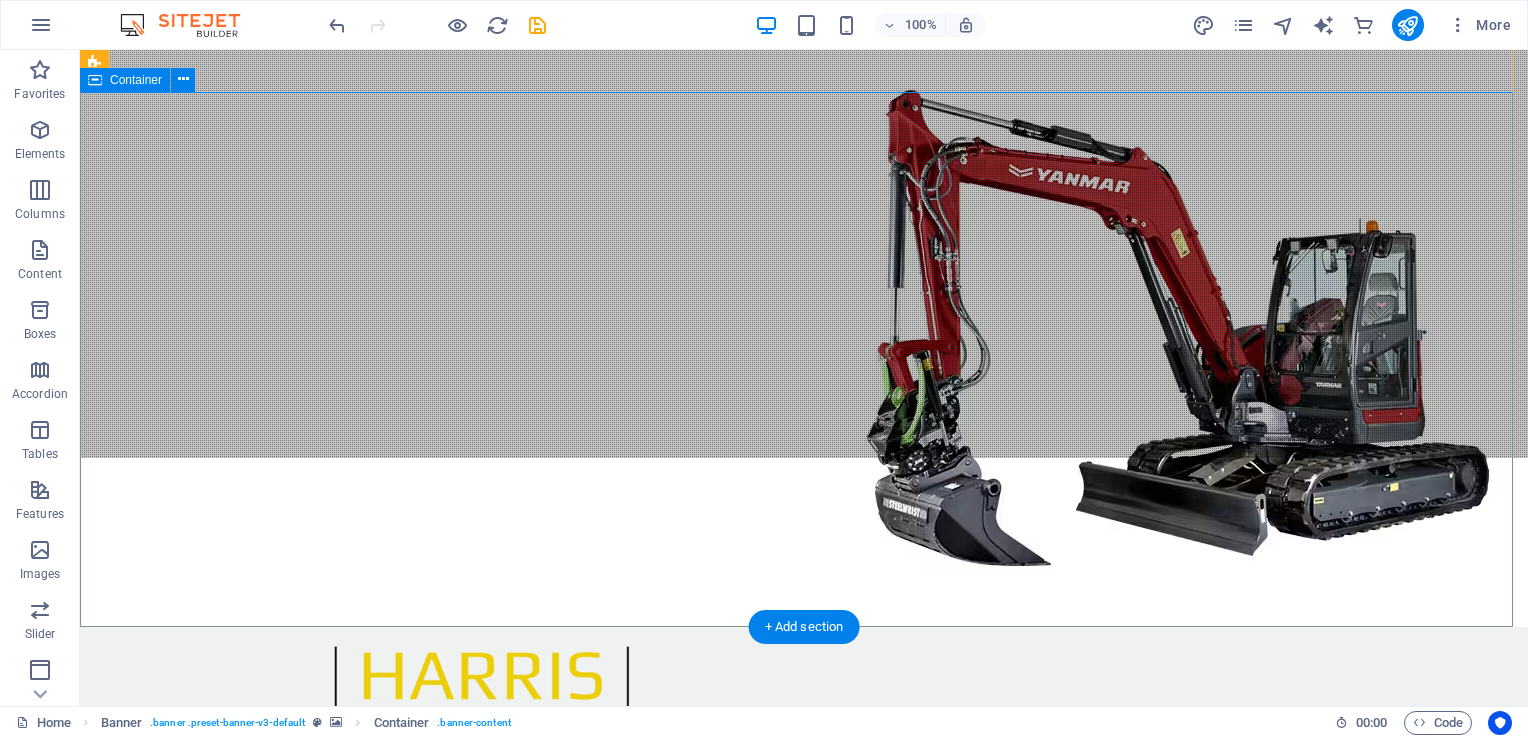scroll, scrollTop: 252, scrollLeft: 0, axis: vertical 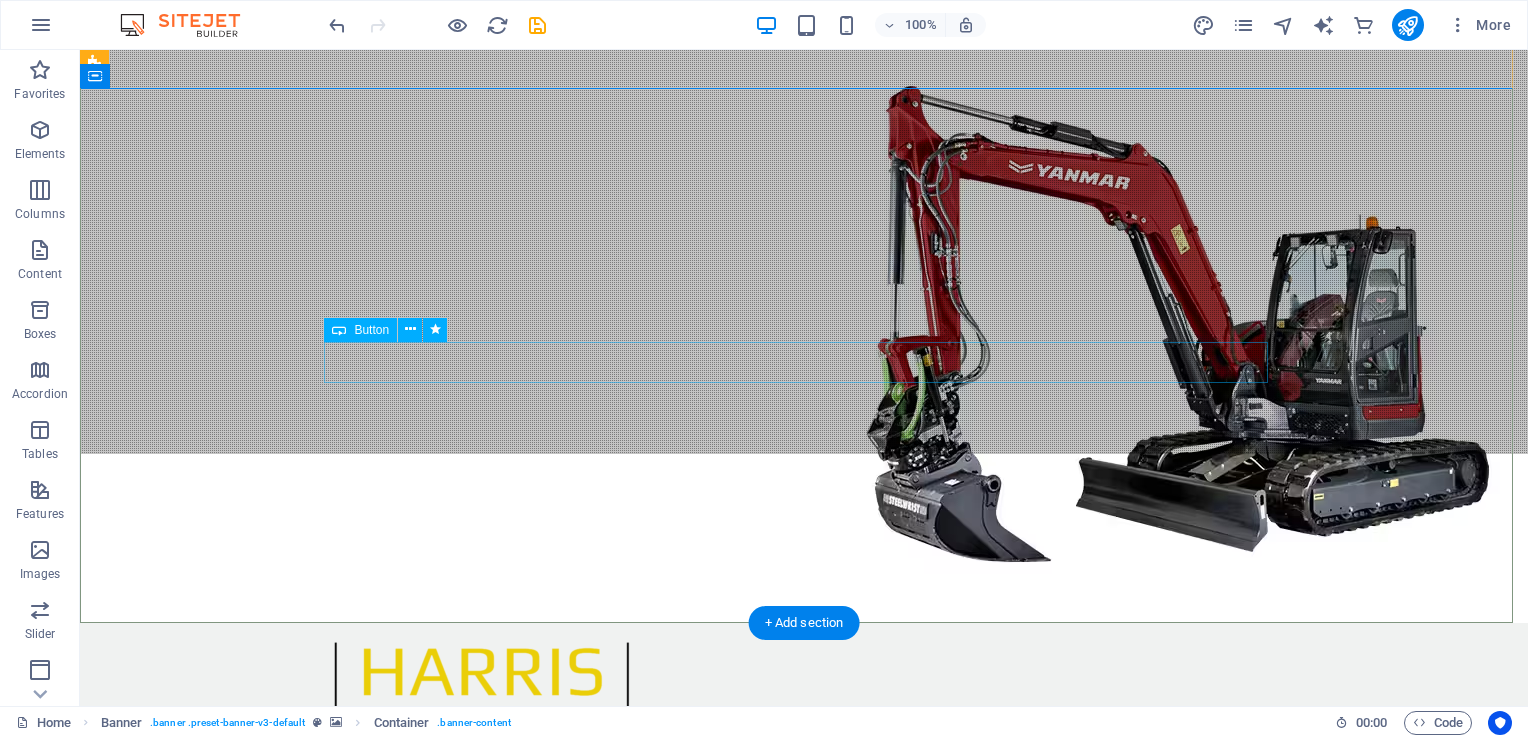 click on "Learn more" at bounding box center [804, 893] 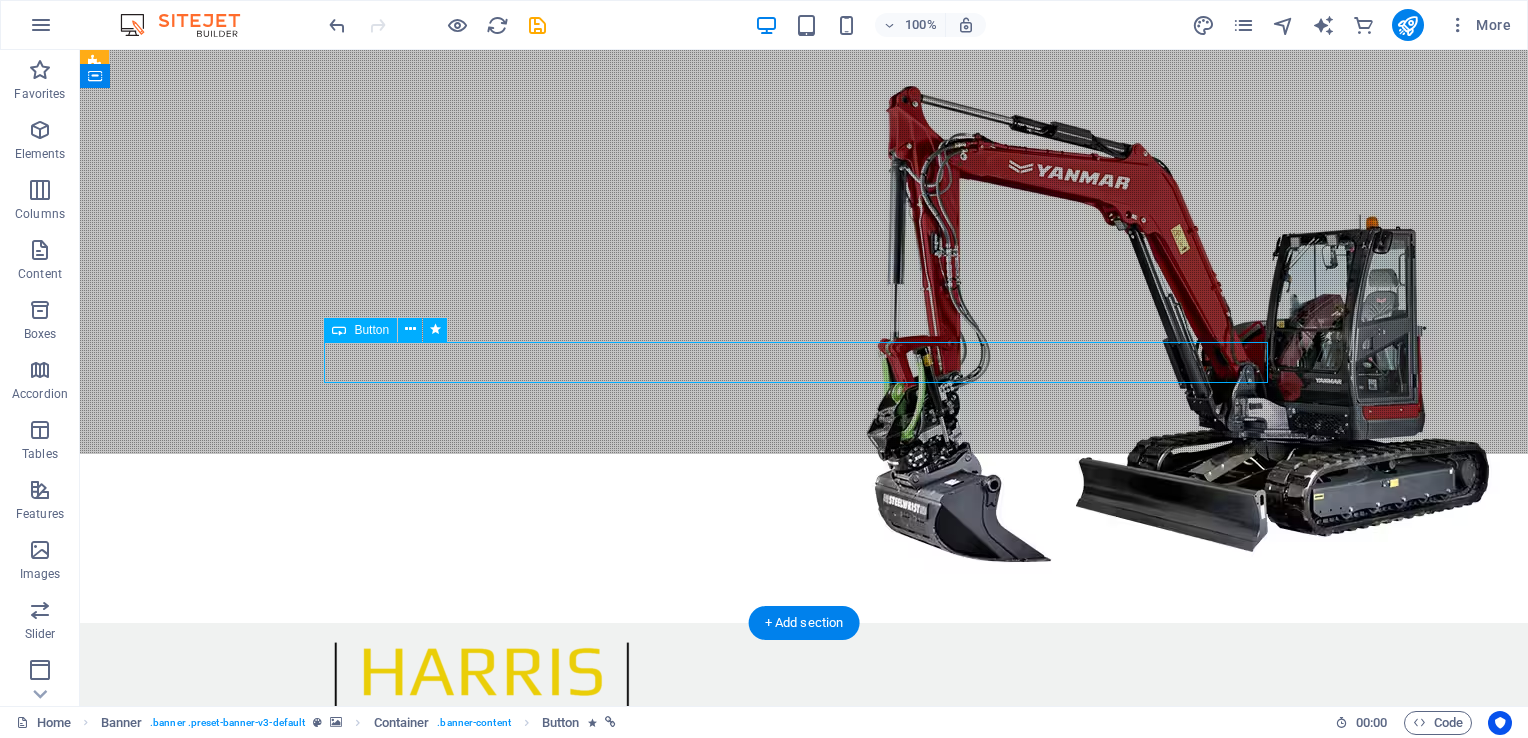 drag, startPoint x: 426, startPoint y: 366, endPoint x: 337, endPoint y: 367, distance: 89.005615 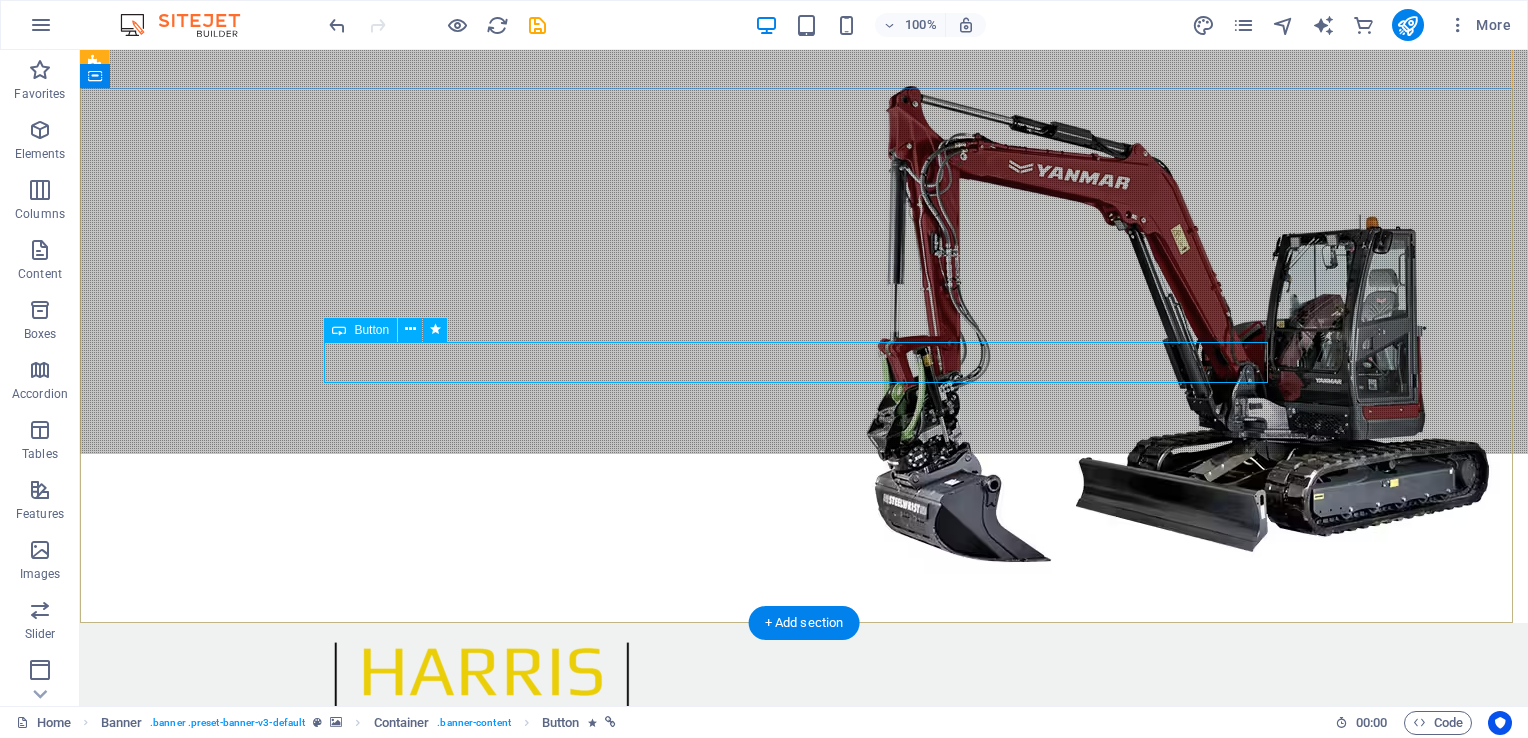 click on "Learn more" at bounding box center [804, 893] 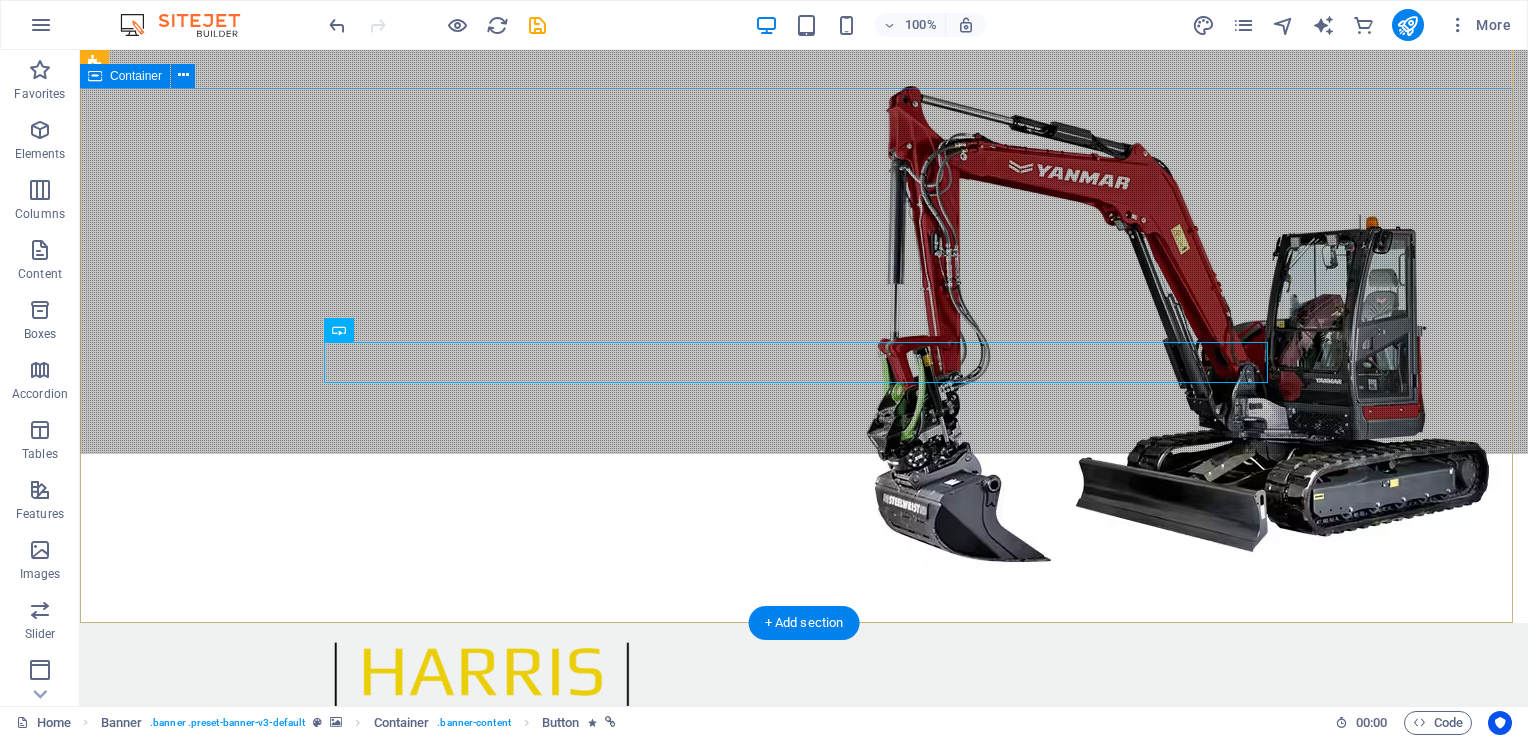 drag, startPoint x: 405, startPoint y: 389, endPoint x: 143, endPoint y: 347, distance: 265.34506 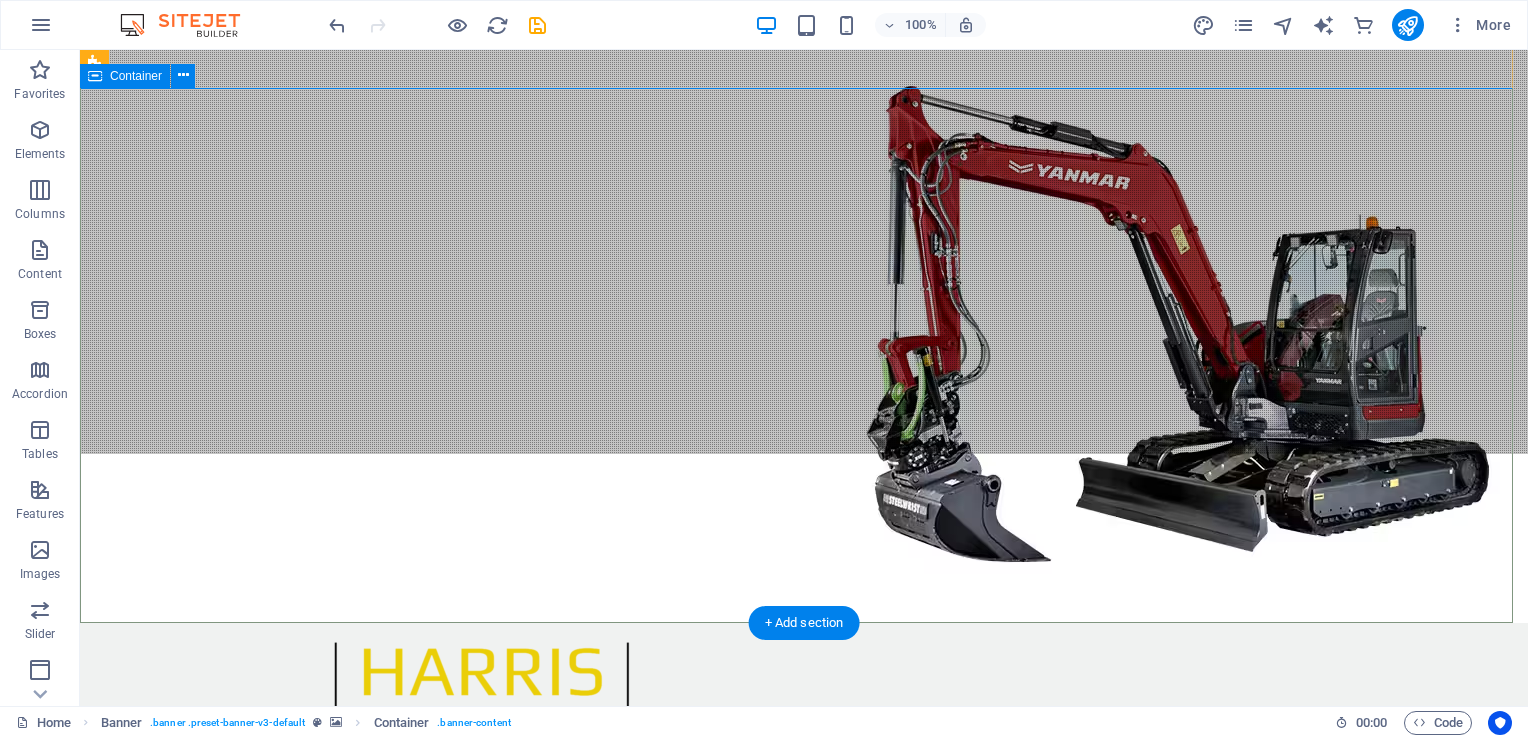 click on "Learn more" at bounding box center (804, 885) 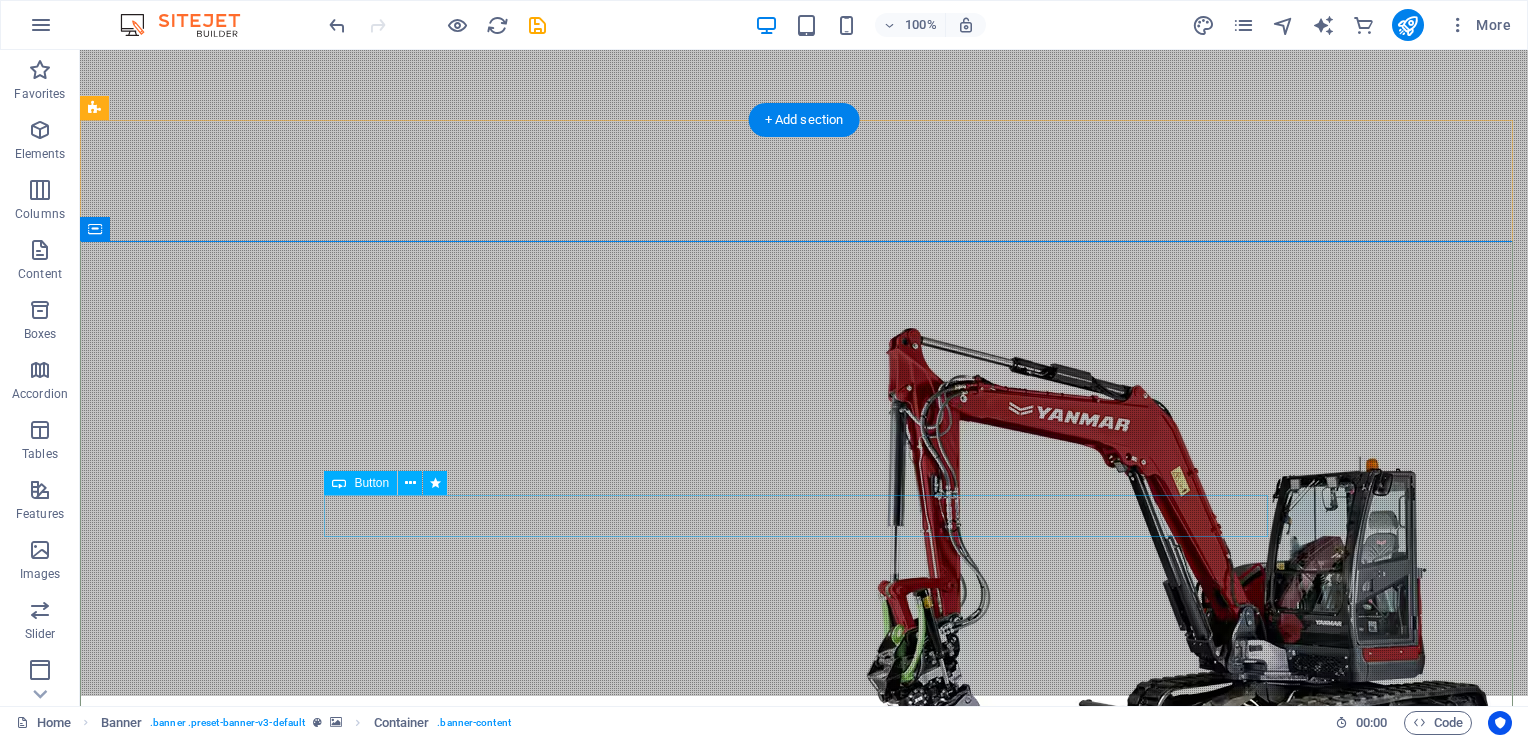 scroll, scrollTop: 98, scrollLeft: 0, axis: vertical 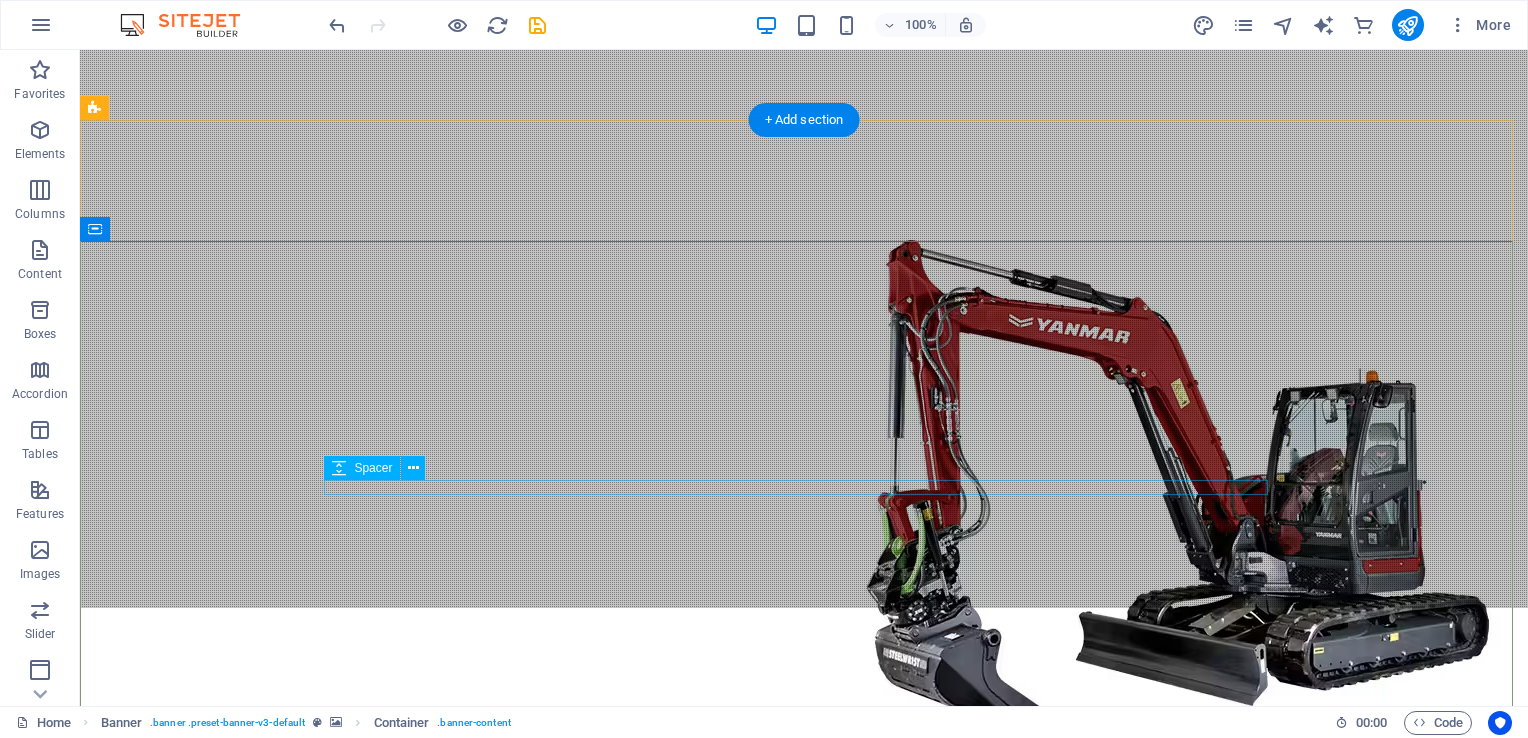 click at bounding box center (804, 1018) 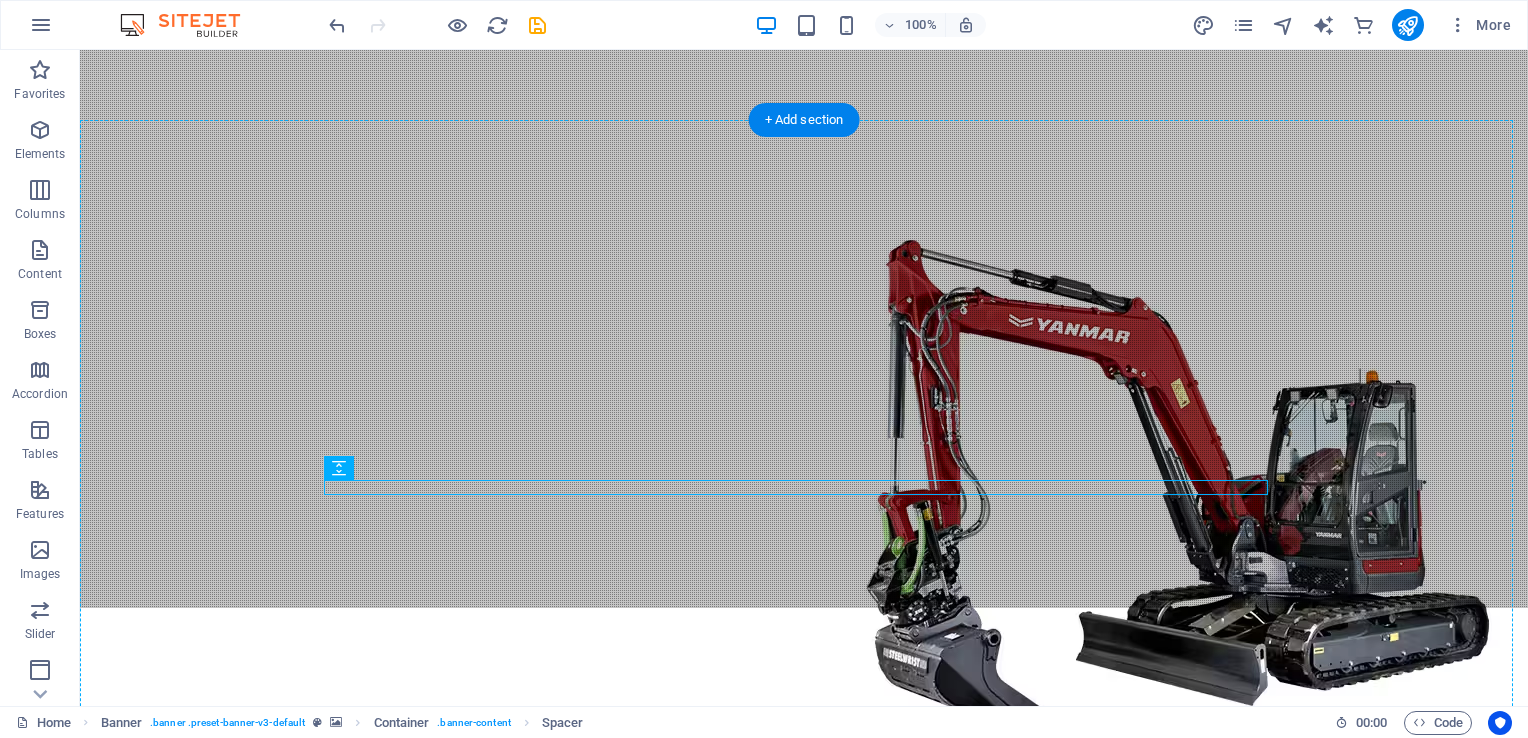 drag, startPoint x: 416, startPoint y: 515, endPoint x: 141, endPoint y: 488, distance: 276.32227 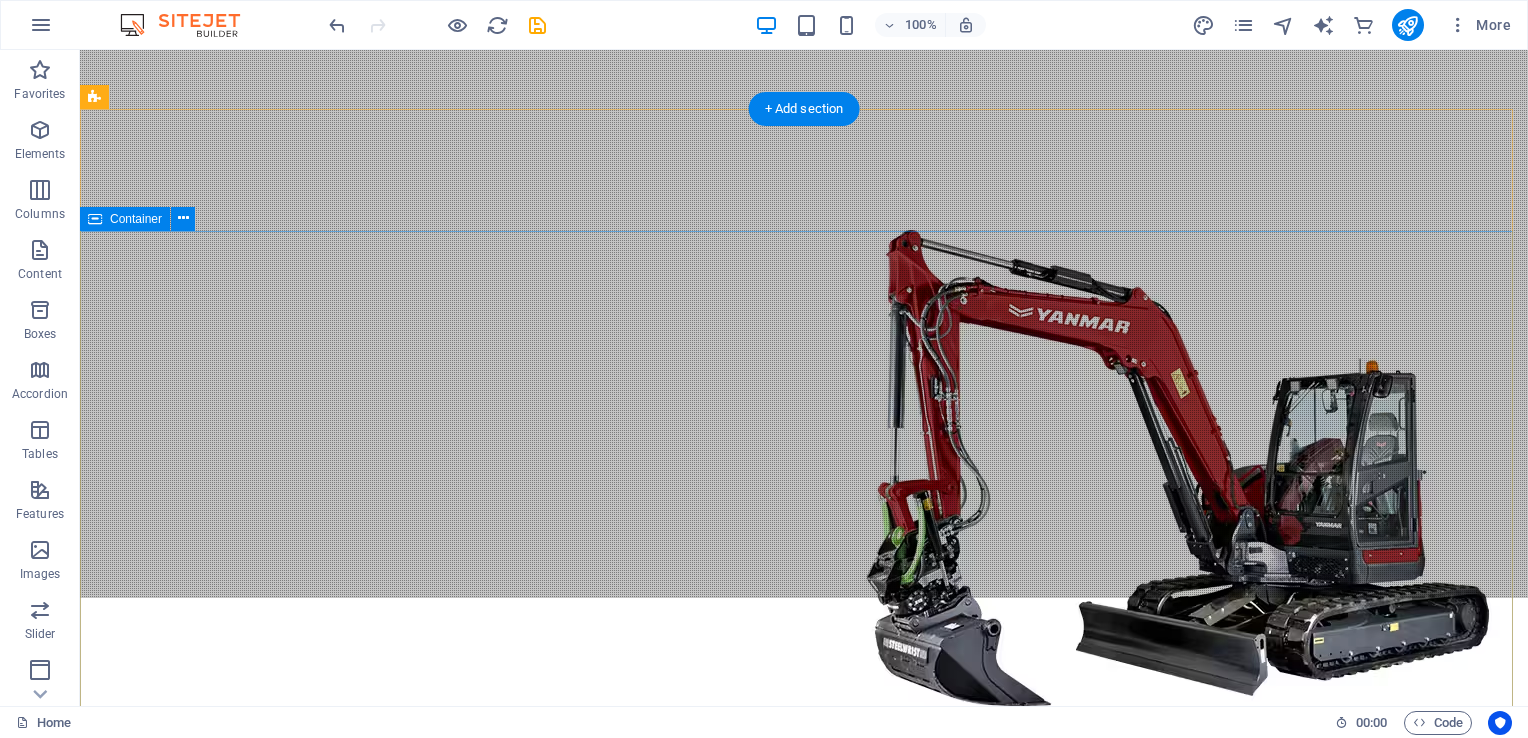 scroll, scrollTop: 108, scrollLeft: 0, axis: vertical 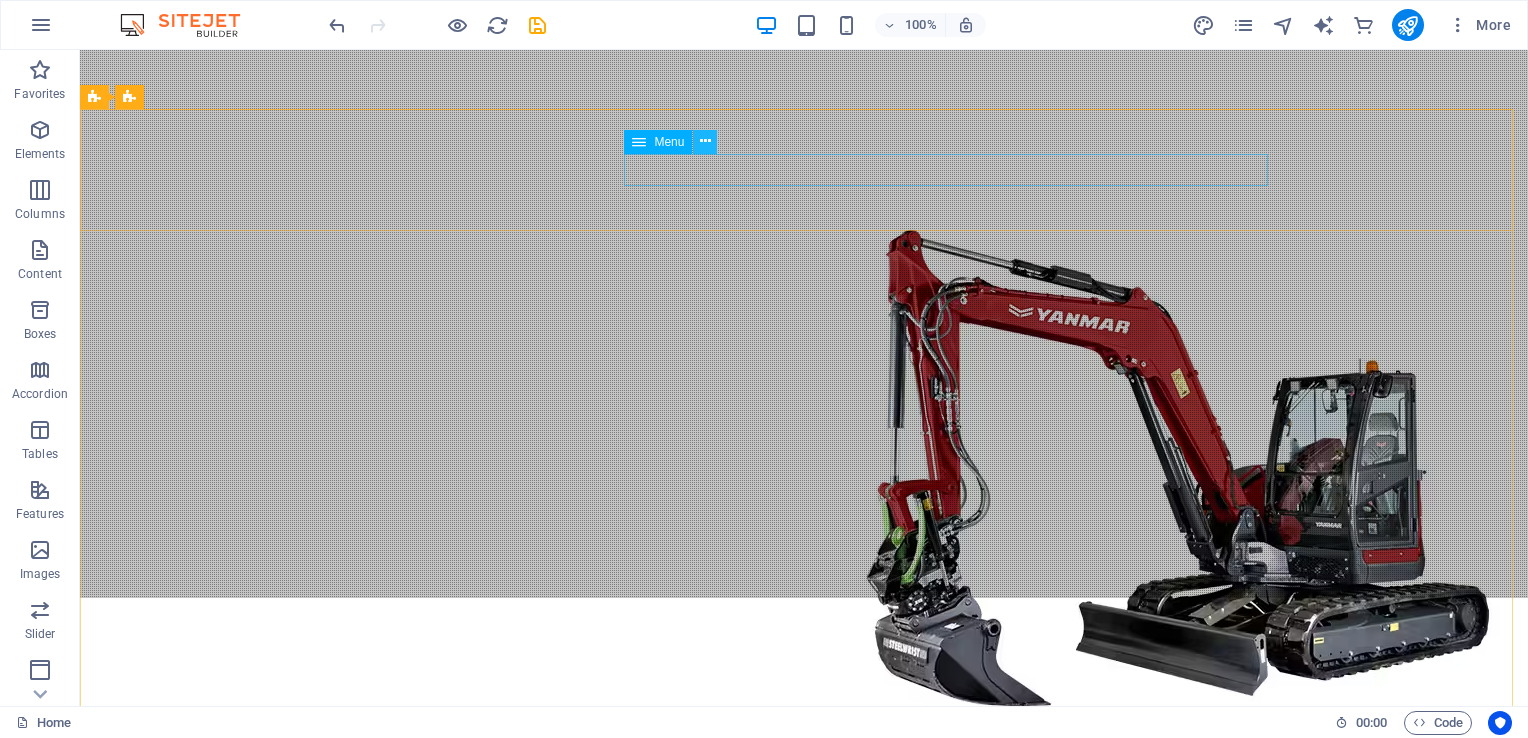 click at bounding box center [705, 141] 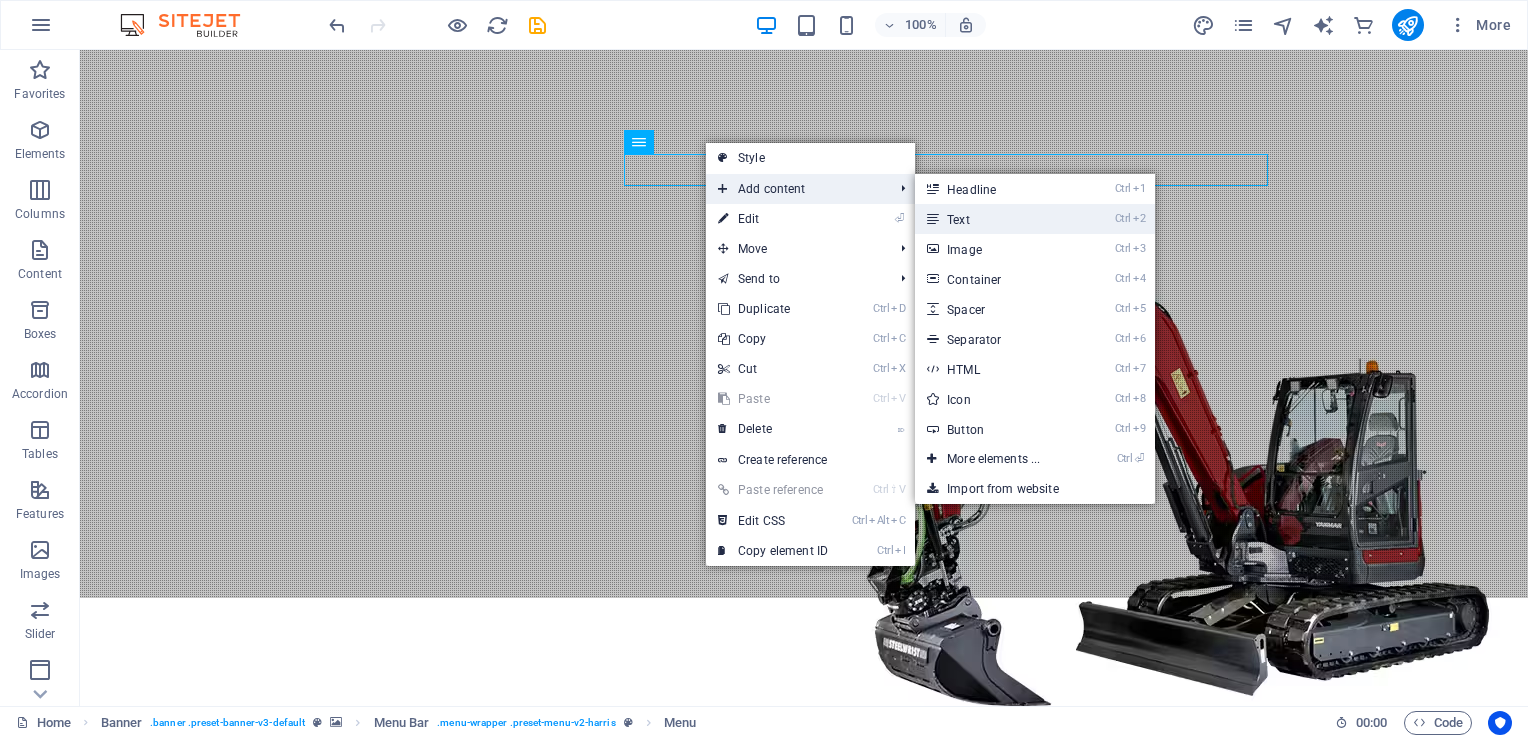 click on "Ctrl 2  Text" at bounding box center [997, 219] 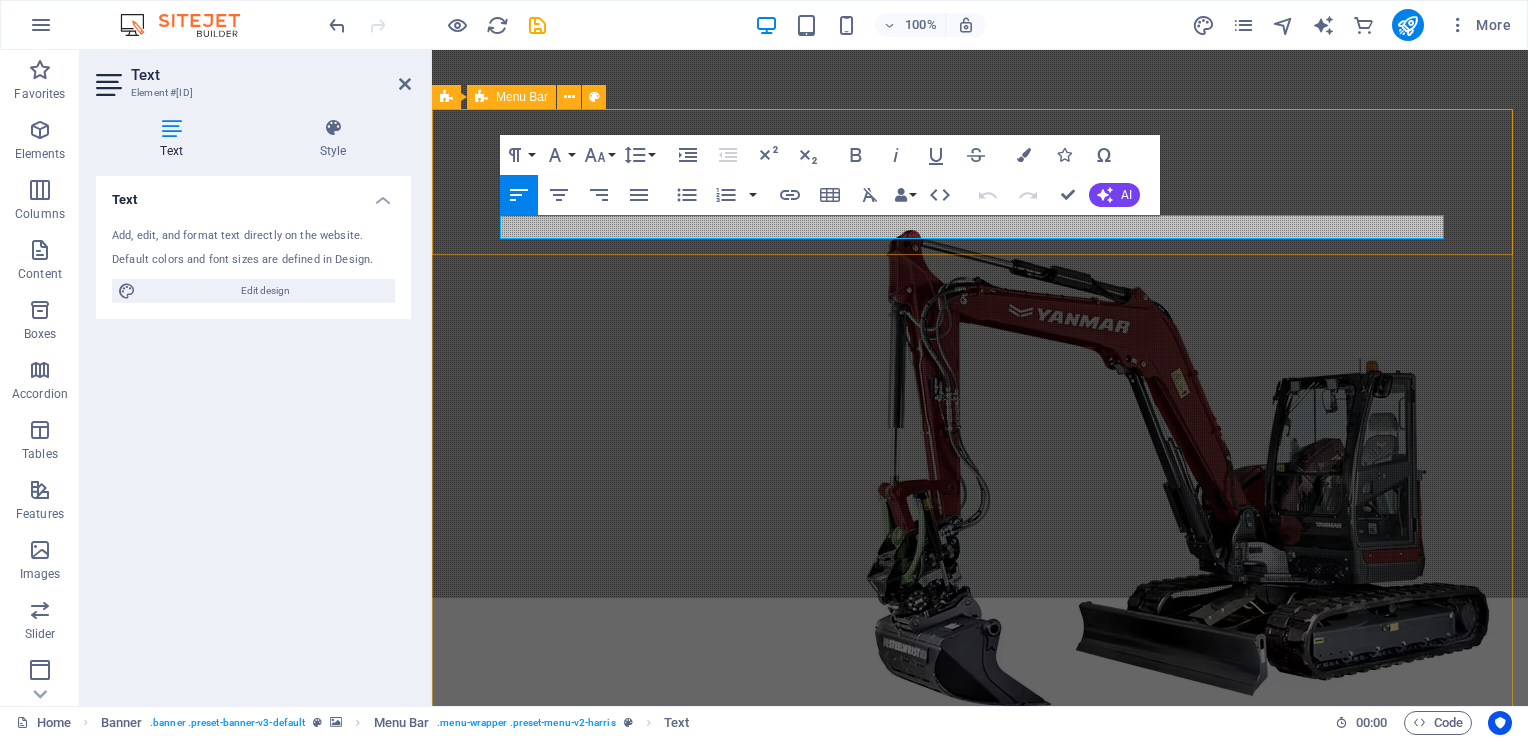 type 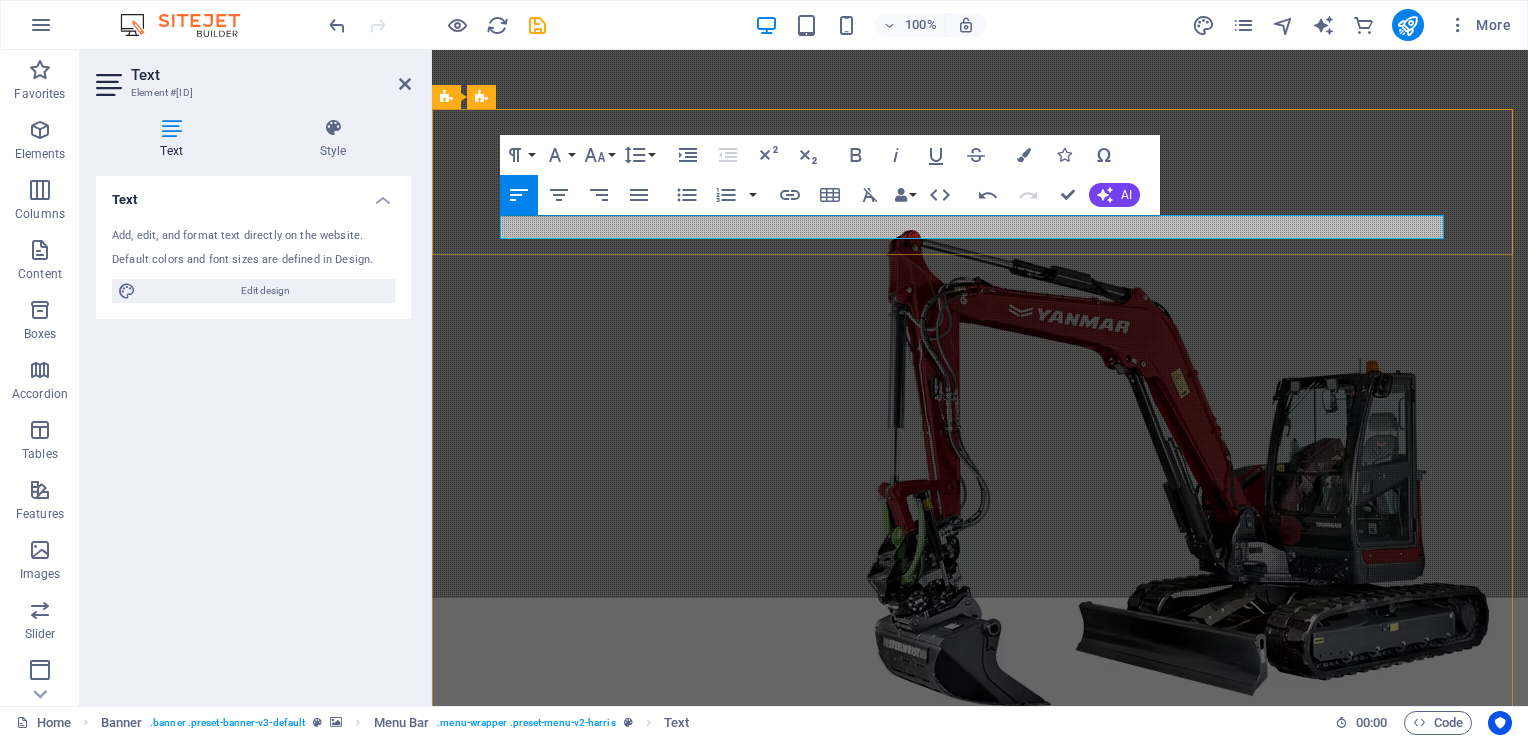 click on "Call for Professional Septic and Excavating Services" at bounding box center [980, 917] 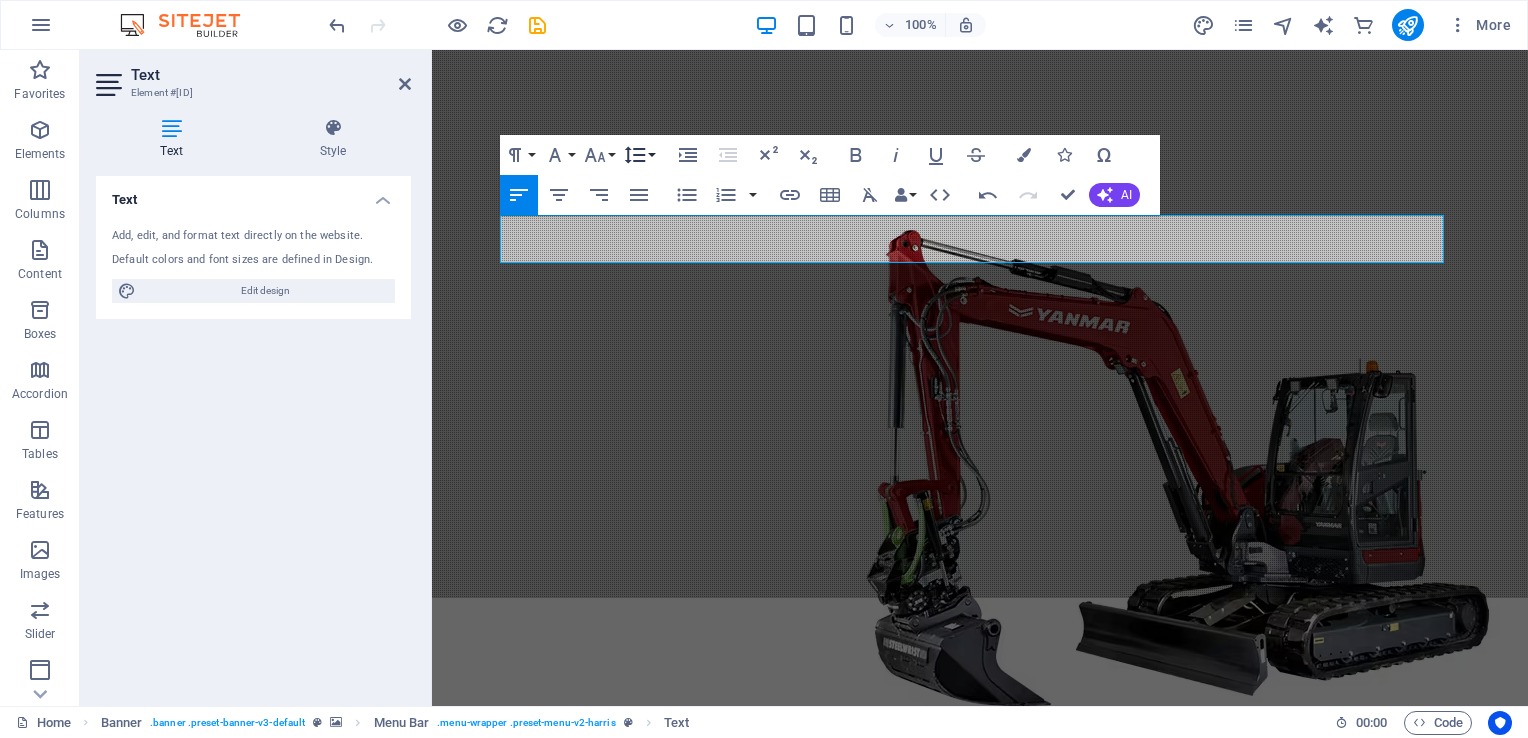click on "Line Height" at bounding box center [639, 155] 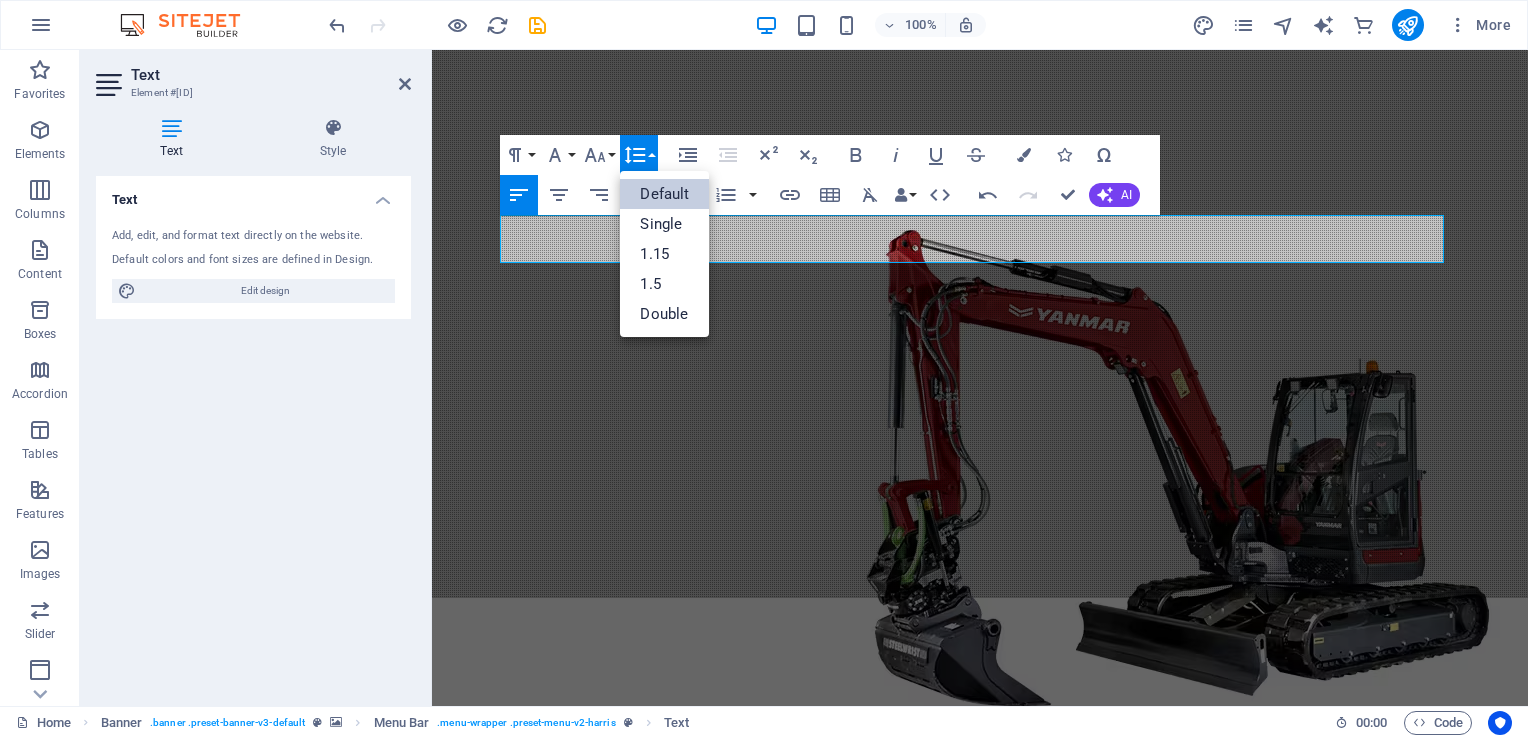 scroll, scrollTop: 0, scrollLeft: 0, axis: both 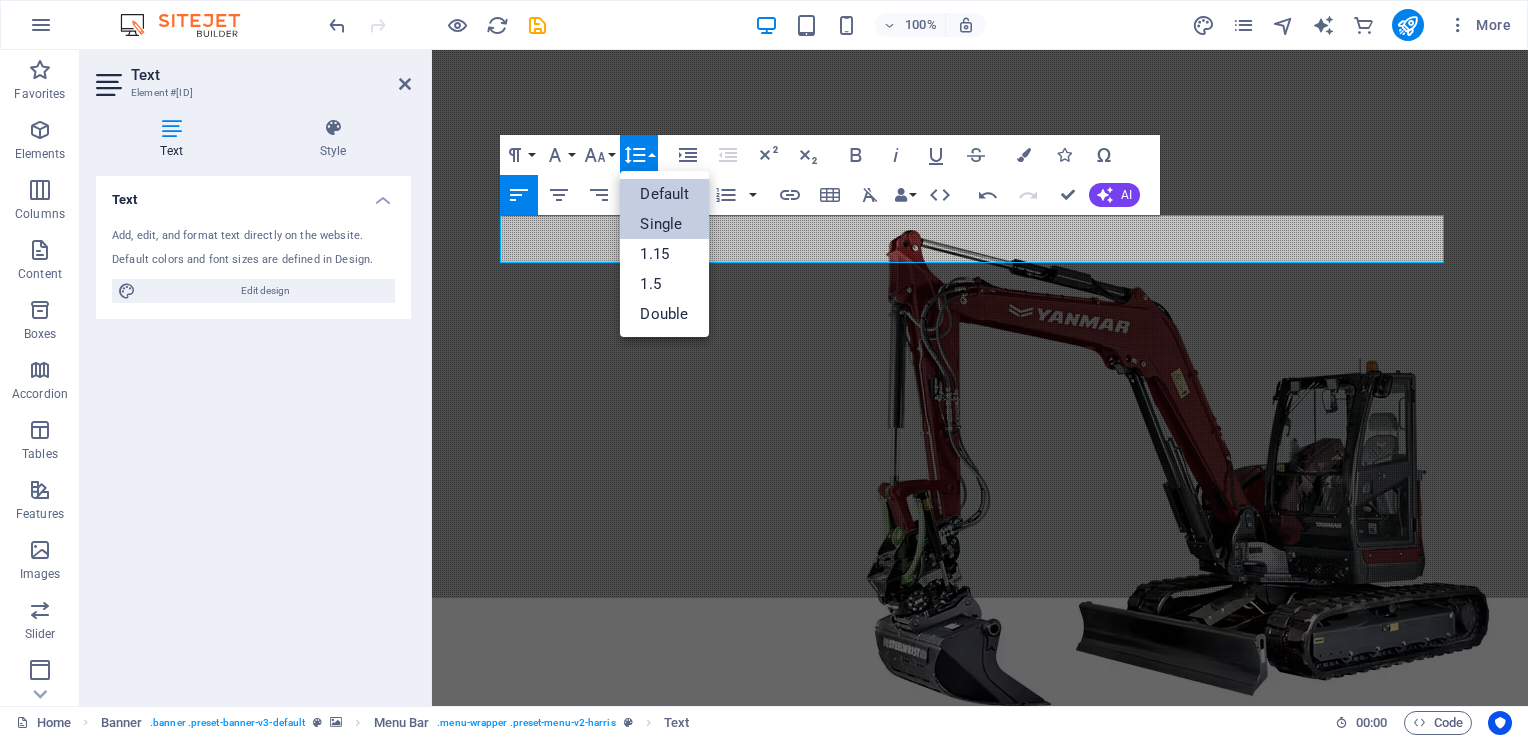 click on "Single" at bounding box center [664, 224] 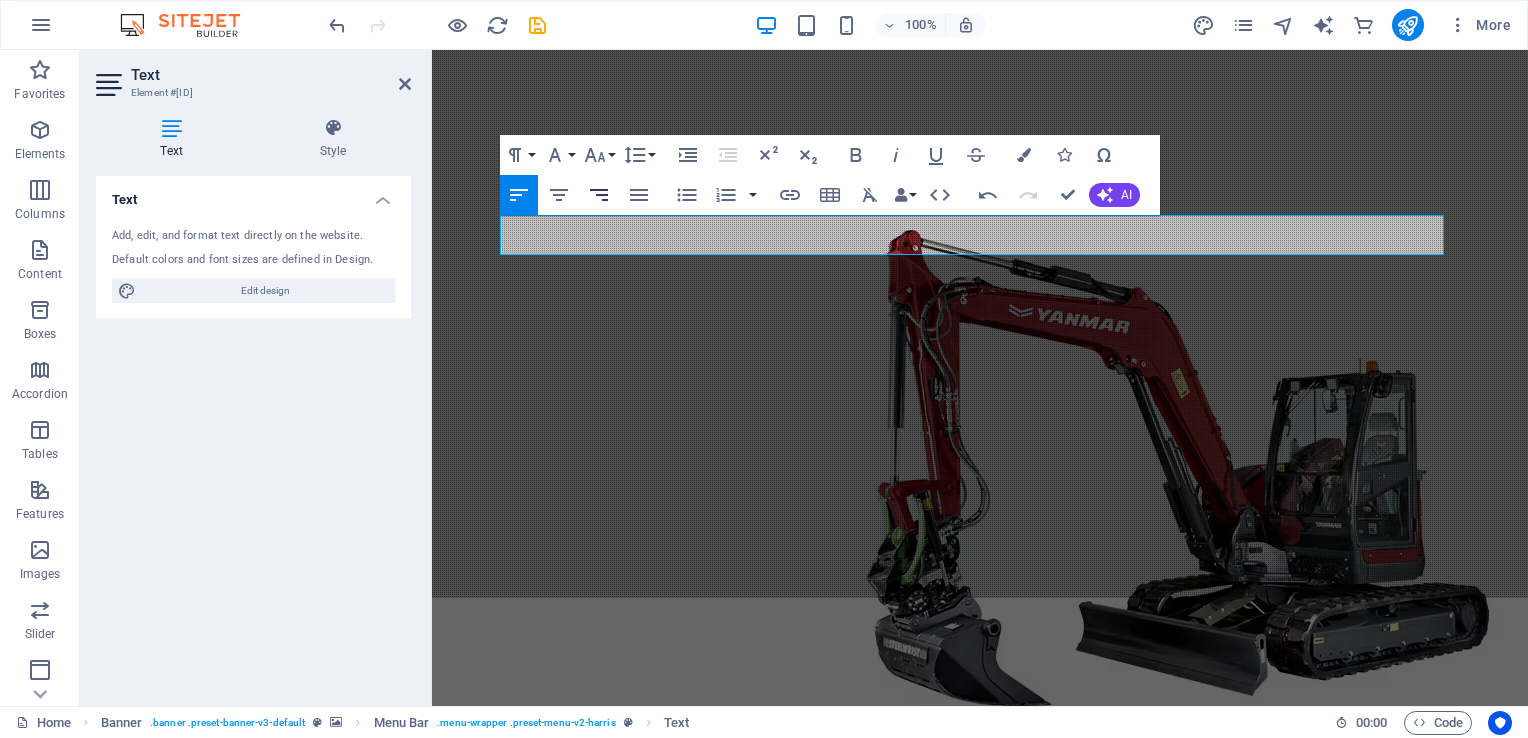 click 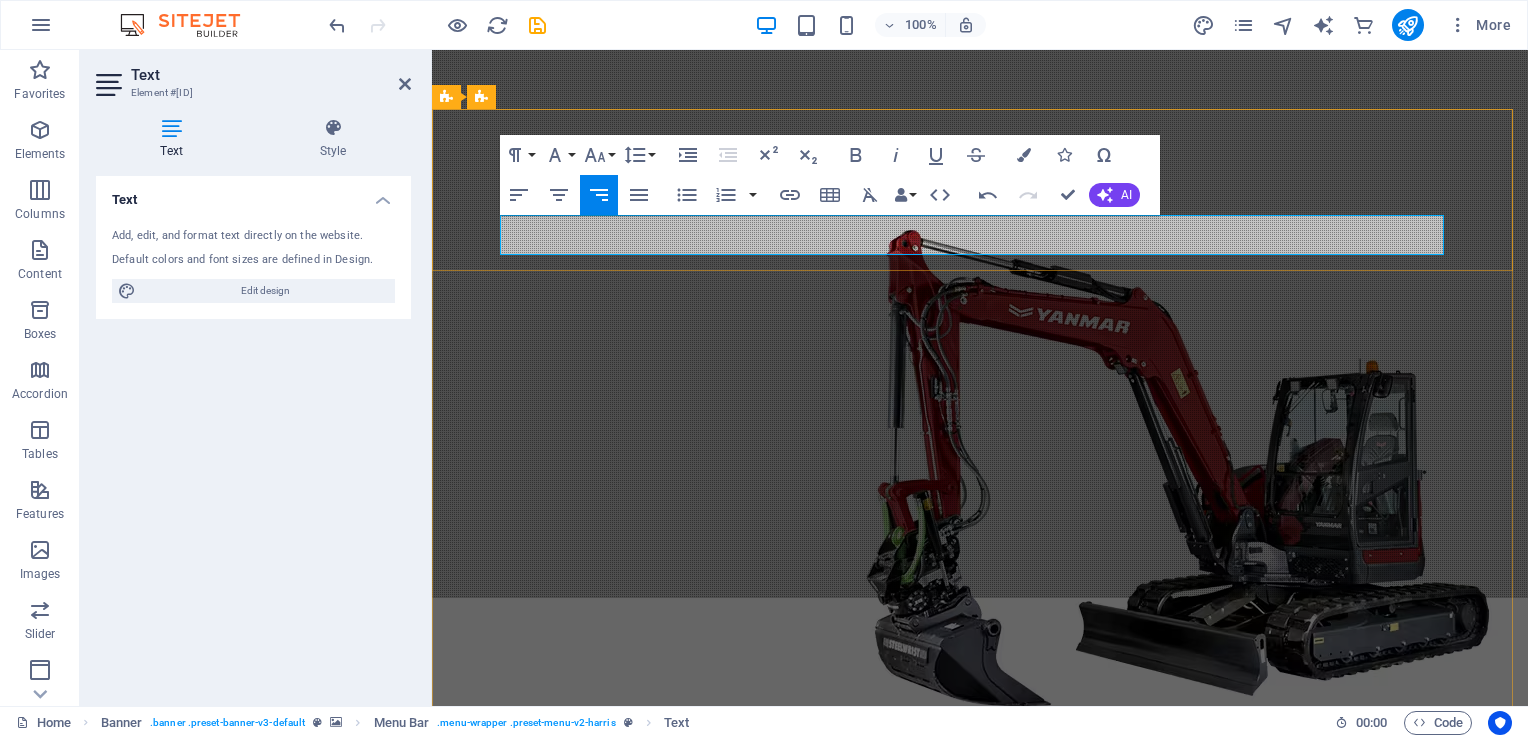 click on "Call for Professional" at bounding box center [980, 917] 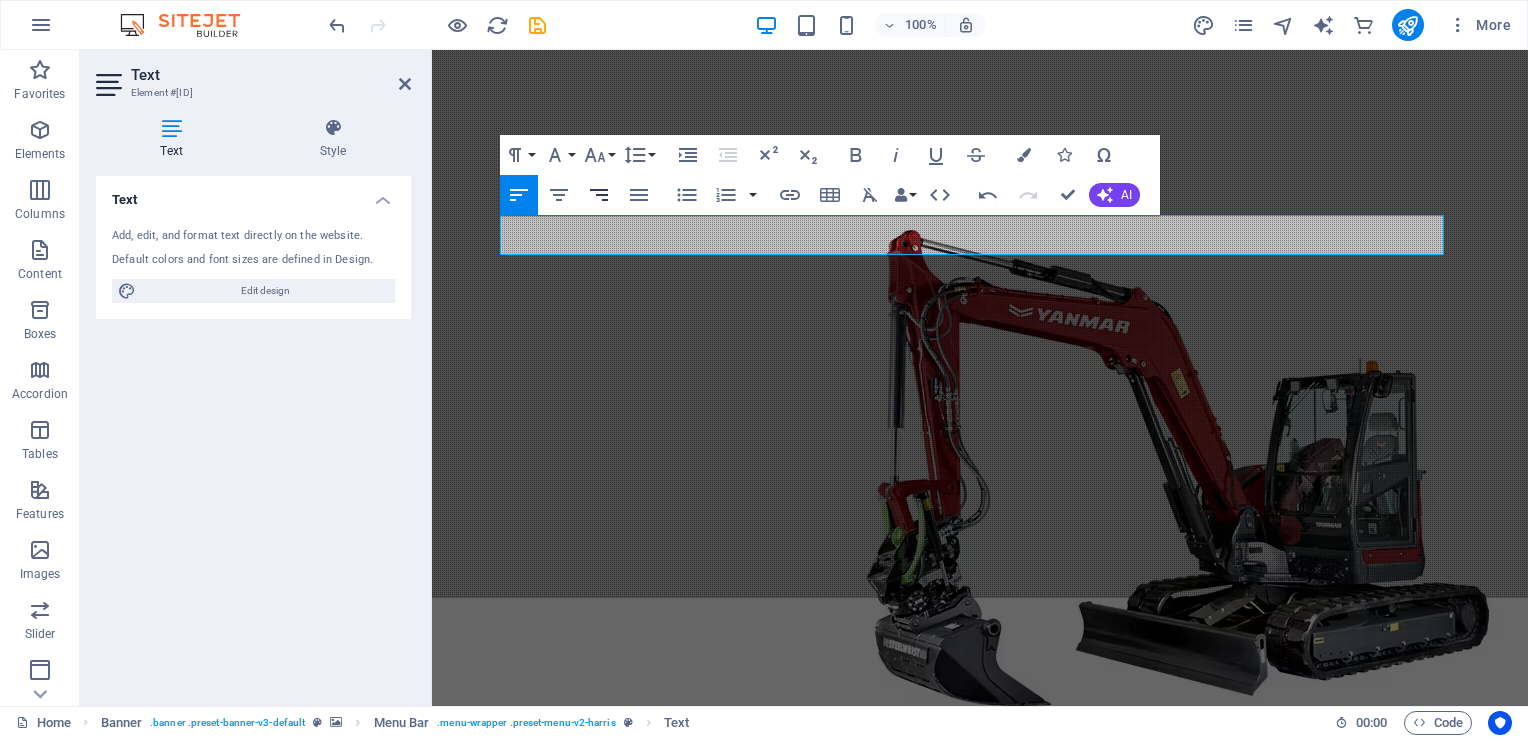 click 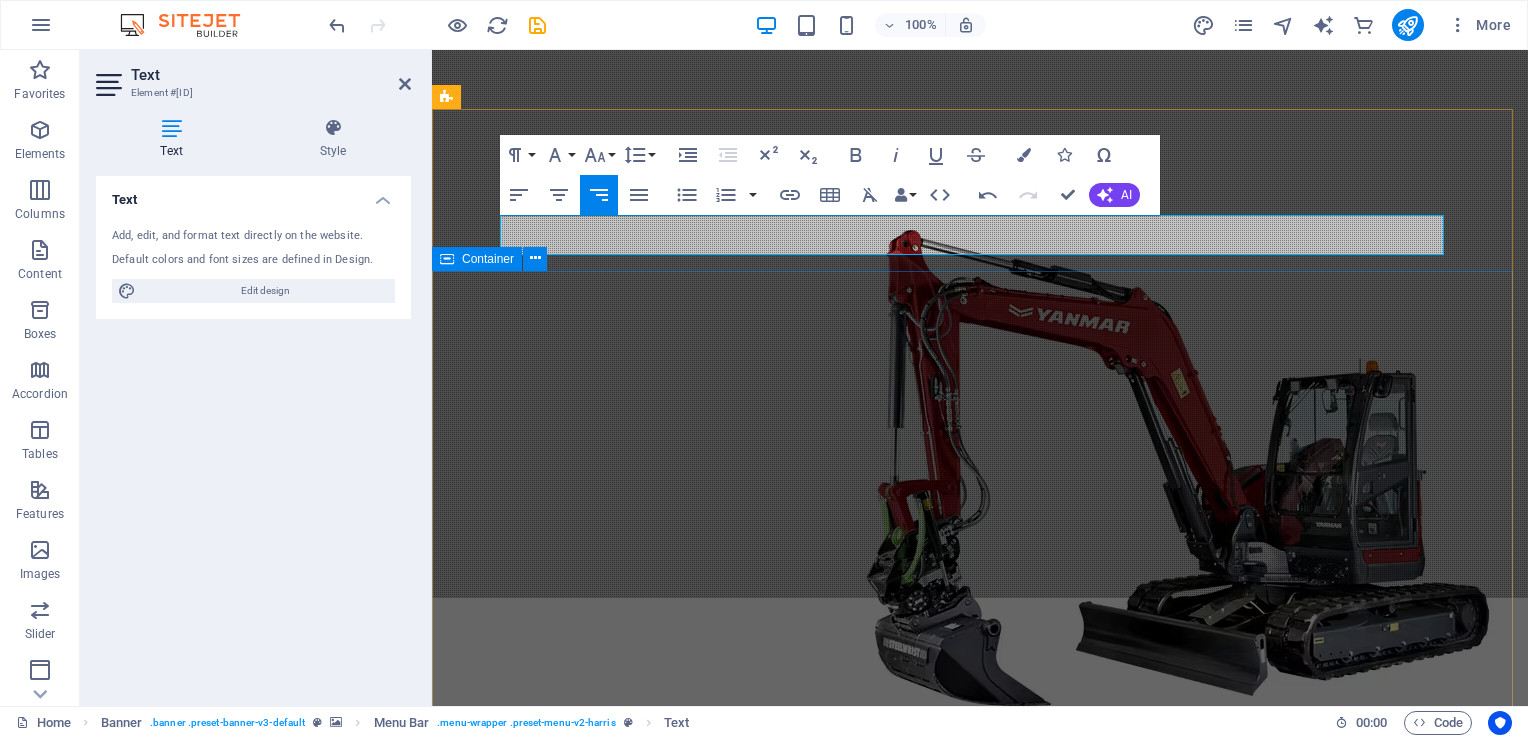 click on "Learn more" at bounding box center (980, 1062) 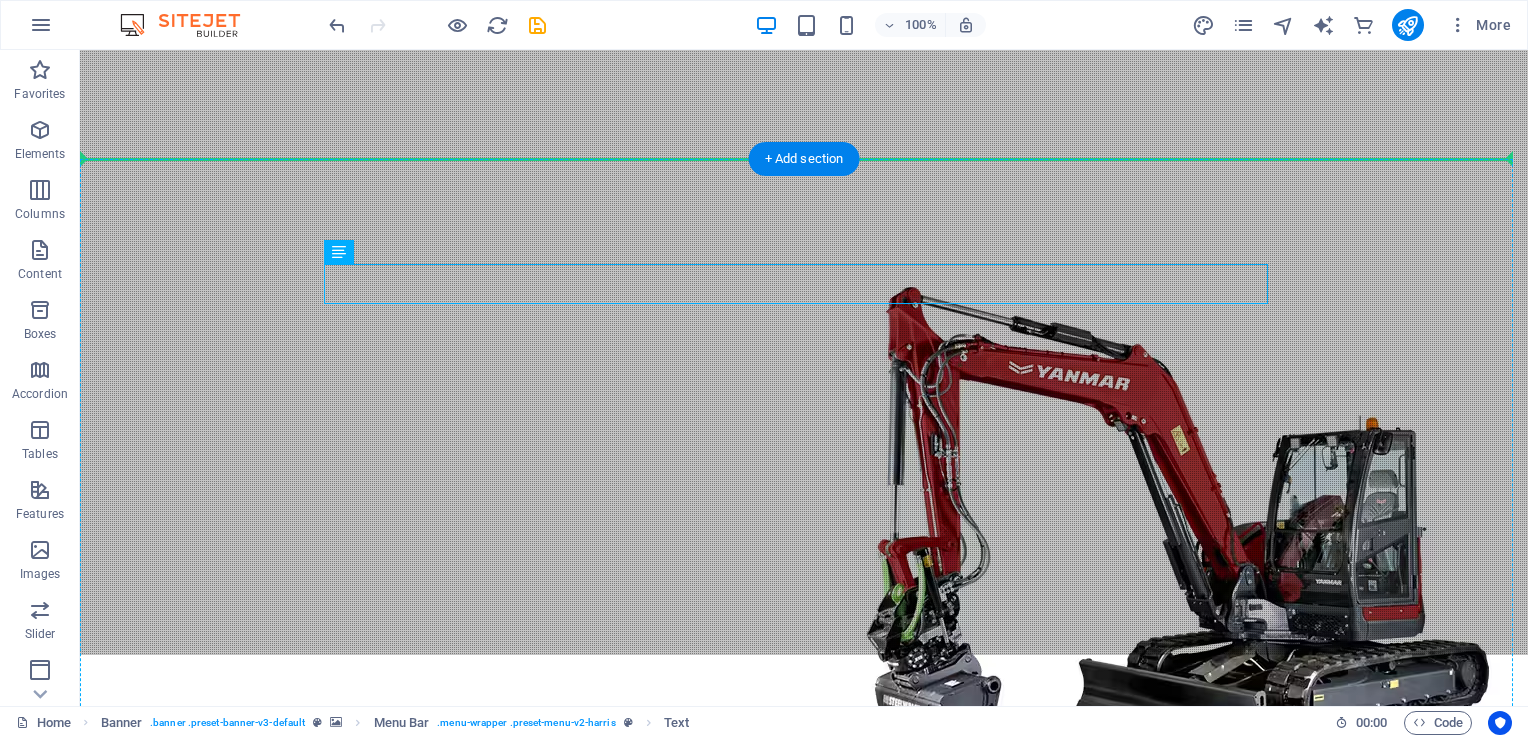 scroll, scrollTop: 43, scrollLeft: 0, axis: vertical 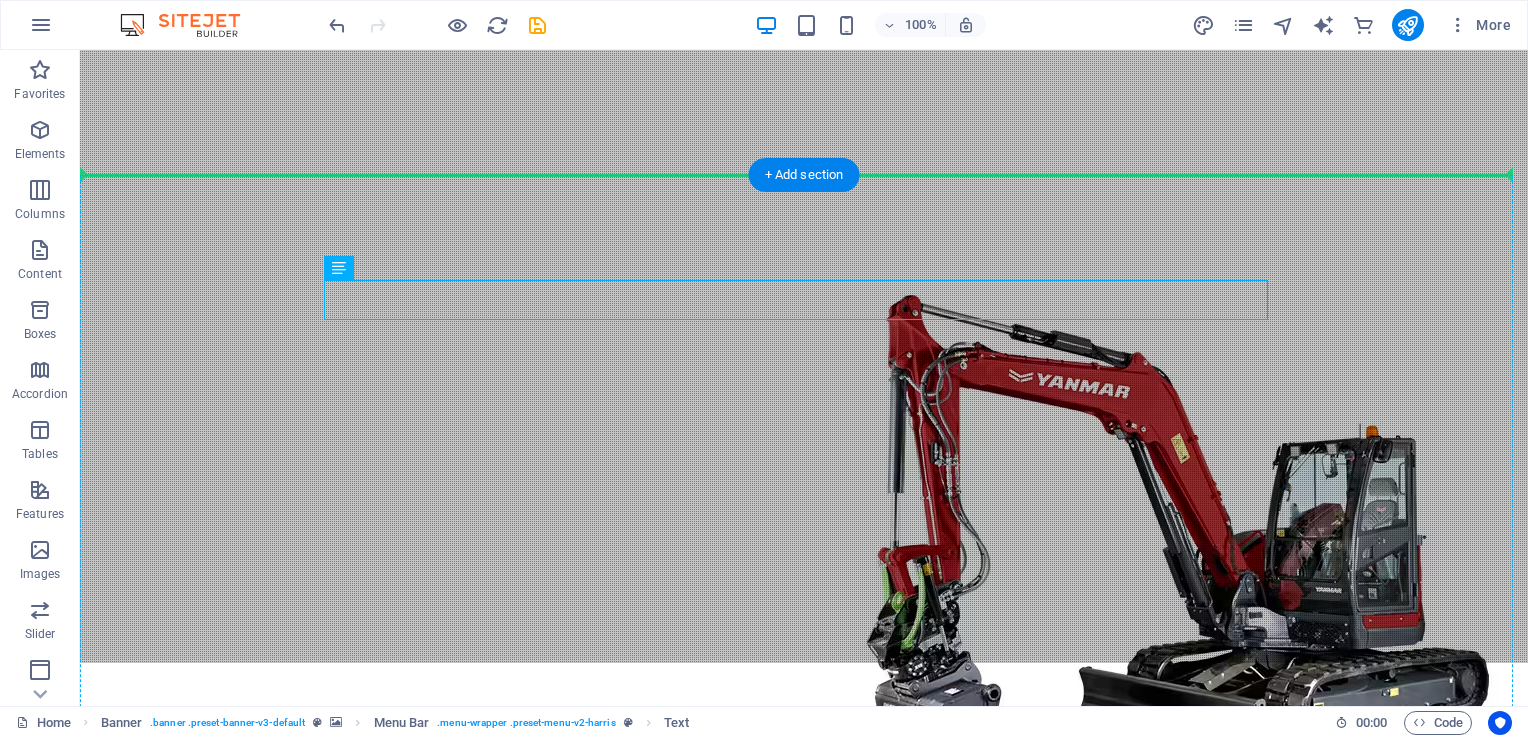 drag, startPoint x: 1225, startPoint y: 240, endPoint x: 1115, endPoint y: 175, distance: 127.769325 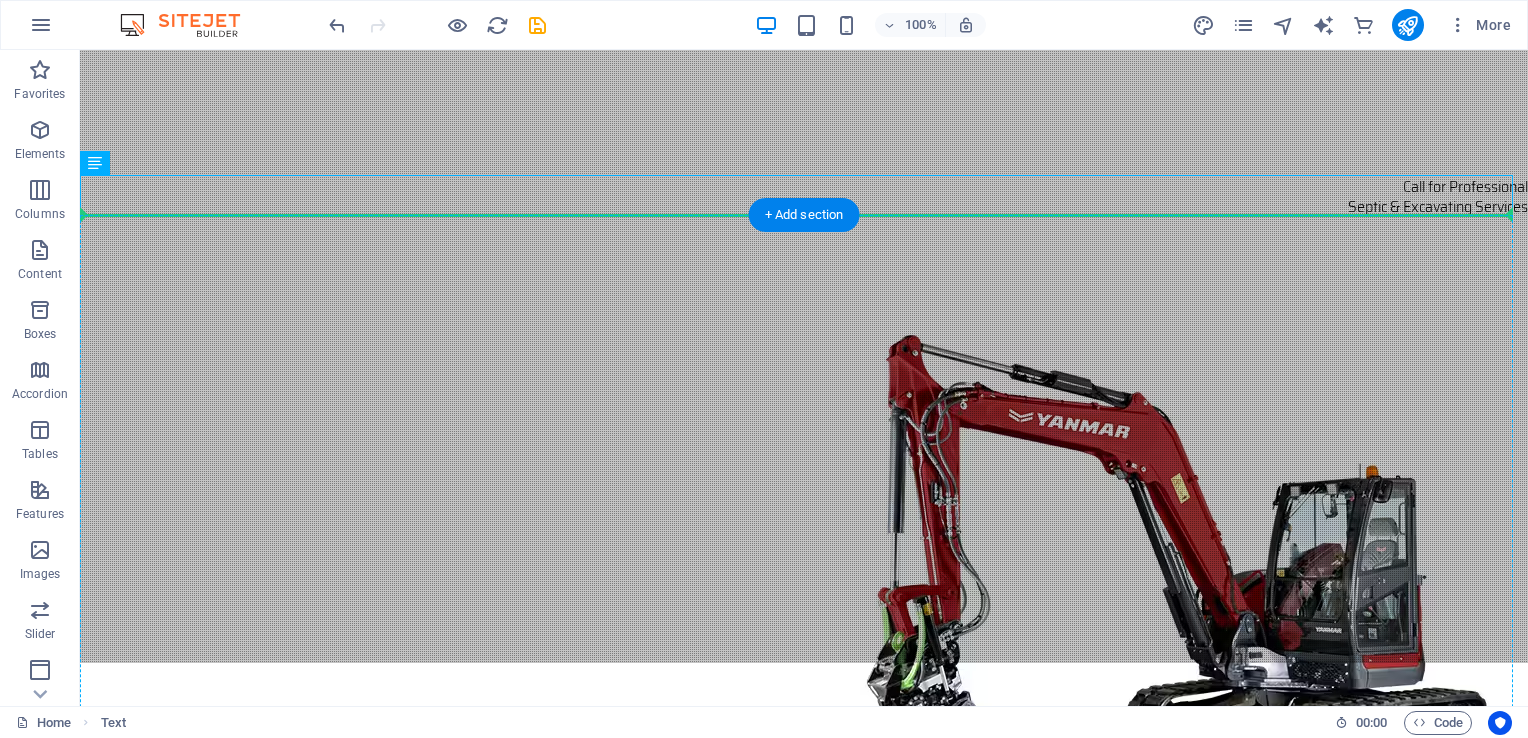 drag, startPoint x: 988, startPoint y: 193, endPoint x: 985, endPoint y: 233, distance: 40.112343 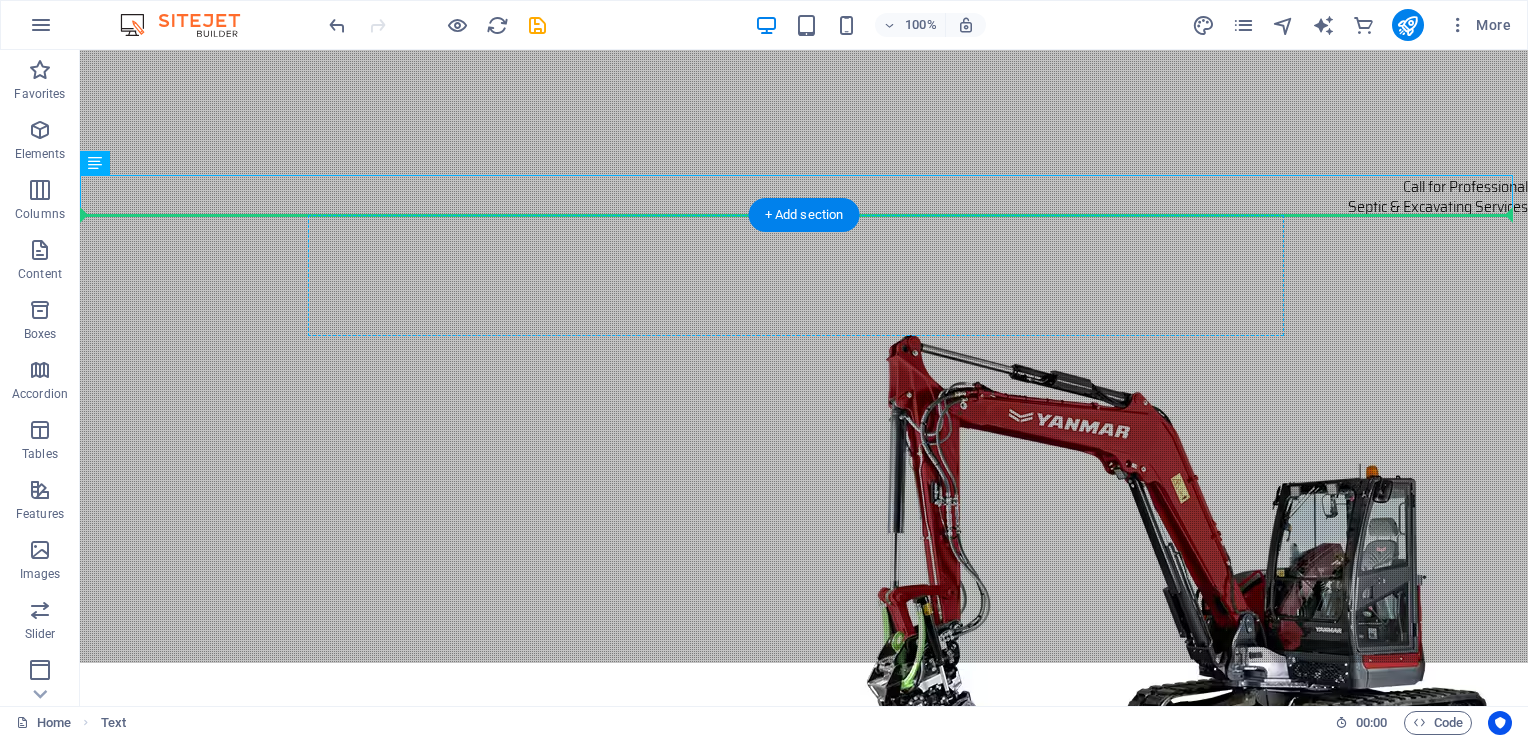 drag, startPoint x: 966, startPoint y: 186, endPoint x: 628, endPoint y: 286, distance: 352.48264 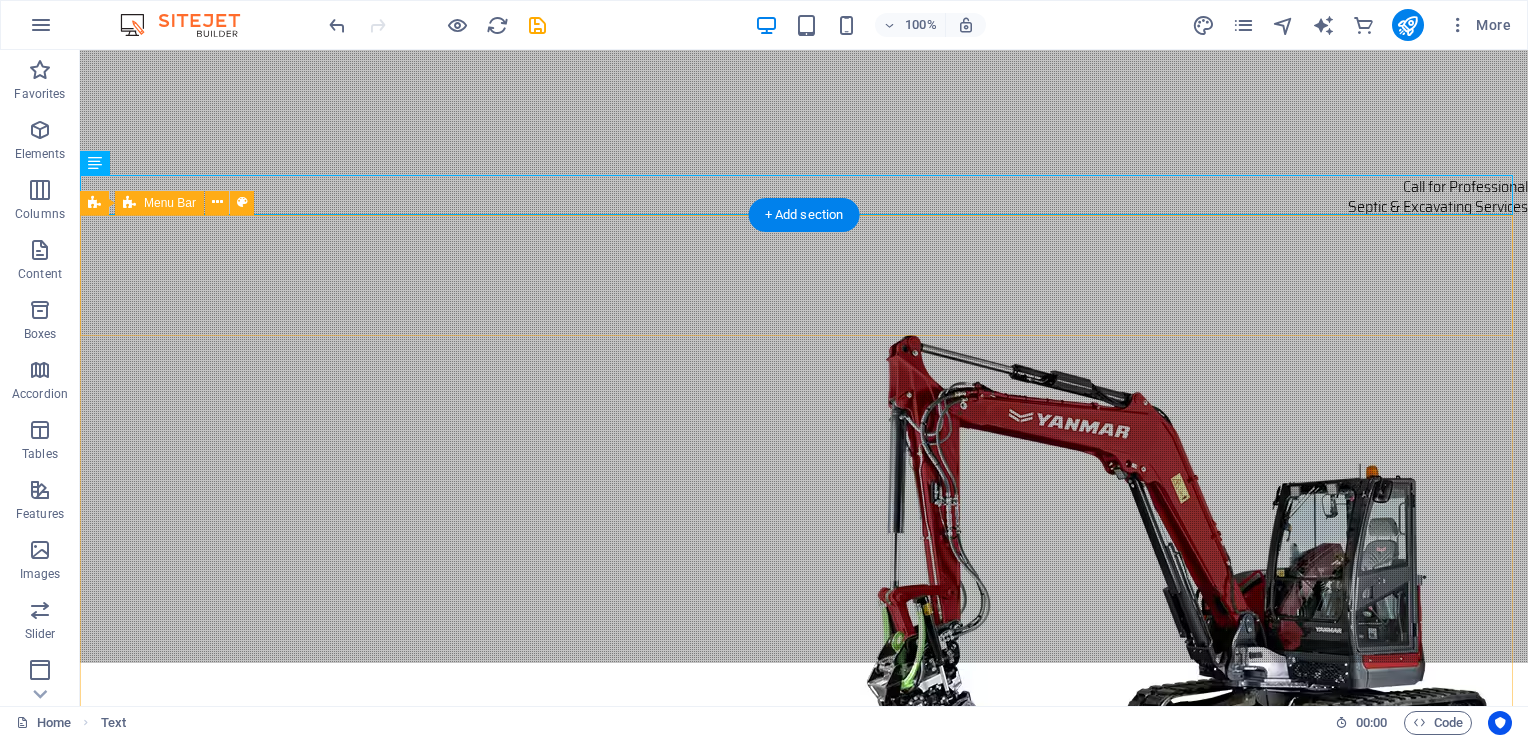 click on "Home About Services Projects Contact" at bounding box center (804, 949) 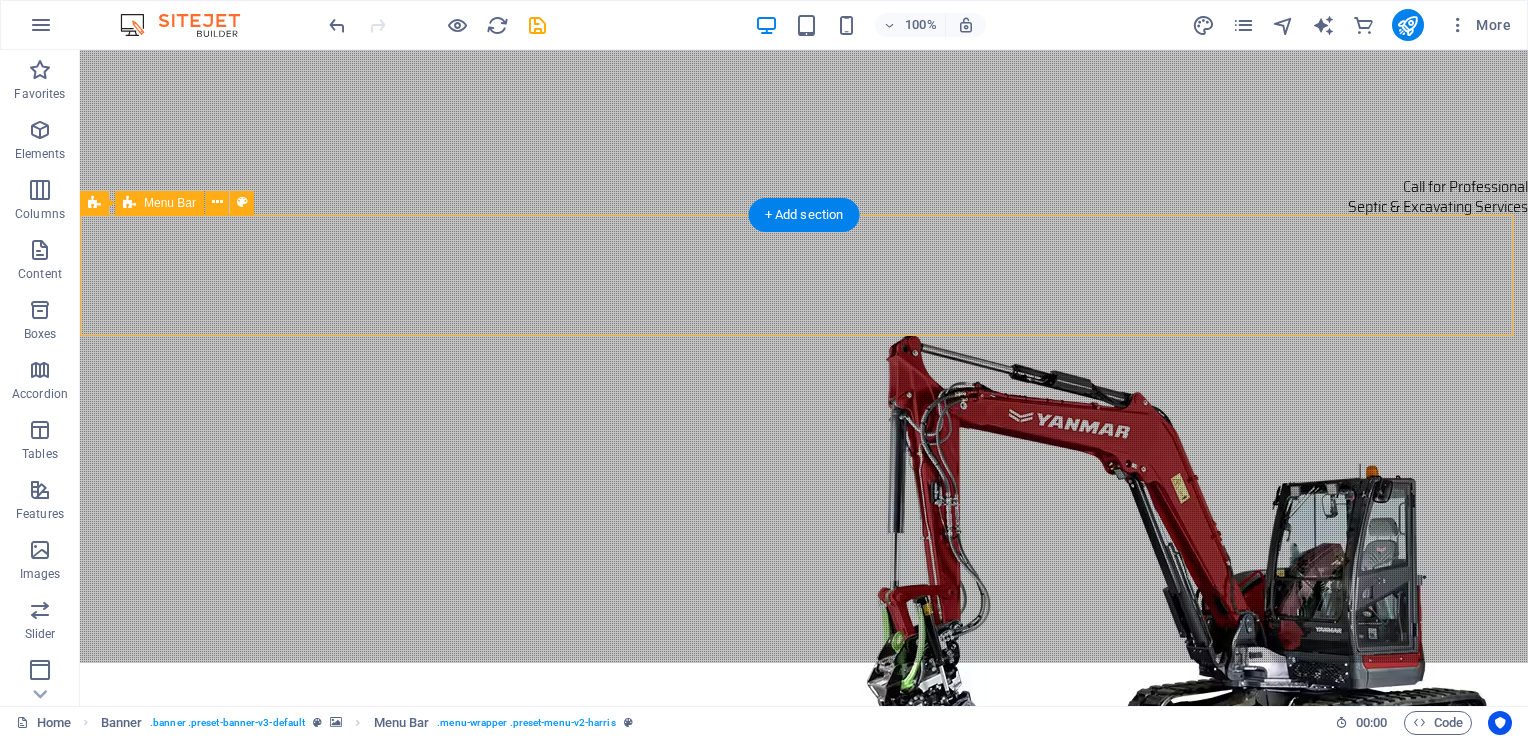 click on "Home About Services Projects Contact" at bounding box center (804, 949) 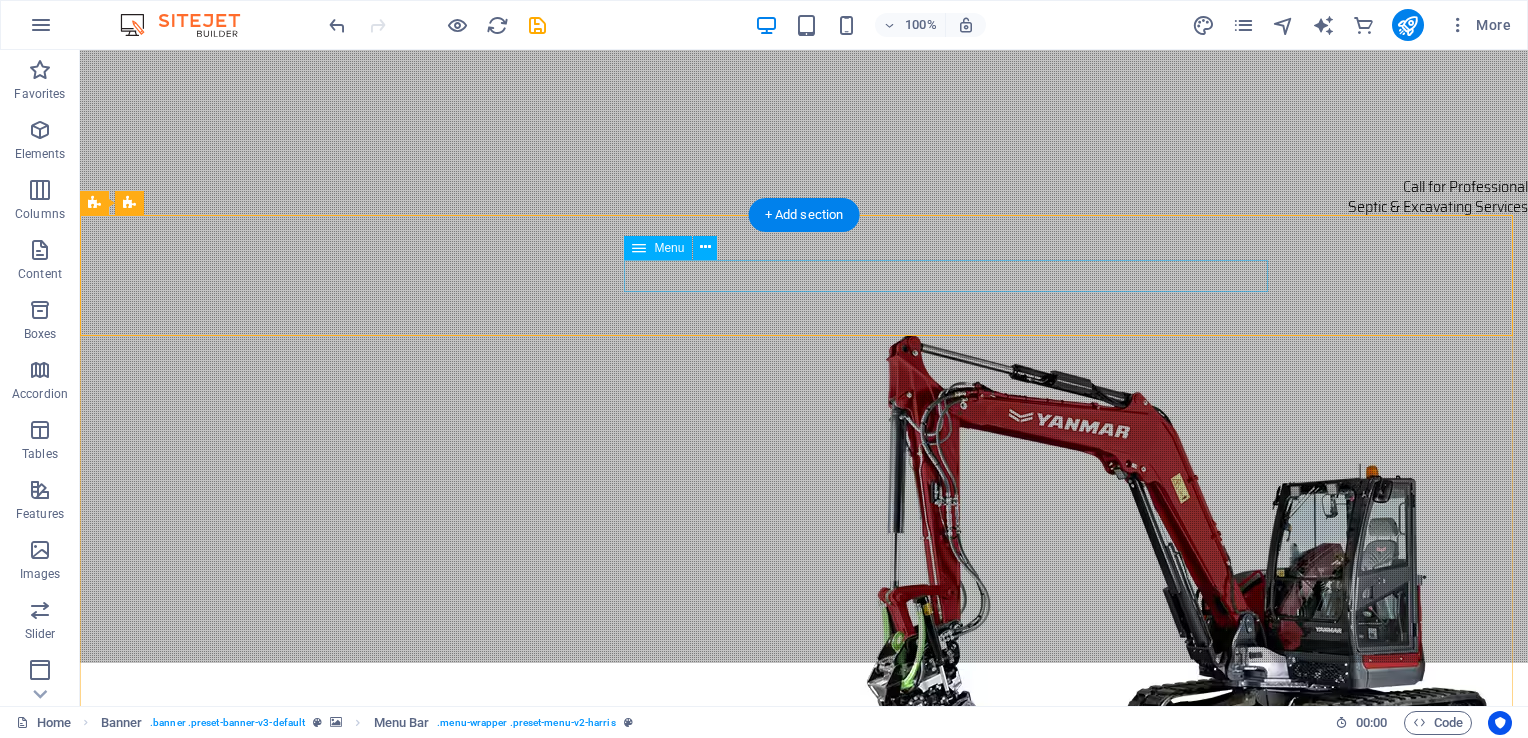 click on "Home About Services Projects Contact" at bounding box center (804, 994) 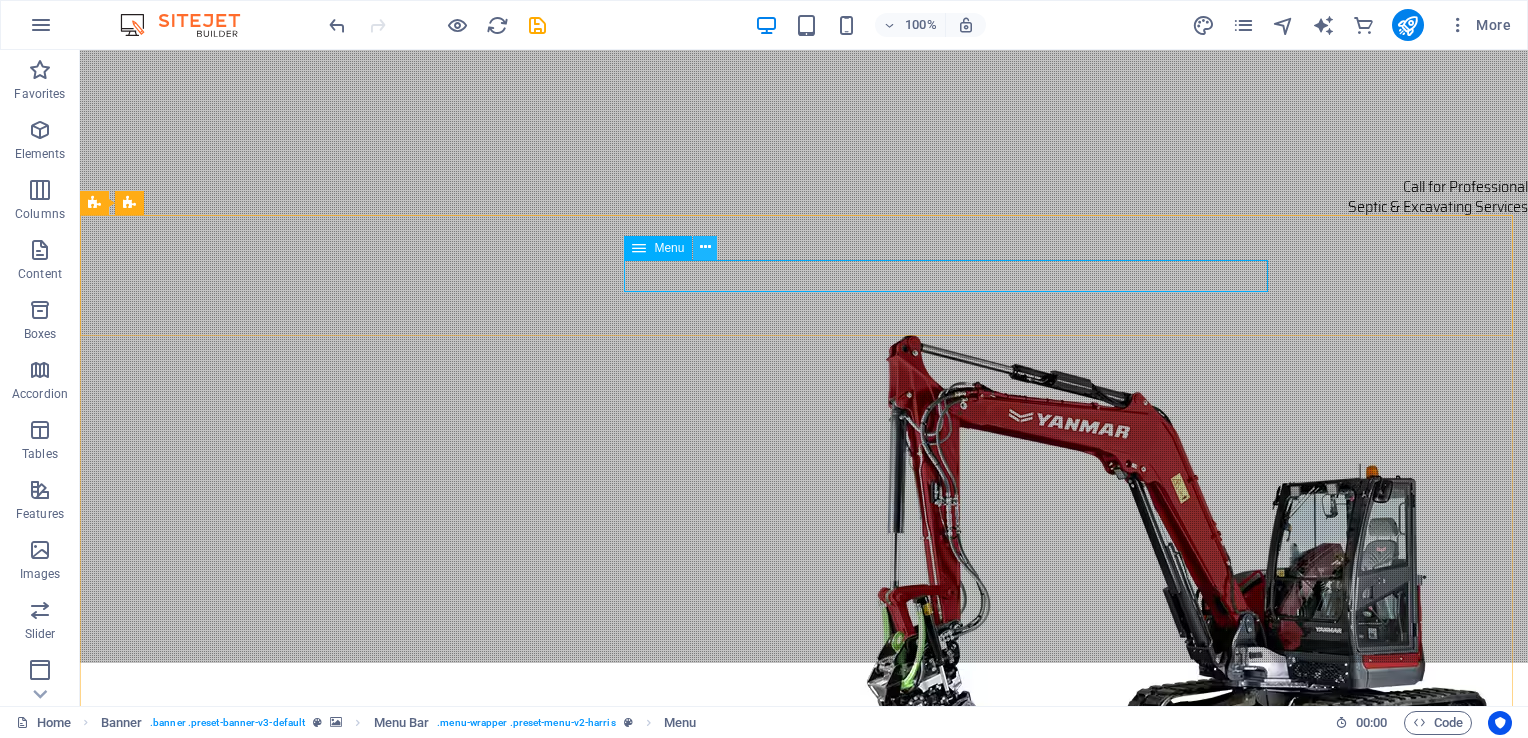 click at bounding box center [705, 247] 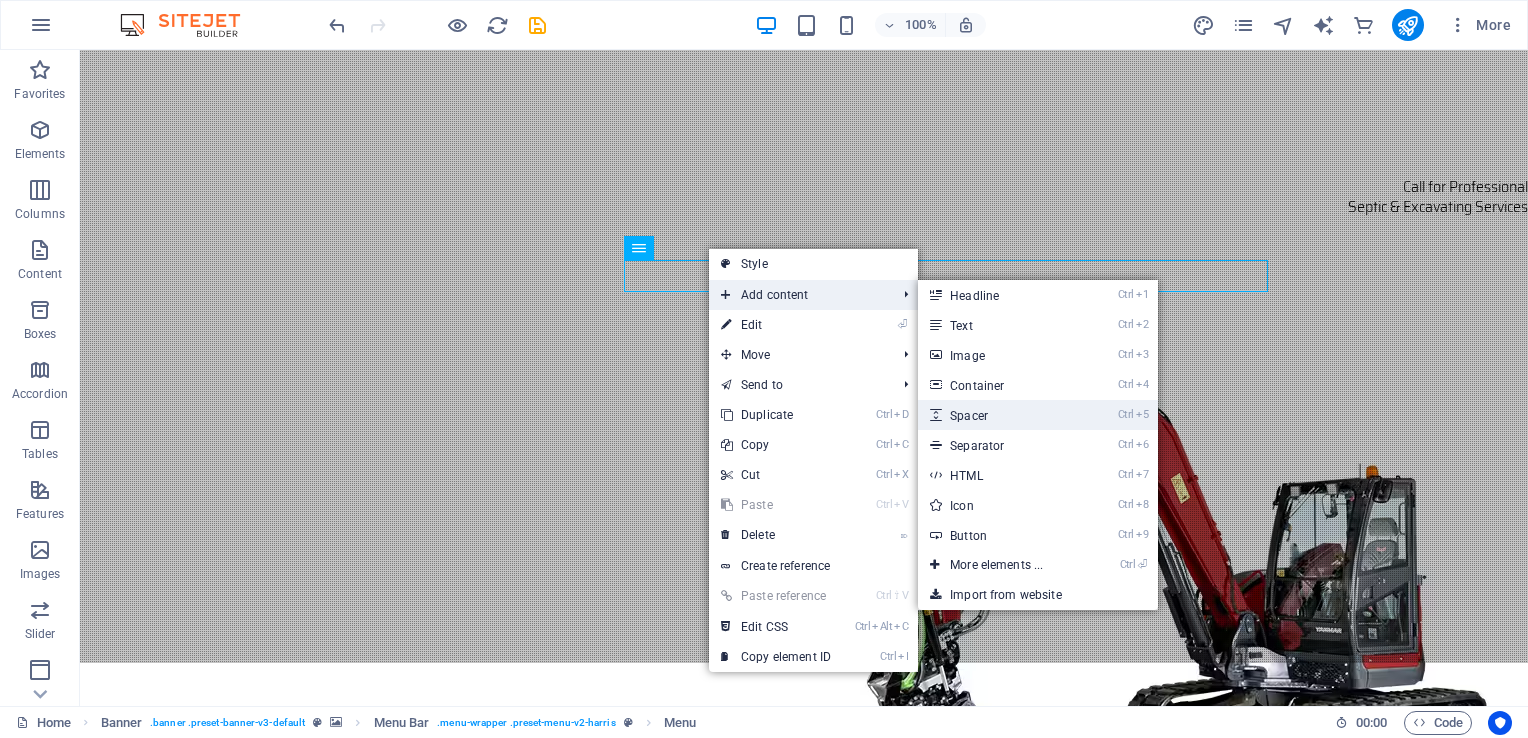 click on "Ctrl 5  Spacer" at bounding box center [1000, 415] 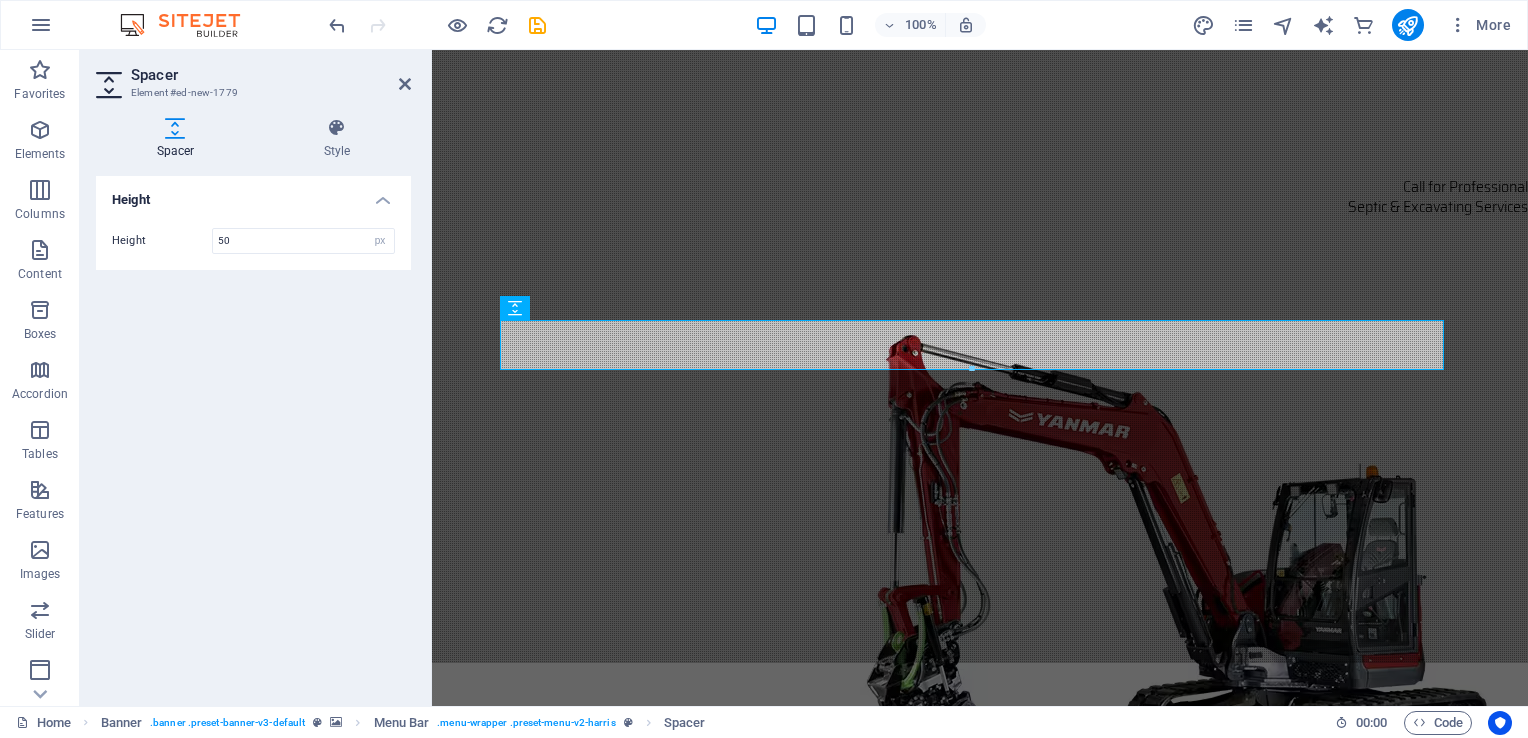 click on "Height" at bounding box center (253, 194) 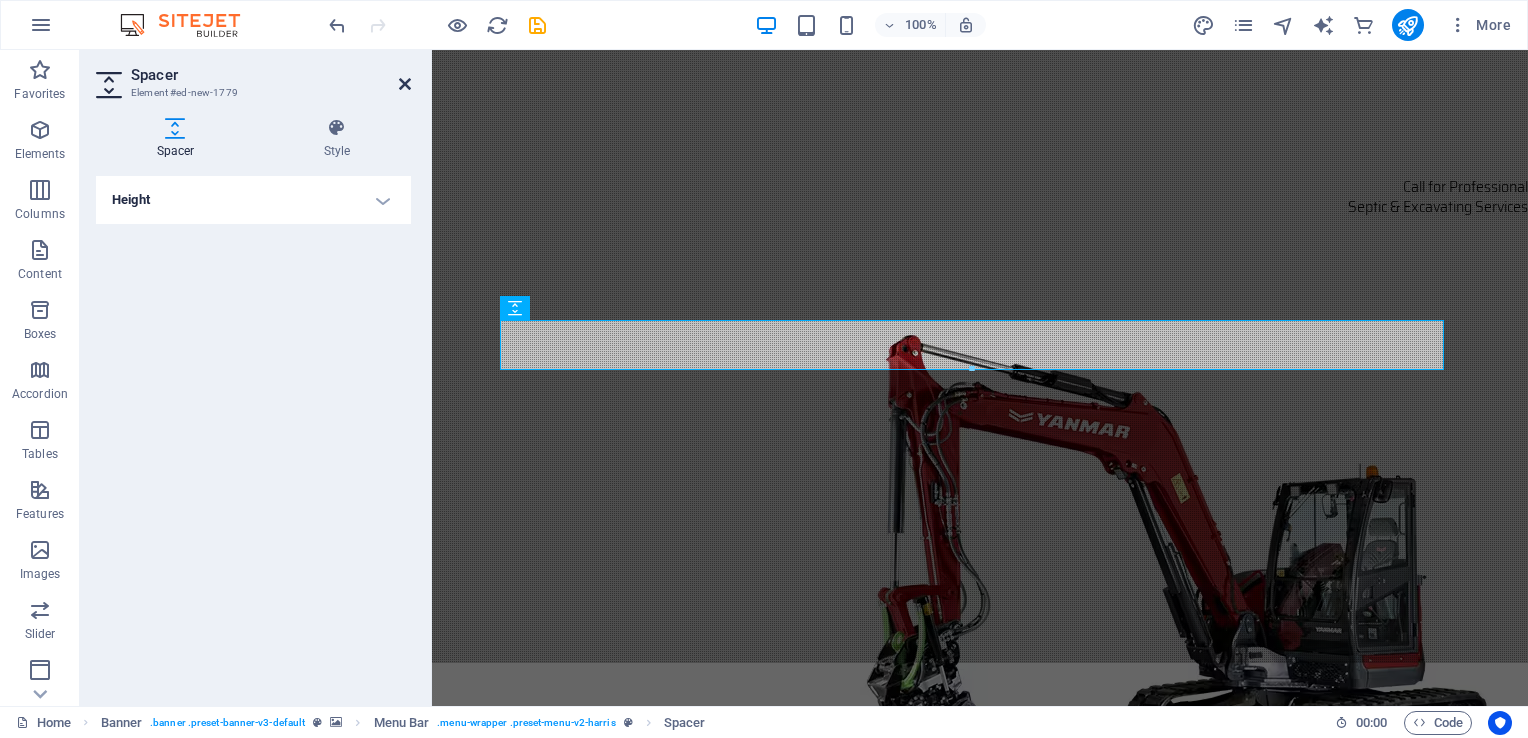 click at bounding box center (405, 84) 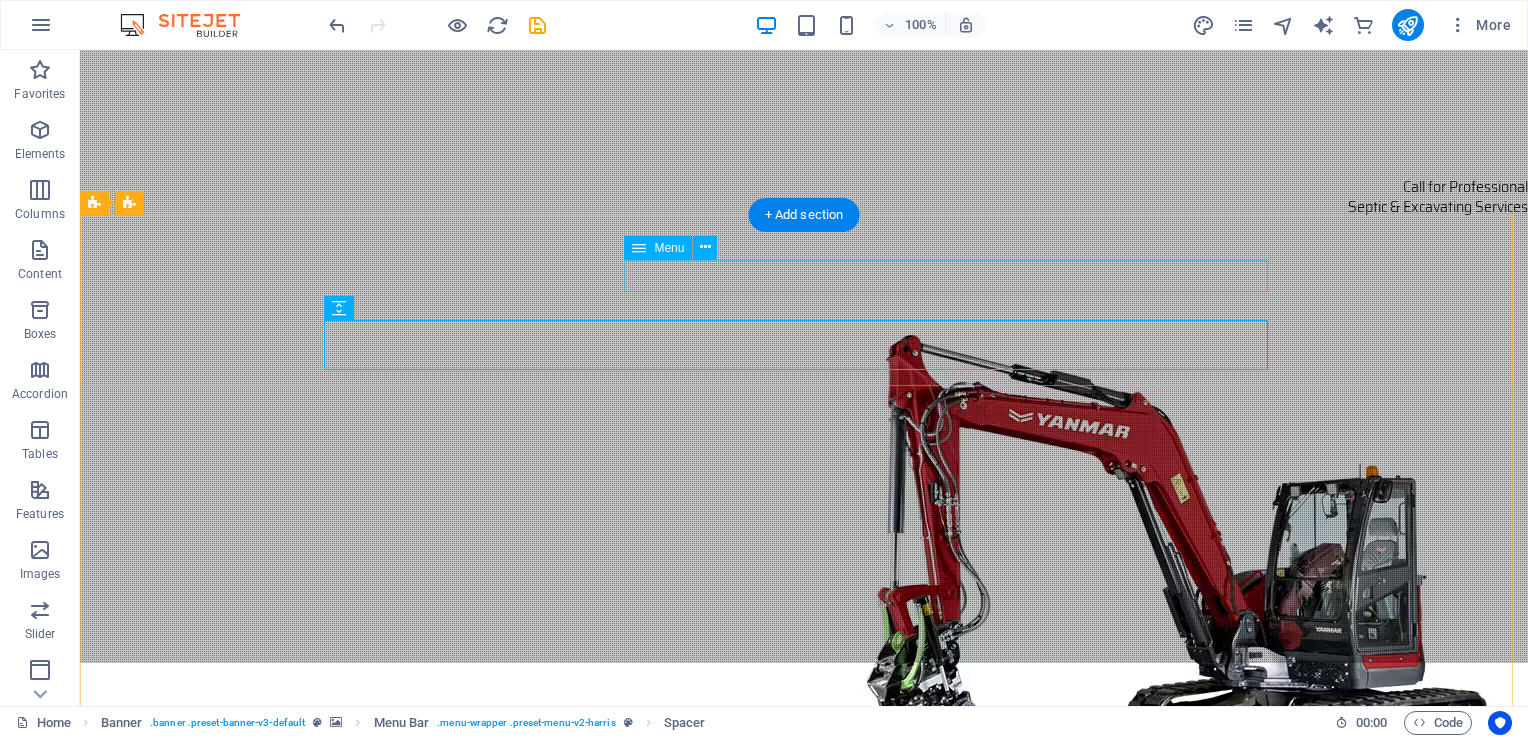 click on "Home About Services Projects Contact" at bounding box center [804, 994] 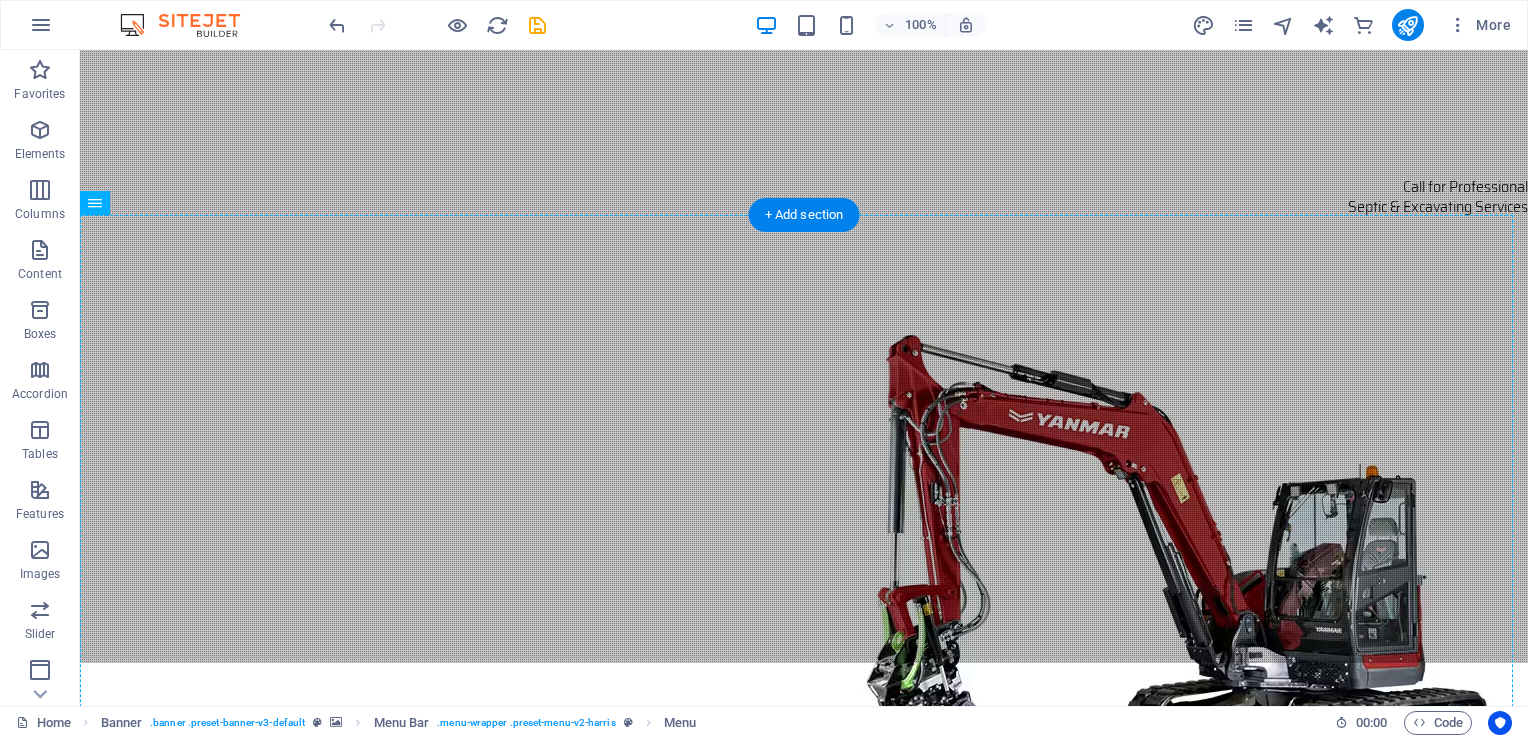 drag, startPoint x: 952, startPoint y: 277, endPoint x: 948, endPoint y: 346, distance: 69.115845 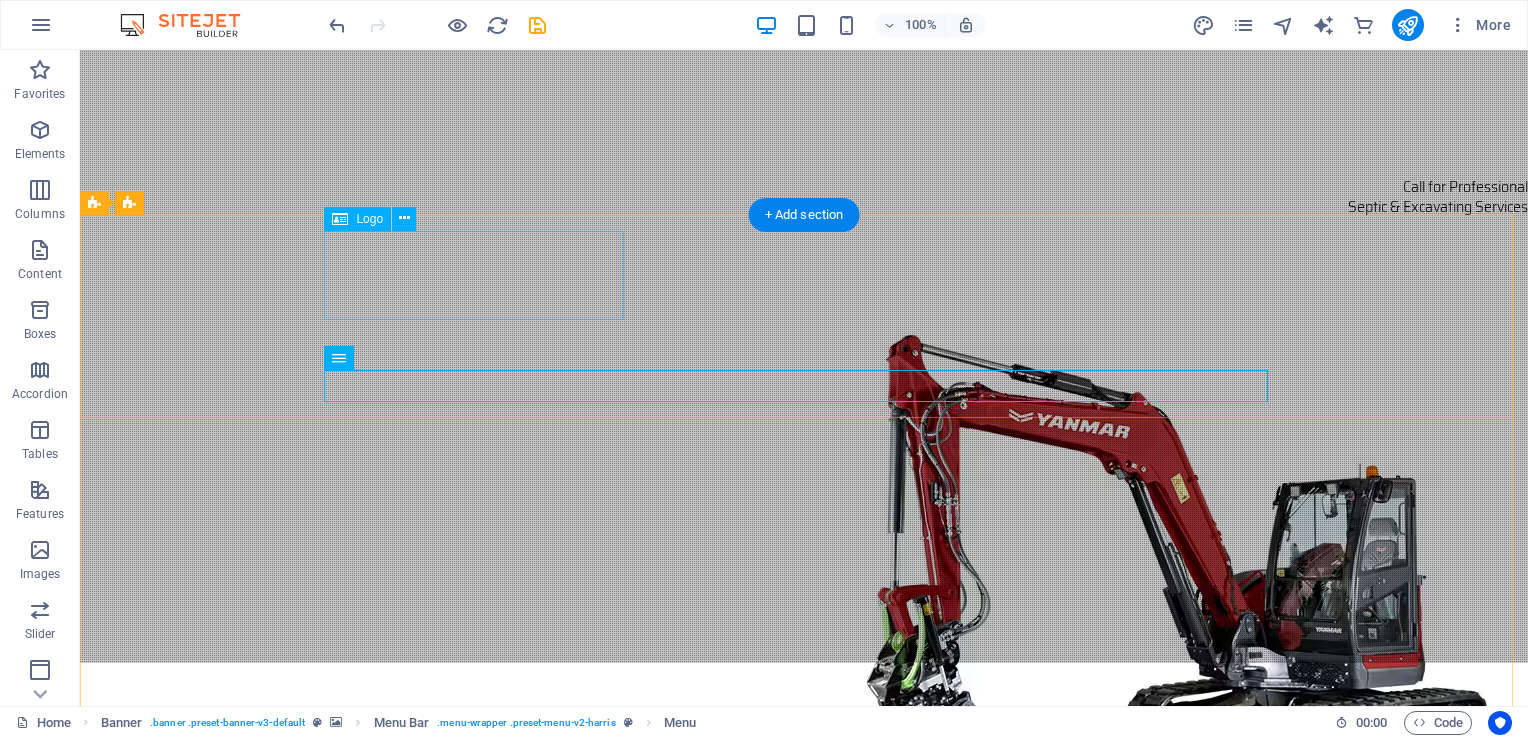 click at bounding box center [804, 933] 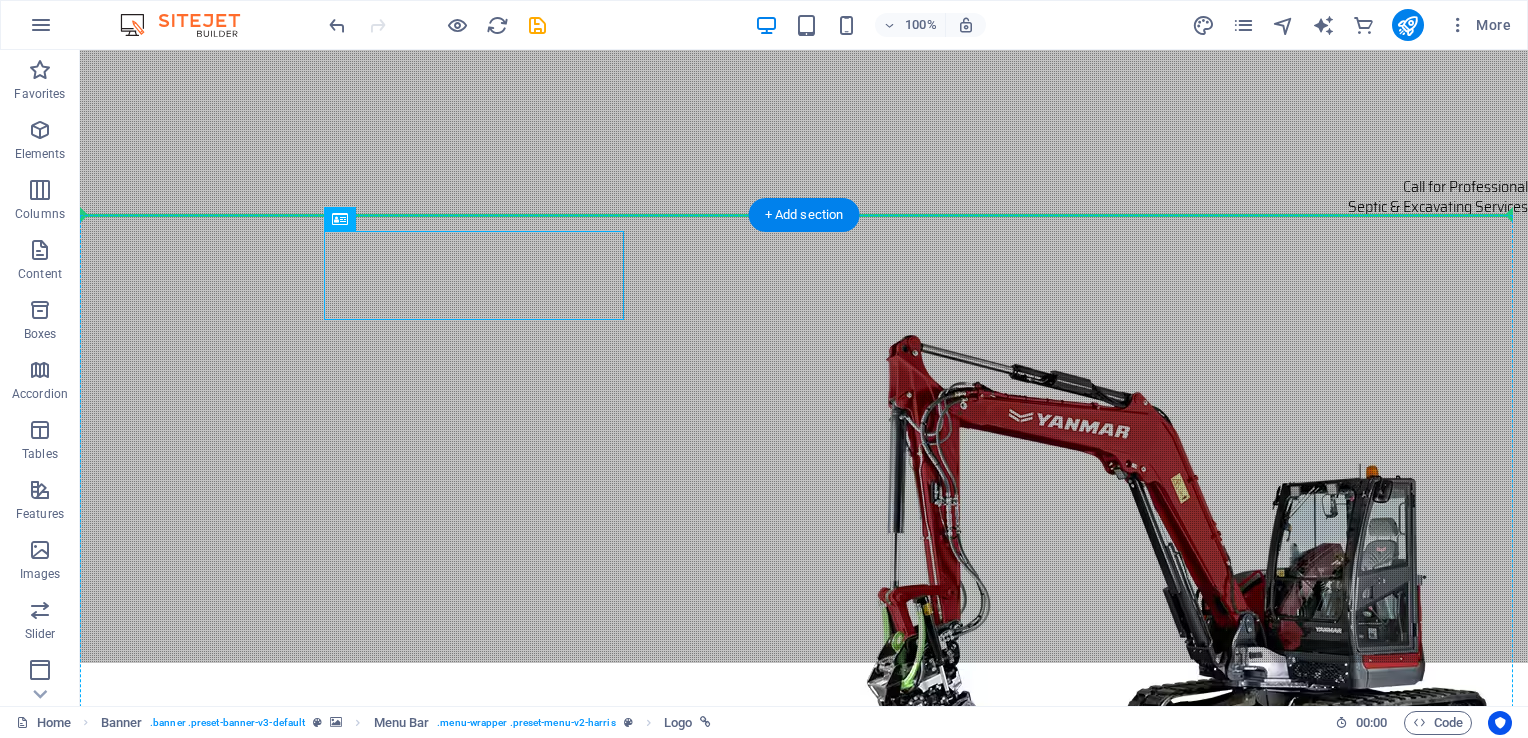 drag, startPoint x: 524, startPoint y: 260, endPoint x: 112, endPoint y: 402, distance: 435.78436 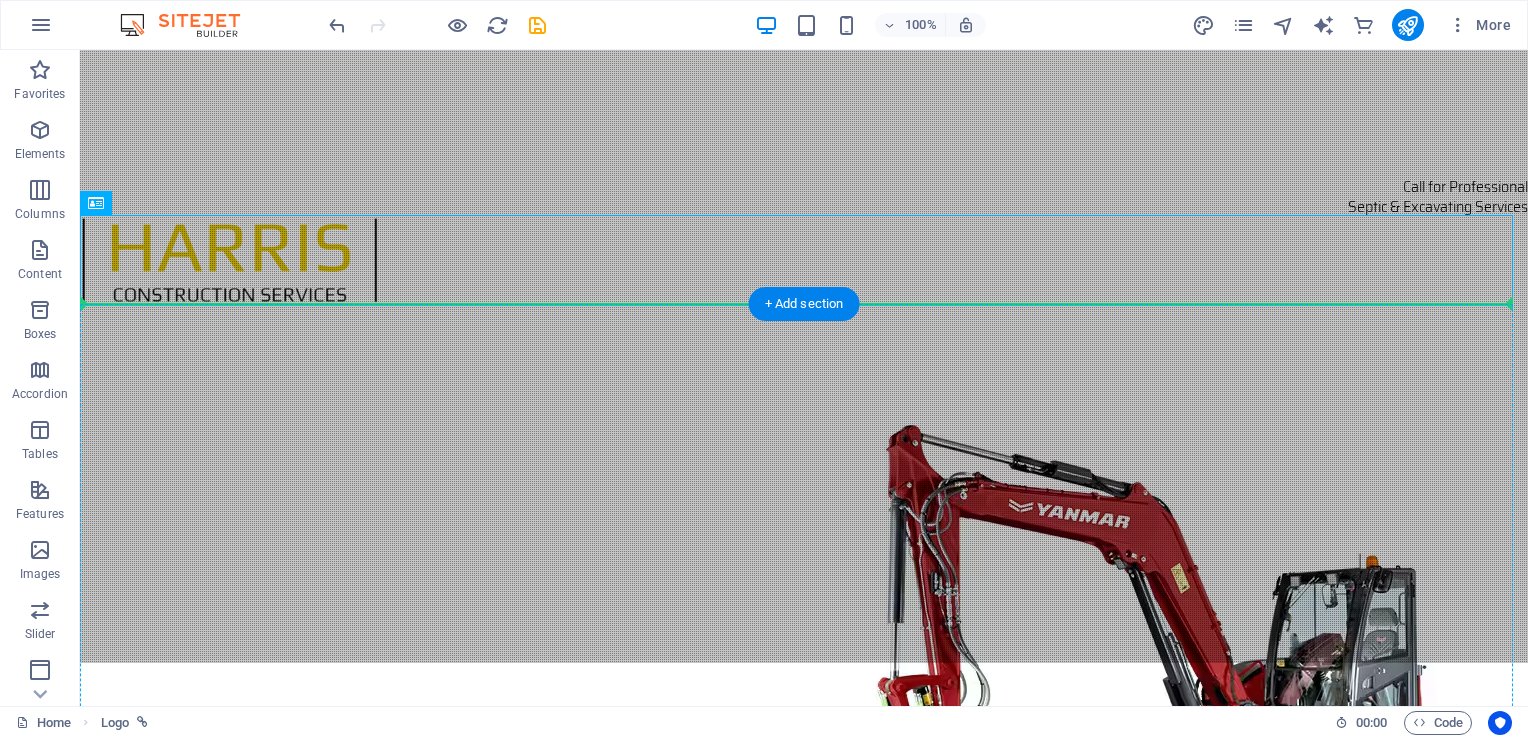 drag, startPoint x: 294, startPoint y: 246, endPoint x: 284, endPoint y: 390, distance: 144.3468 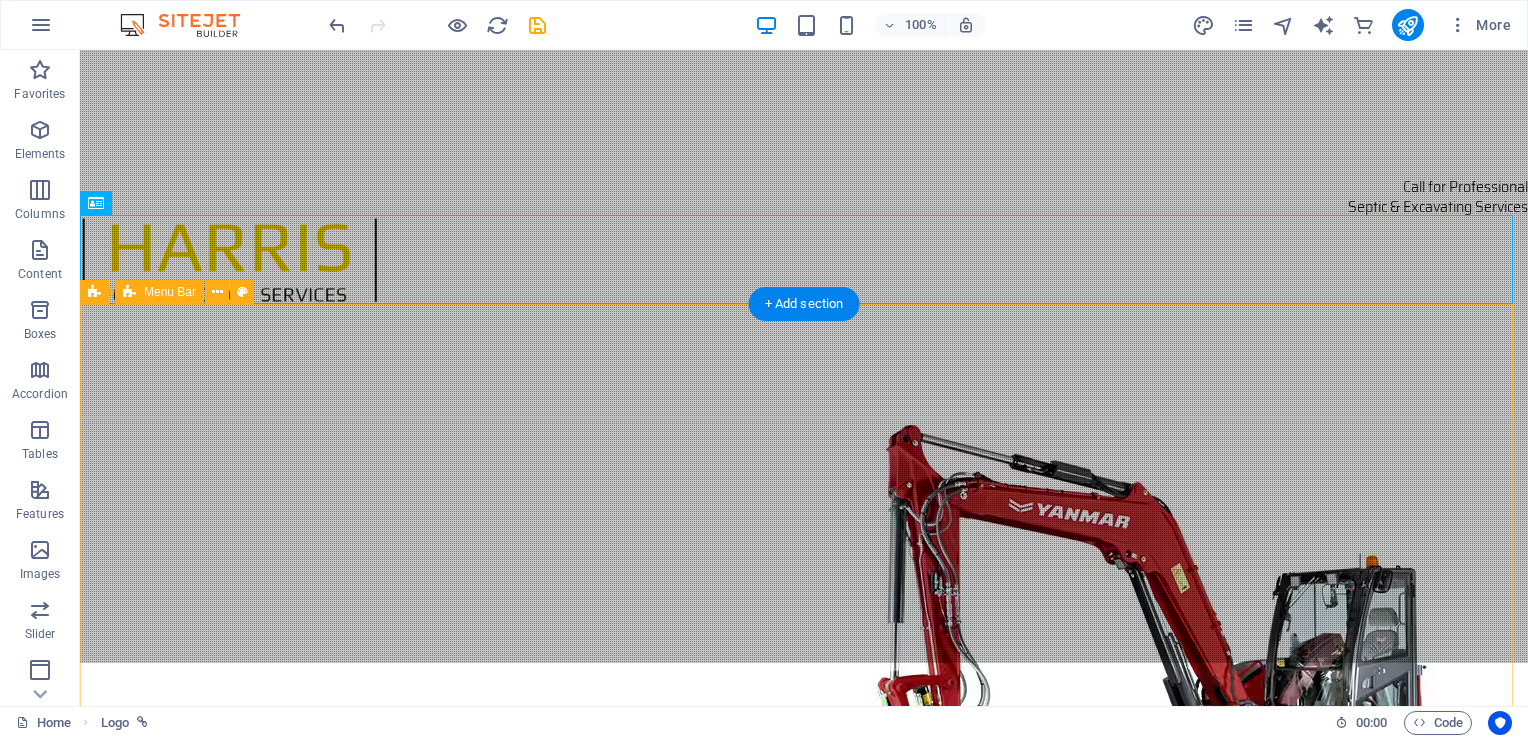 click on "Home About Services Projects Contact" at bounding box center [804, 1019] 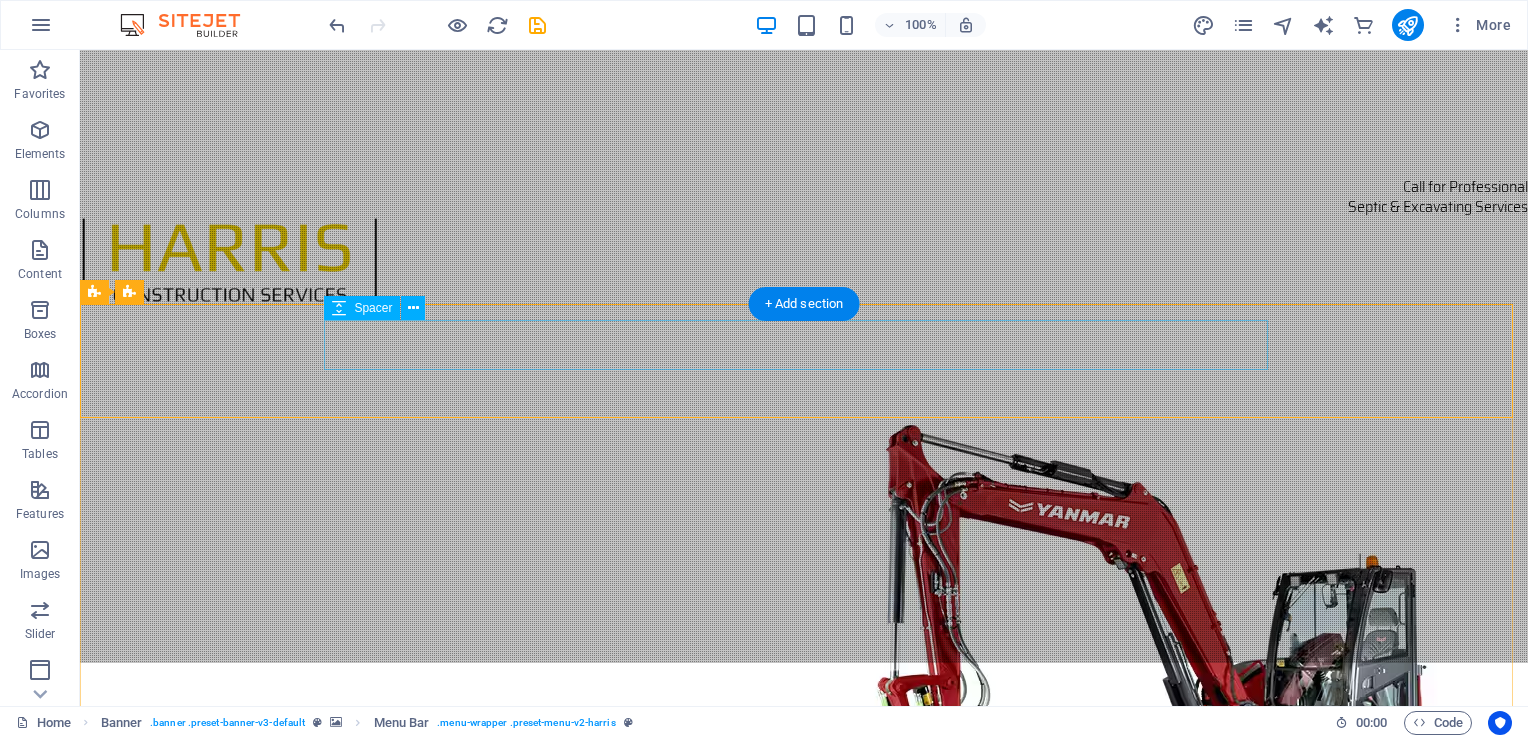 click at bounding box center (804, 1003) 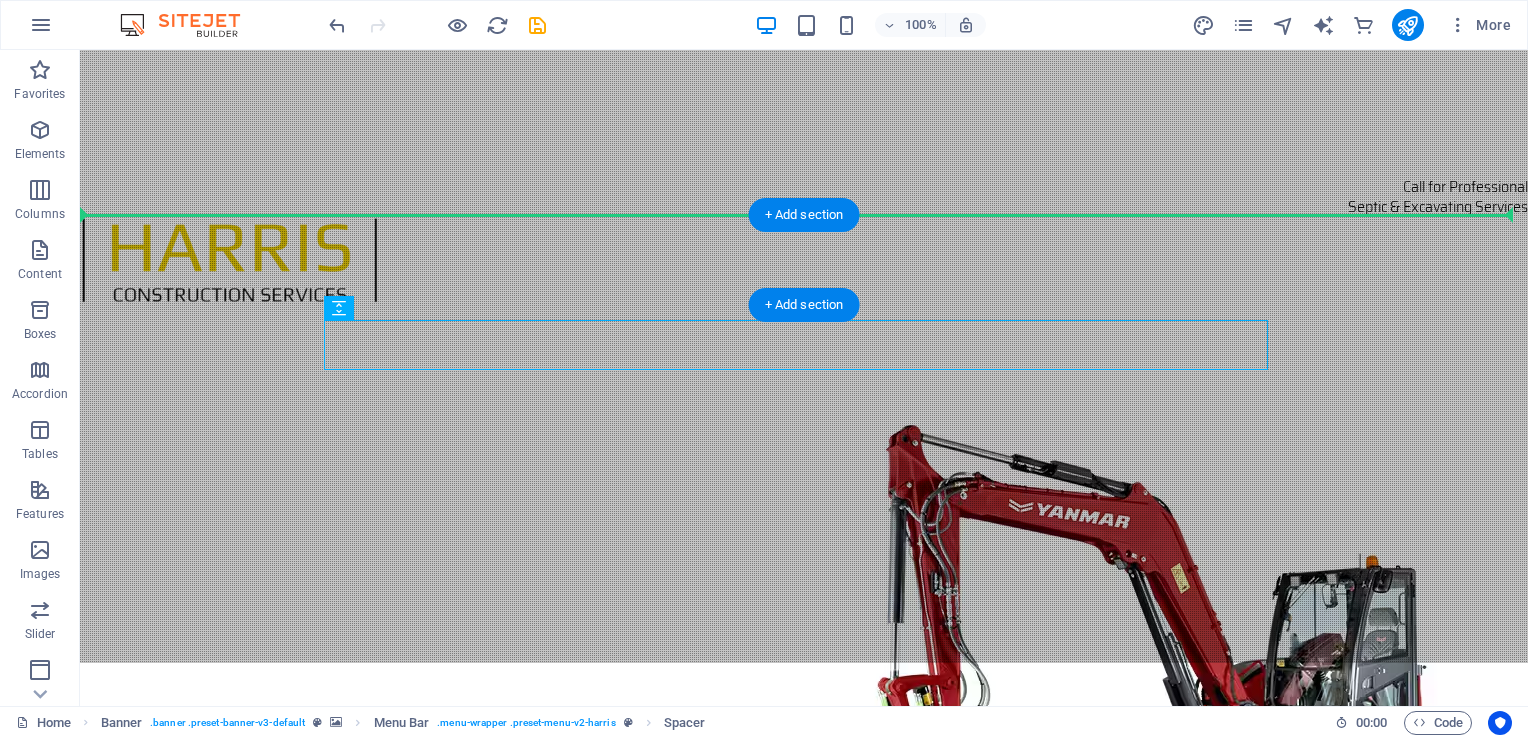 drag, startPoint x: 420, startPoint y: 358, endPoint x: 340, endPoint y: 251, distance: 133.60014 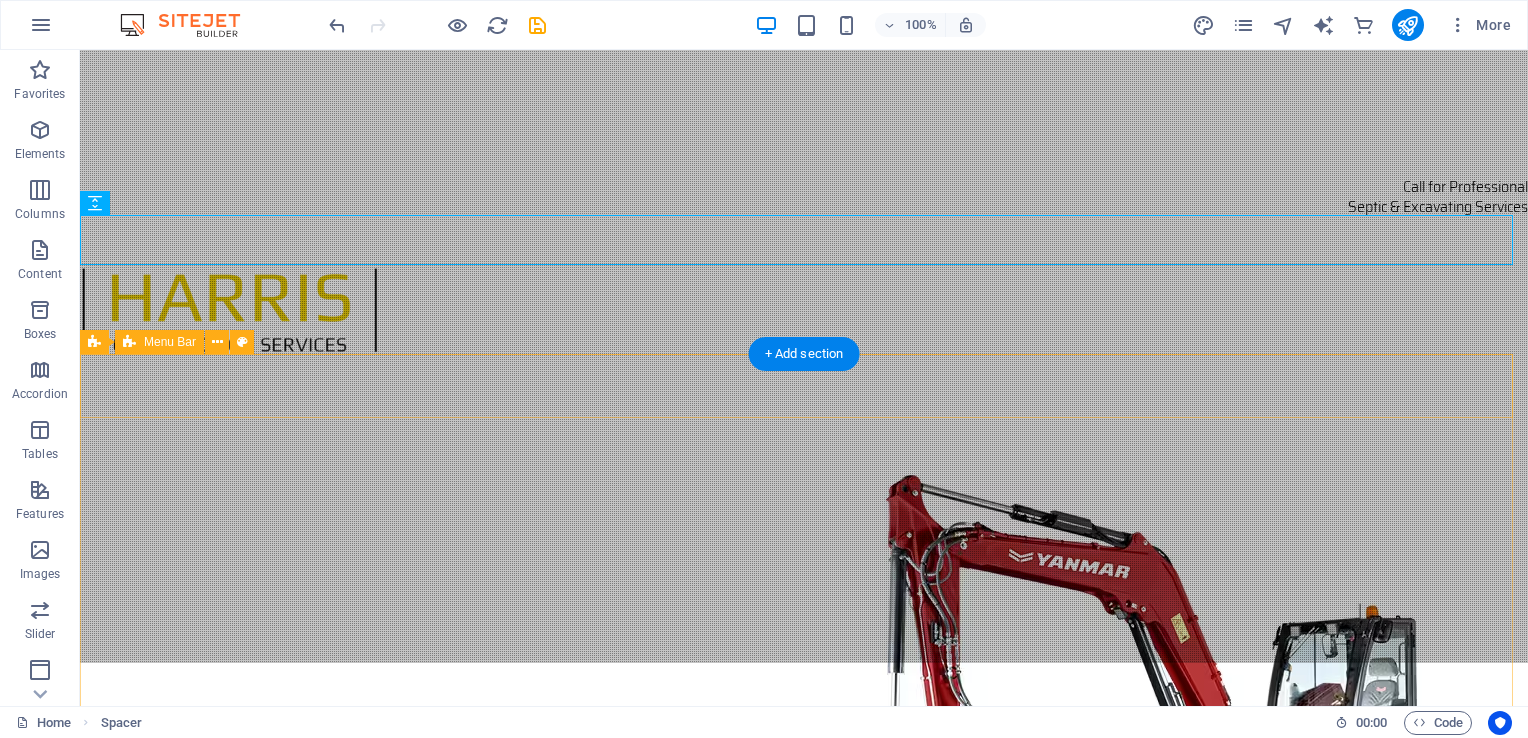 click on "Home About Services Projects Contact" at bounding box center (804, 1044) 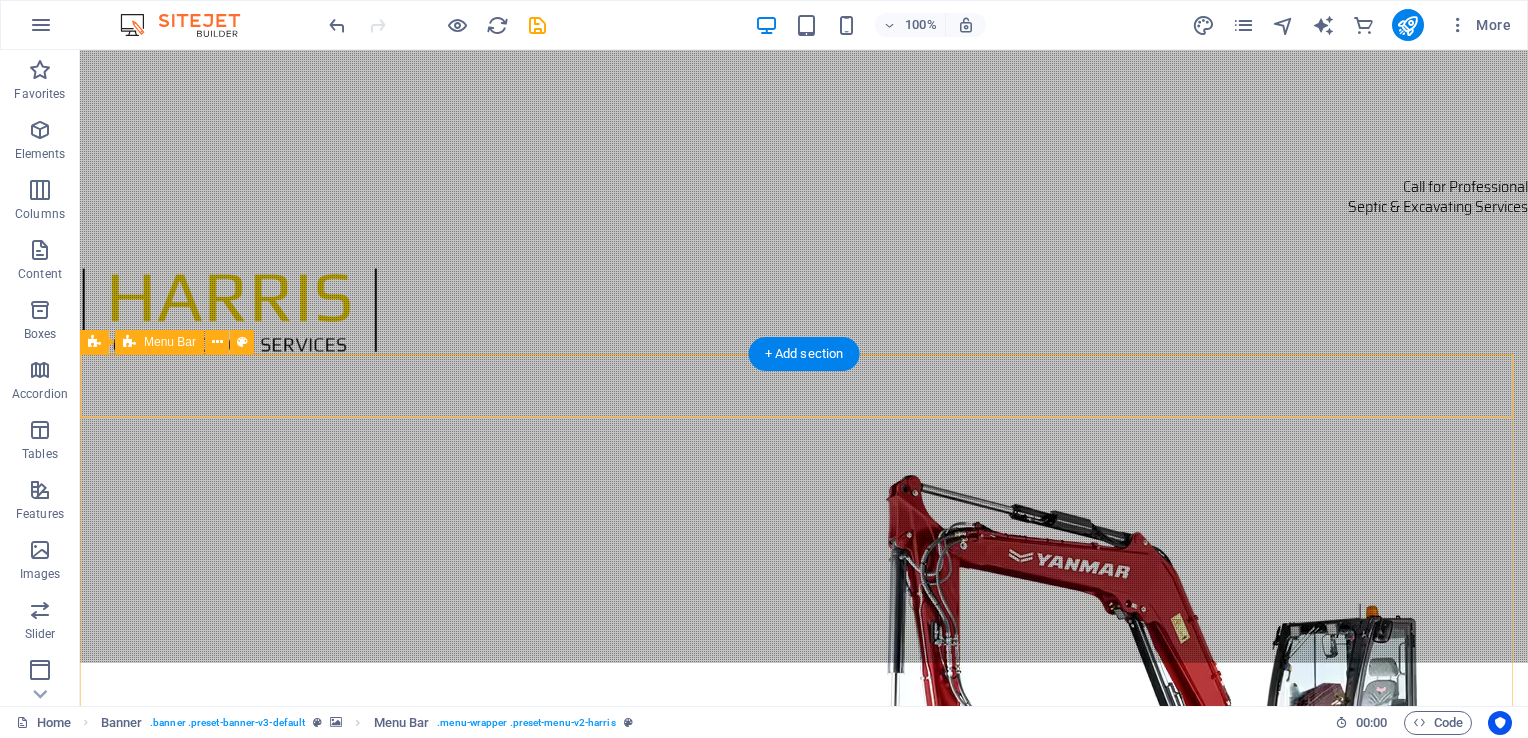 click on "Home About Services Projects Contact" at bounding box center (804, 1044) 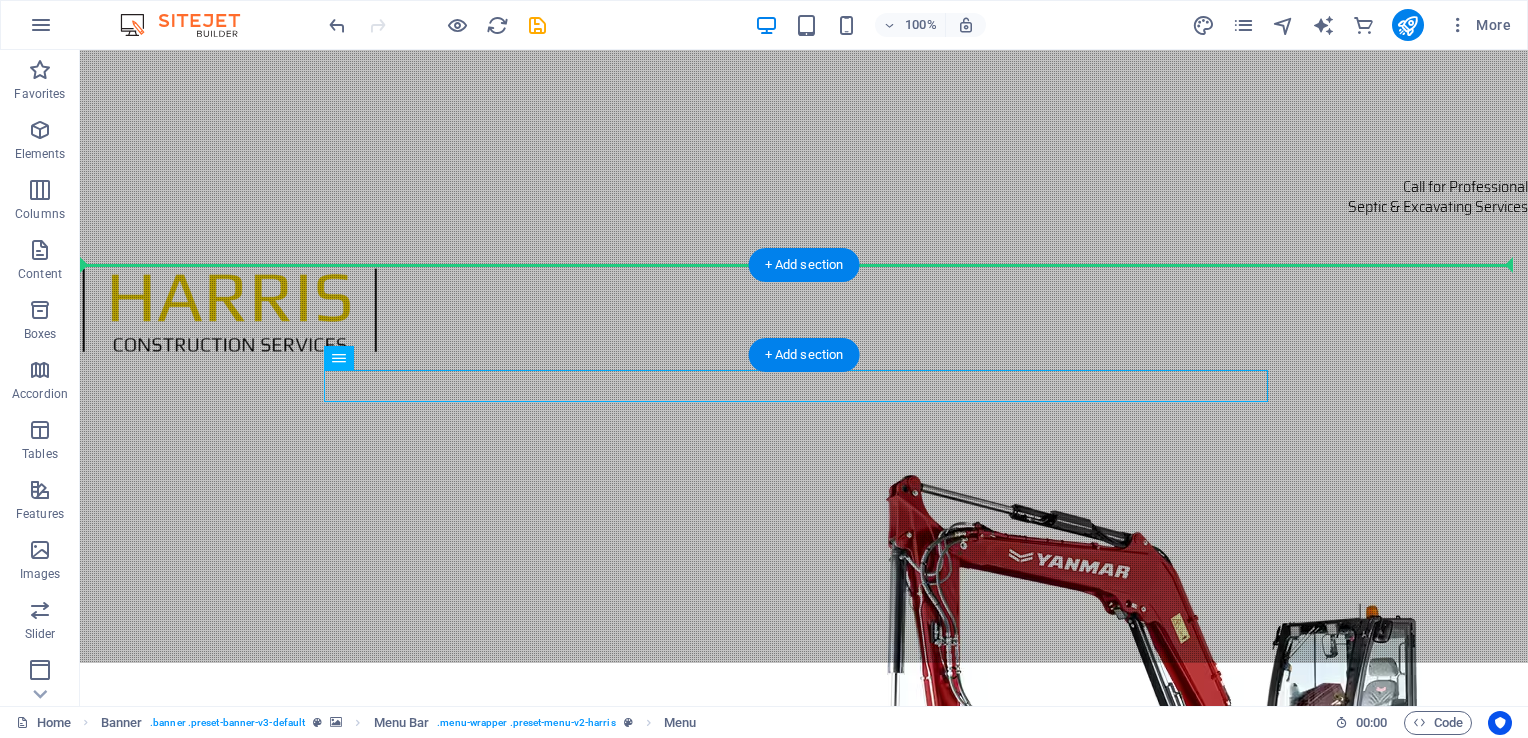 drag, startPoint x: 1175, startPoint y: 382, endPoint x: 1182, endPoint y: 305, distance: 77.31753 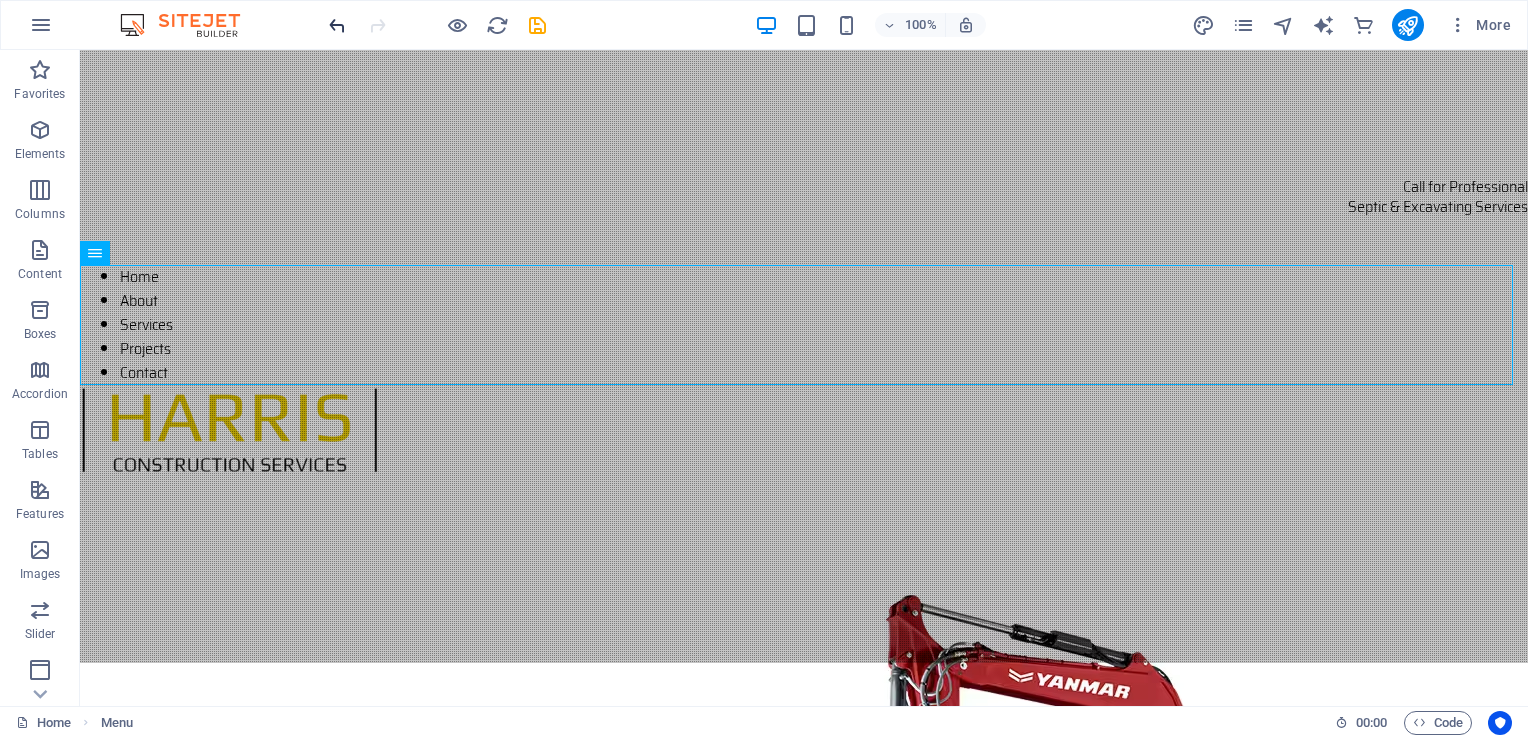 click at bounding box center [337, 25] 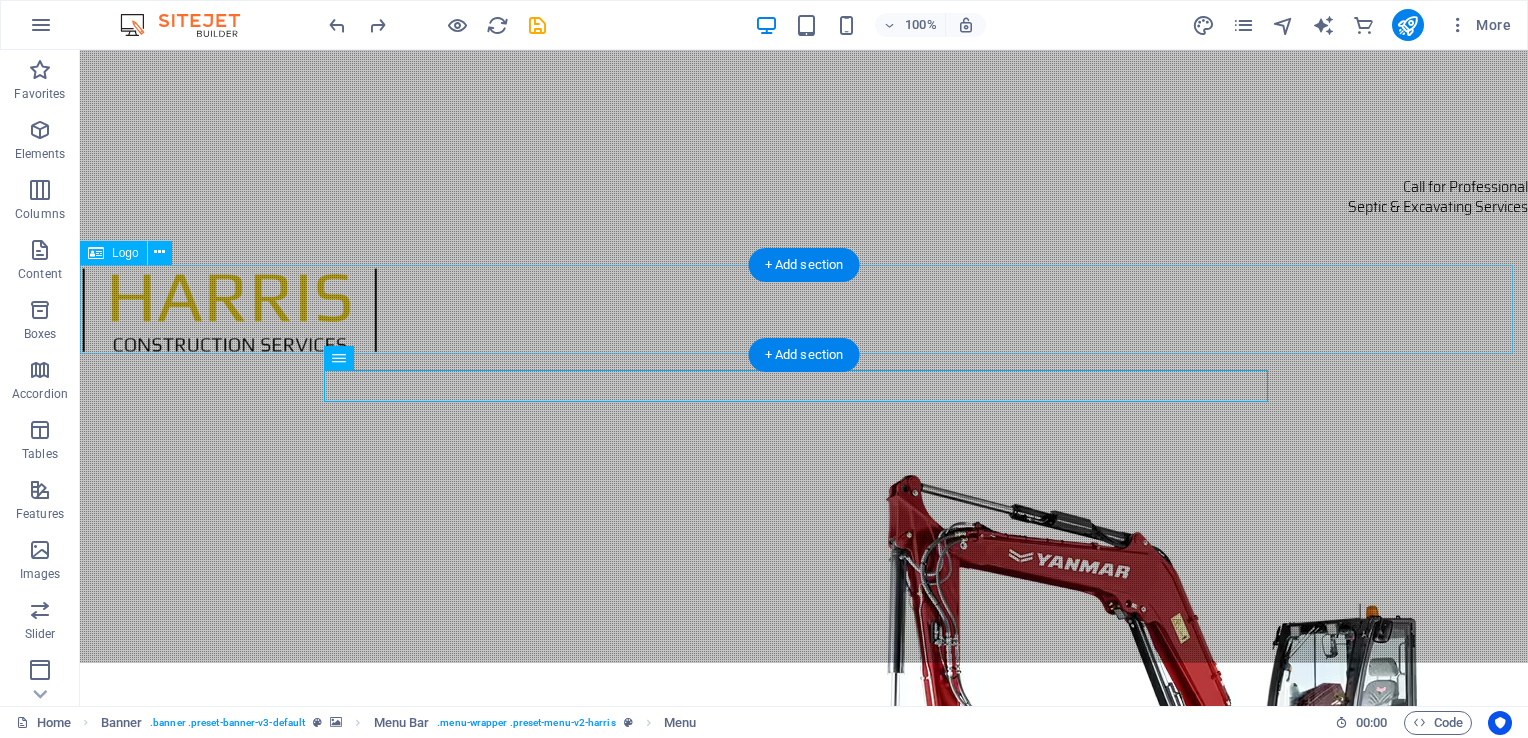 click at bounding box center [804, 310] 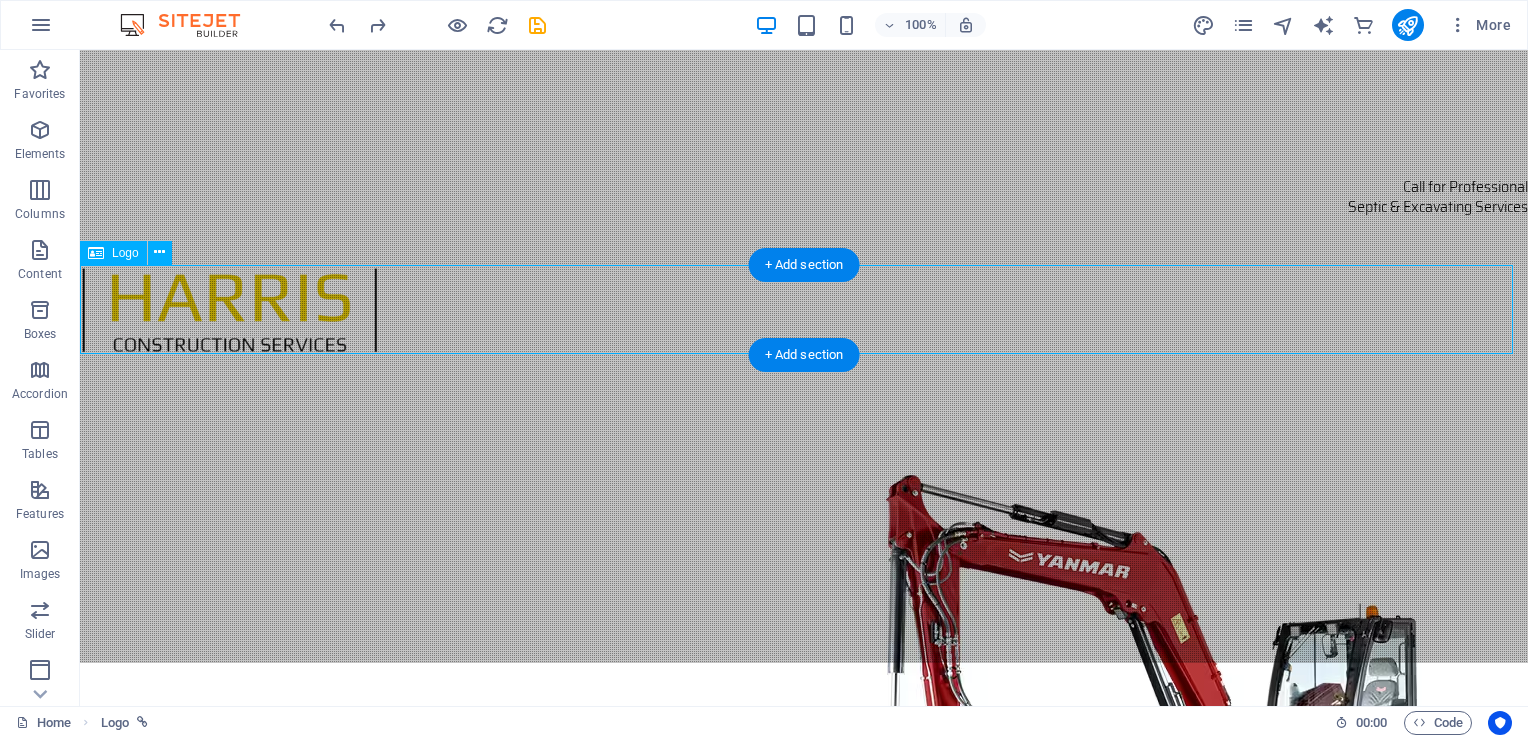 click at bounding box center (804, 310) 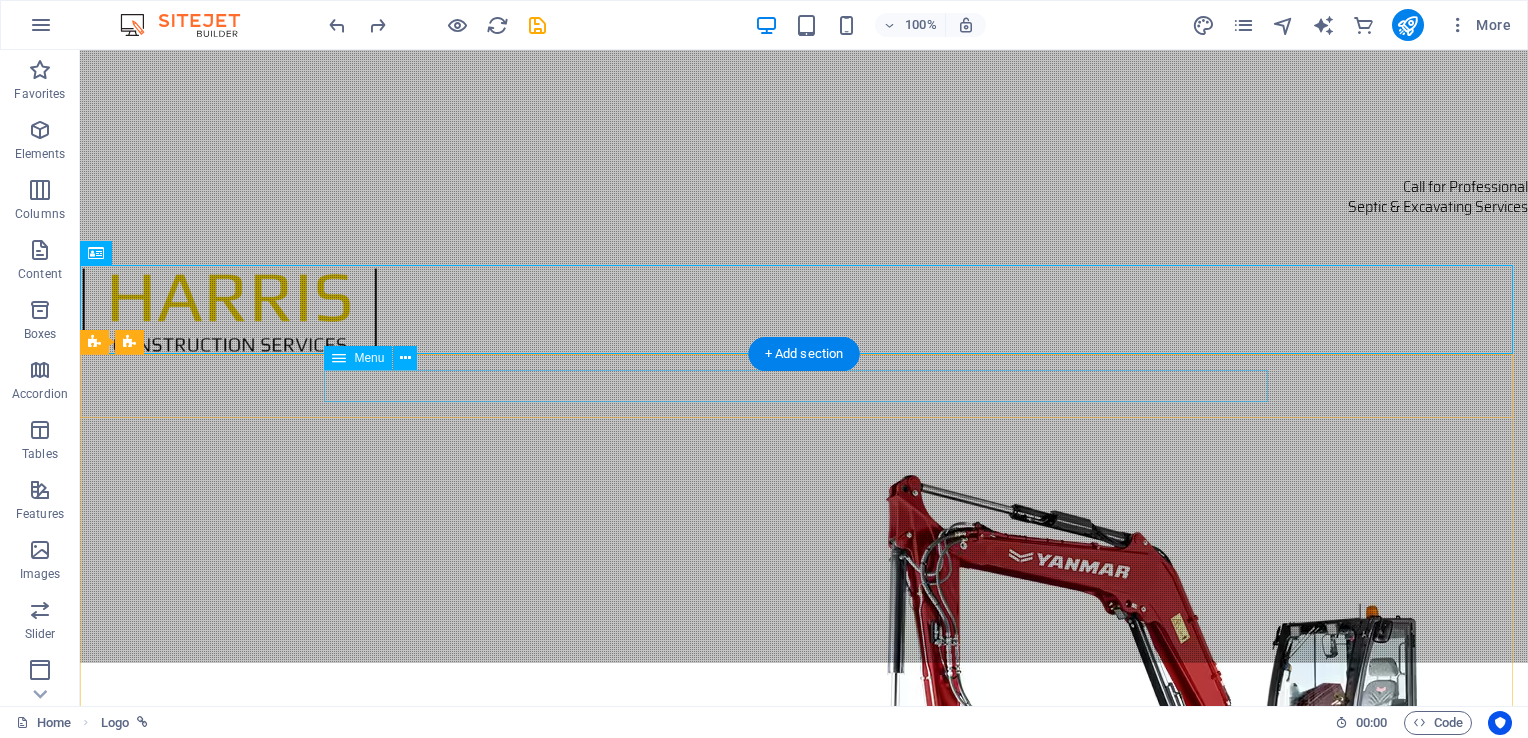 click on "Home About Services Projects Contact" at bounding box center [804, 1044] 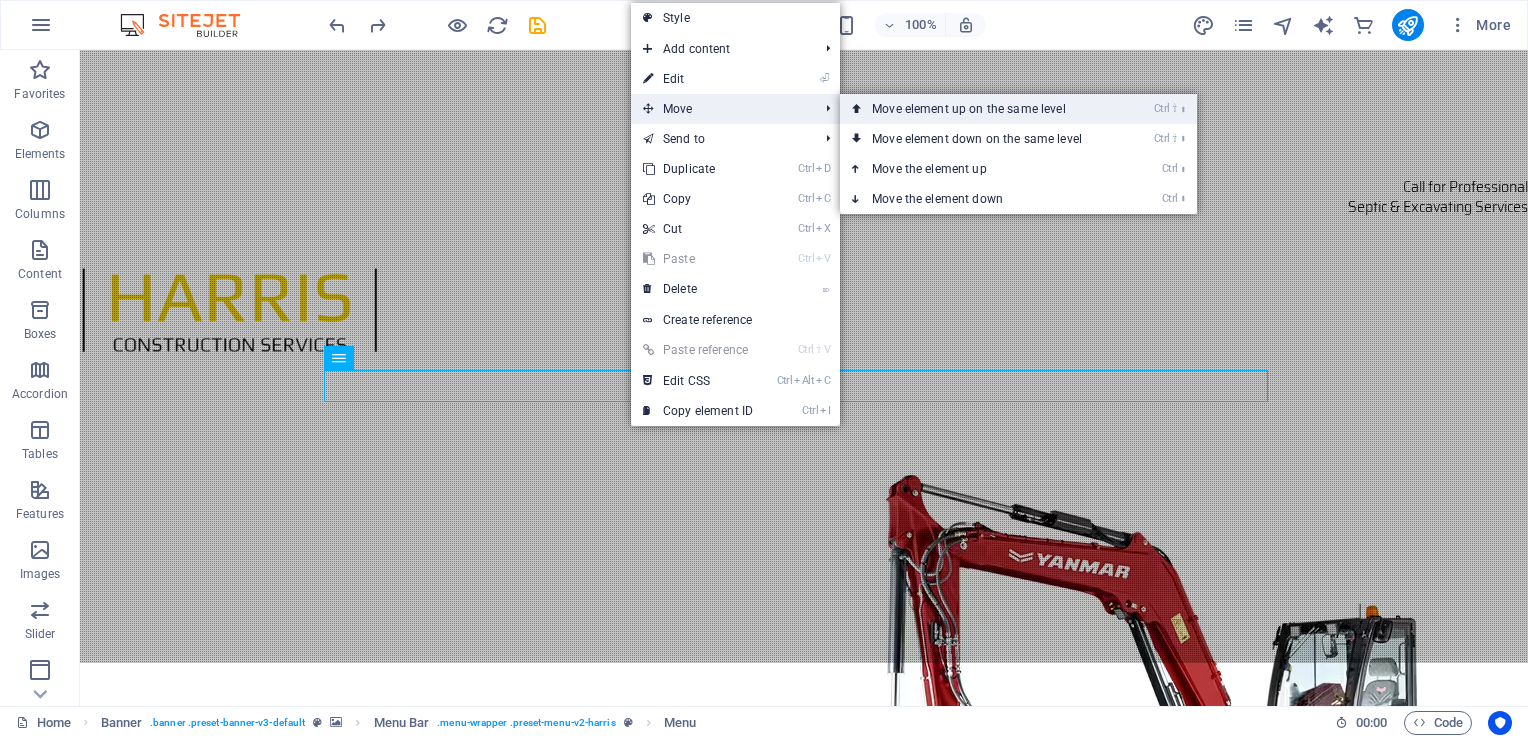 click on "Ctrl ⇧ ⬆  Move element up on the same level" at bounding box center (981, 109) 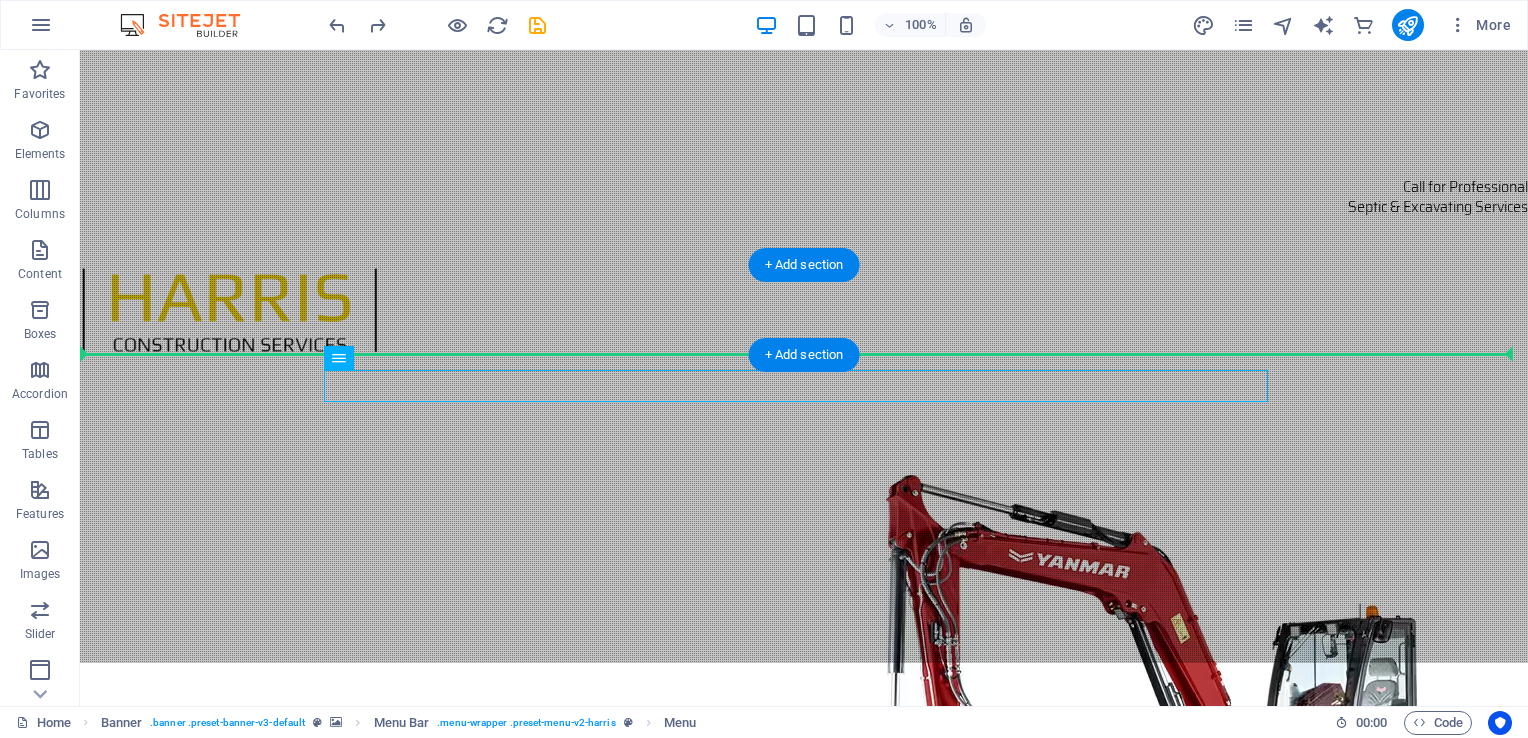 drag, startPoint x: 648, startPoint y: 388, endPoint x: 679, endPoint y: 318, distance: 76.55717 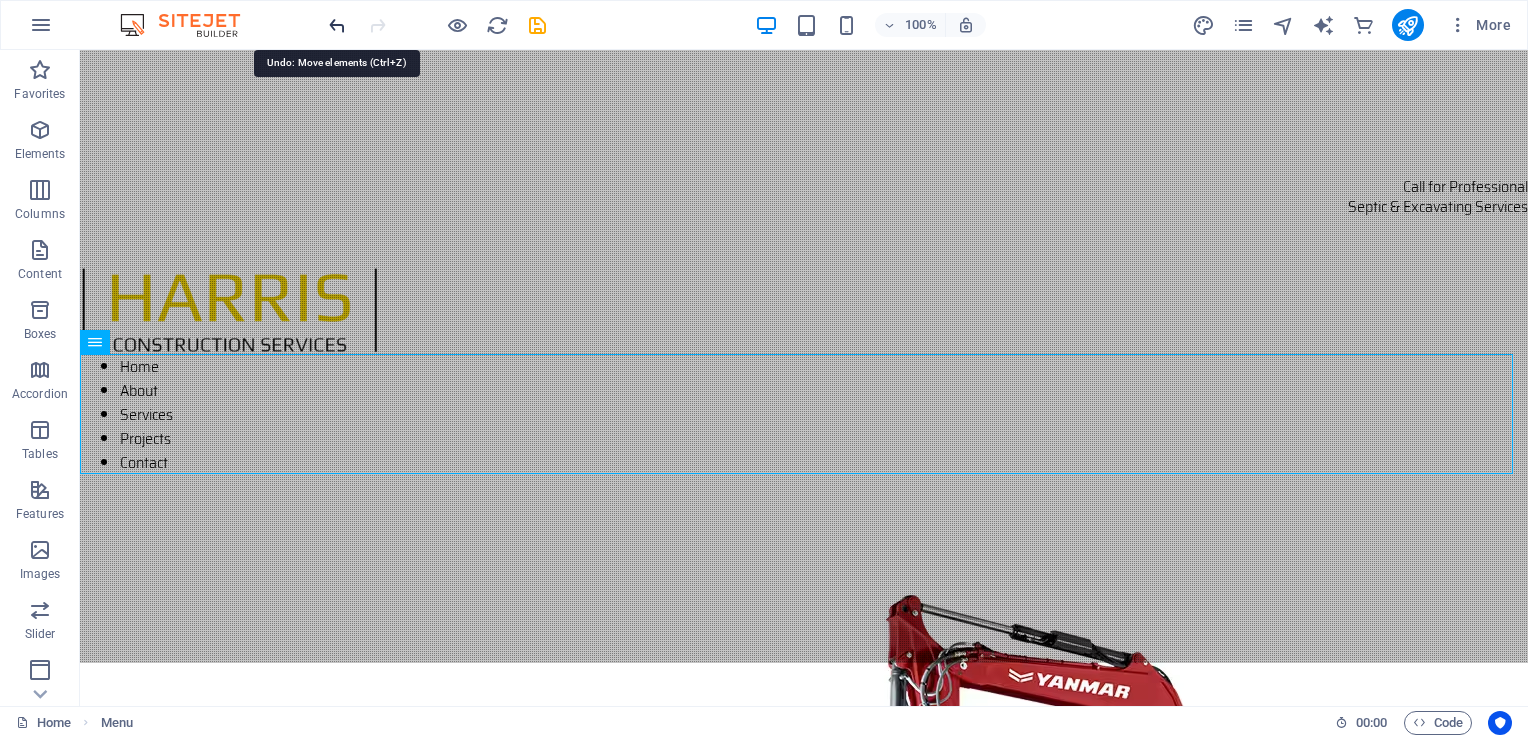 click at bounding box center [337, 25] 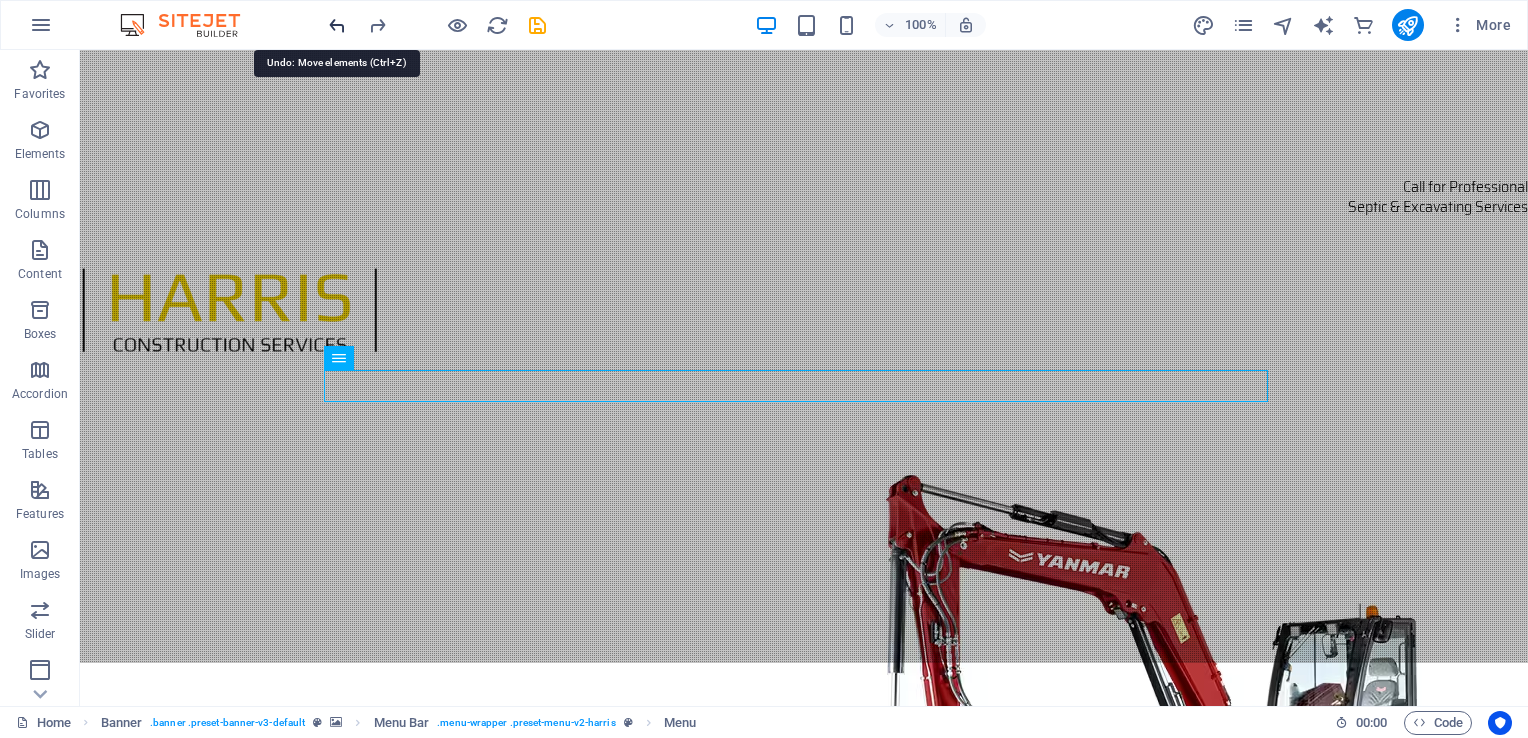 click at bounding box center (337, 25) 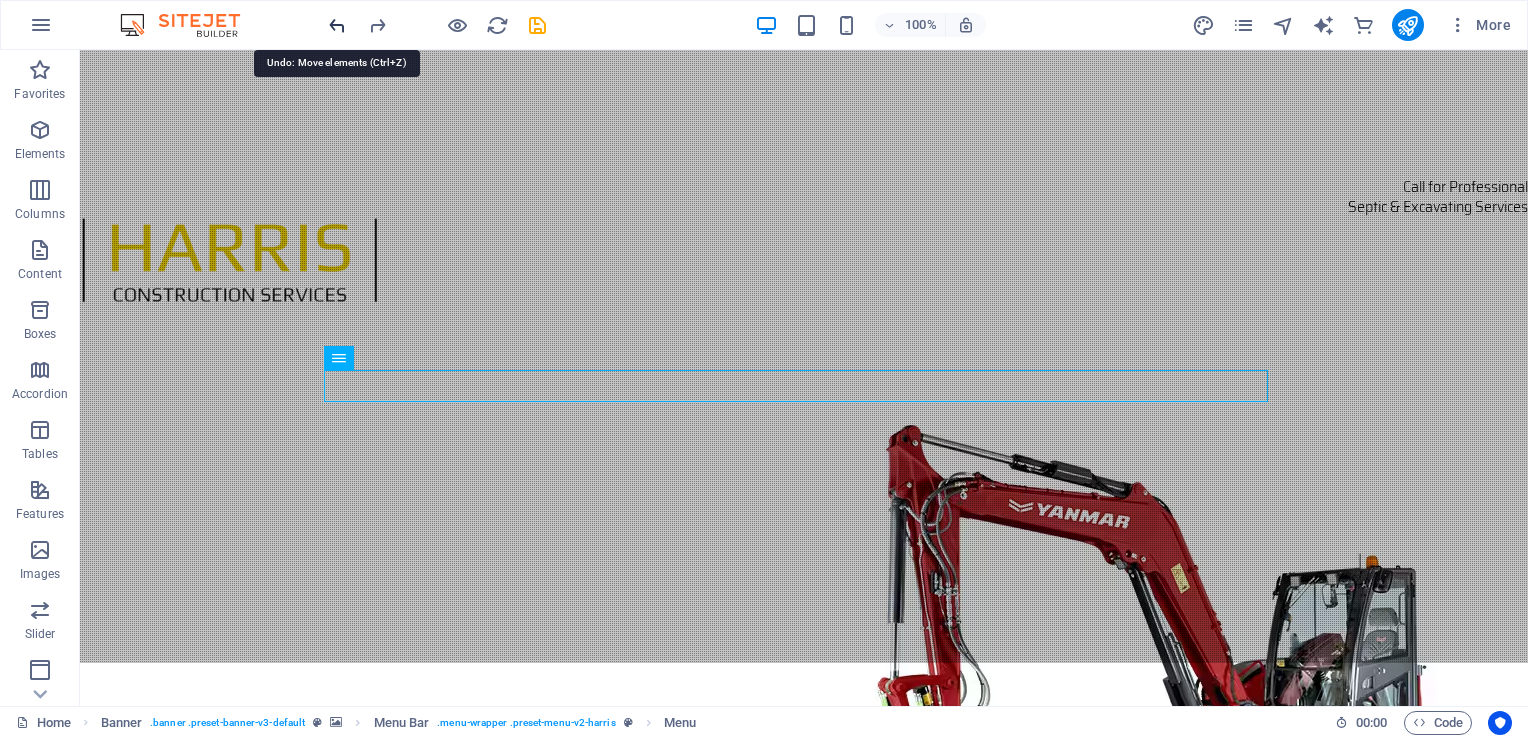 click at bounding box center (337, 25) 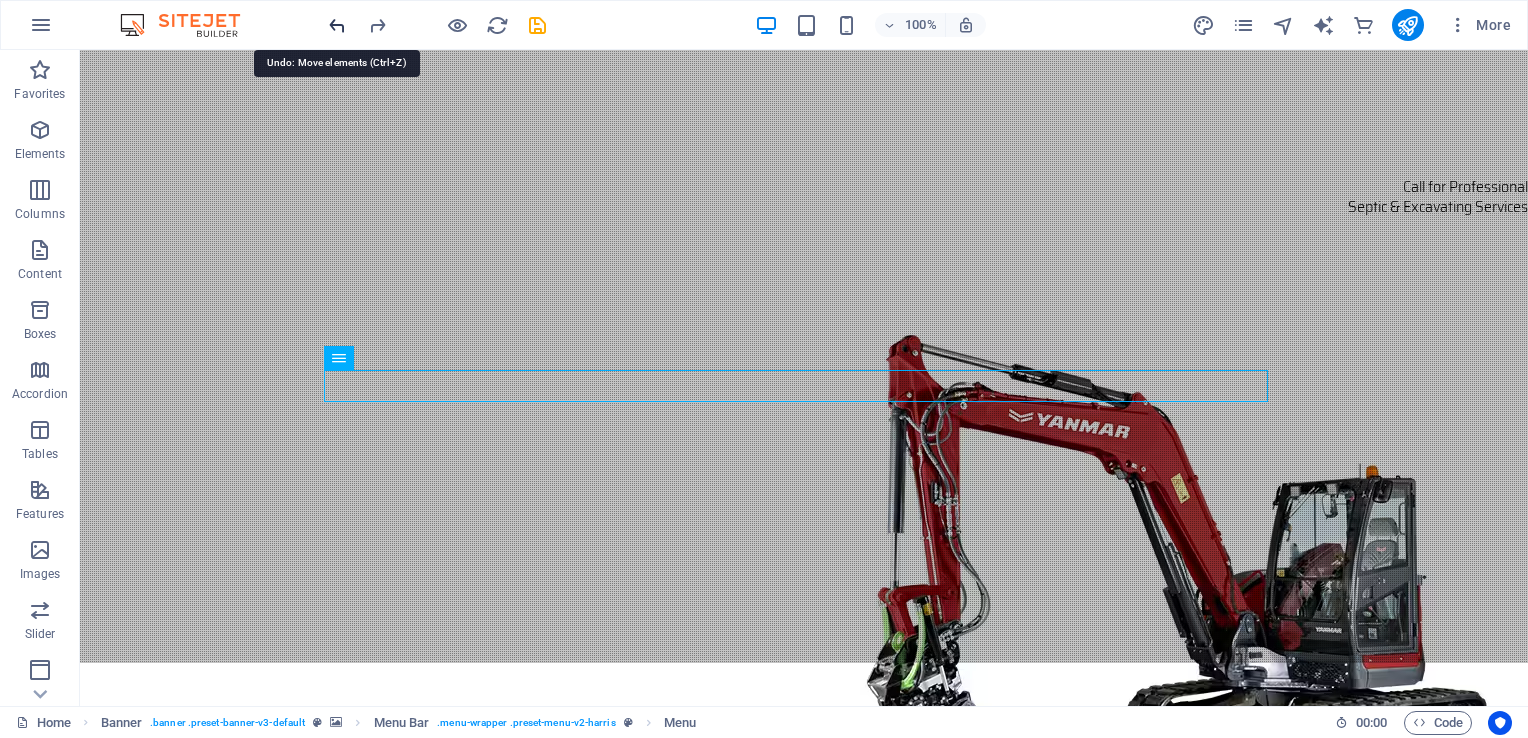 click at bounding box center [337, 25] 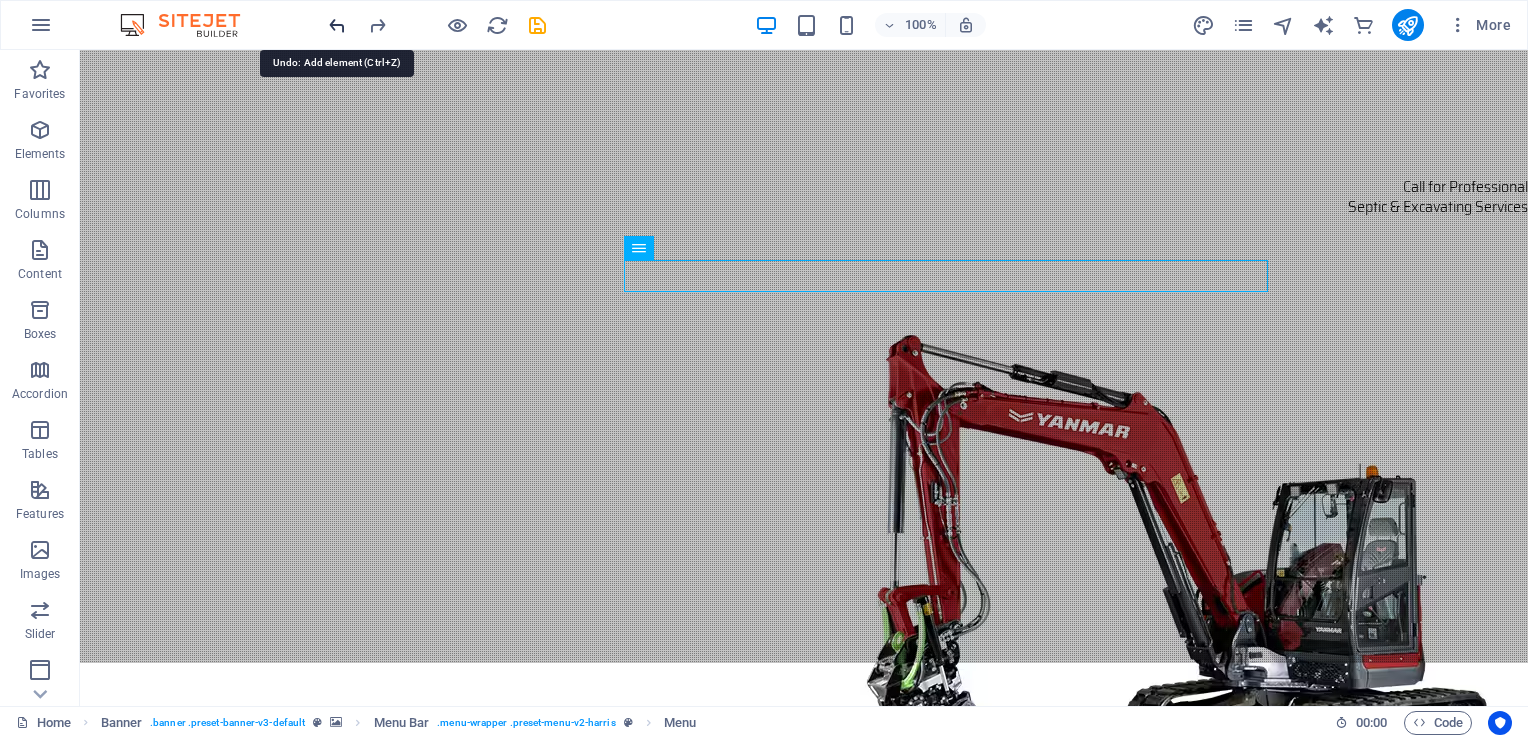 click at bounding box center [337, 25] 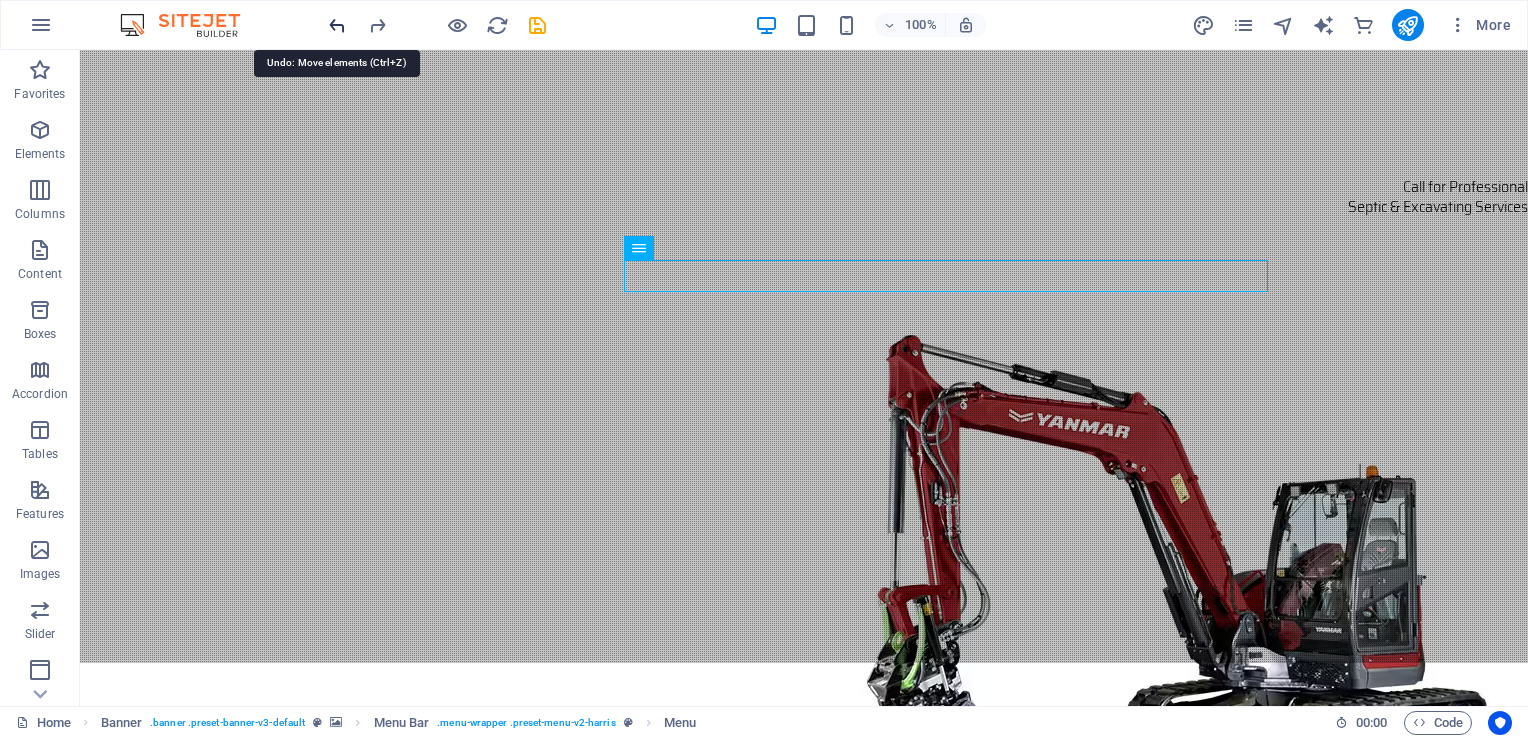 click at bounding box center (337, 25) 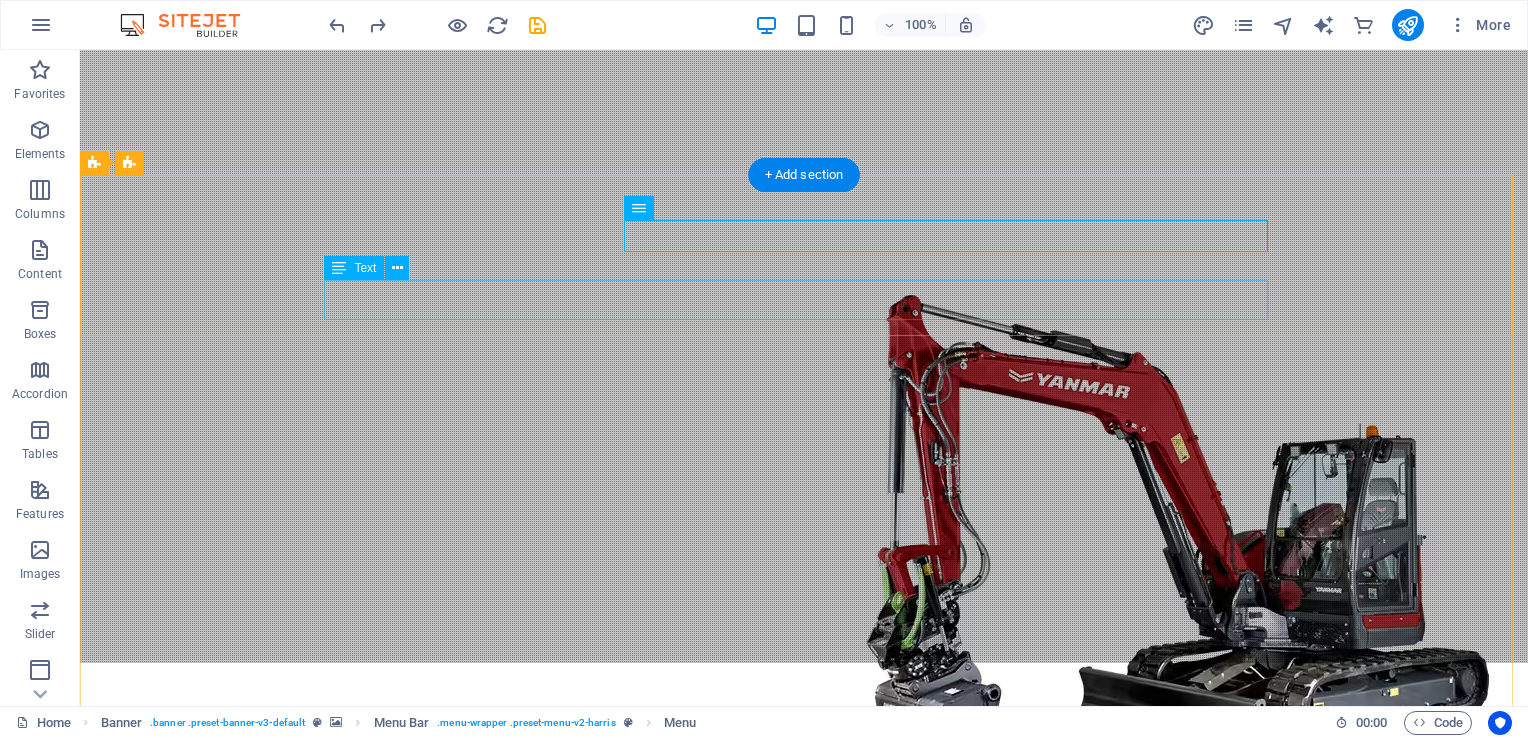 click on "Call for Professional  Septic & Excavating Services" at bounding box center (804, 990) 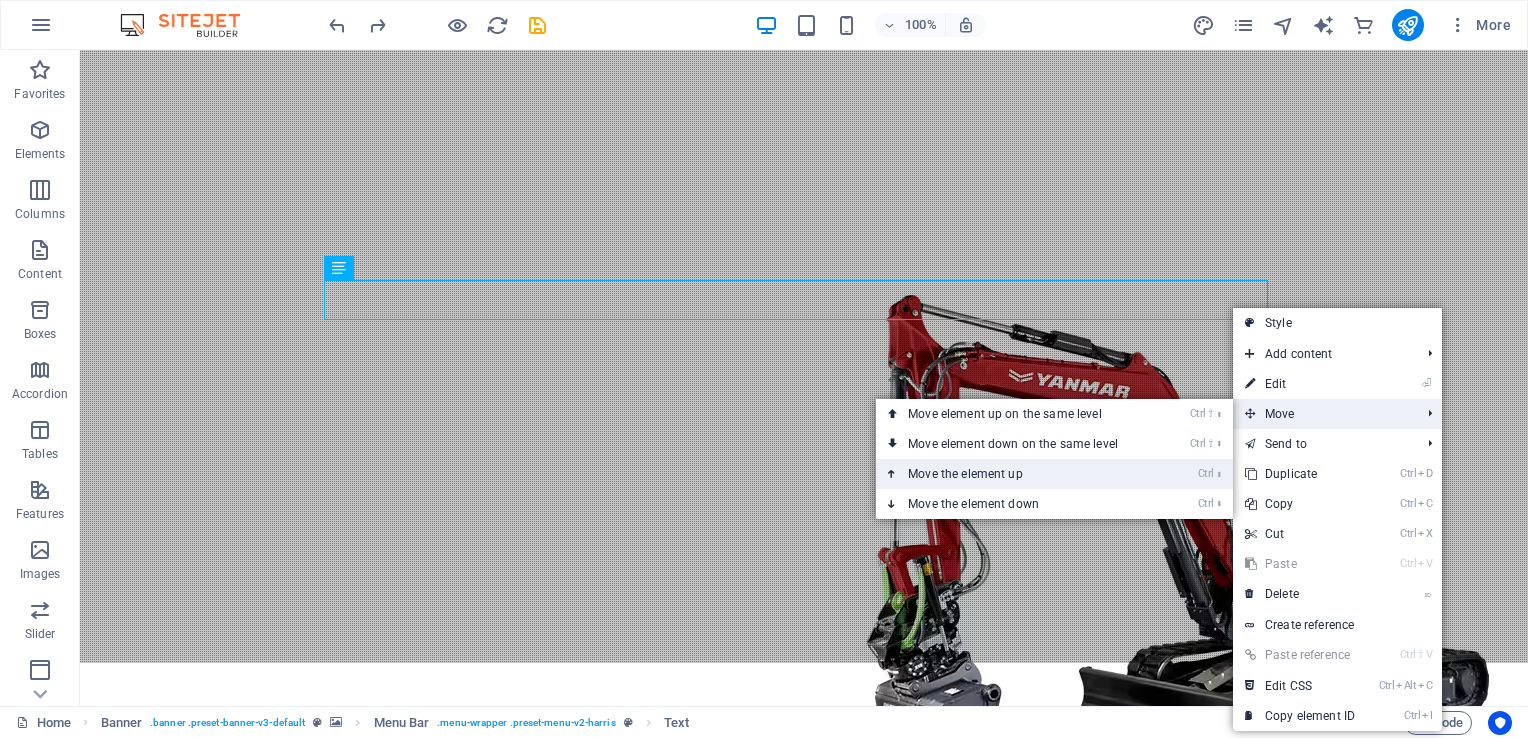 click on "Ctrl ⬆  Move the element up" at bounding box center (1017, 474) 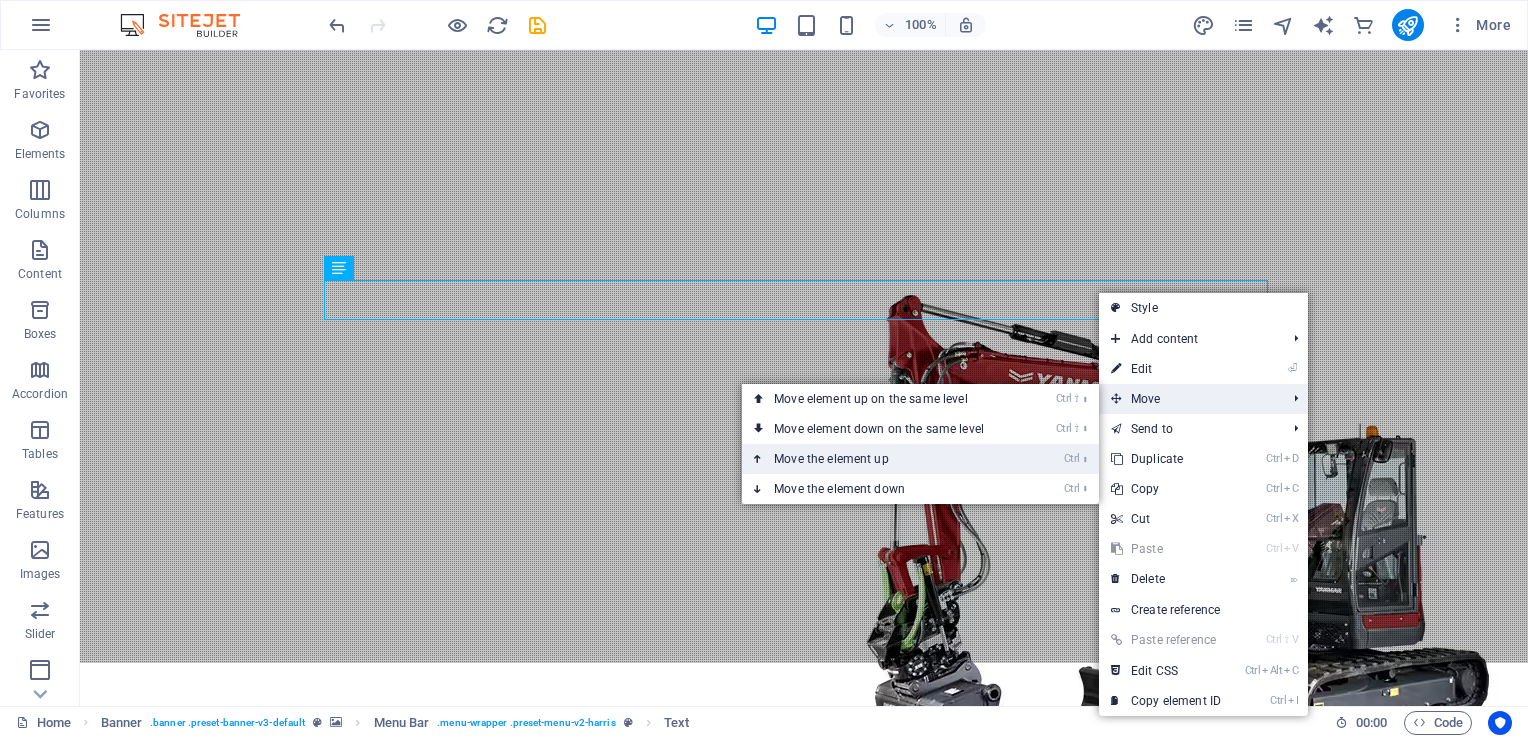 click on "Ctrl ⬆  Move the element up" at bounding box center (883, 459) 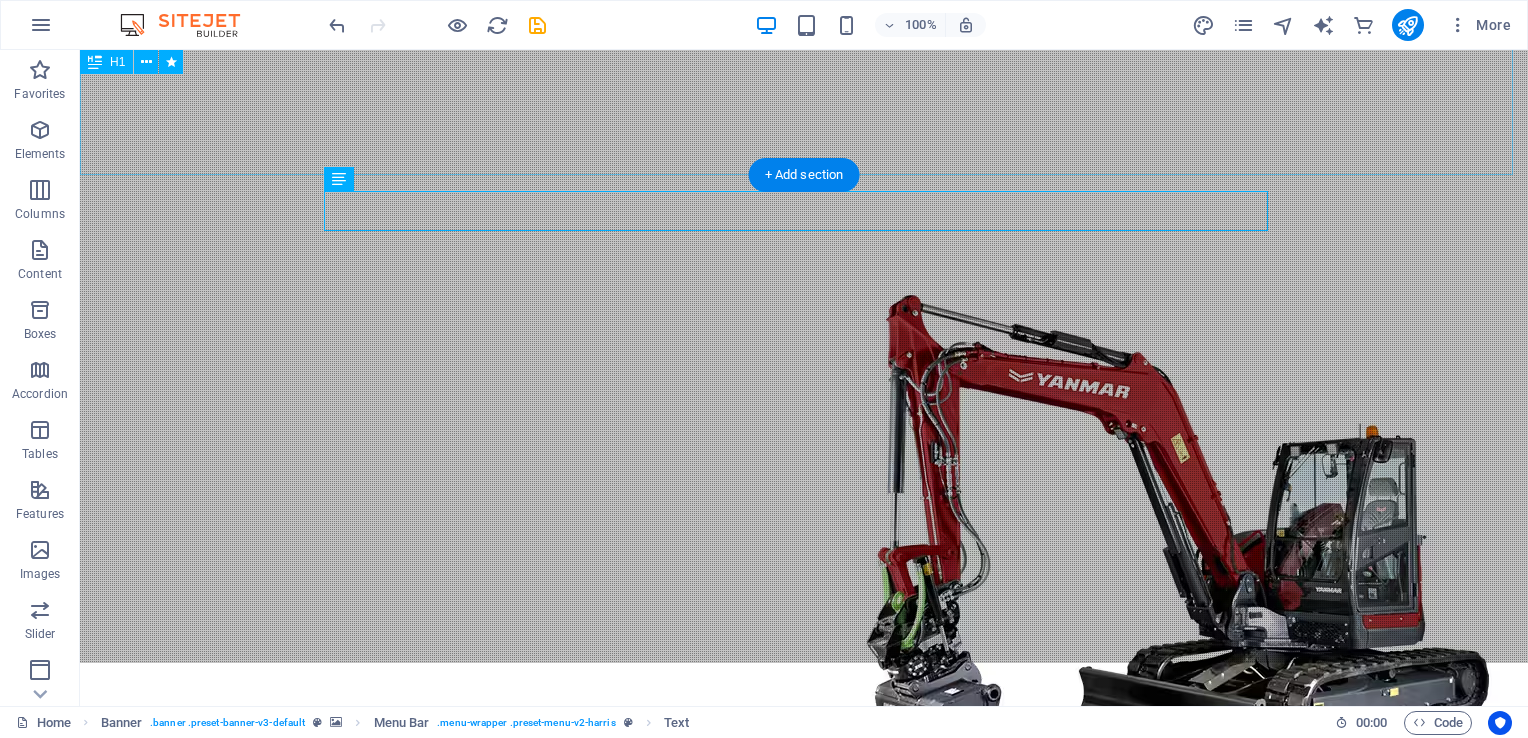 click on "We Exceed Your Expectations" at bounding box center (804, 91) 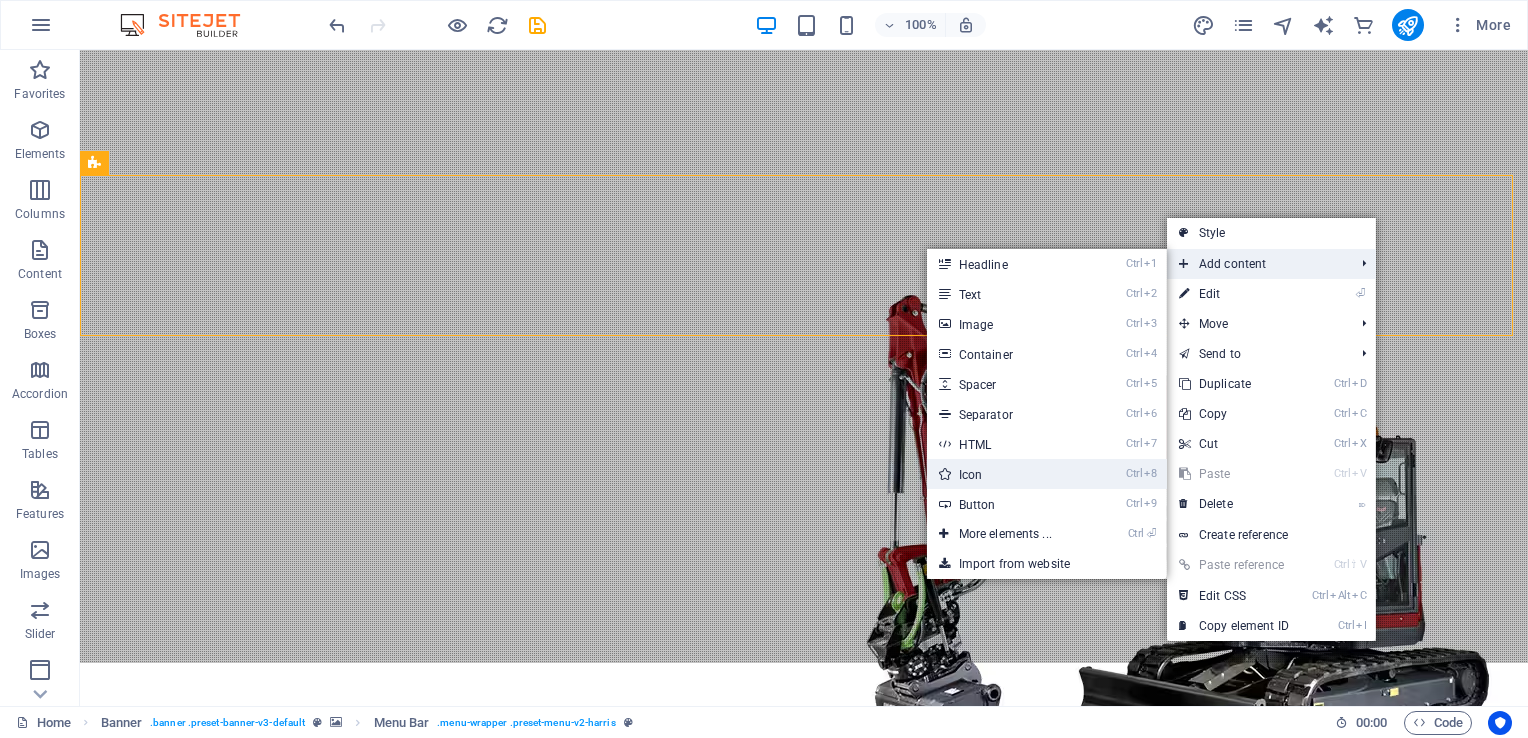 click on "Ctrl 8  Icon" at bounding box center [1009, 474] 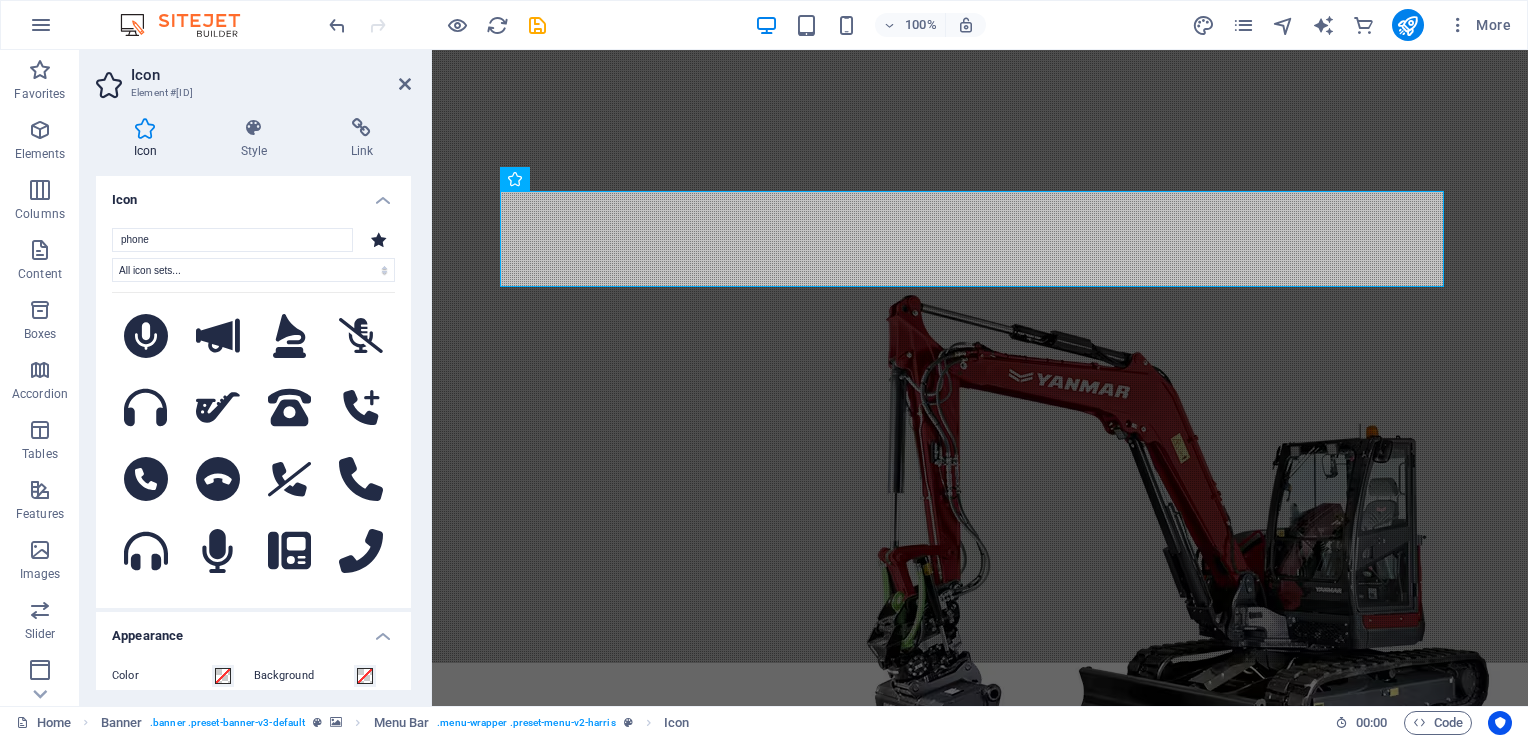 scroll, scrollTop: 1364, scrollLeft: 0, axis: vertical 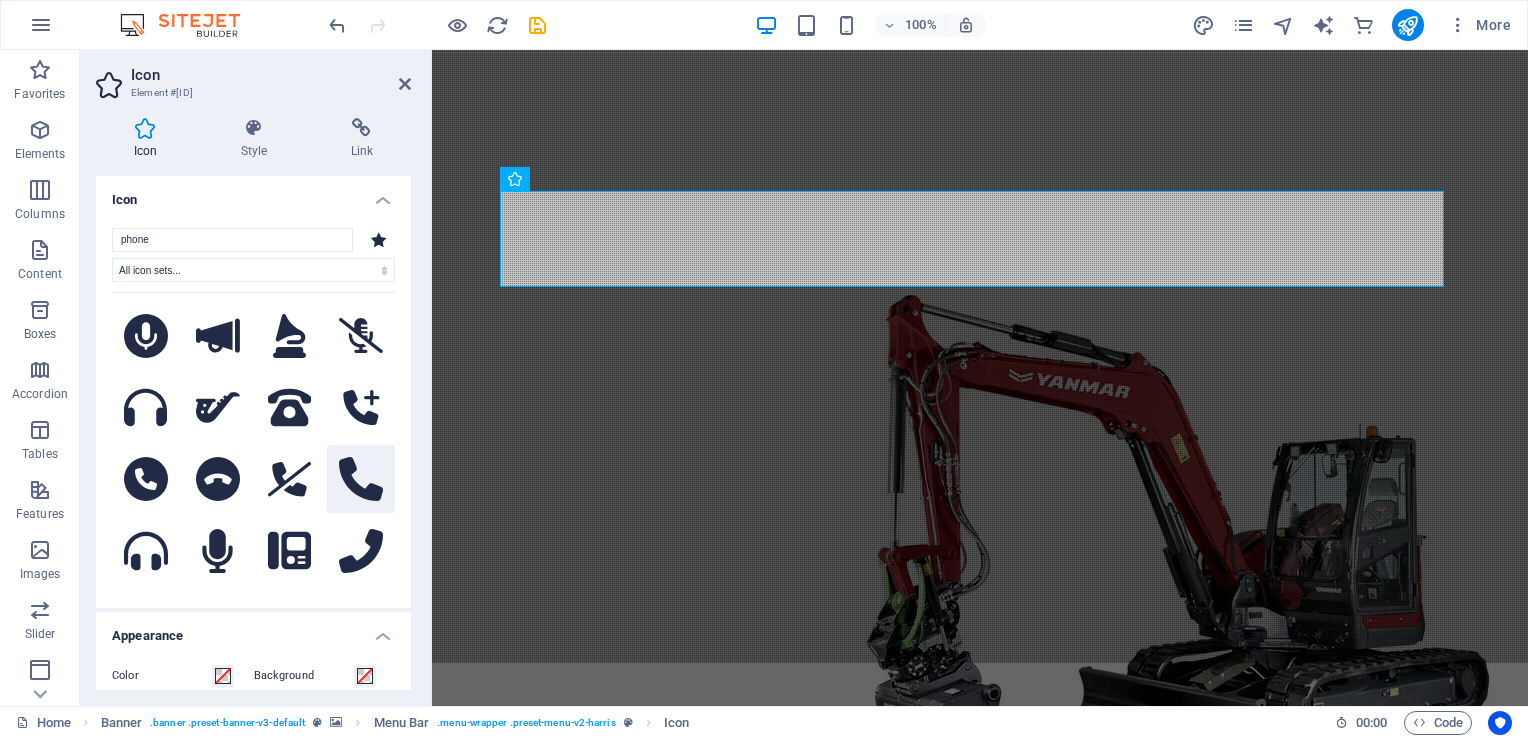 type on "phone" 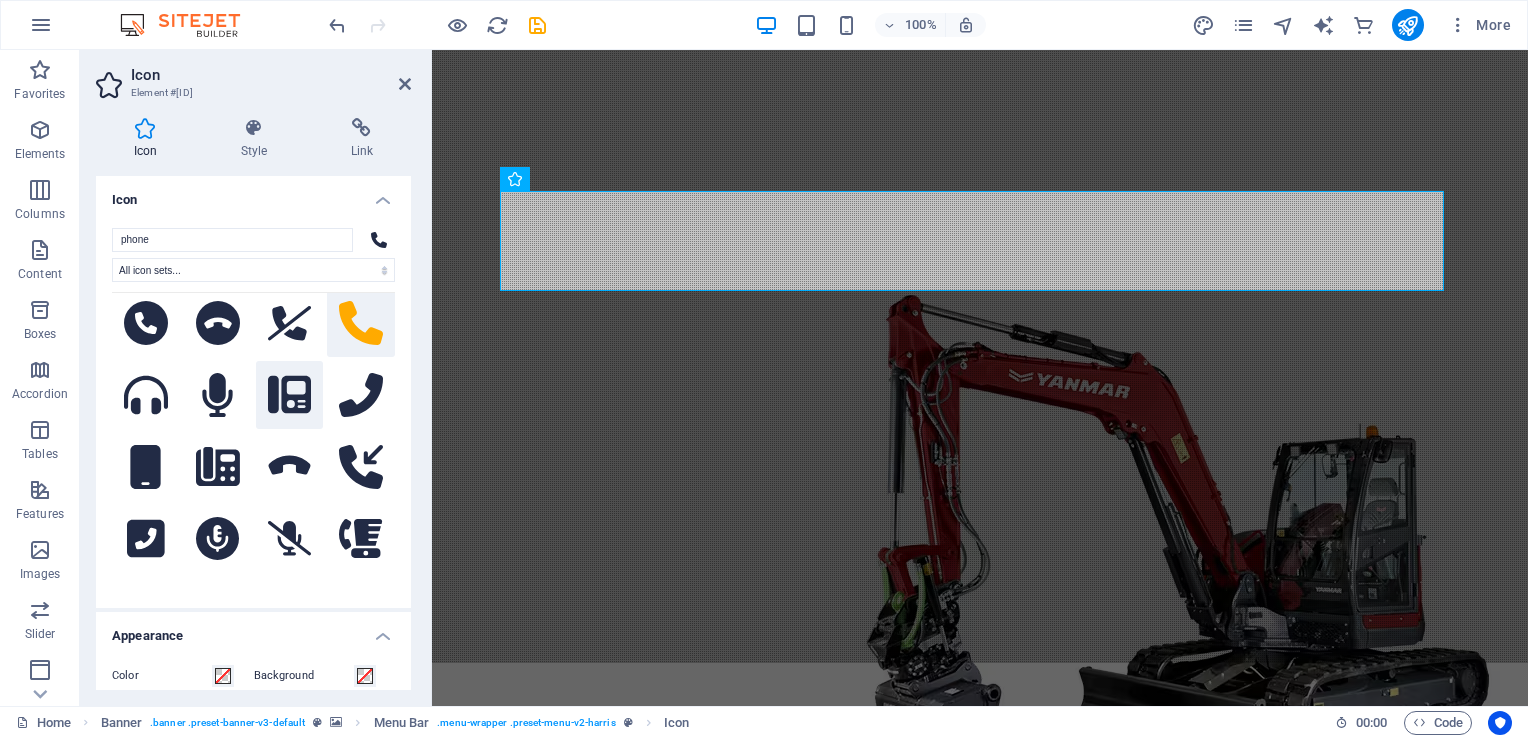 scroll, scrollTop: 1520, scrollLeft: 0, axis: vertical 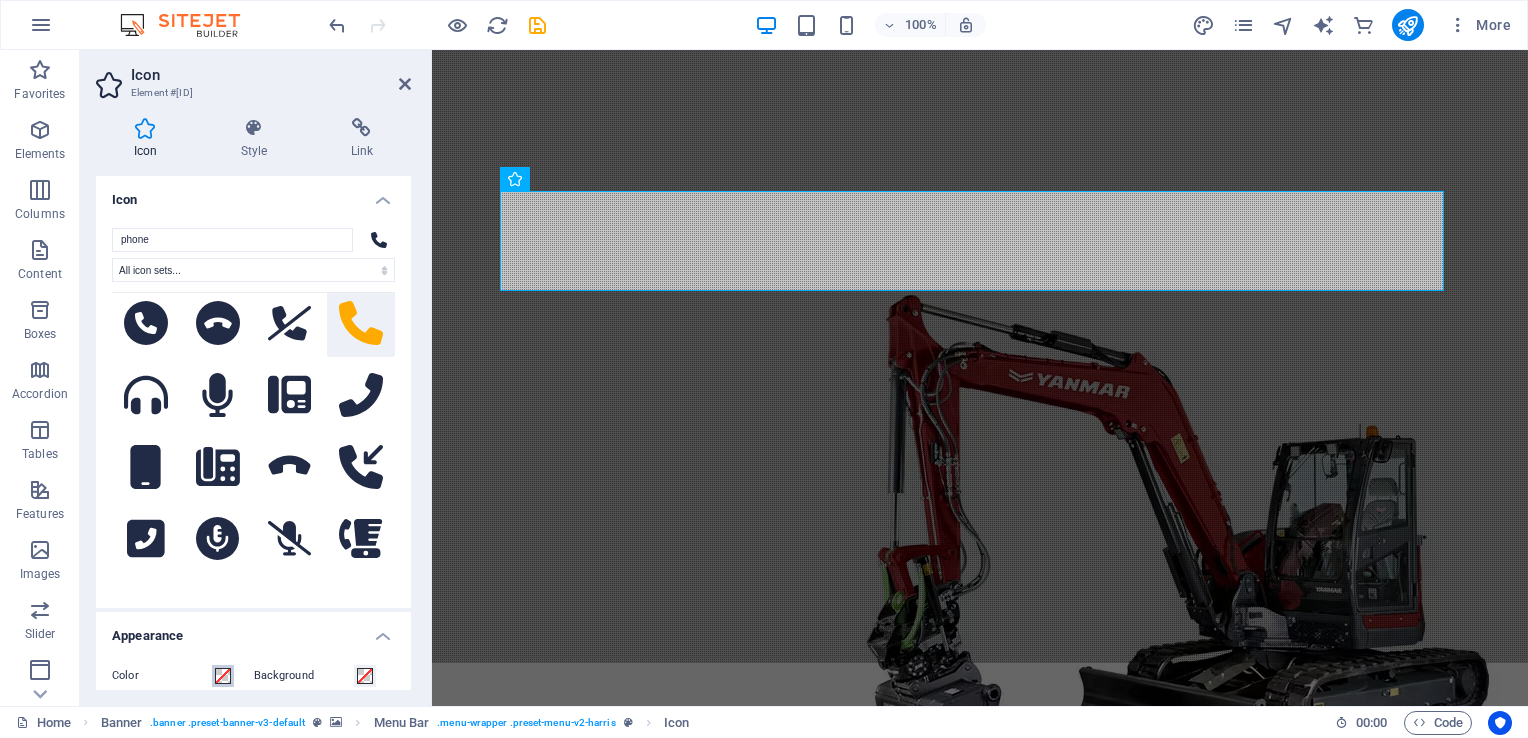 click at bounding box center [223, 676] 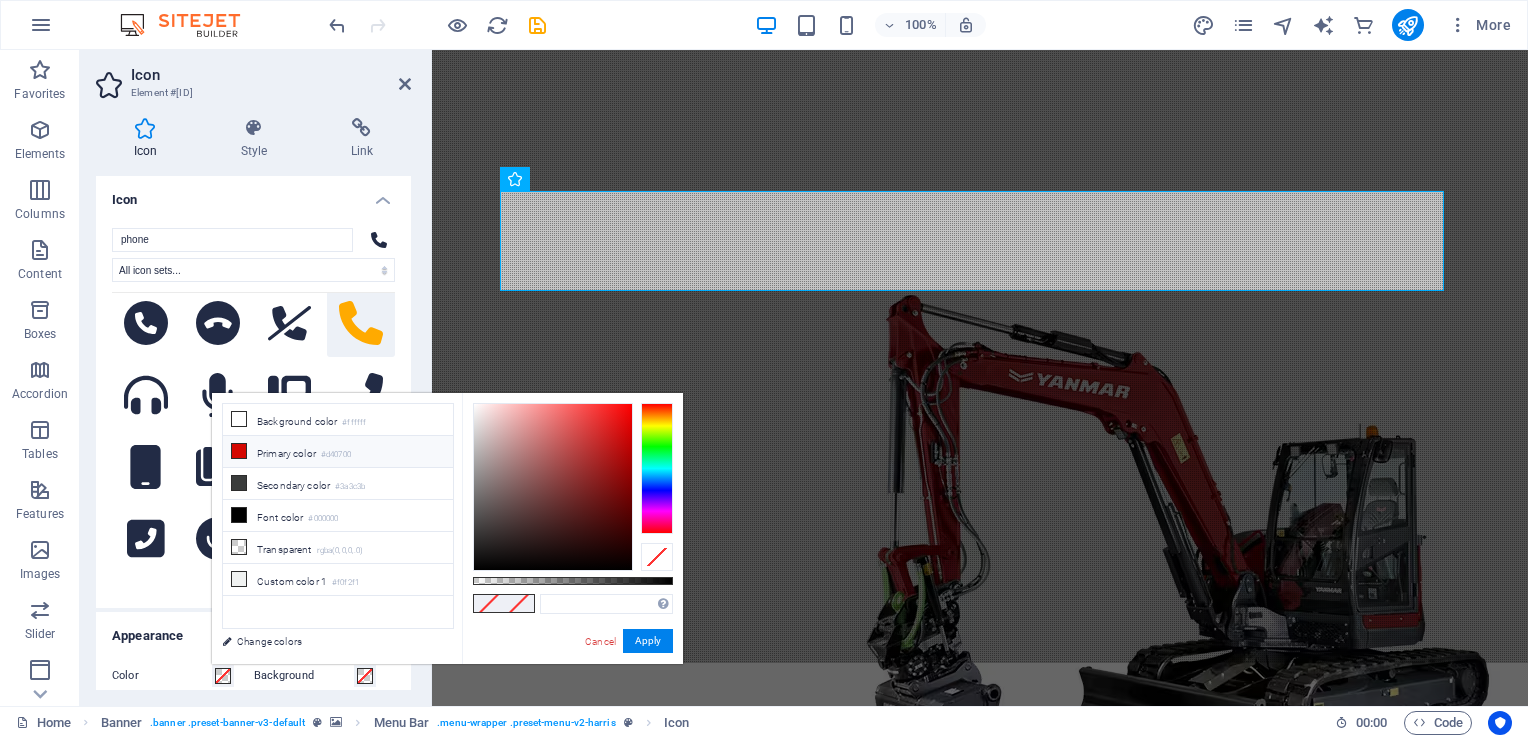 click on "Primary color
#d40700" at bounding box center (338, 452) 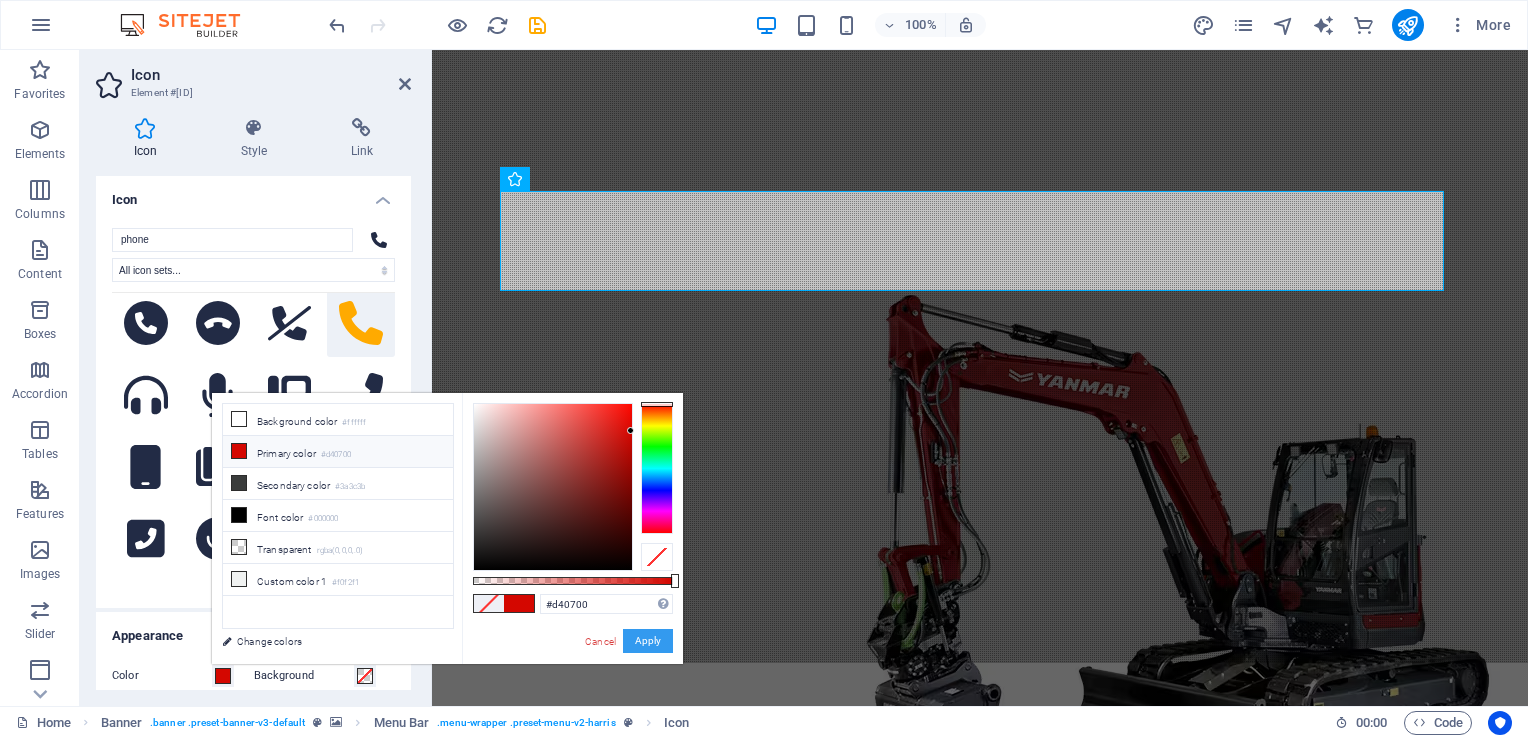 click on "Apply" at bounding box center [648, 641] 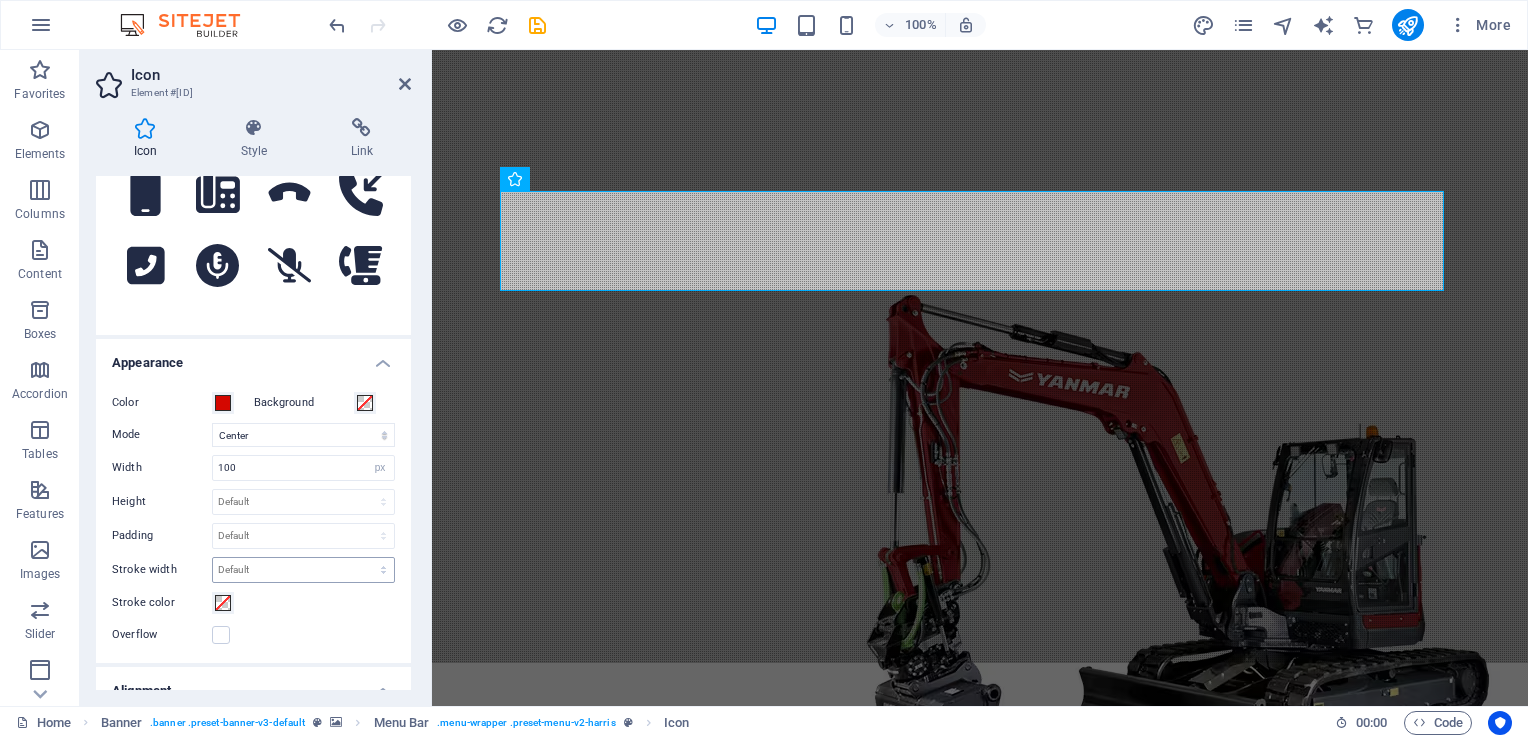 scroll, scrollTop: 269, scrollLeft: 0, axis: vertical 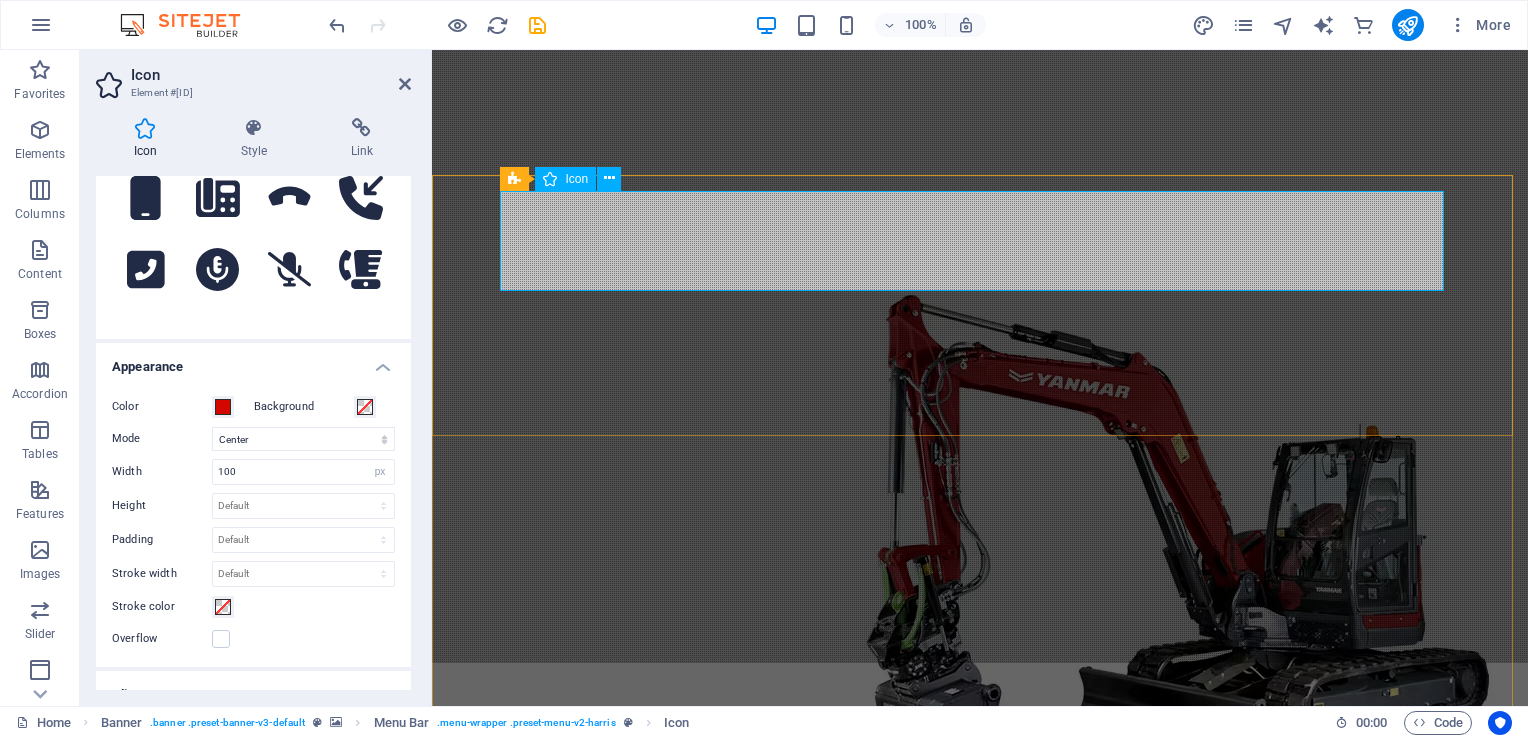 click at bounding box center [980, 901] 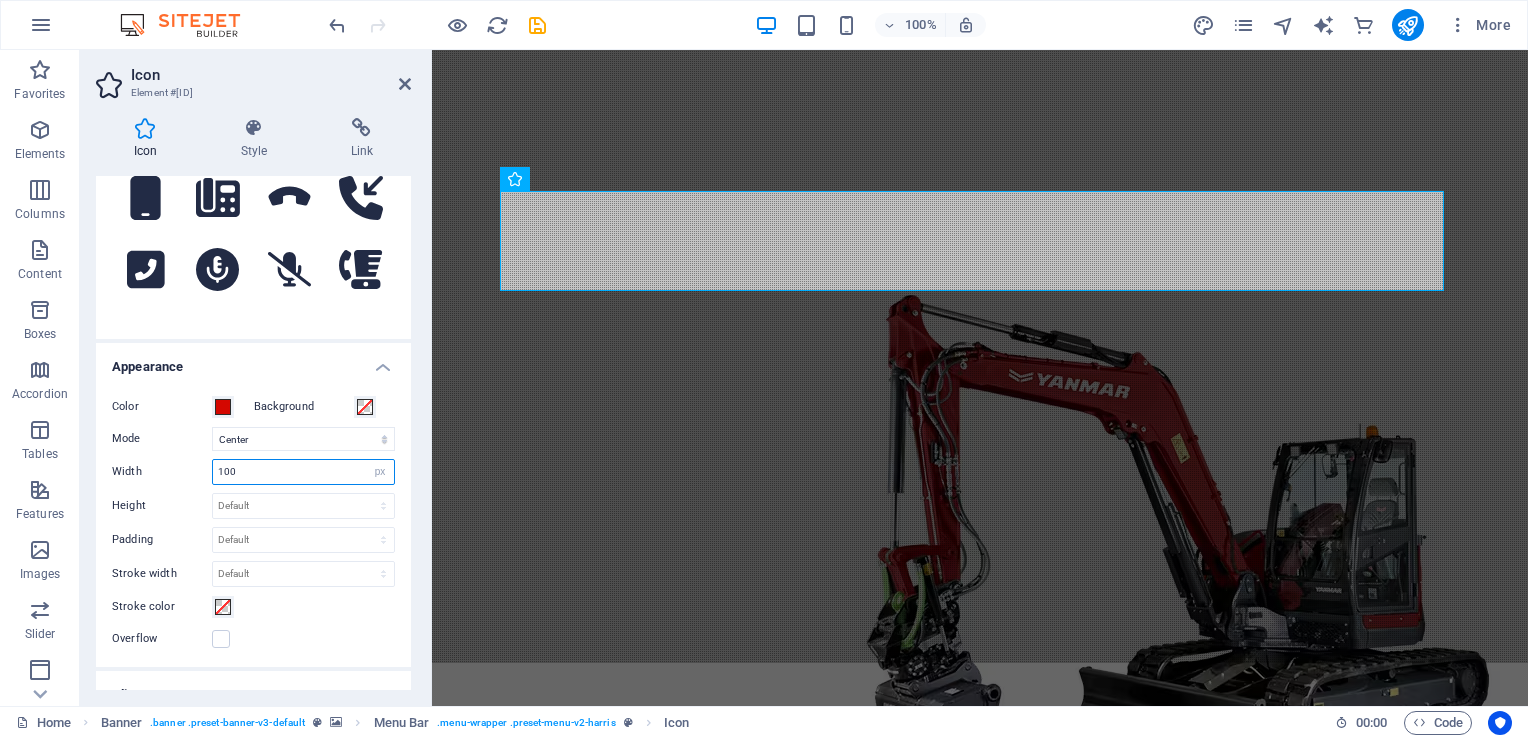 click on "100" at bounding box center [303, 472] 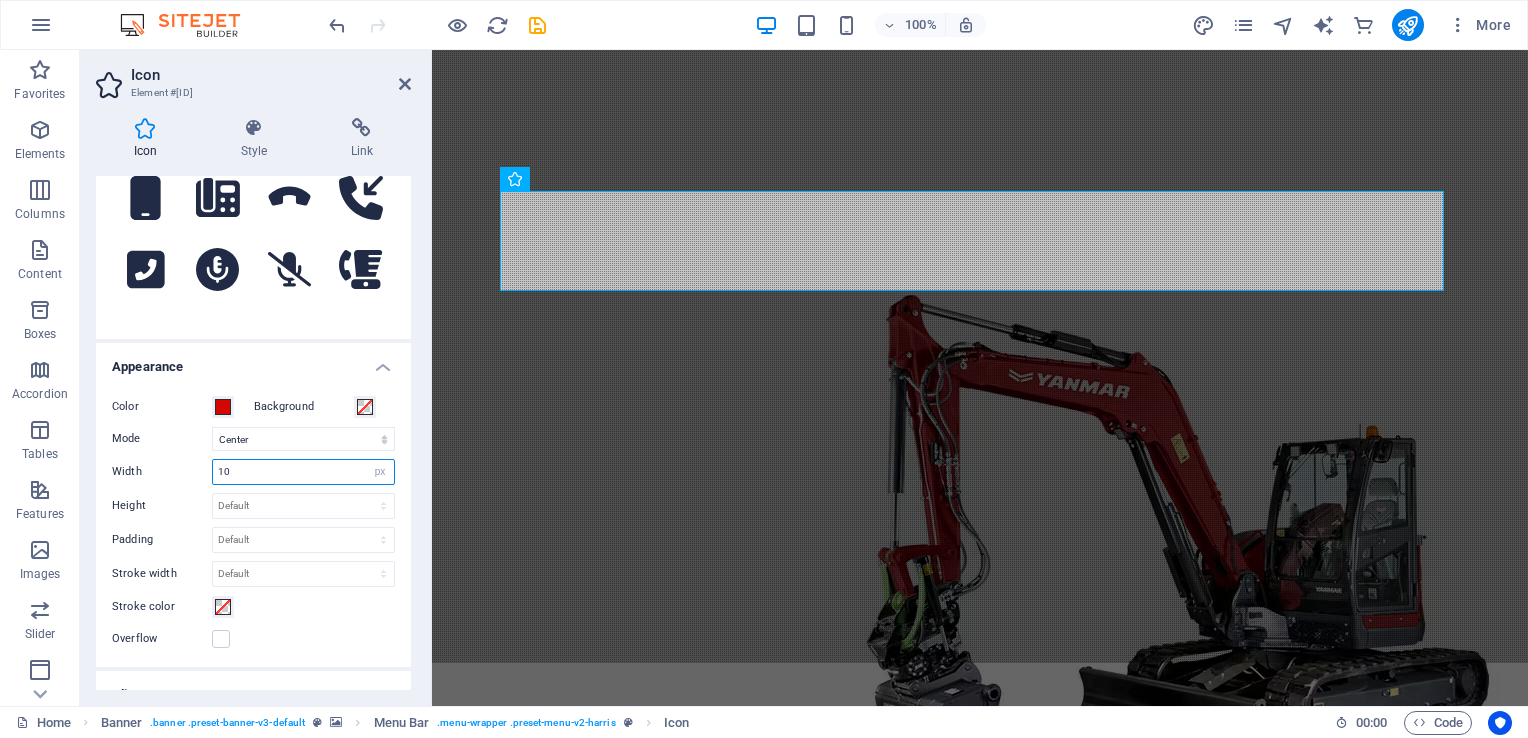 type on "1" 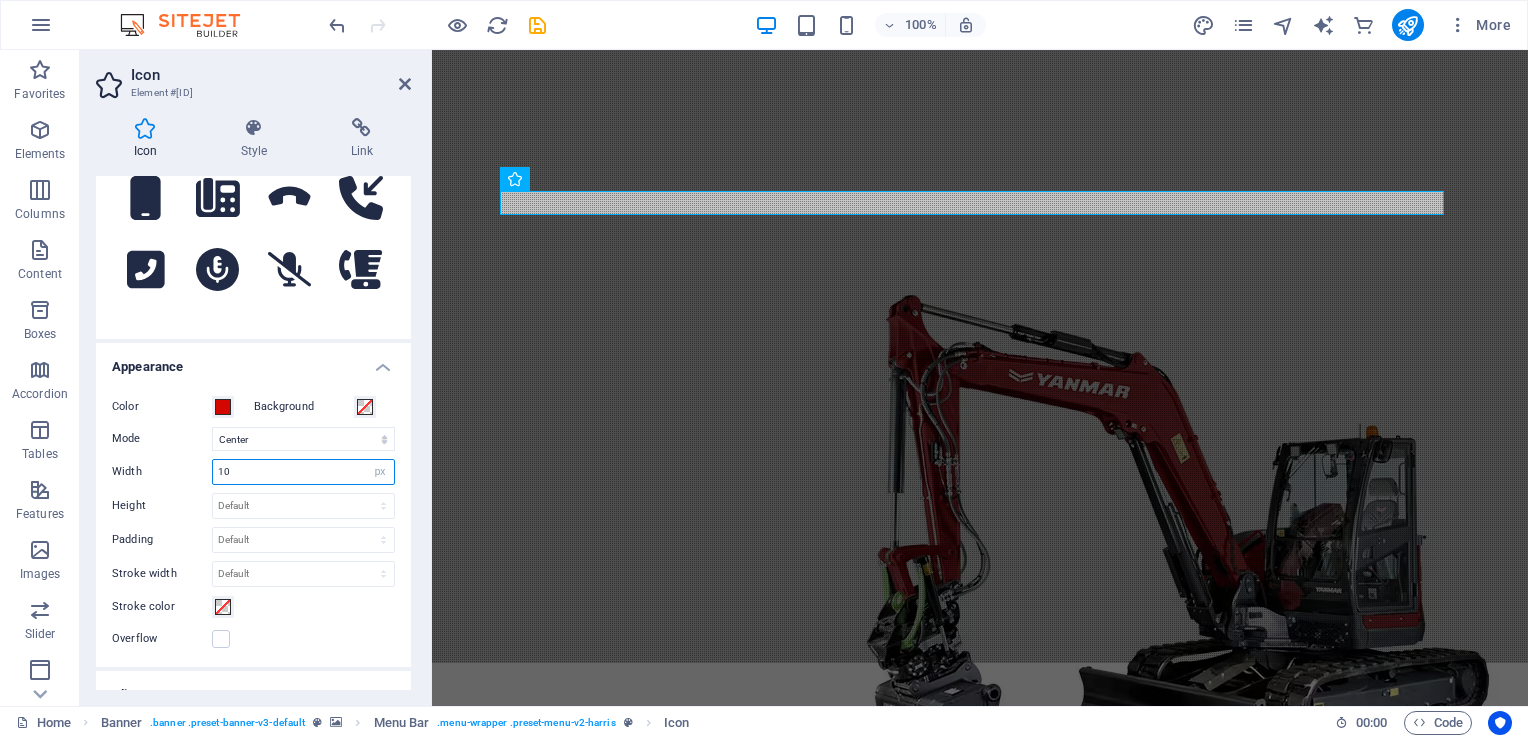 click on "10" at bounding box center (303, 472) 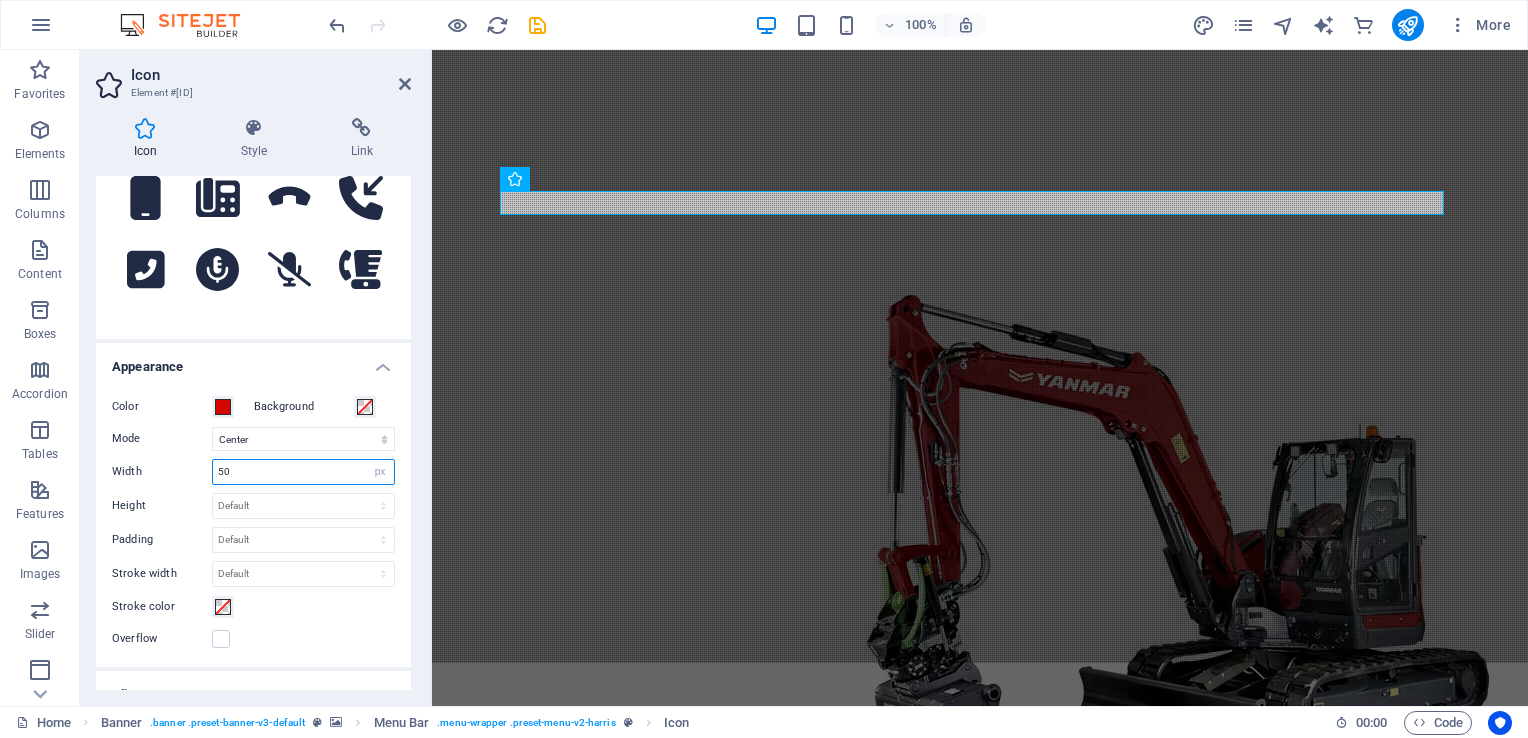 type on "50" 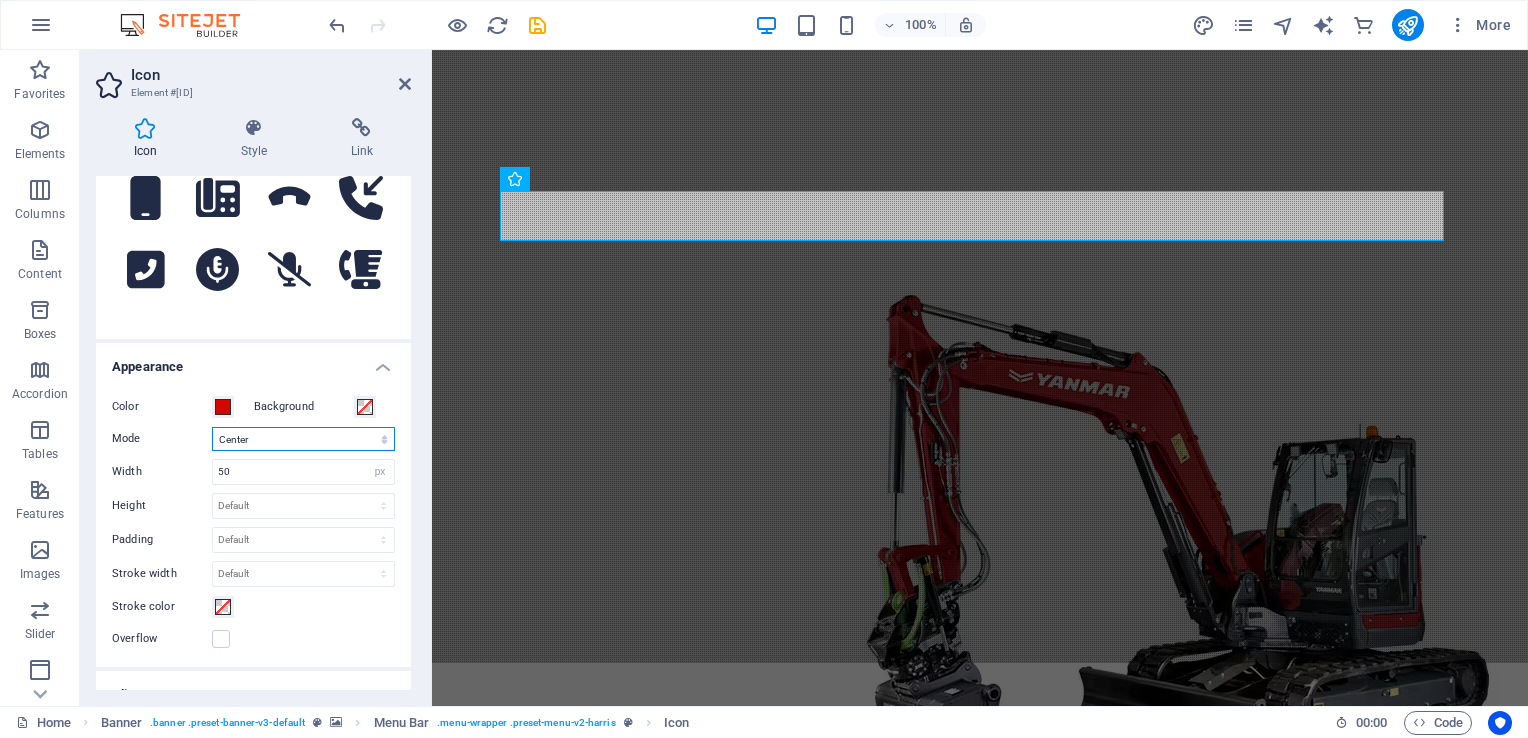 click on "Scale Left Center Right" at bounding box center (303, 439) 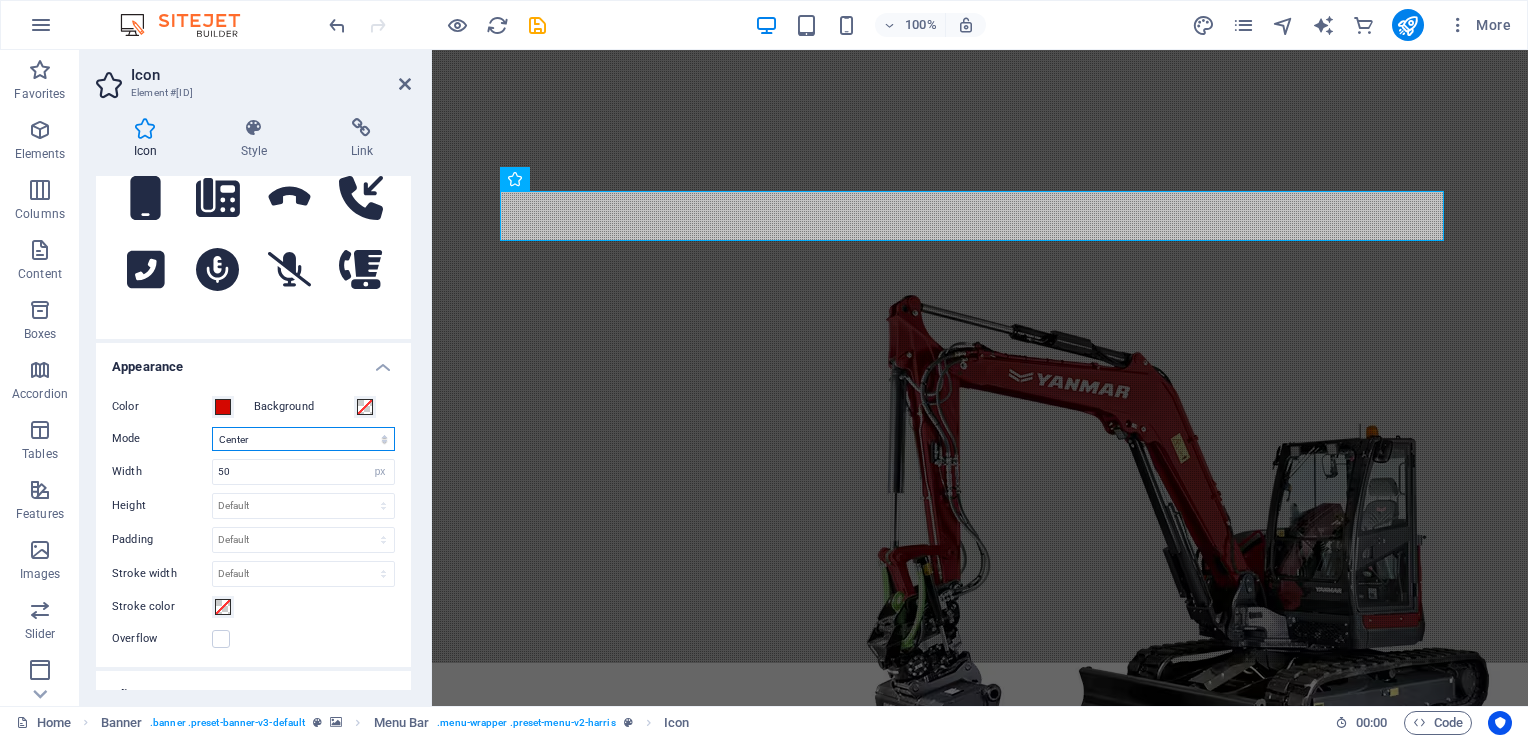 select on "xMaxYMid" 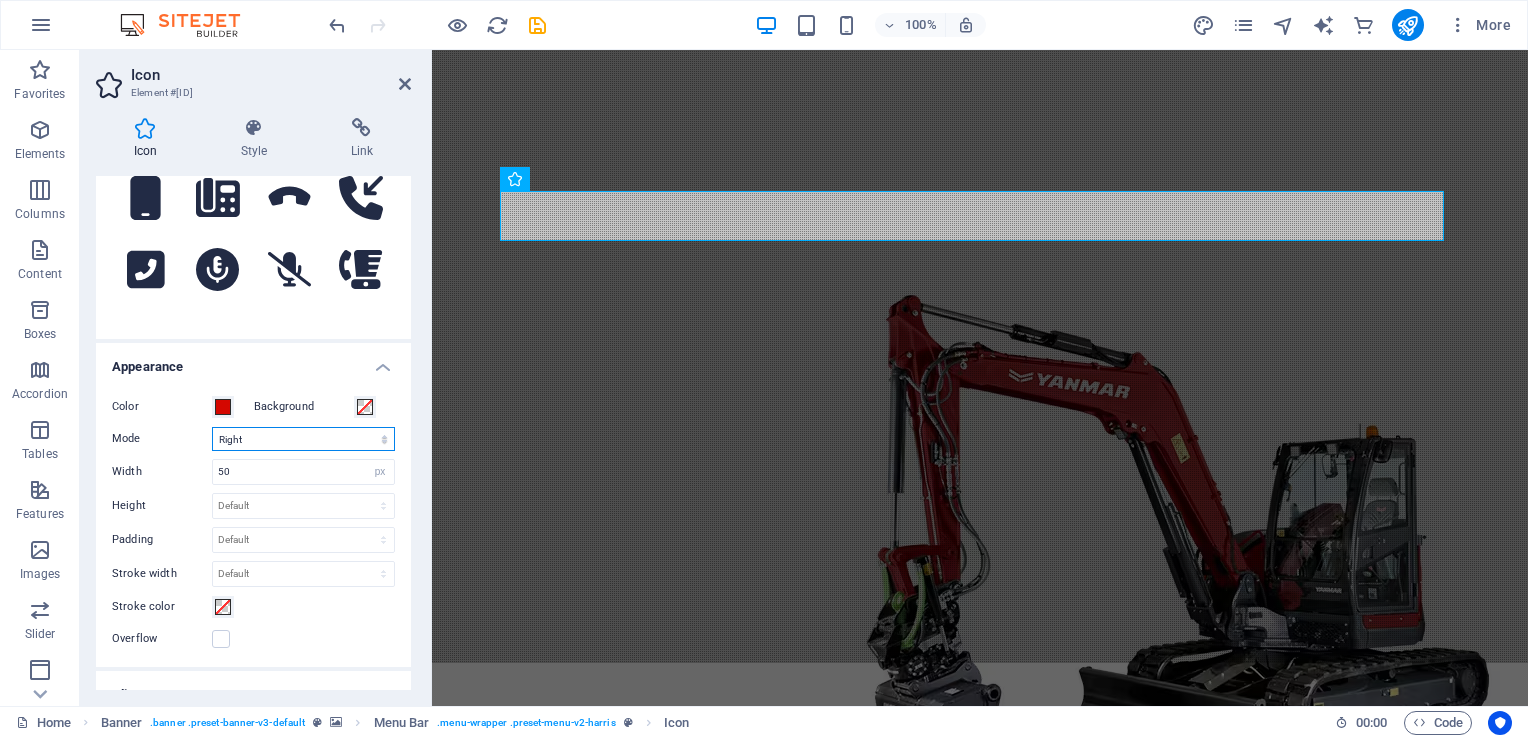click on "Scale Left Center Right" at bounding box center [303, 439] 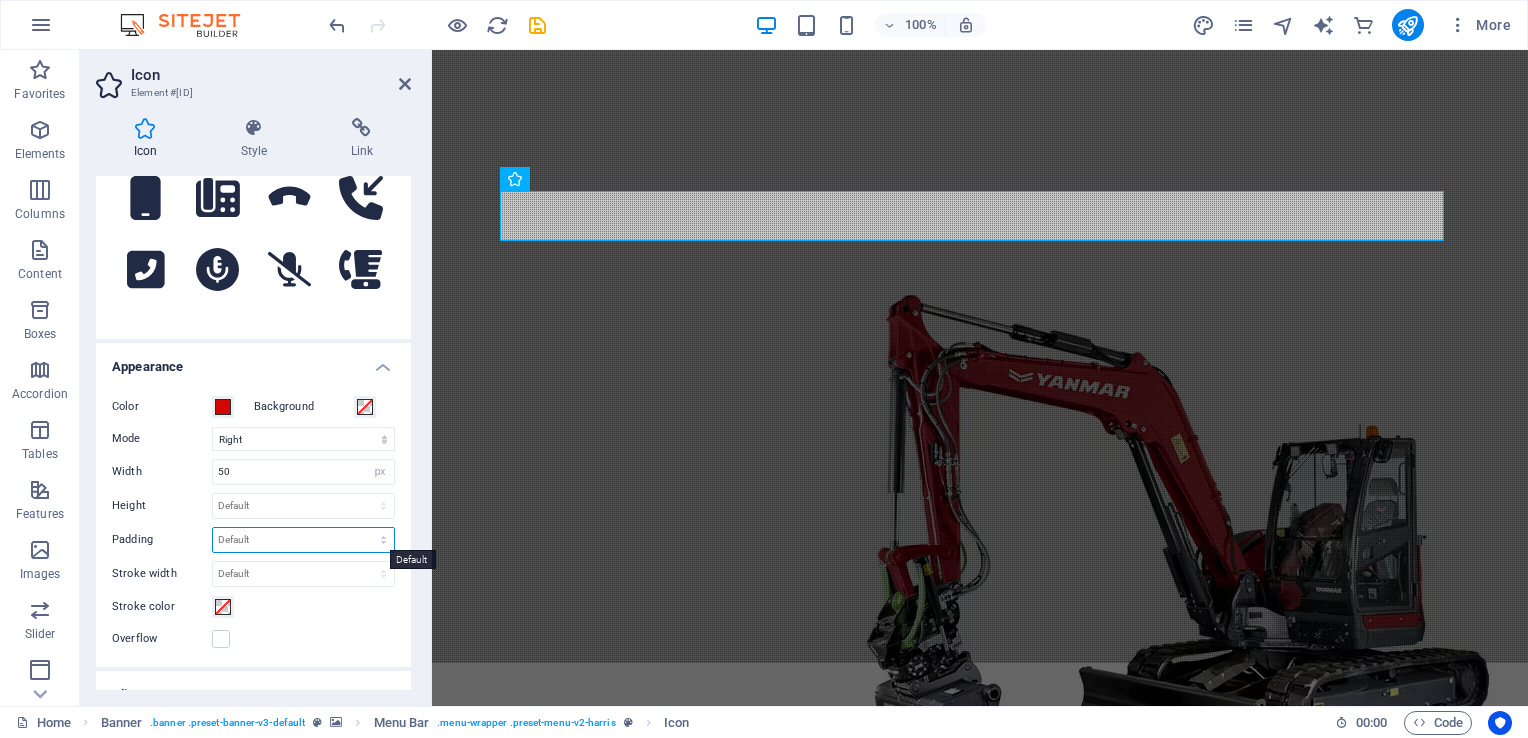 click on "Default px rem % em vh vw" at bounding box center [303, 540] 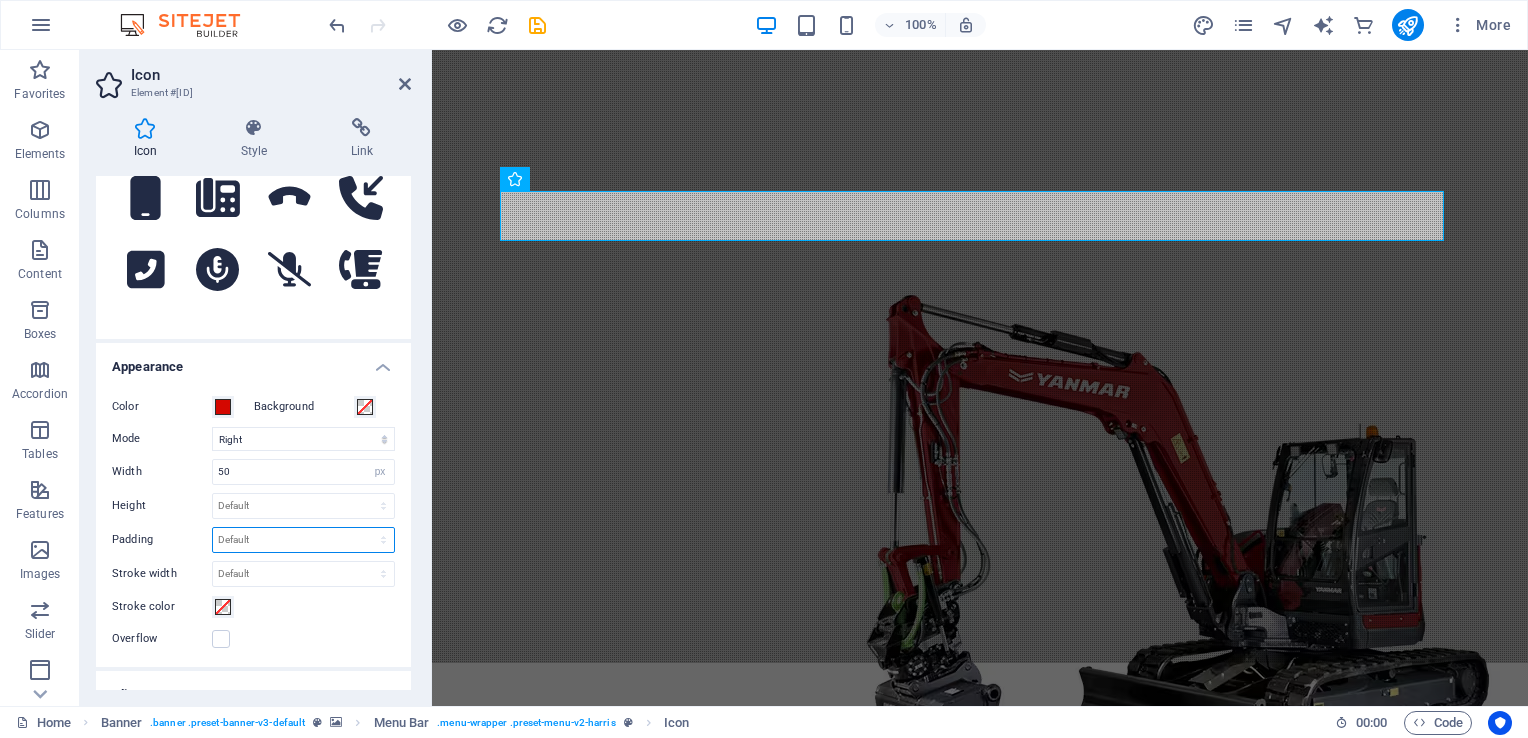 select on "%" 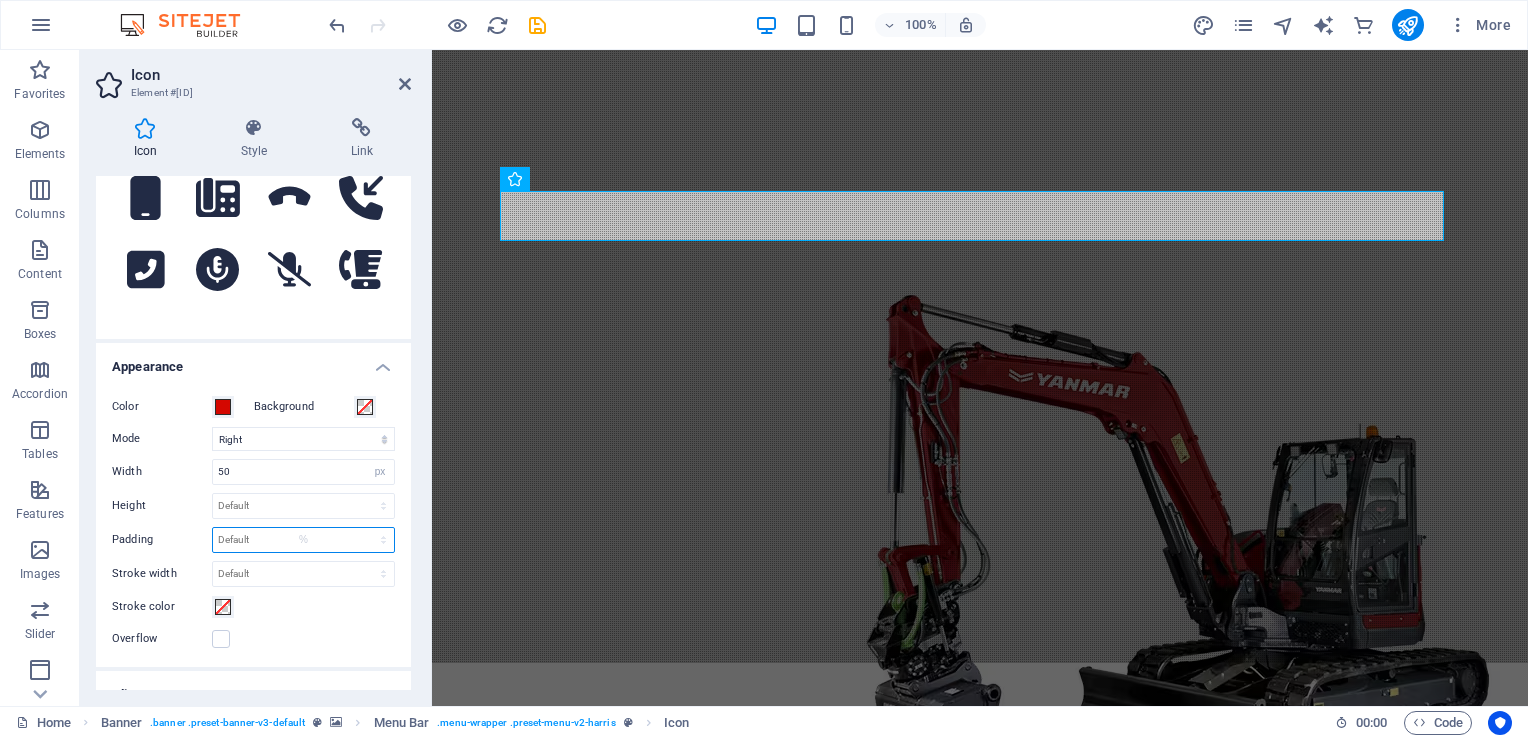 click on "Default px rem % em vh vw" at bounding box center [303, 540] 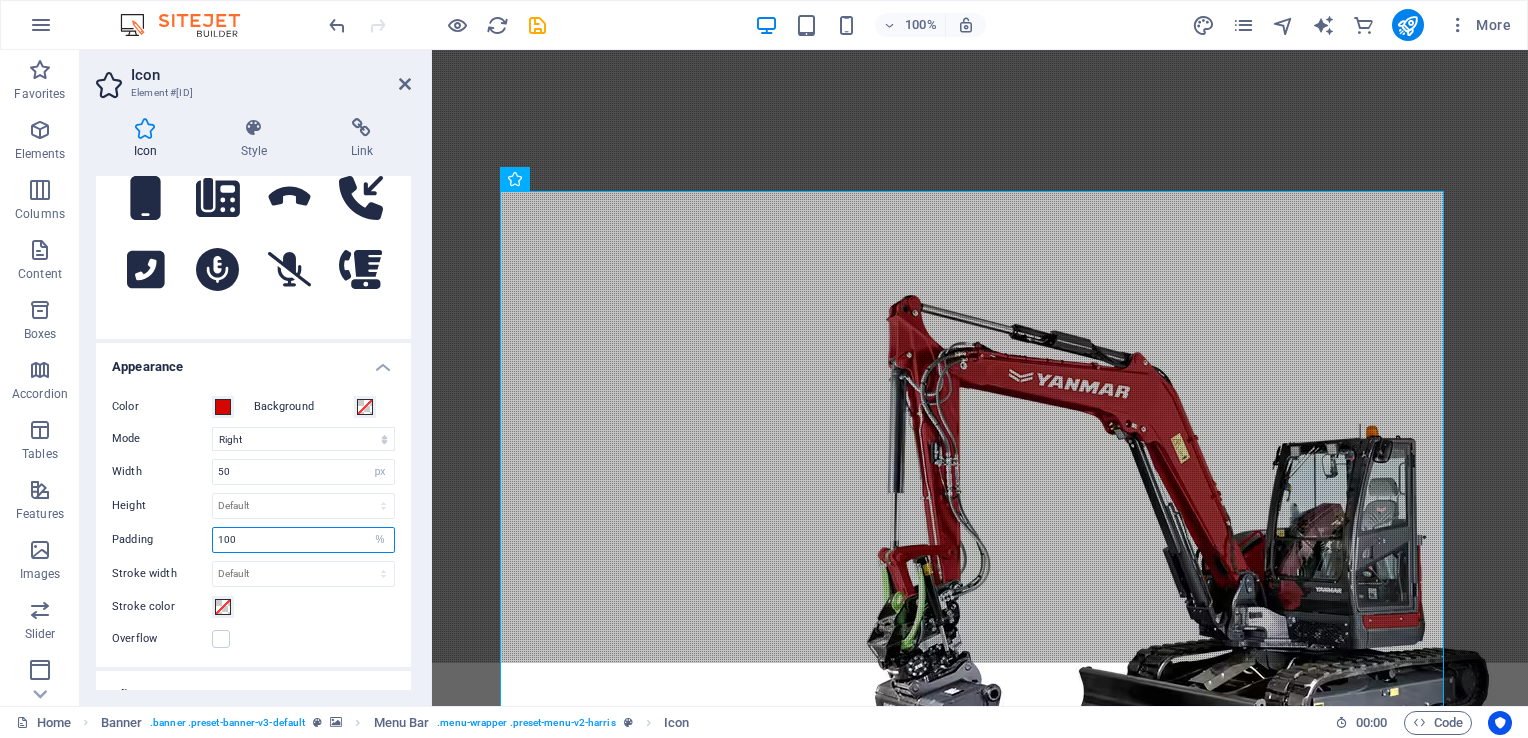 click on "100" at bounding box center [303, 540] 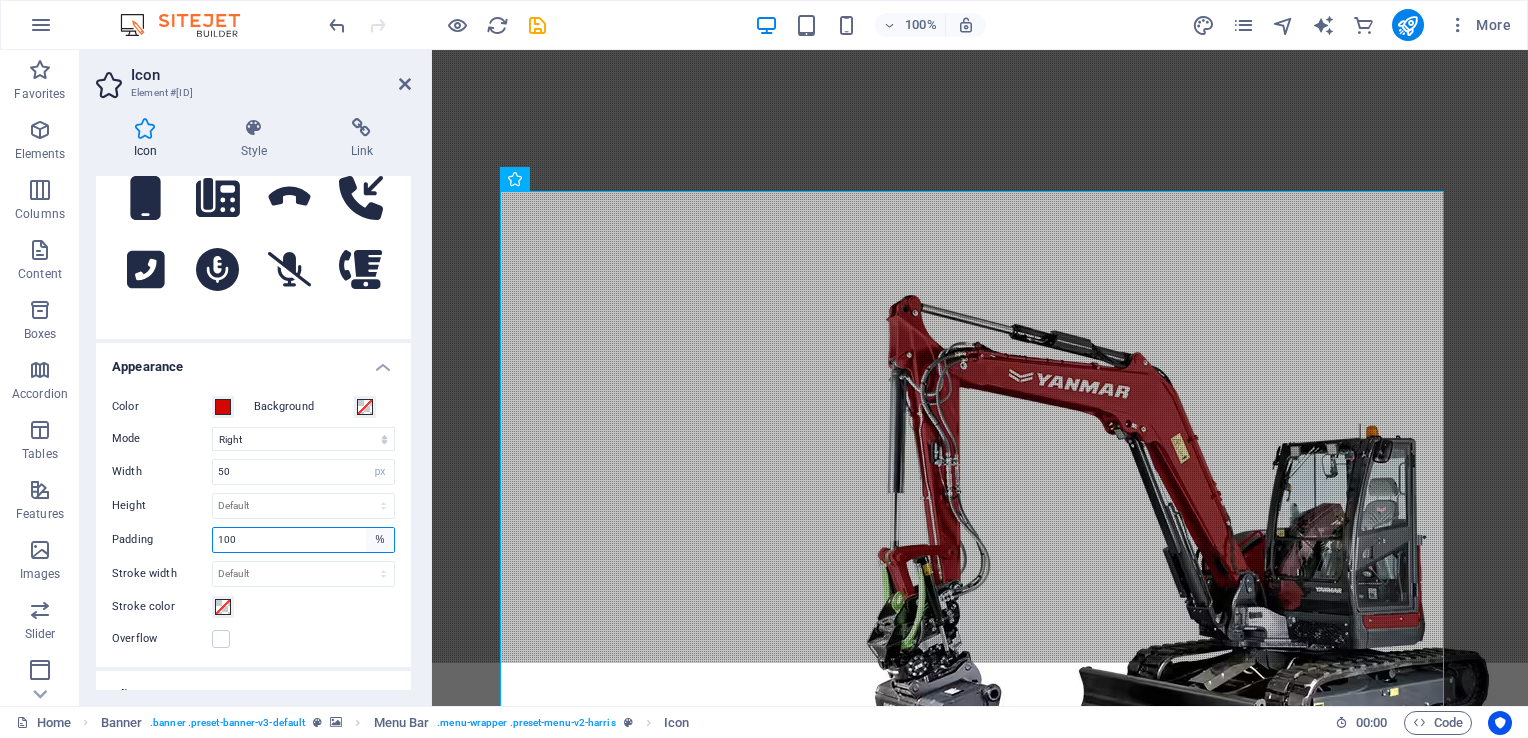 click on "Default px rem % em vh vw" at bounding box center [380, 540] 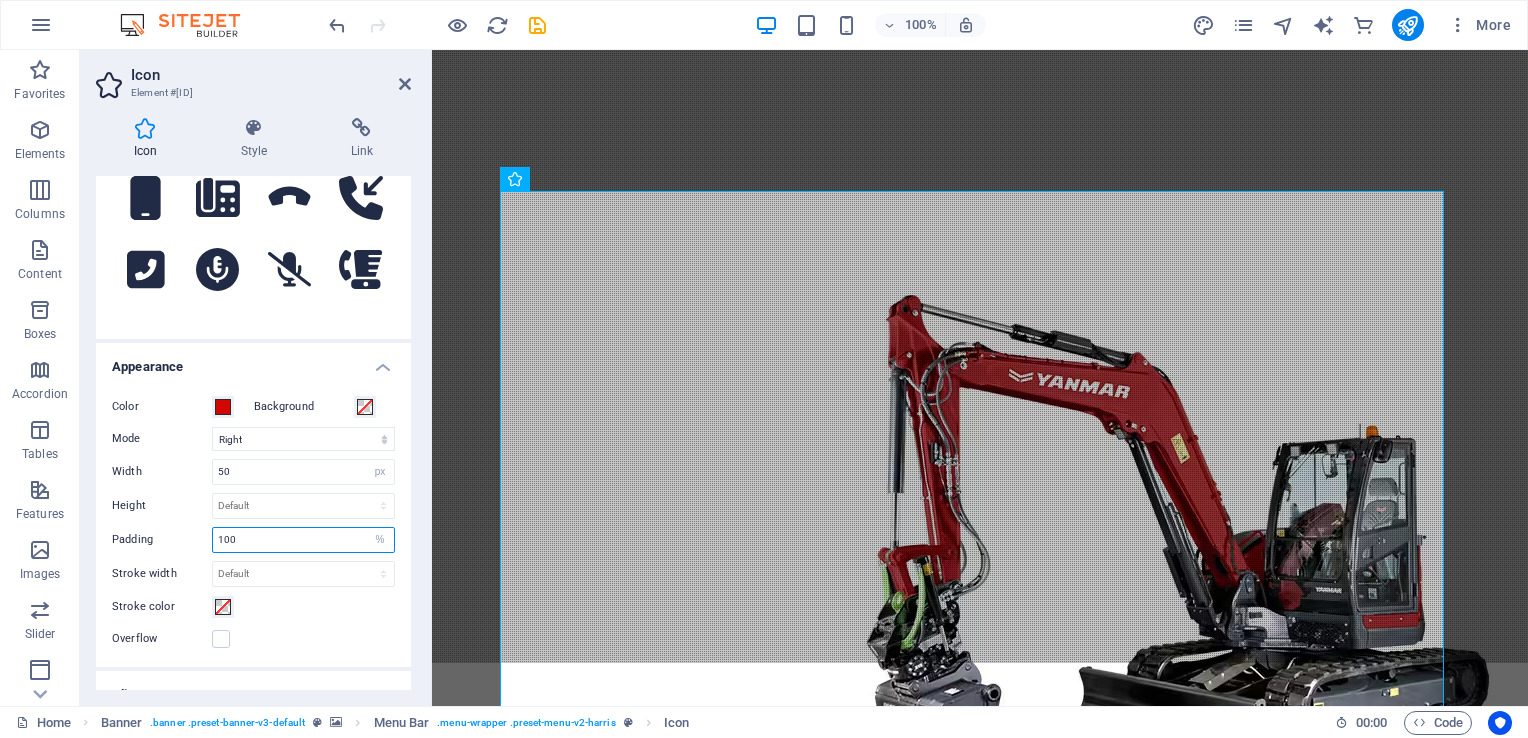 select on "default" 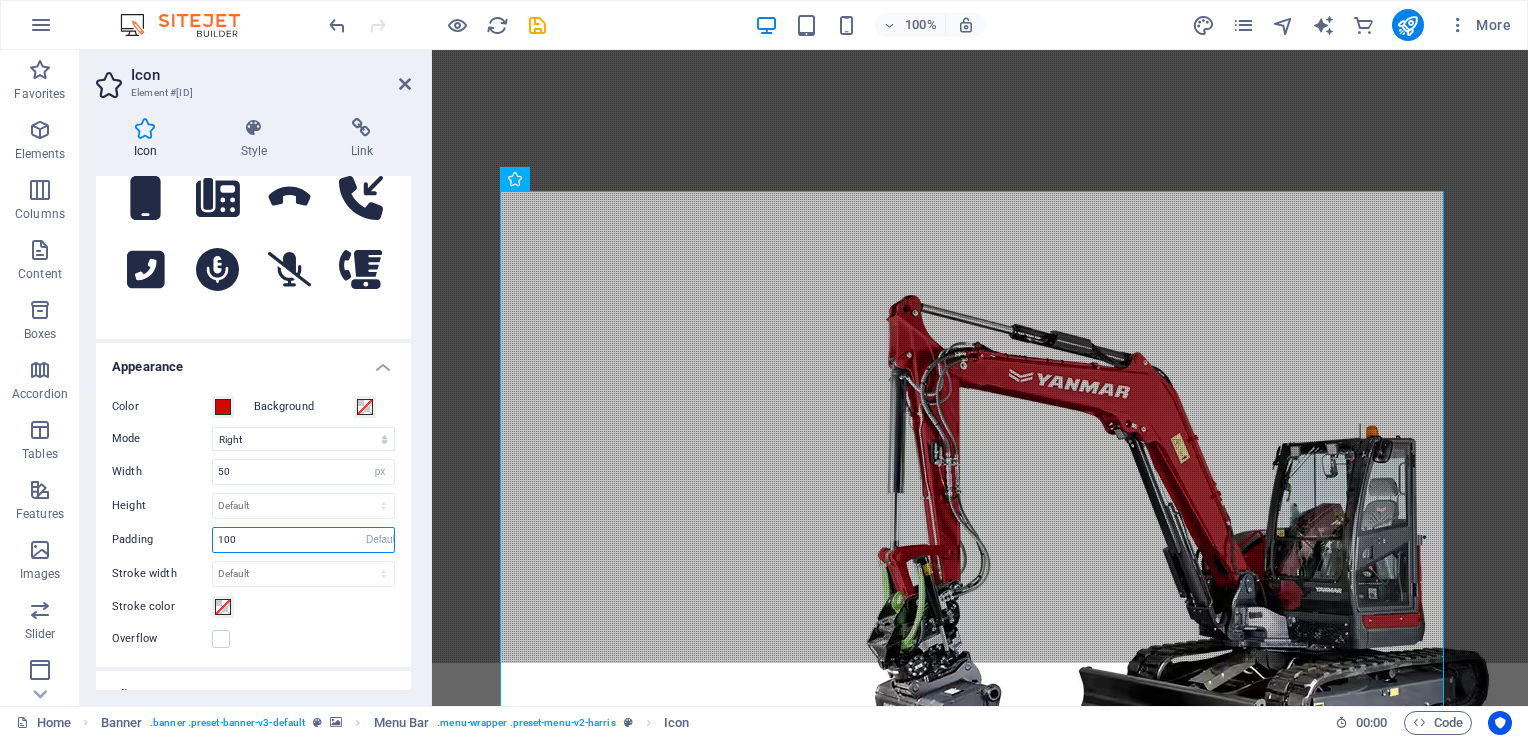 click on "Default px rem % em vh vw" at bounding box center [380, 540] 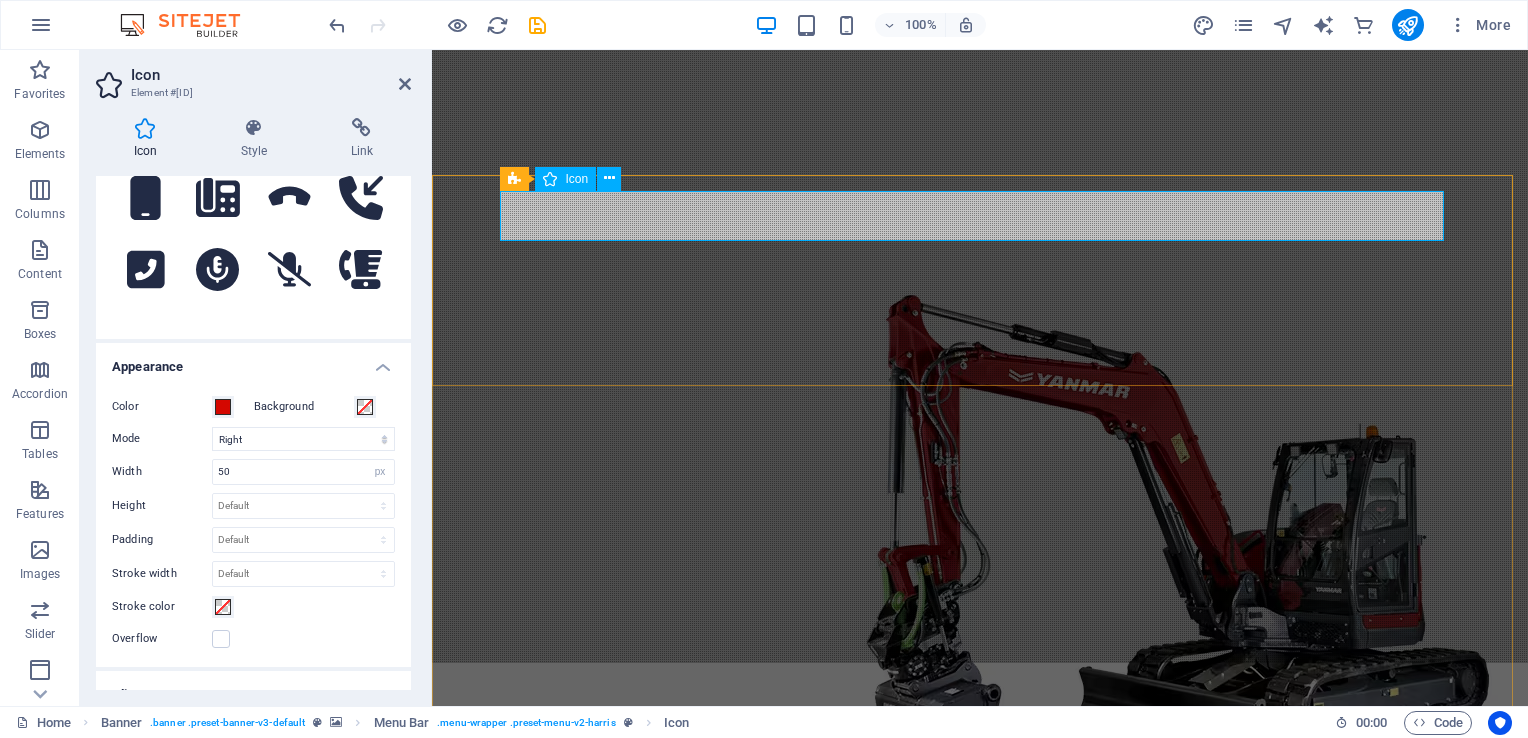 click at bounding box center [980, 876] 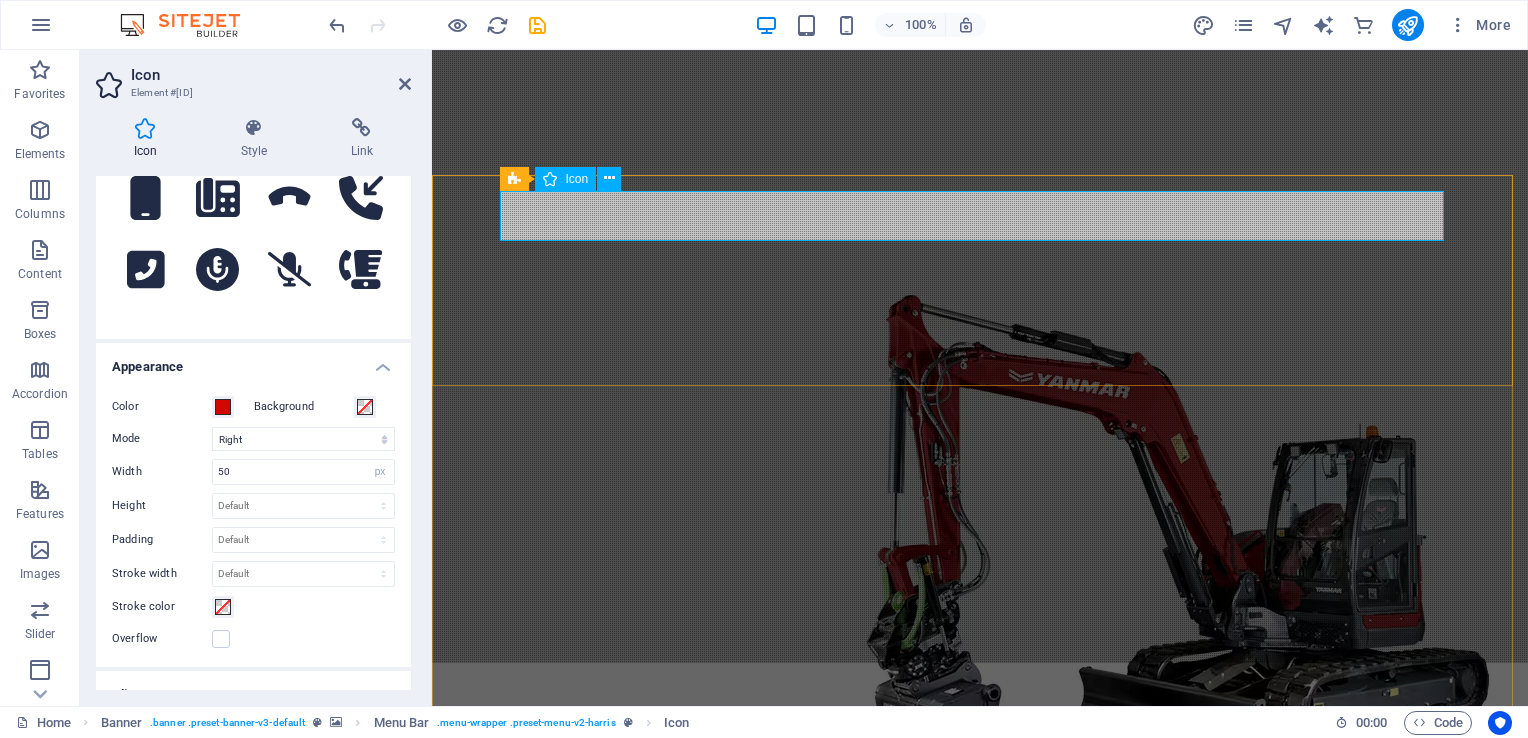 click at bounding box center (980, 876) 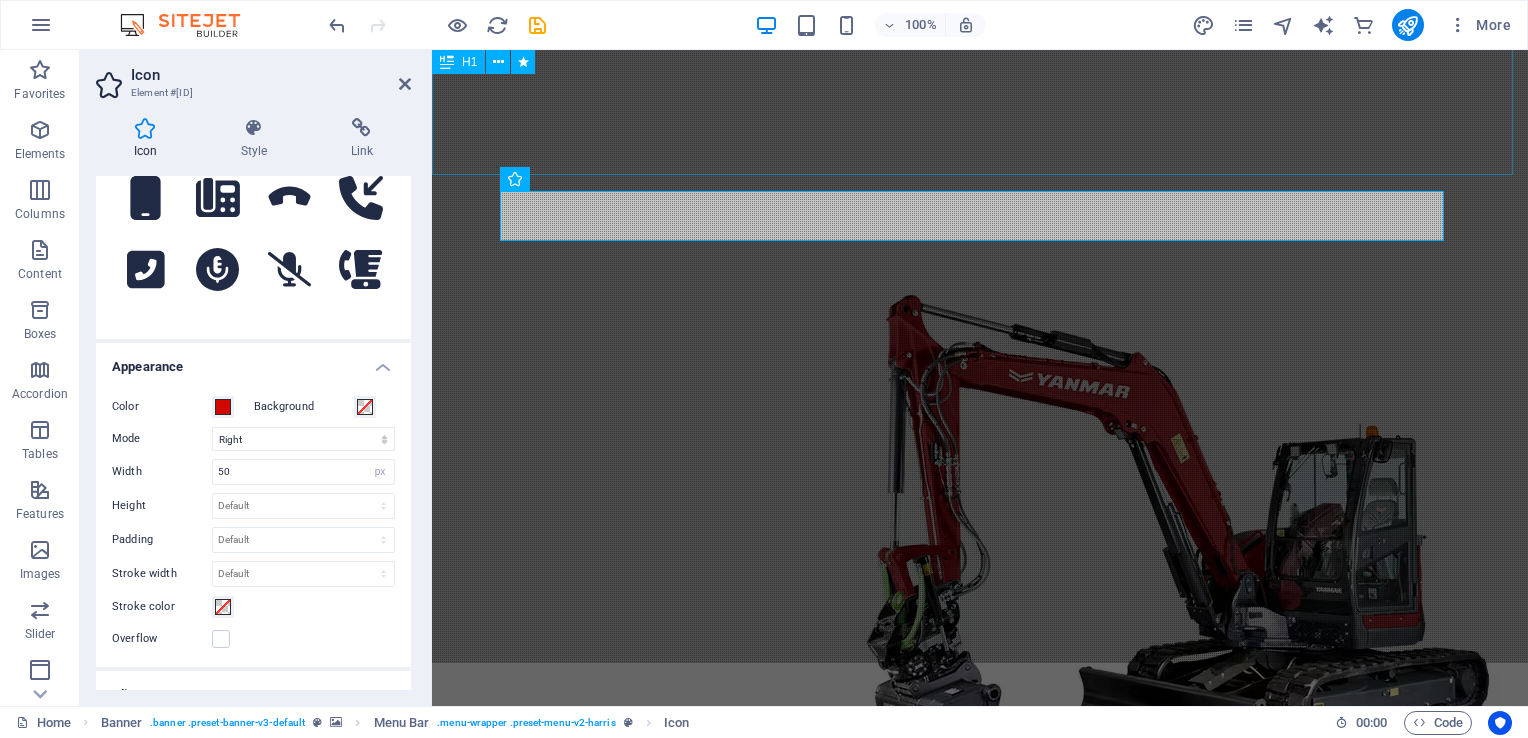 click on "We Exceed Your Expectations" at bounding box center (980, 91) 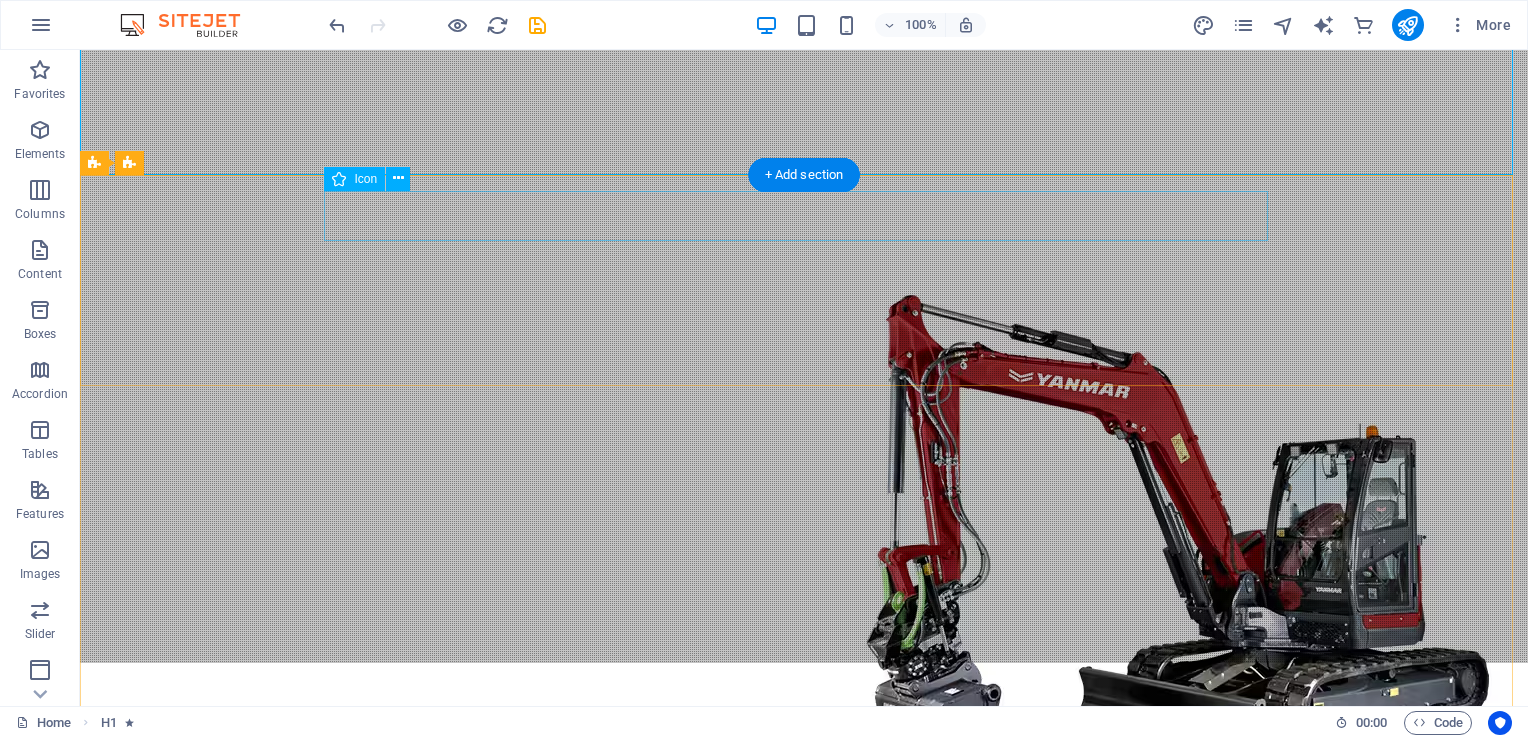 click at bounding box center (804, 876) 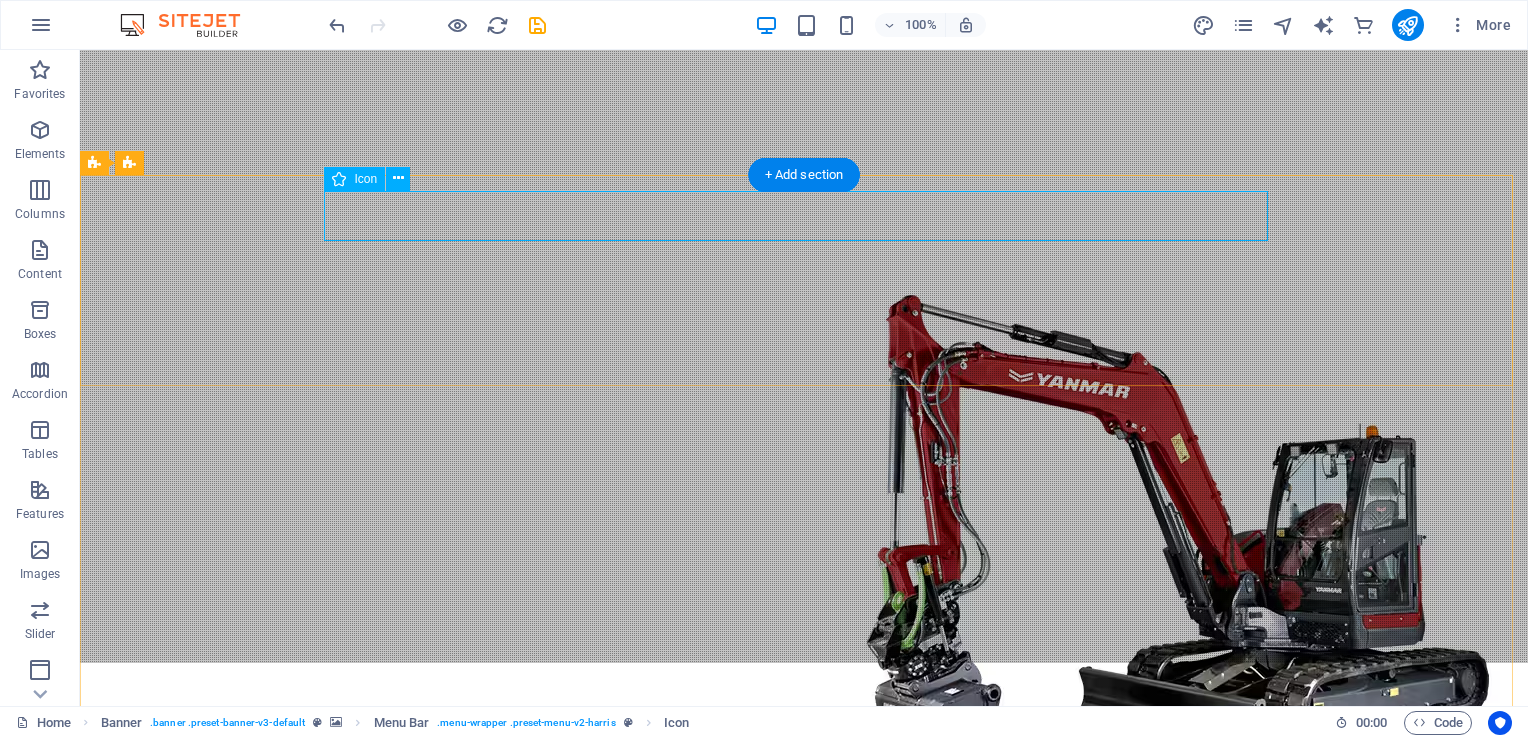 click at bounding box center [804, 876] 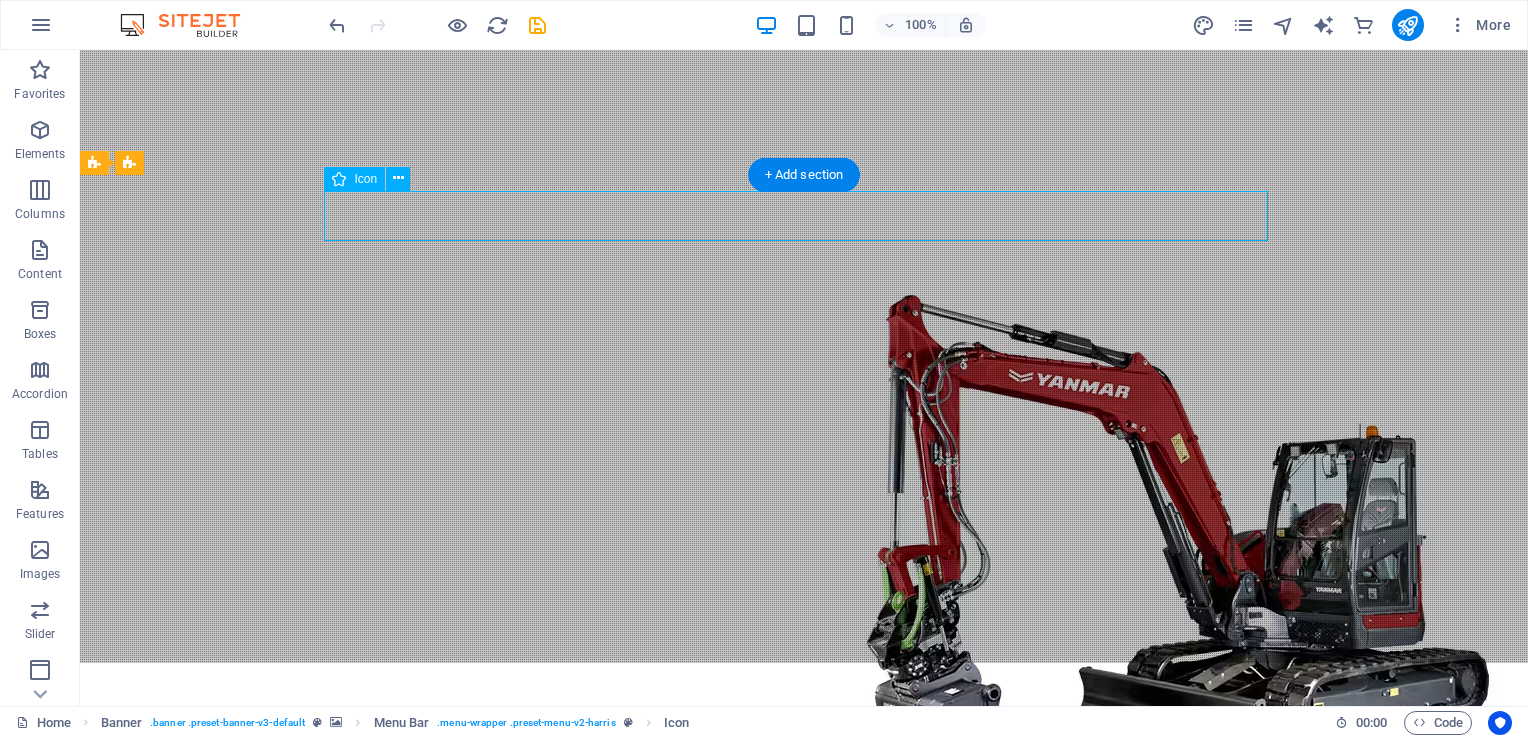 drag, startPoint x: 1268, startPoint y: 219, endPoint x: 952, endPoint y: 226, distance: 316.0775 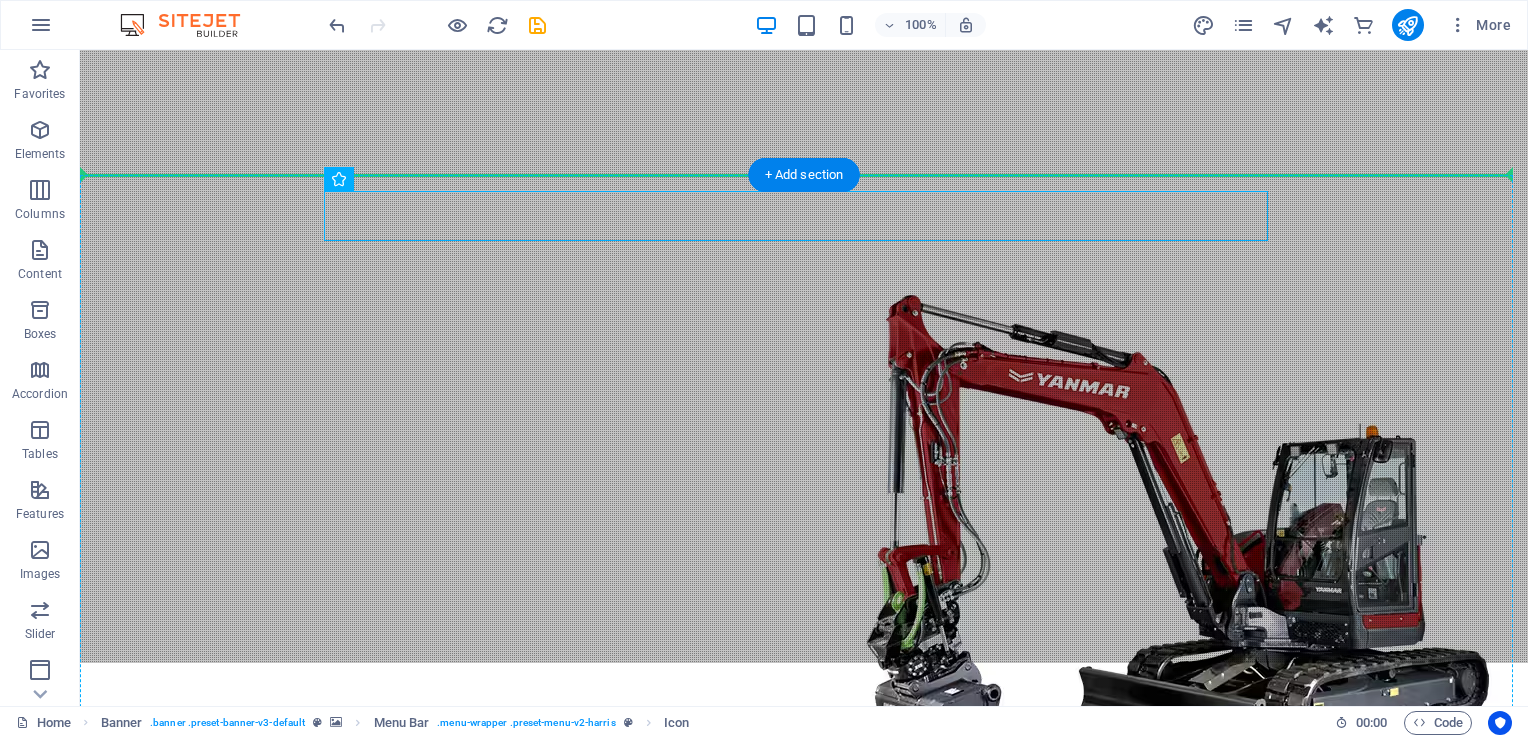 drag, startPoint x: 387, startPoint y: 218, endPoint x: 1176, endPoint y: 189, distance: 789.5328 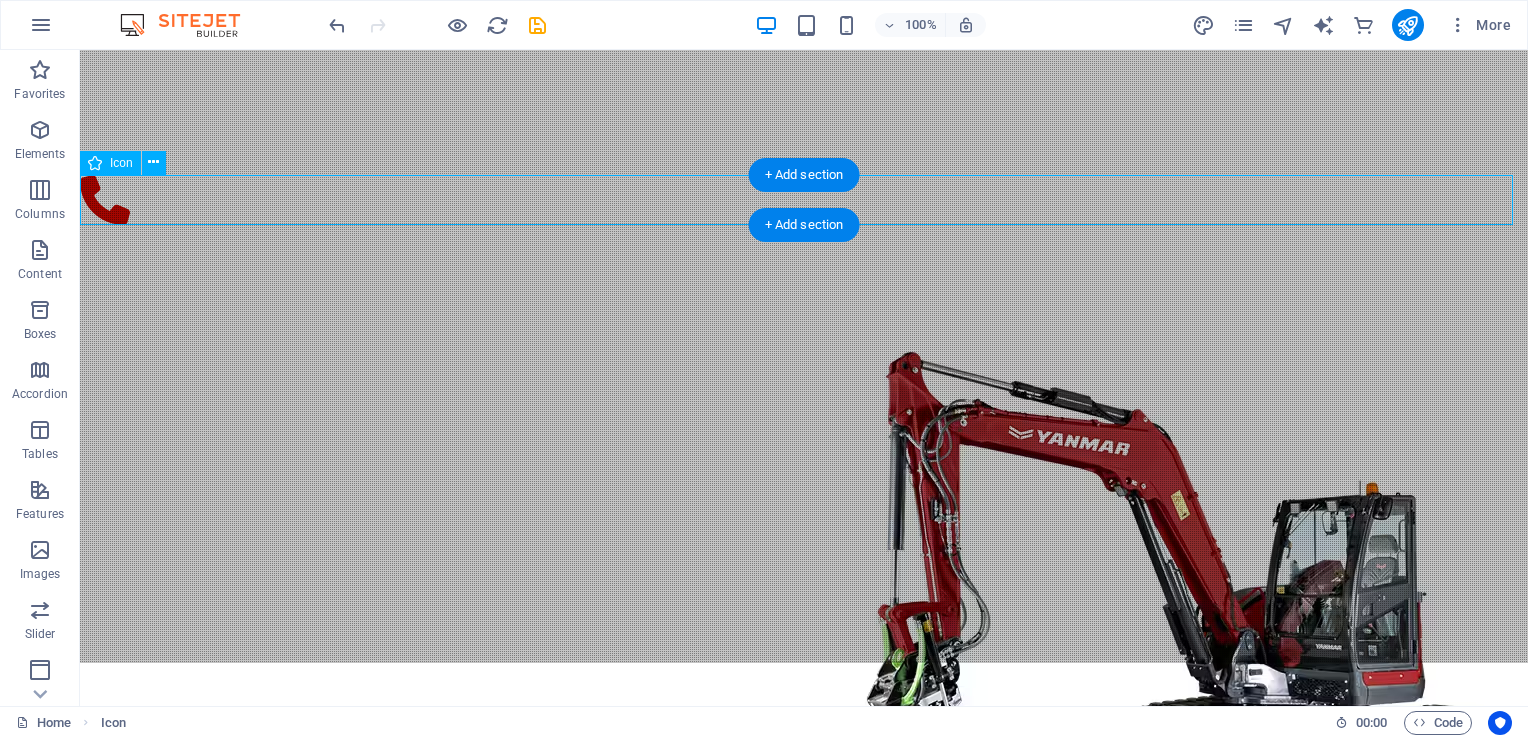click at bounding box center [804, 203] 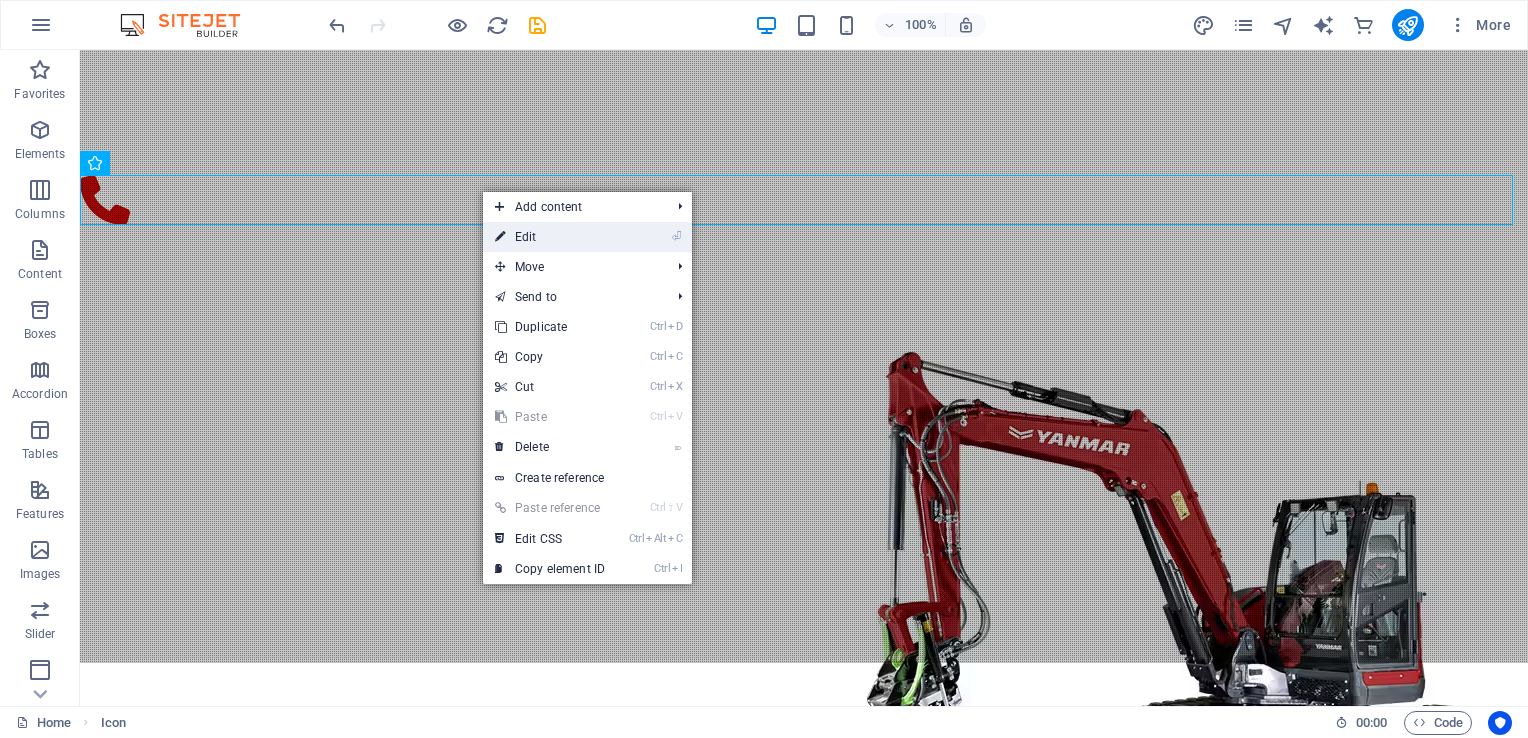 click on "⏎  Edit" at bounding box center [550, 237] 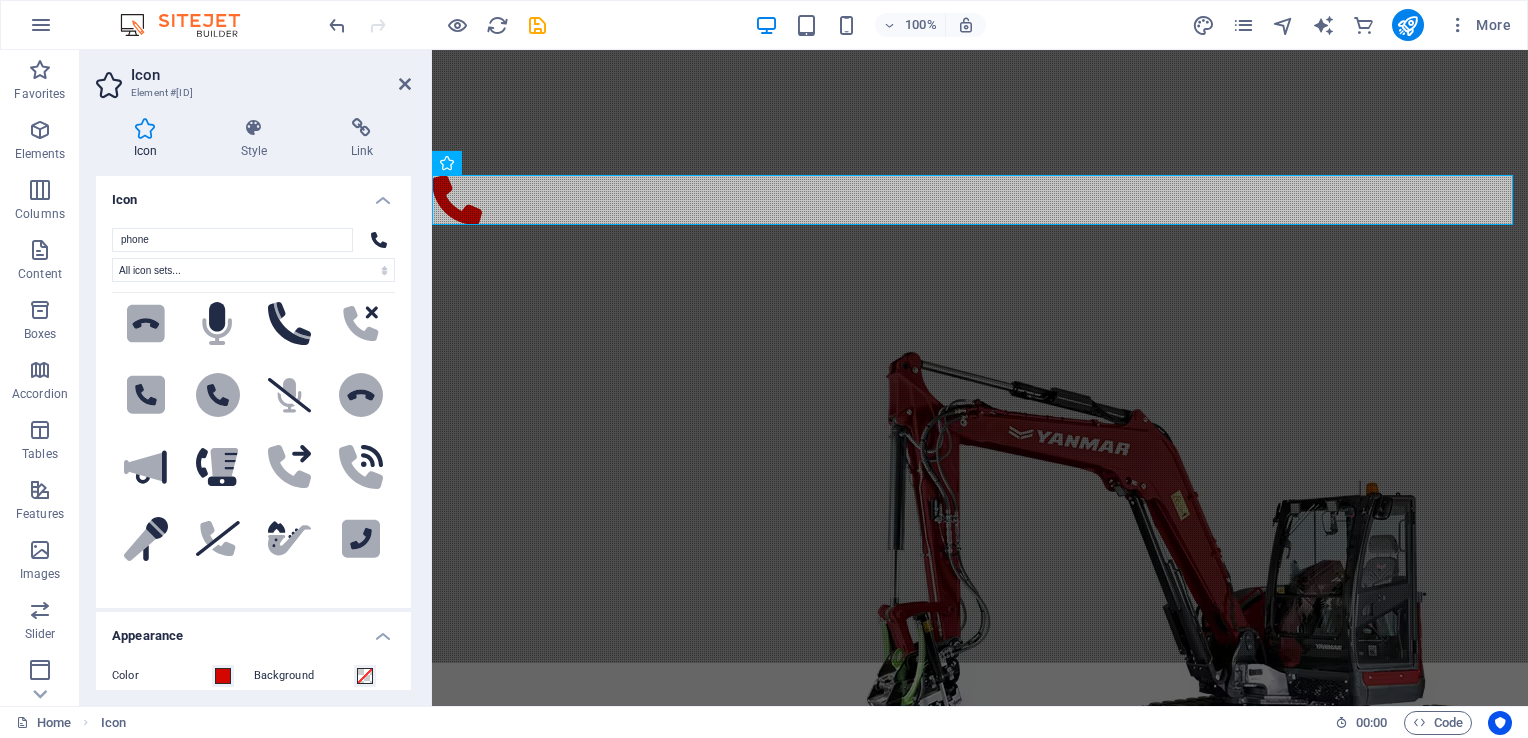 scroll, scrollTop: 595, scrollLeft: 0, axis: vertical 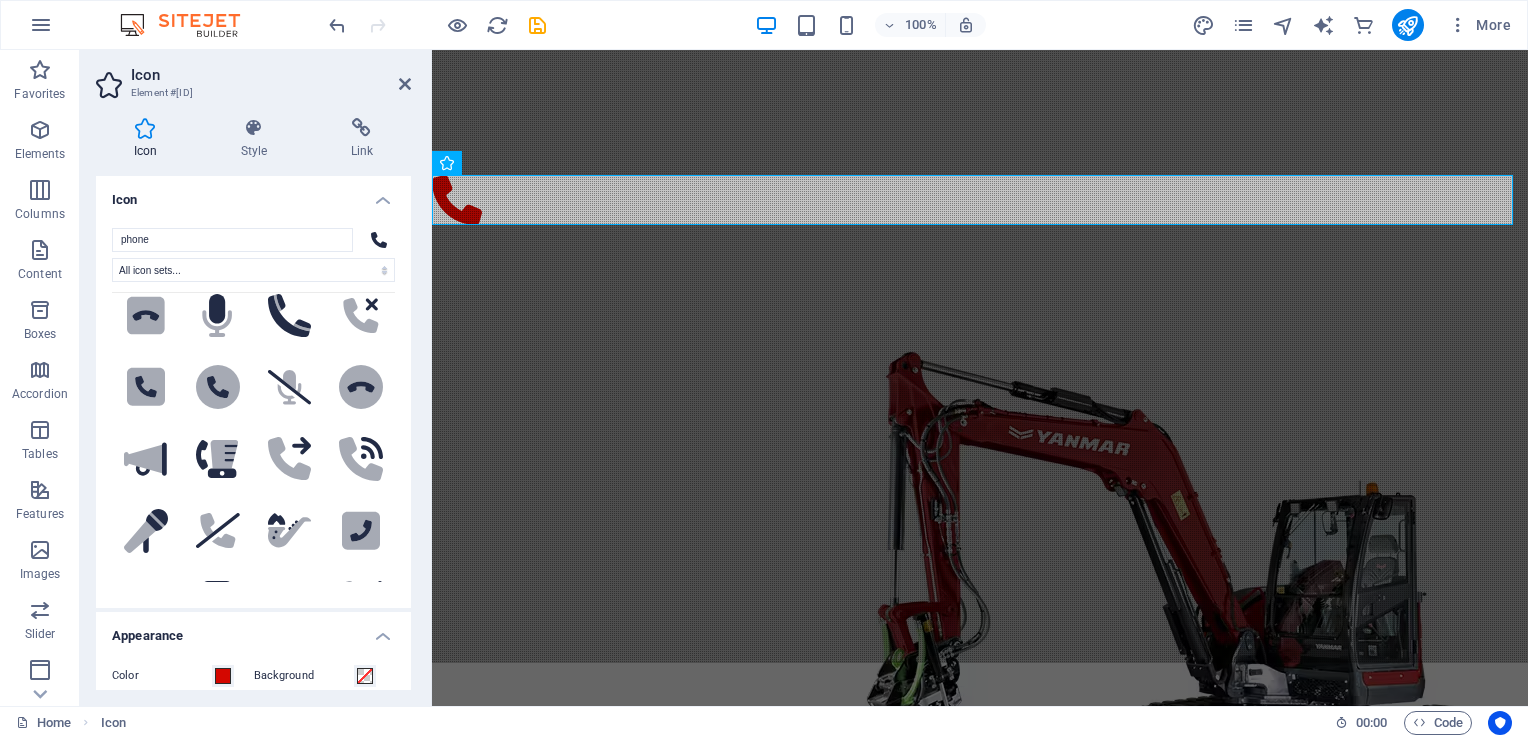 click on "Icon" at bounding box center [253, 194] 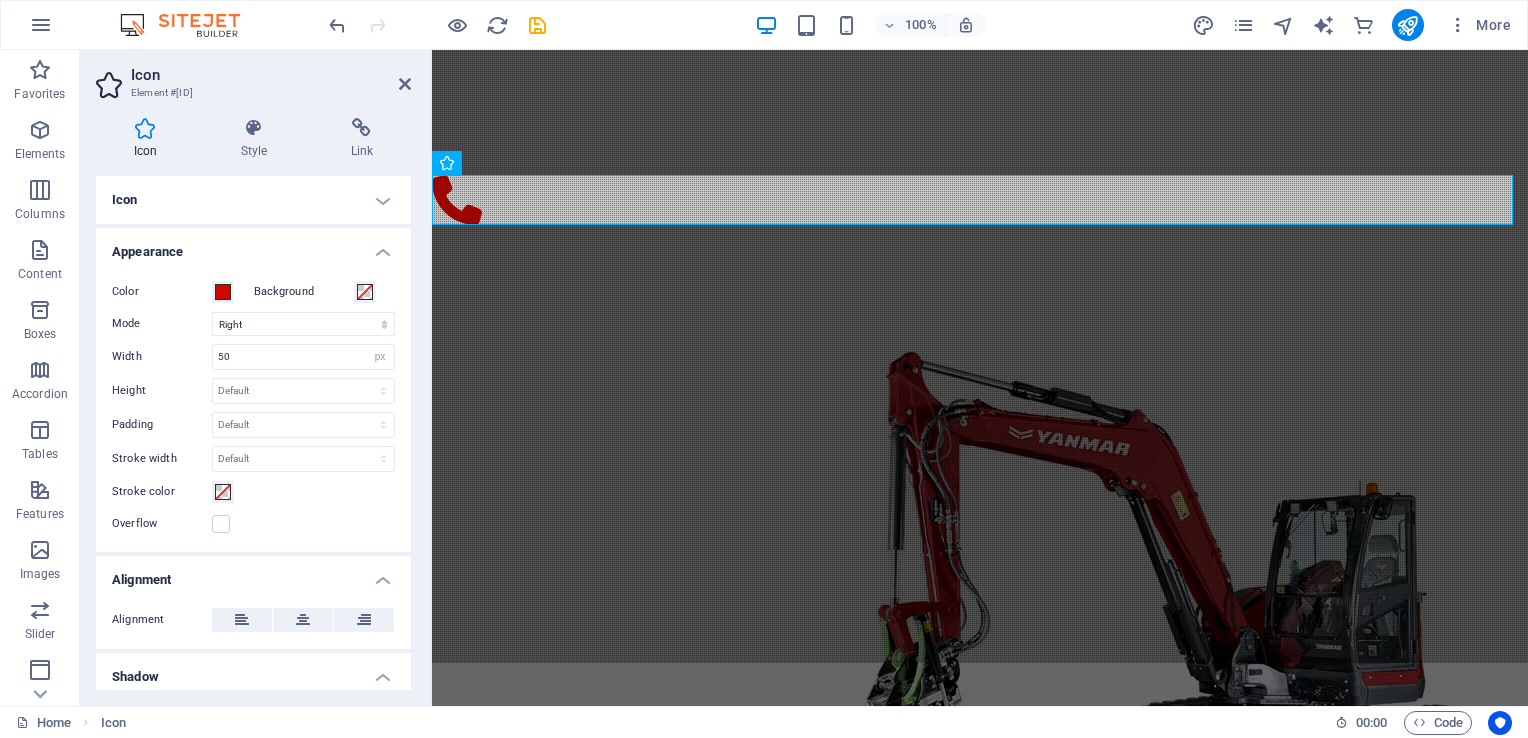scroll, scrollTop: 0, scrollLeft: 0, axis: both 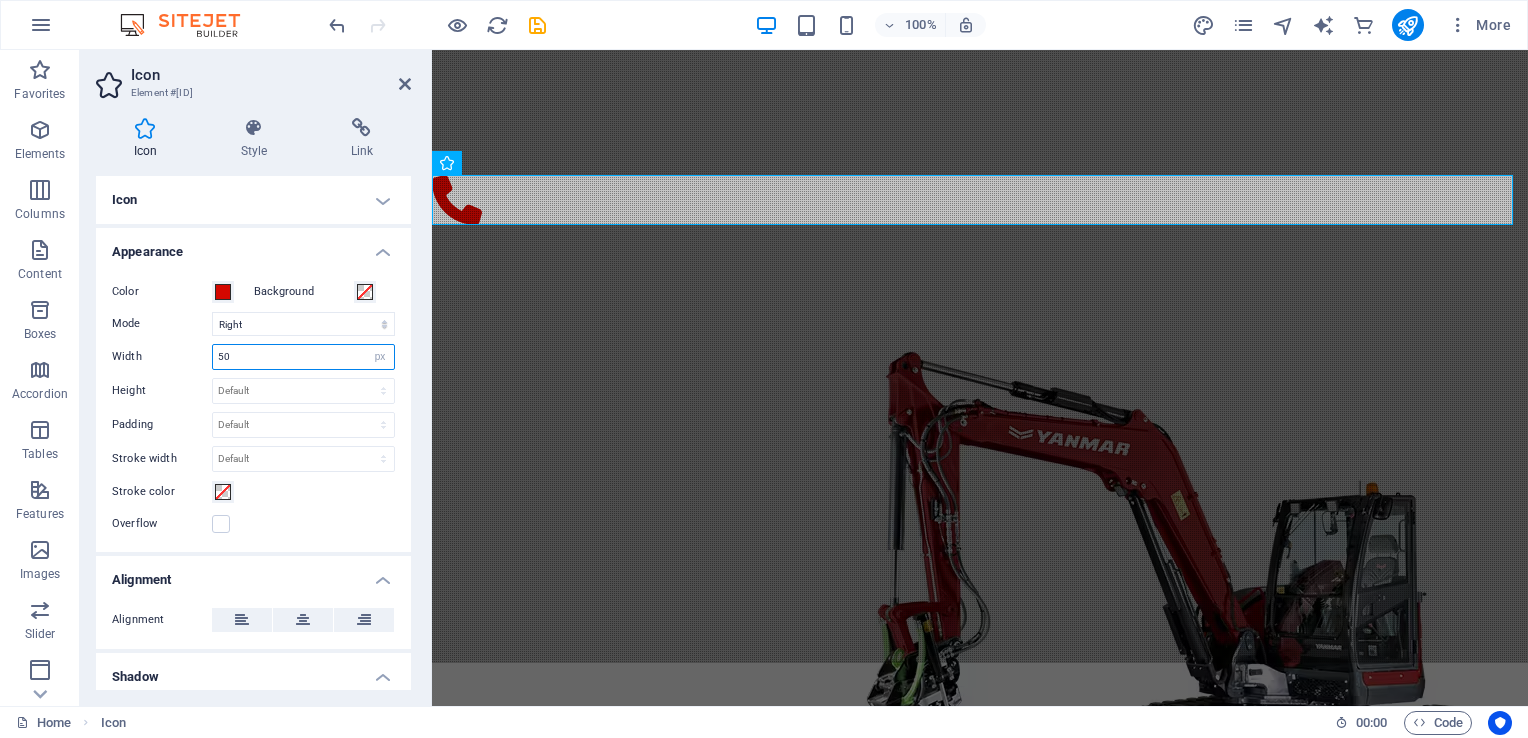 click on "50" at bounding box center [303, 357] 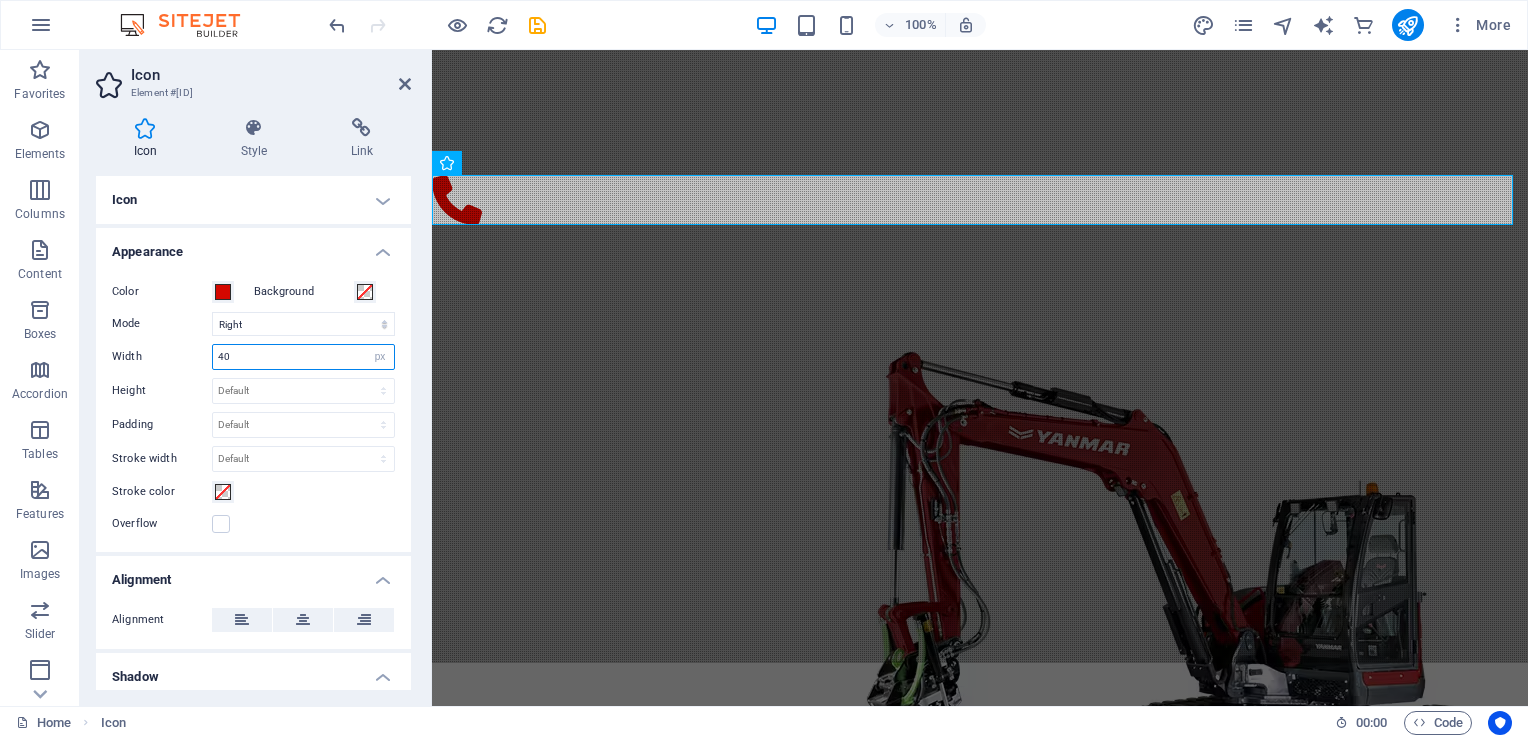 type on "40" 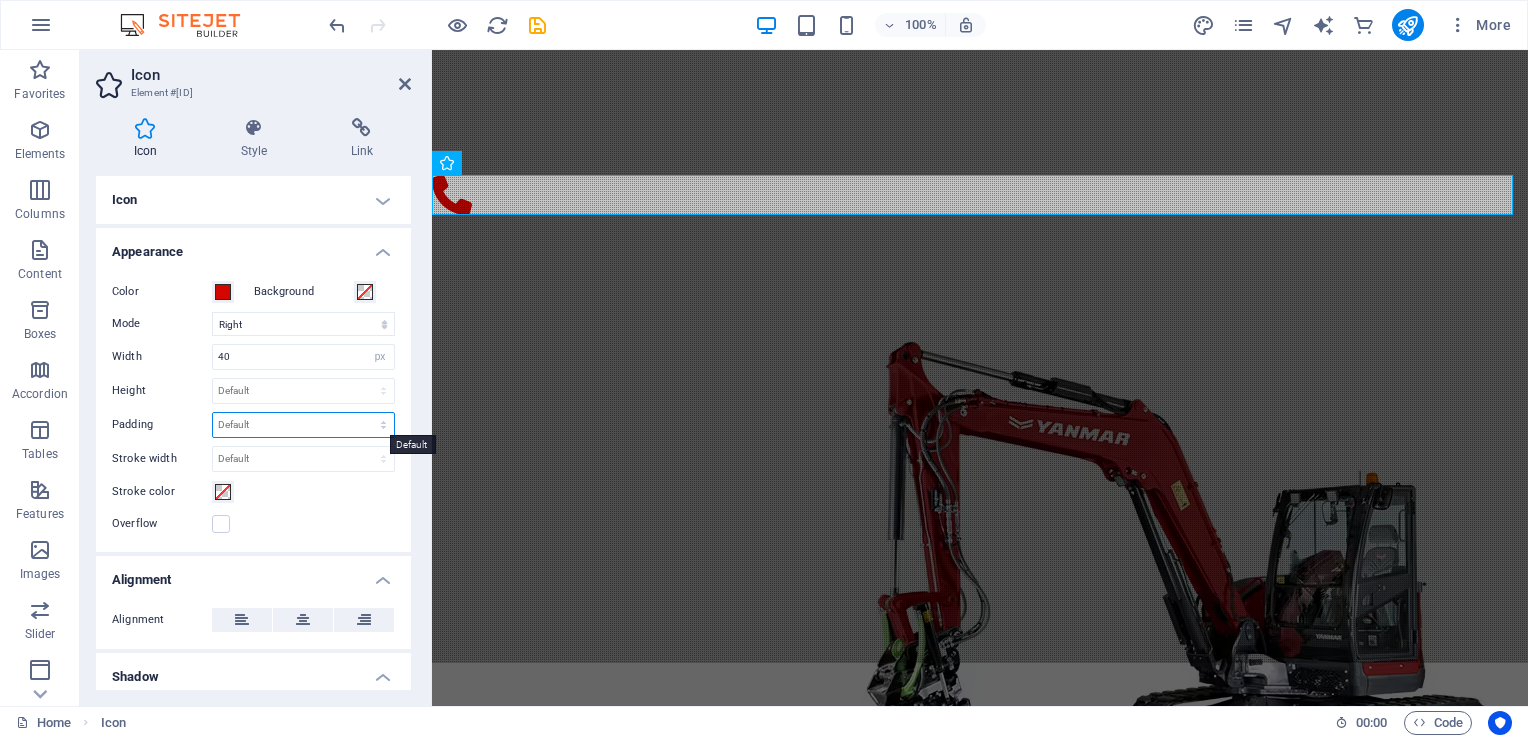 click on "Default px rem % em vh vw" at bounding box center [303, 425] 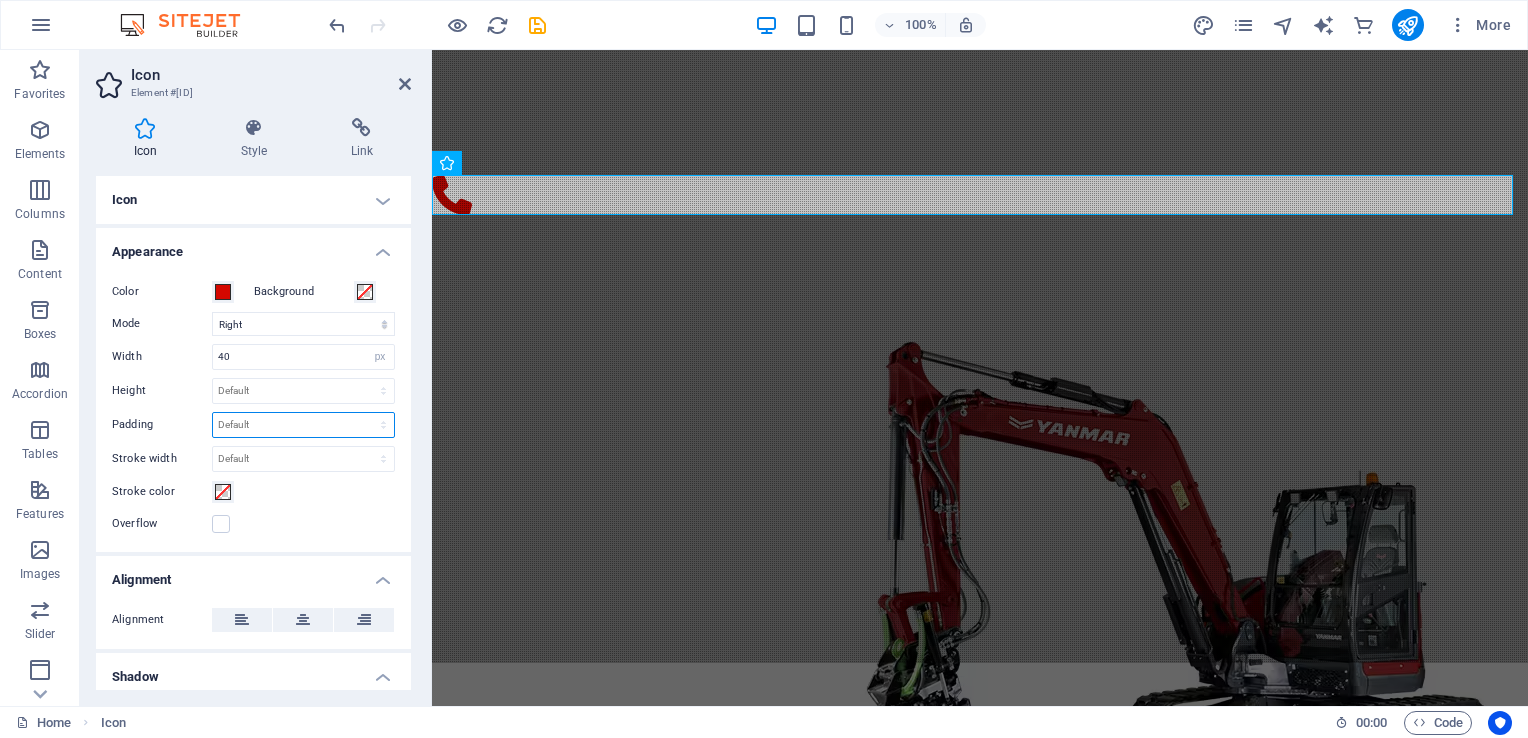 select on "rem" 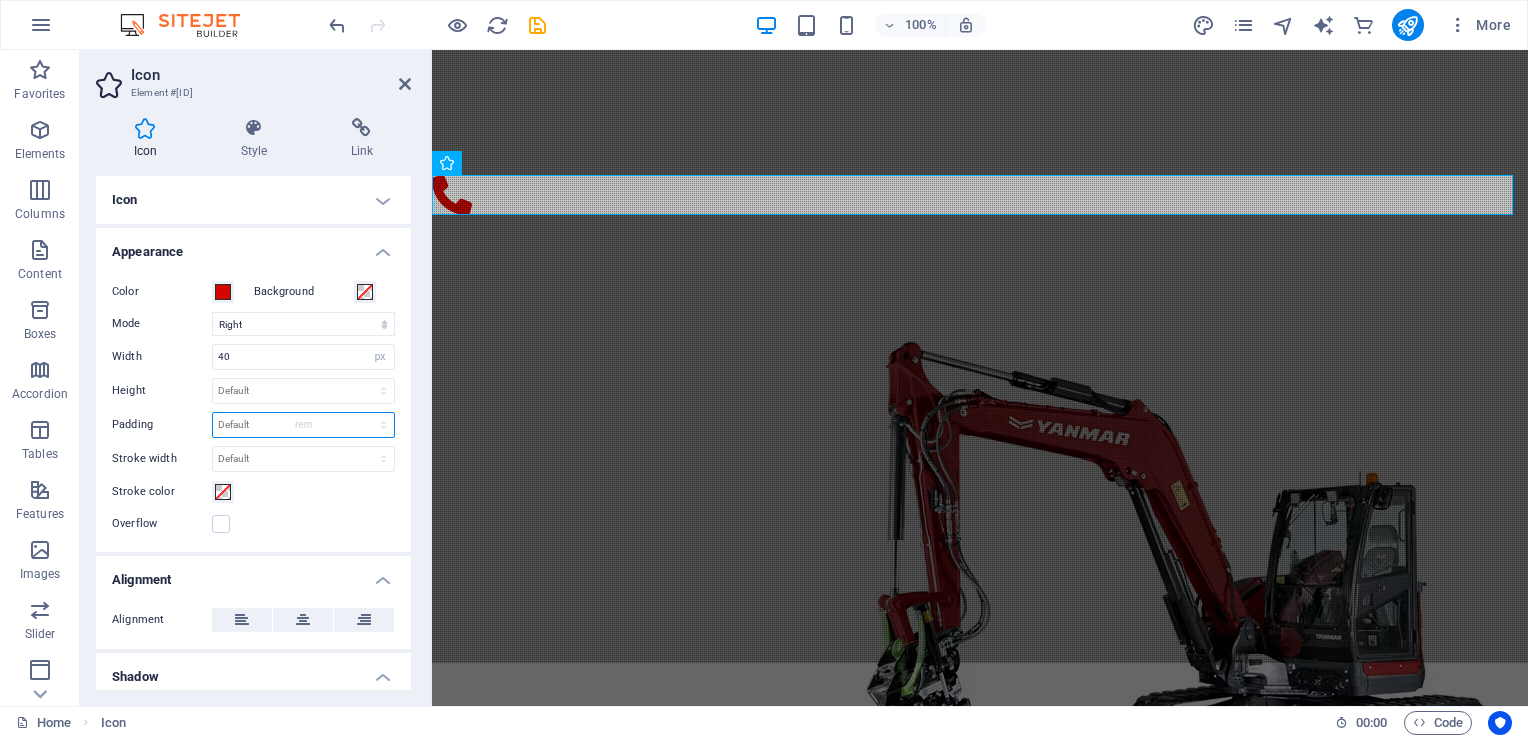 click on "Default px rem % em vh vw" at bounding box center (303, 425) 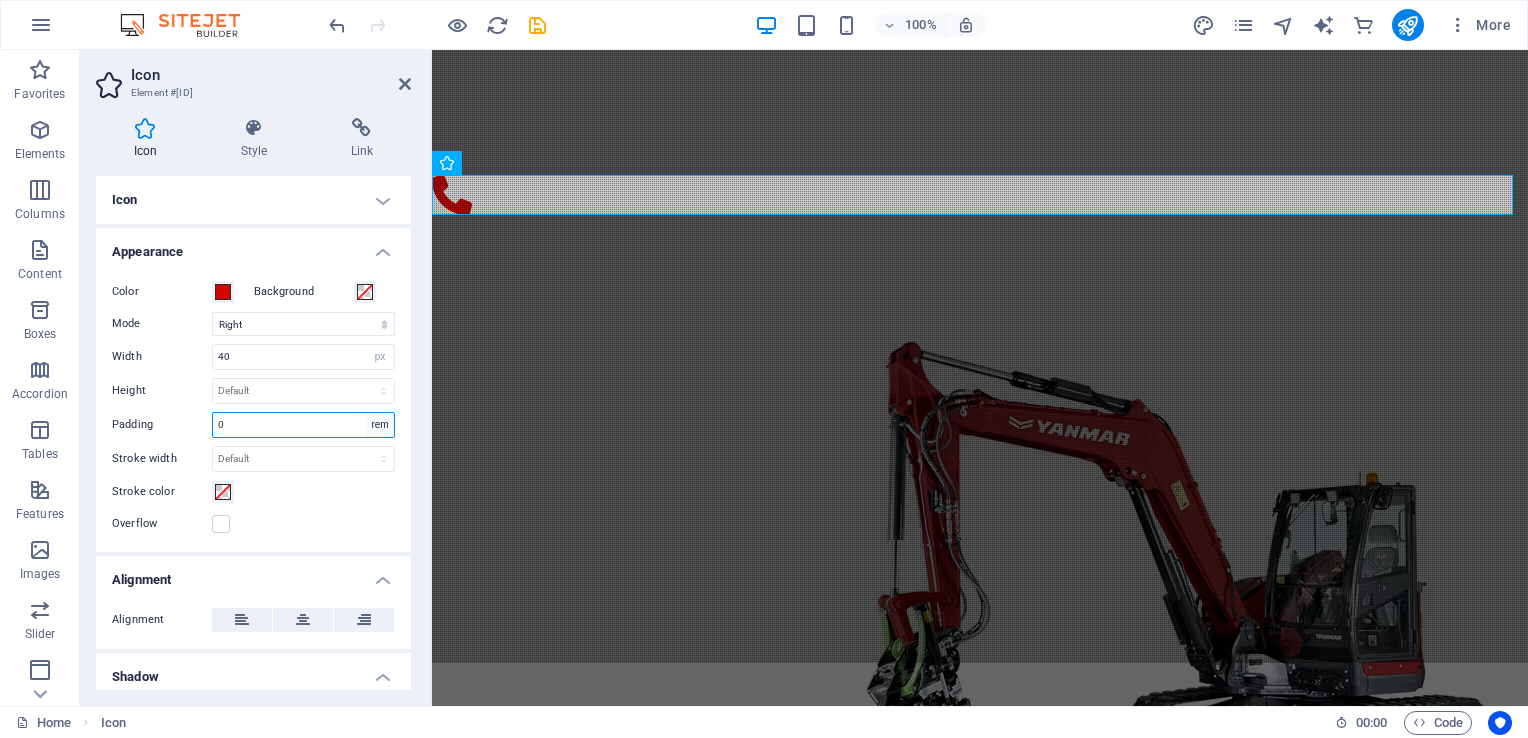 click on "Default px rem % em vh vw" at bounding box center [380, 425] 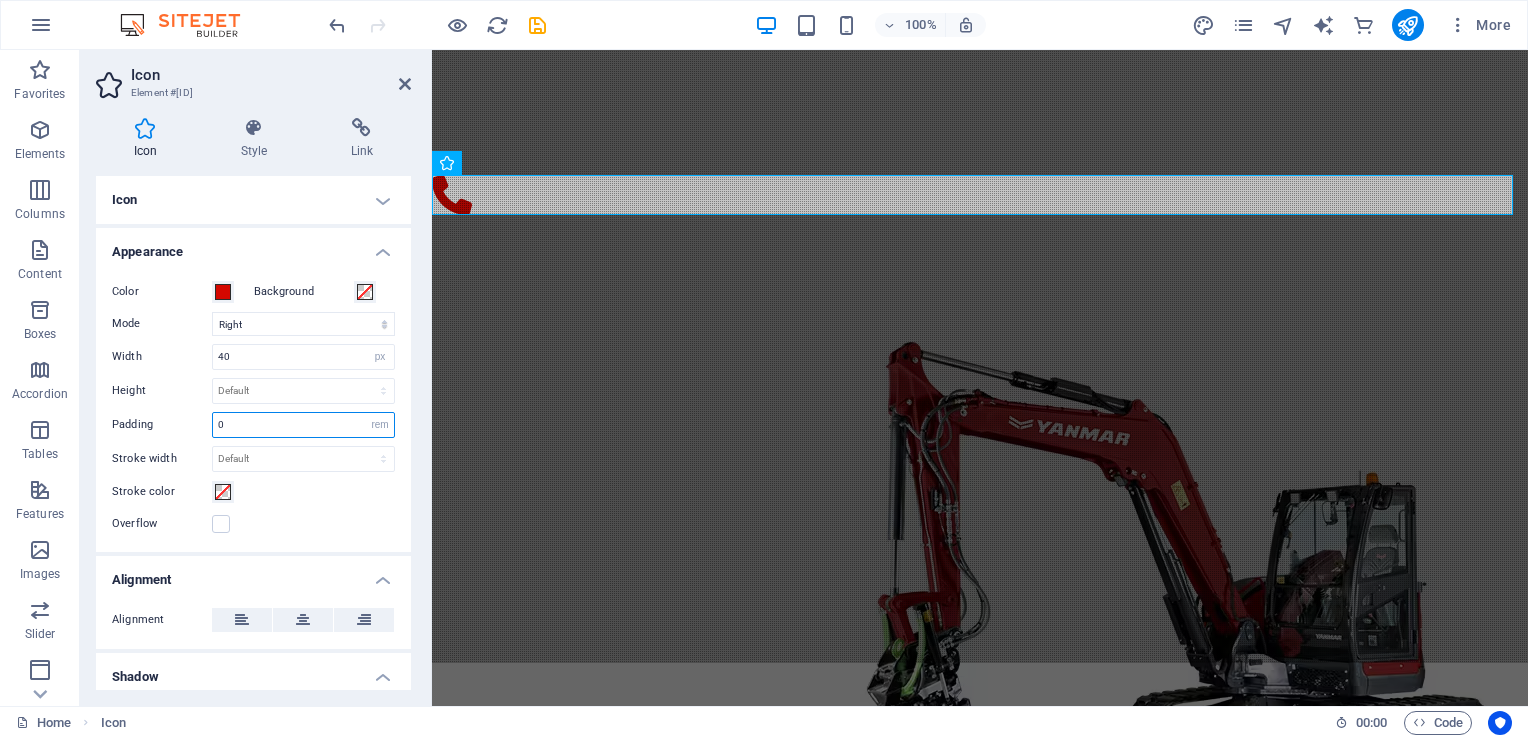 select on "default" 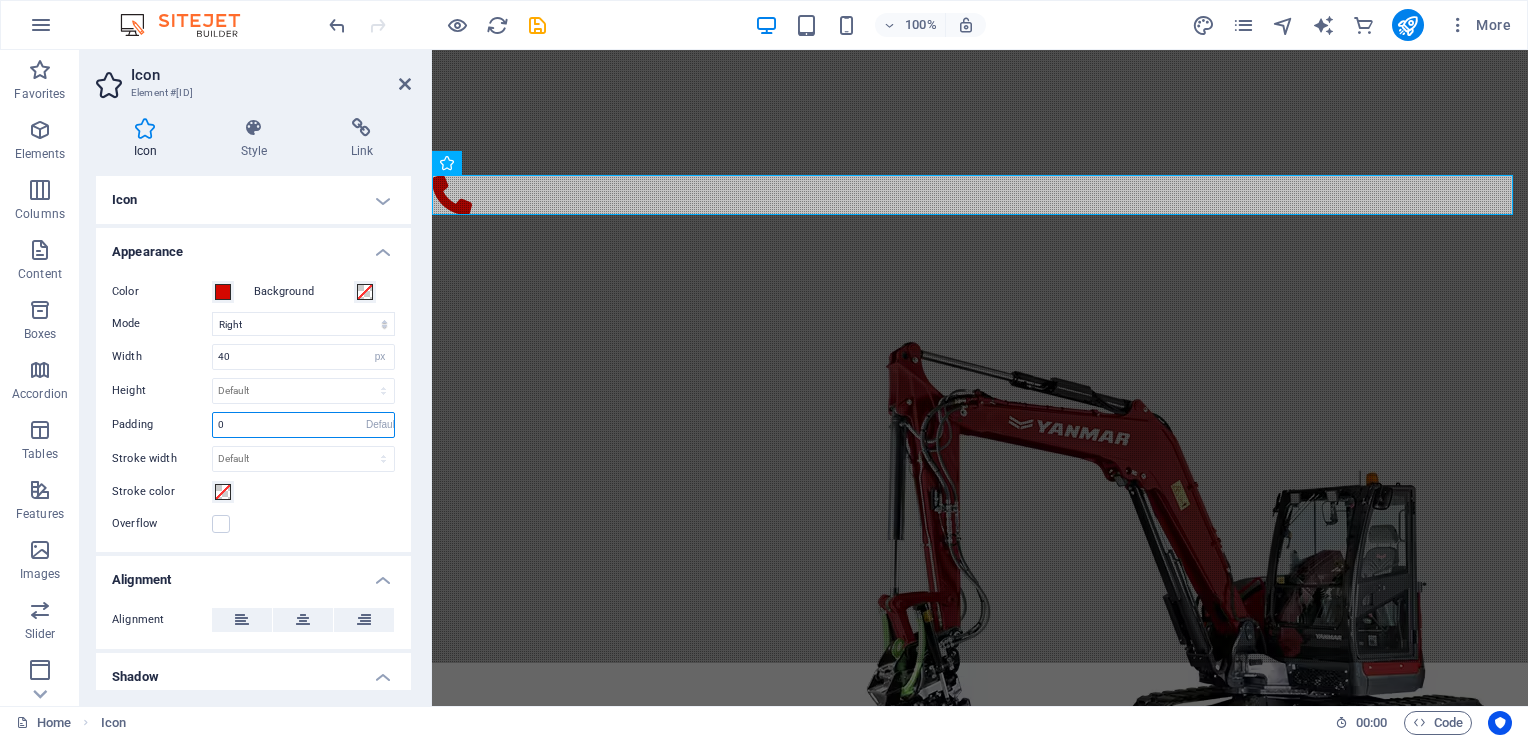 click on "Default px rem % em vh vw" at bounding box center [380, 425] 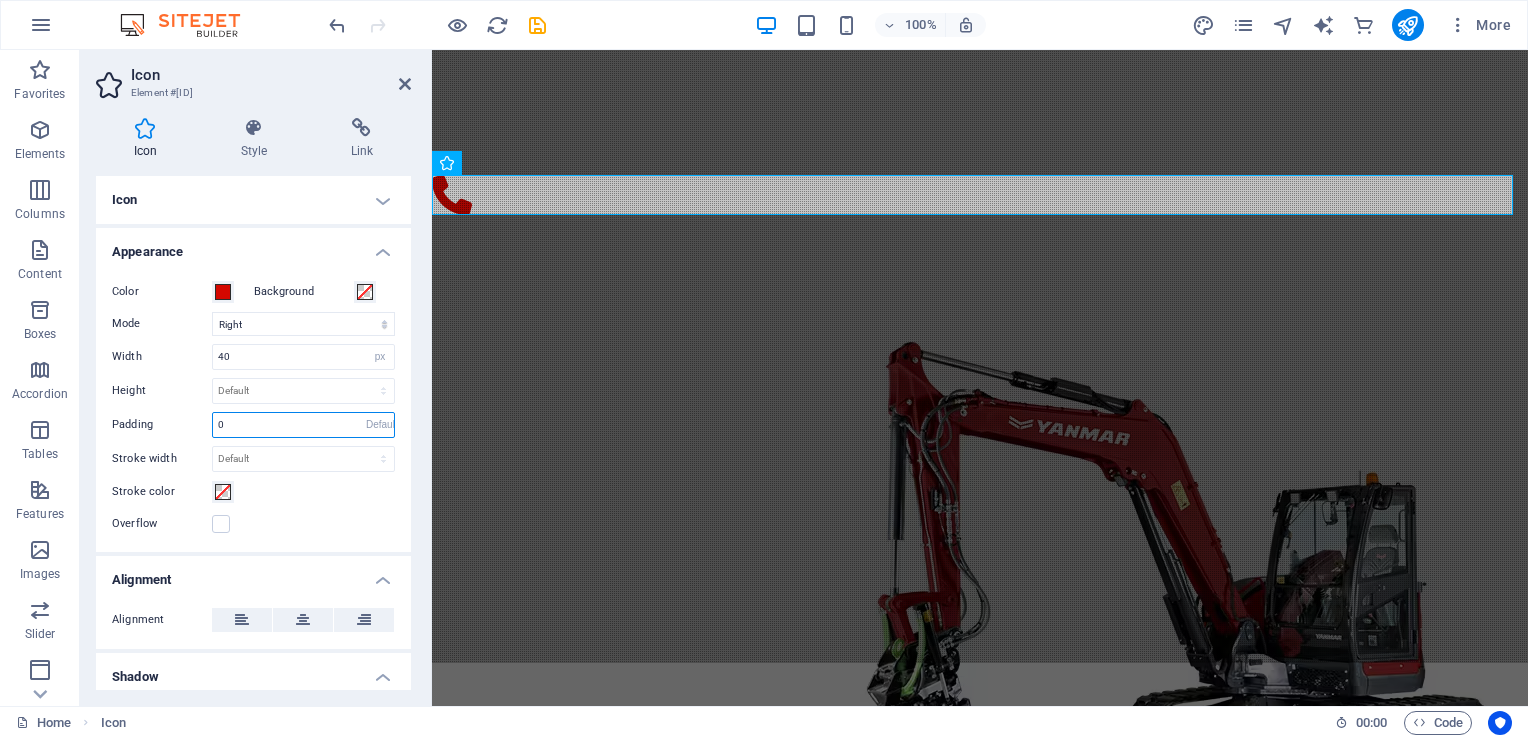 type 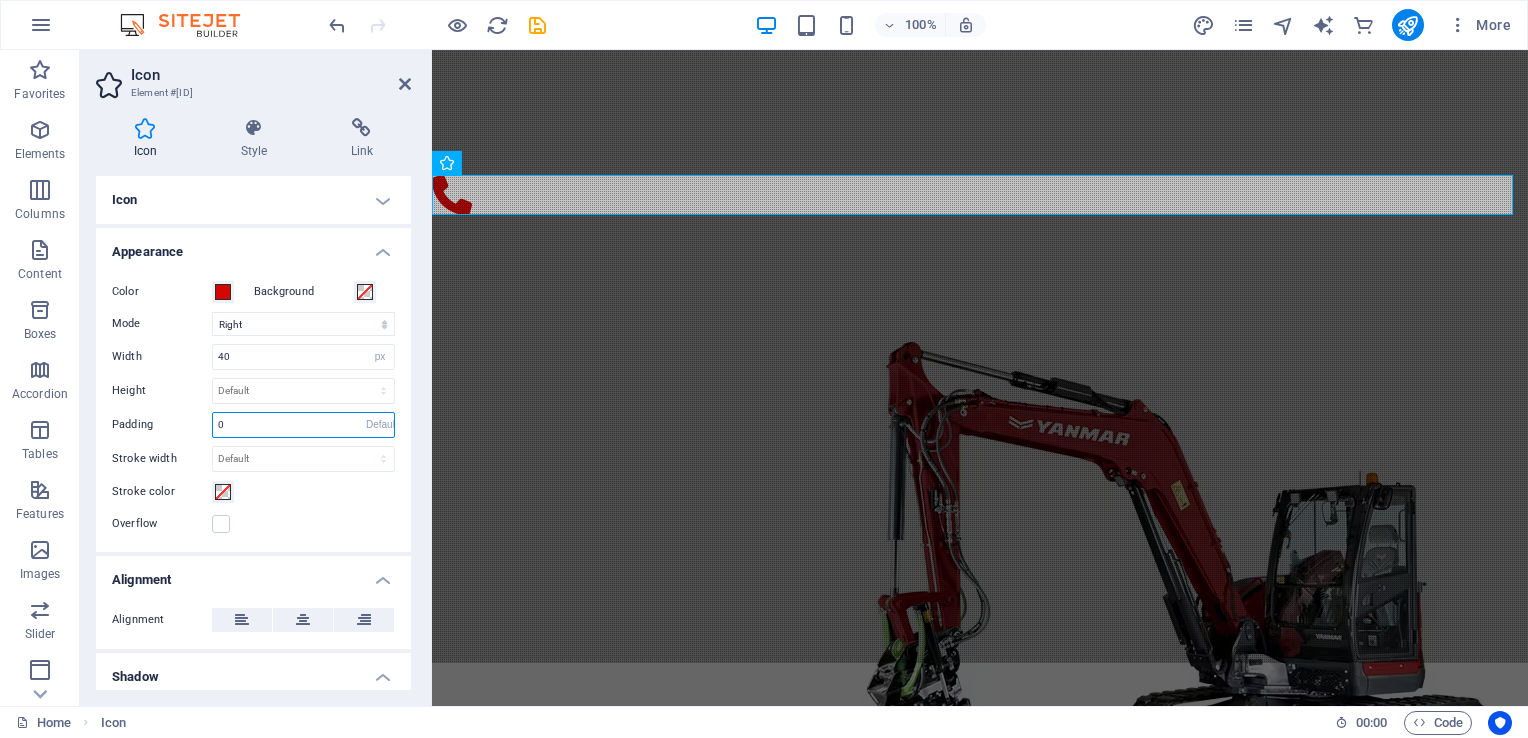 select on "DISABLED_OPTION_VALUE" 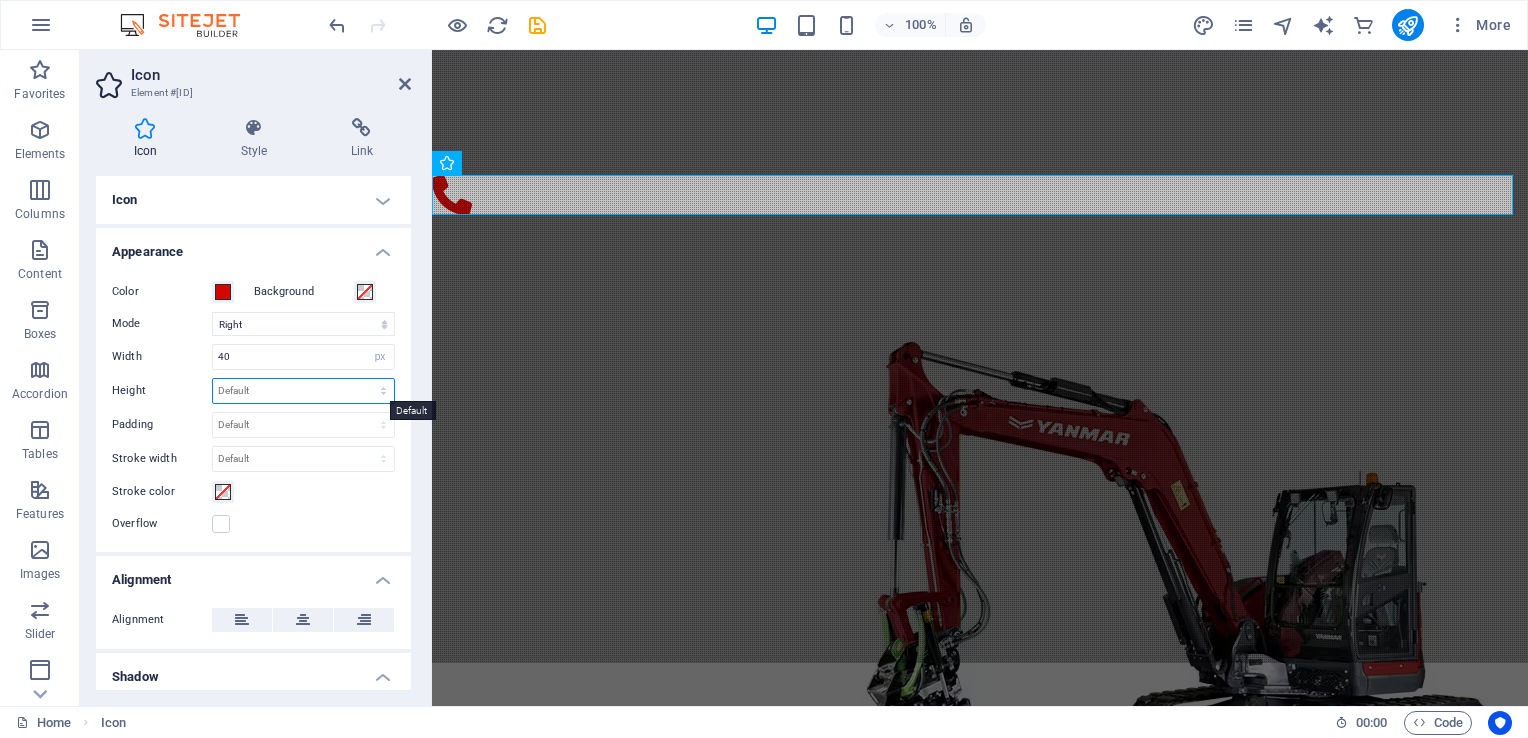 click on "Default auto px rem em vh vw" at bounding box center [303, 391] 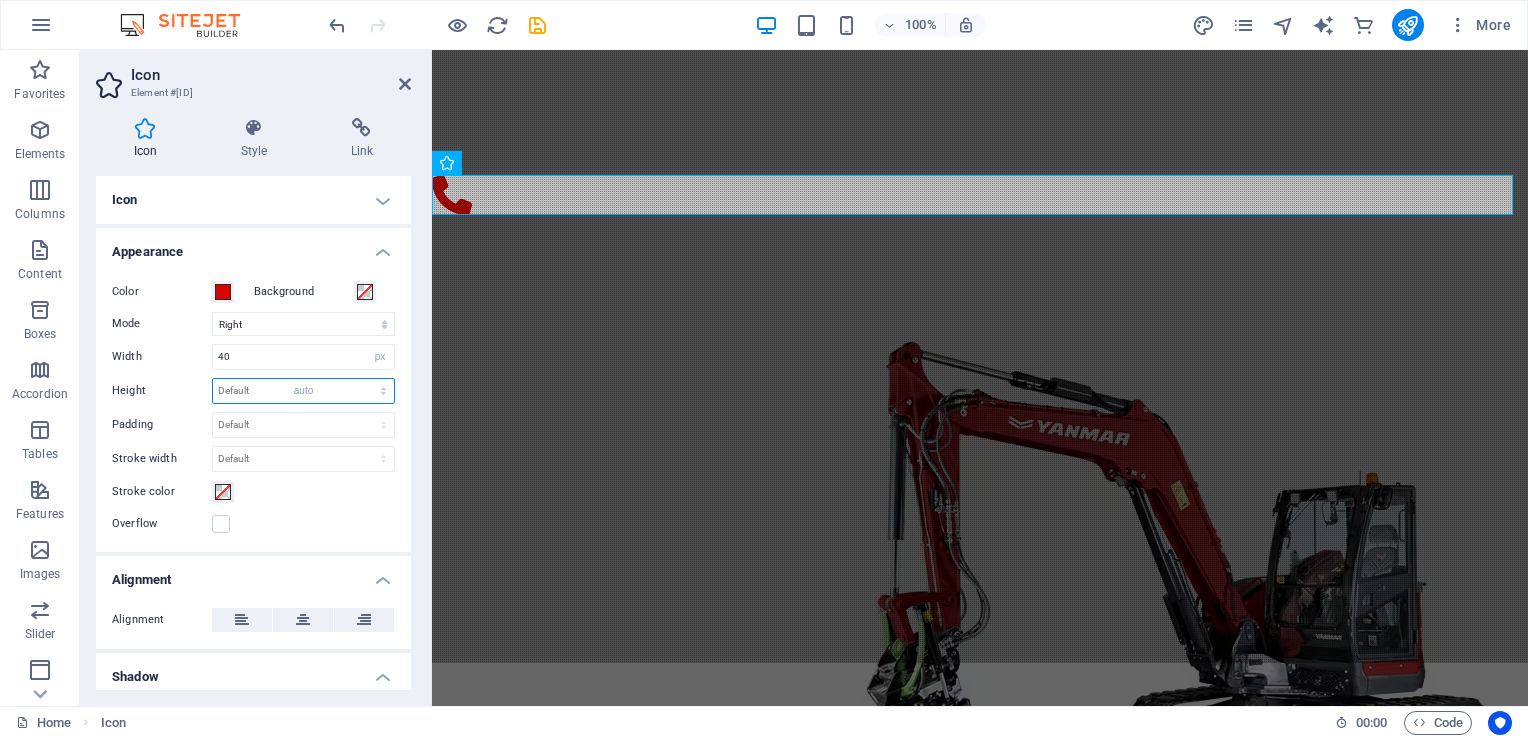 click on "Default auto px rem em vh vw" at bounding box center [303, 391] 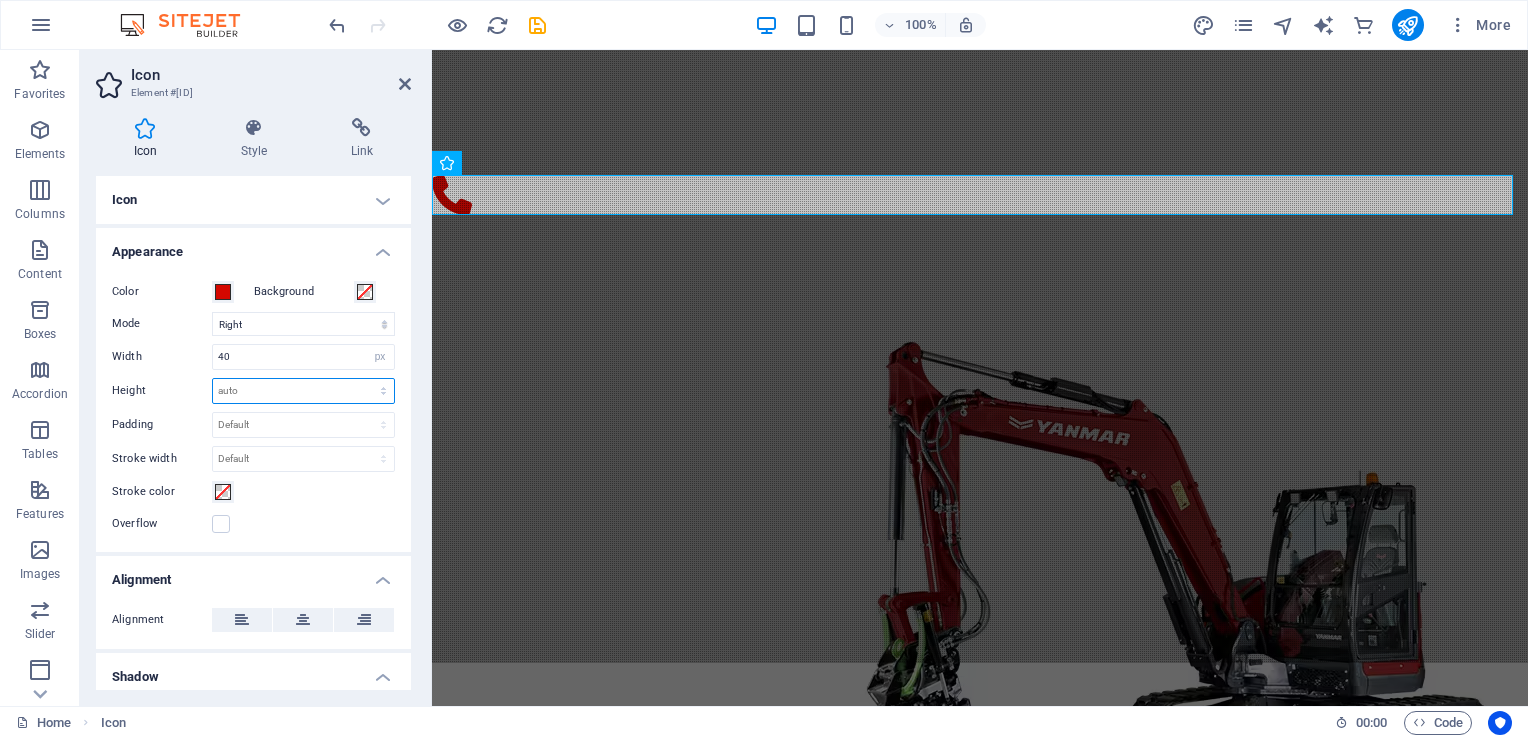 click on "Default auto px rem em vh vw" at bounding box center [303, 391] 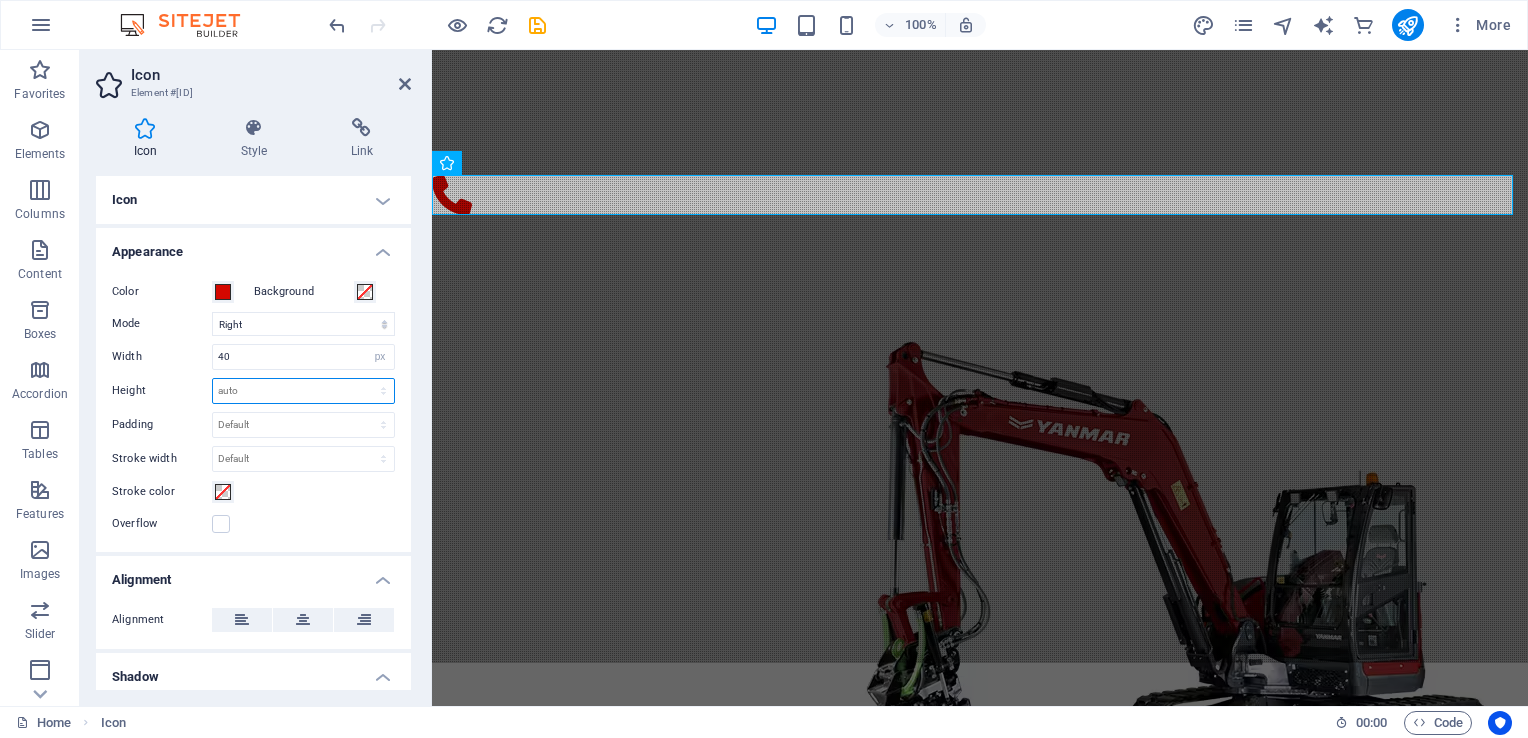 select on "rem" 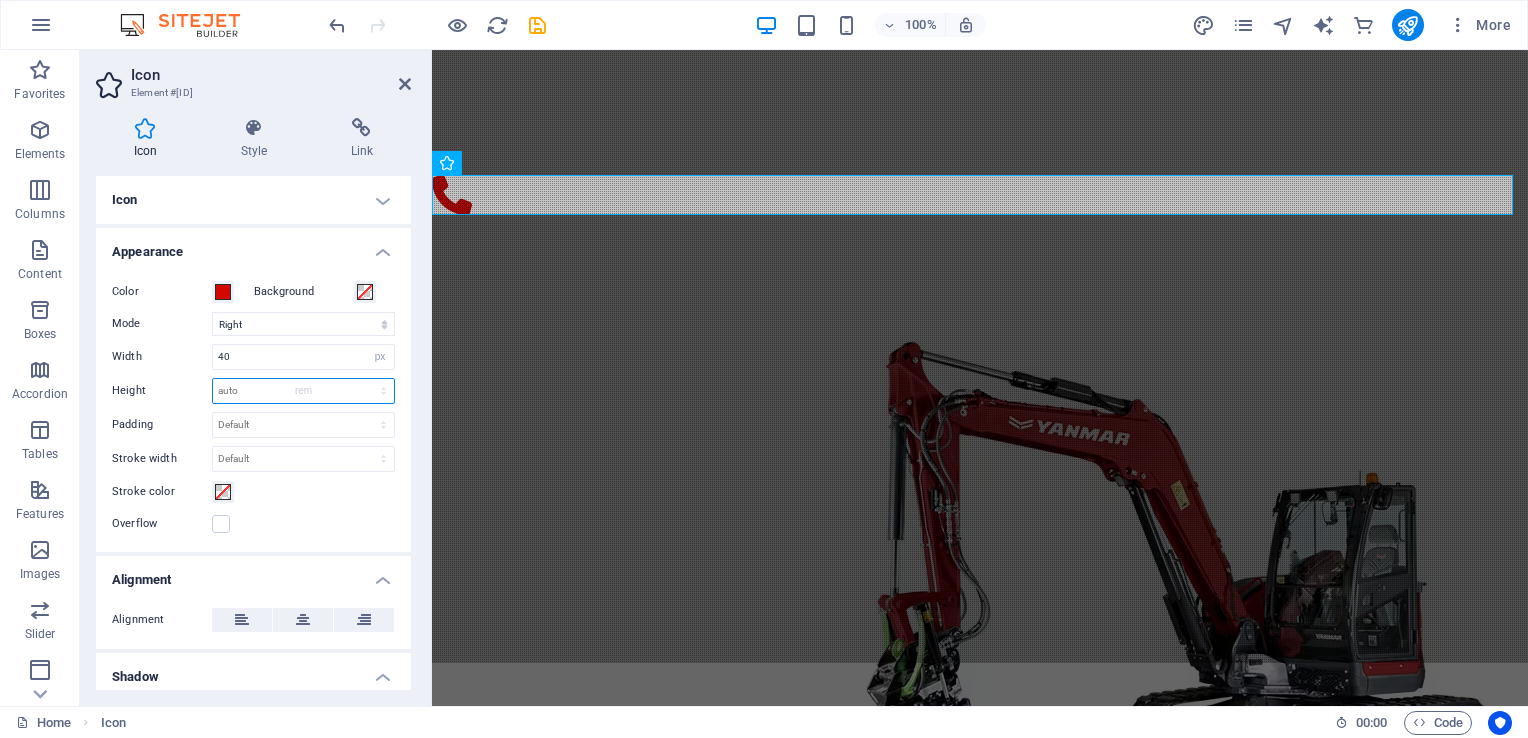 click on "Default auto px rem em vh vw" at bounding box center (303, 391) 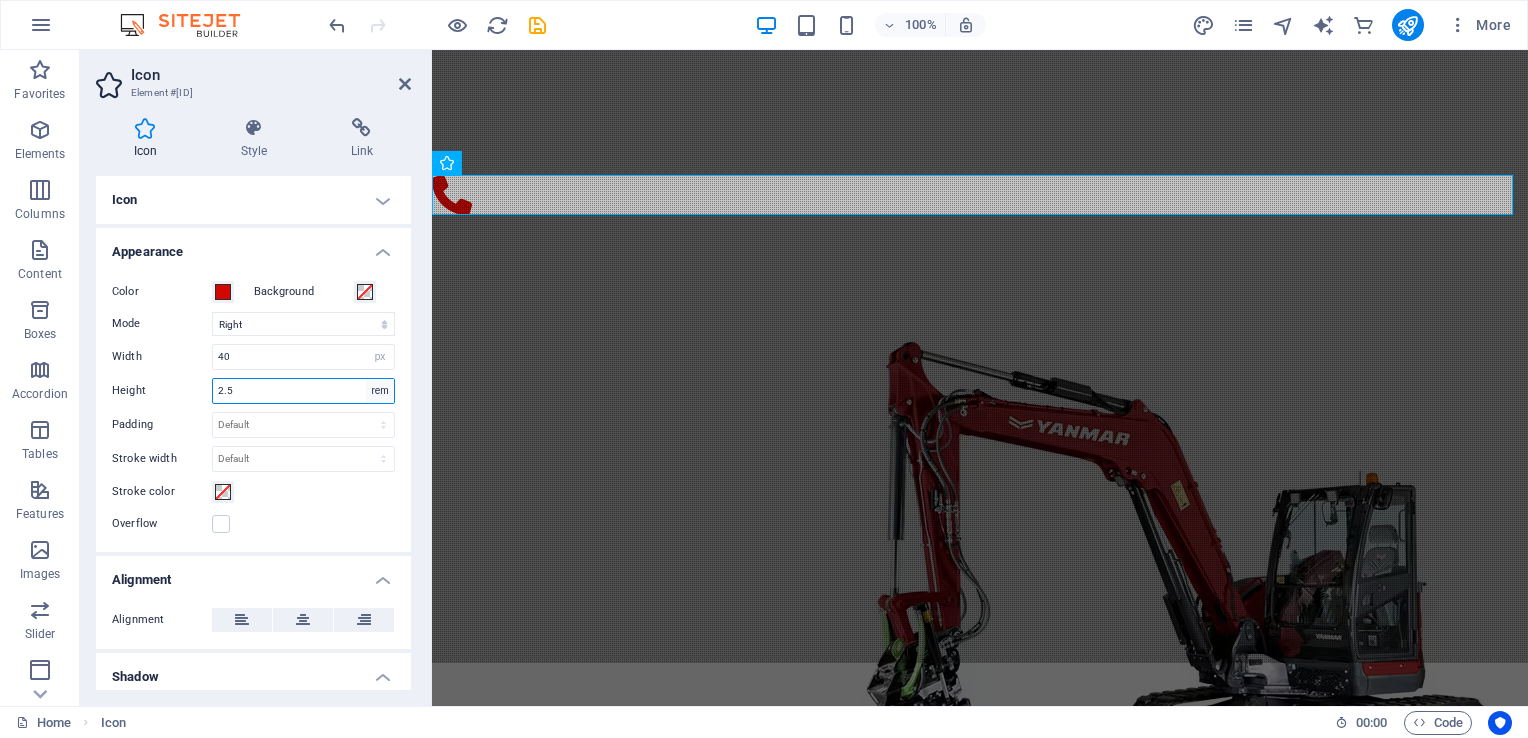 click on "Default auto px rem em vh vw" at bounding box center (380, 391) 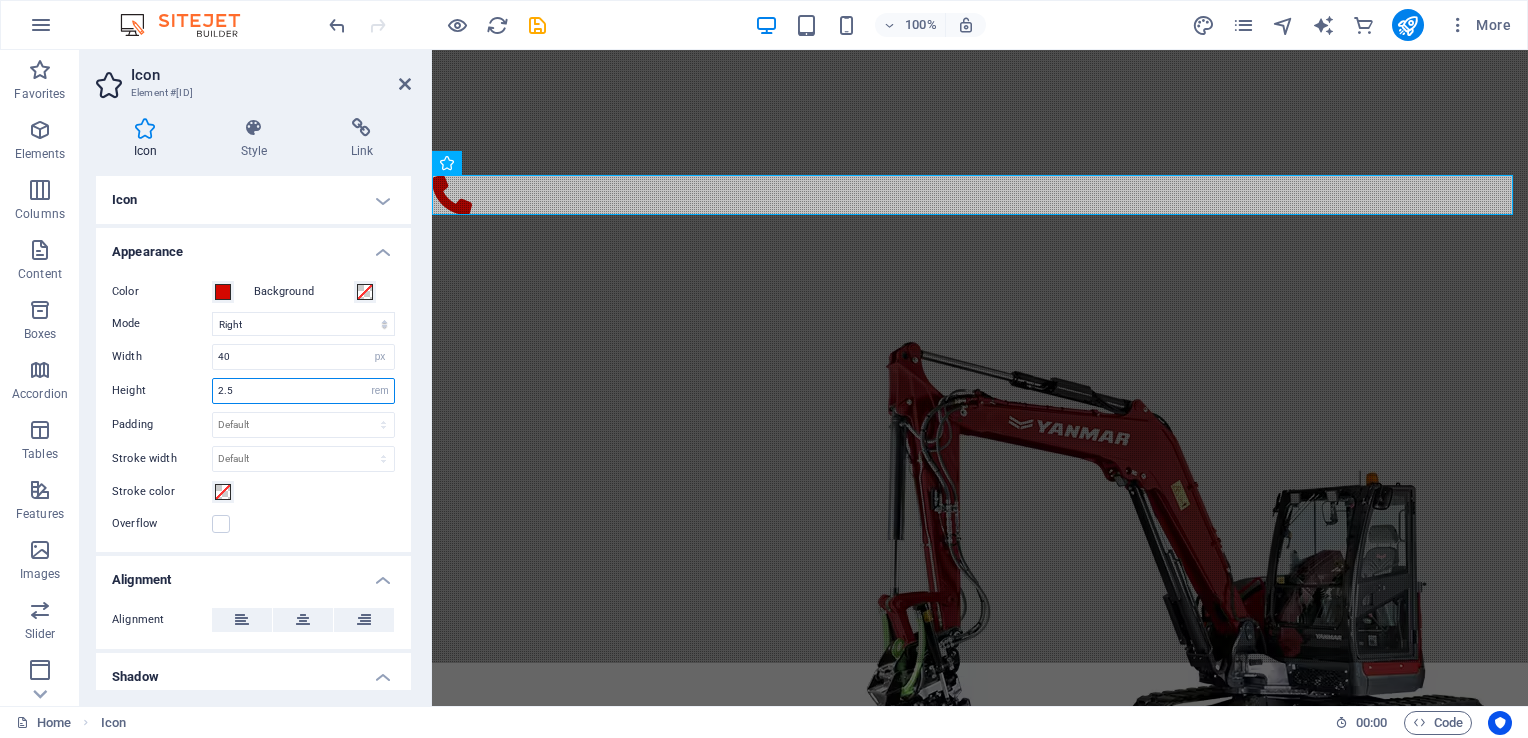 select on "default" 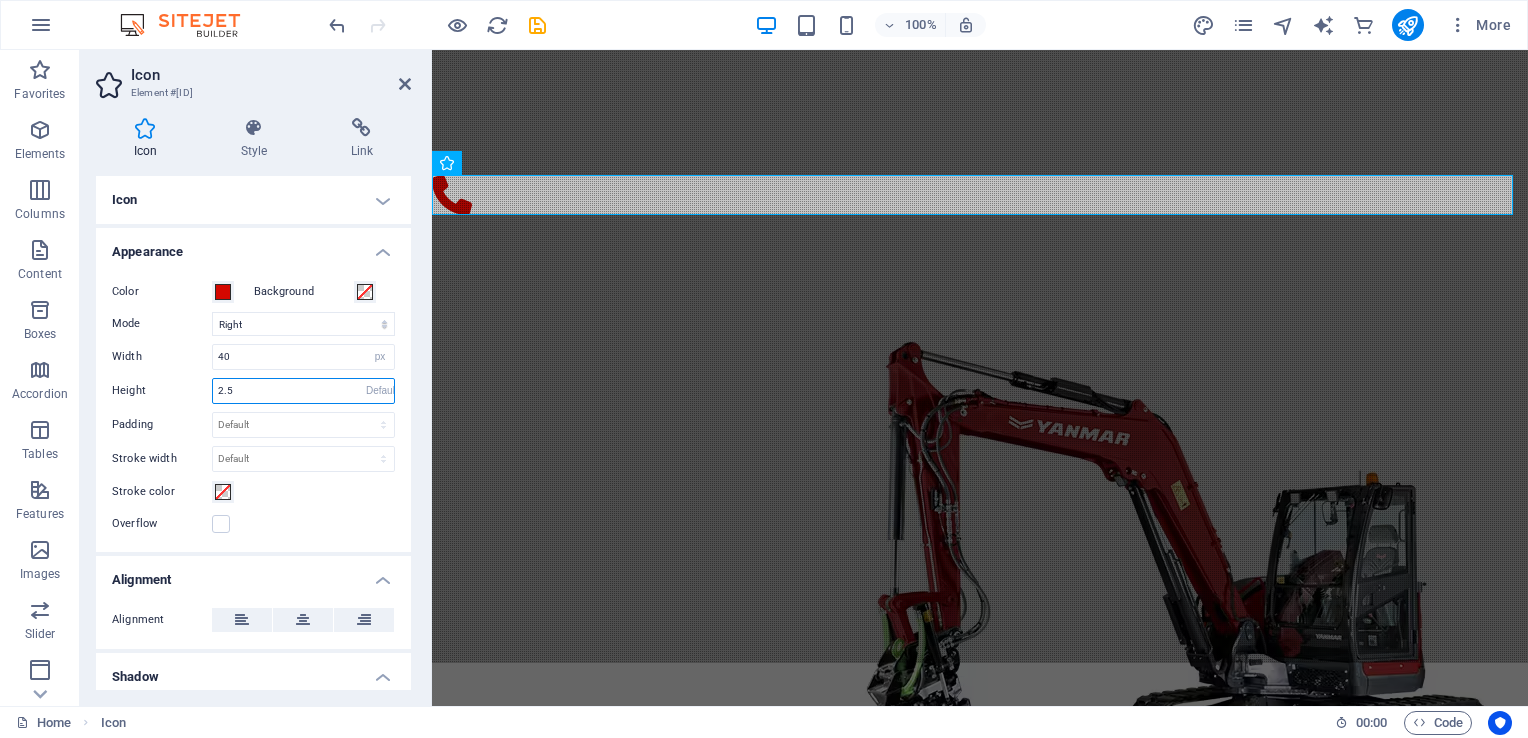 click on "Default auto px rem em vh vw" at bounding box center [380, 391] 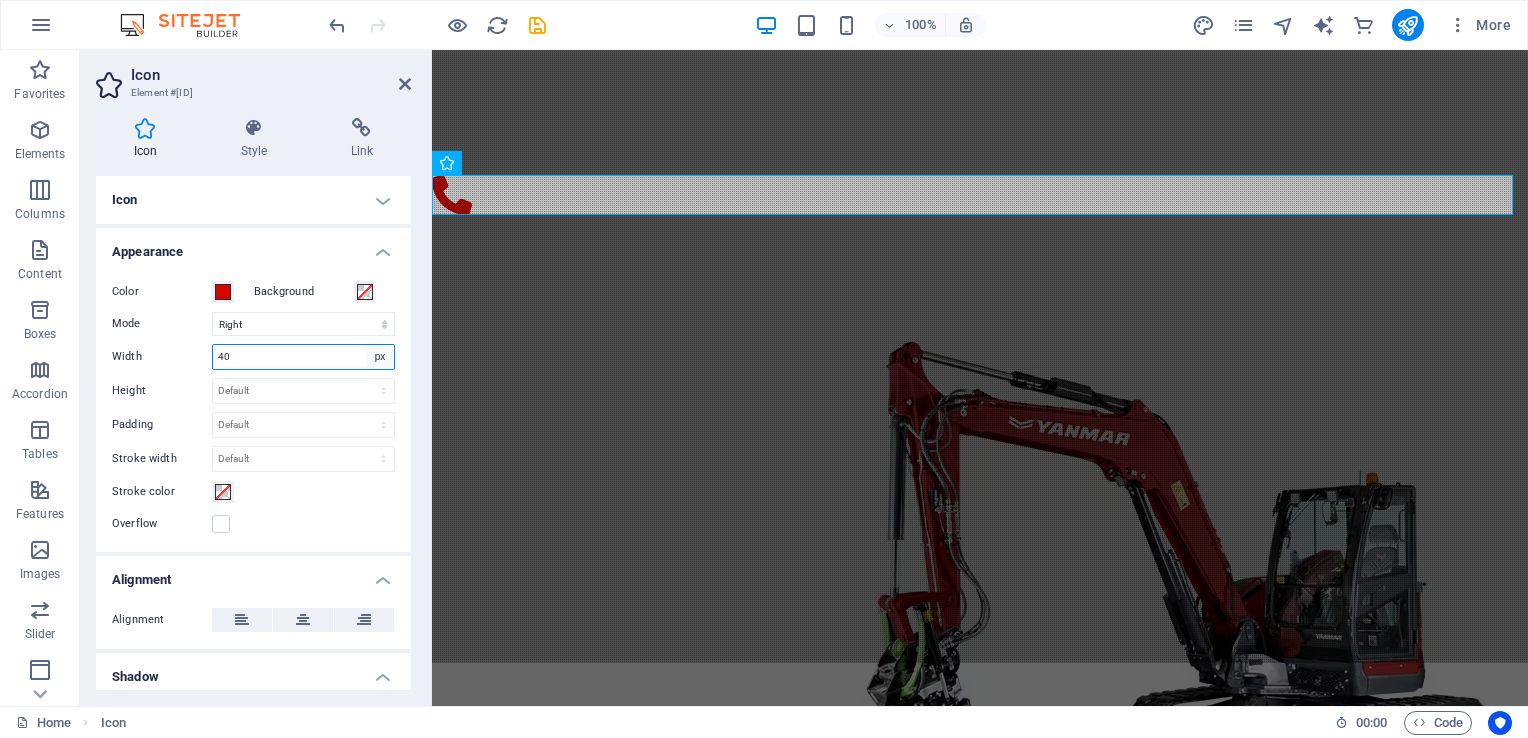click on "Default auto px rem % em vh vw" at bounding box center [380, 357] 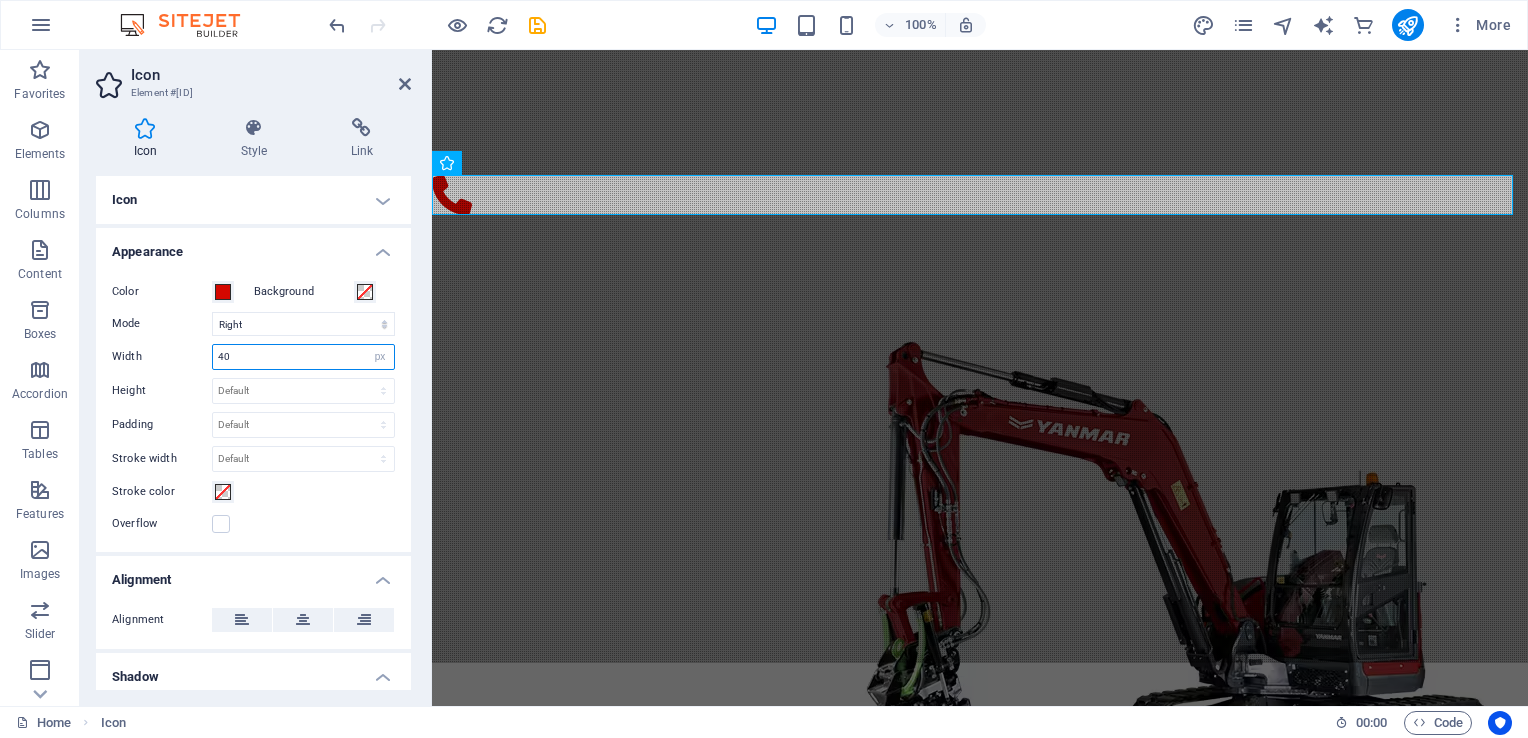select on "auto" 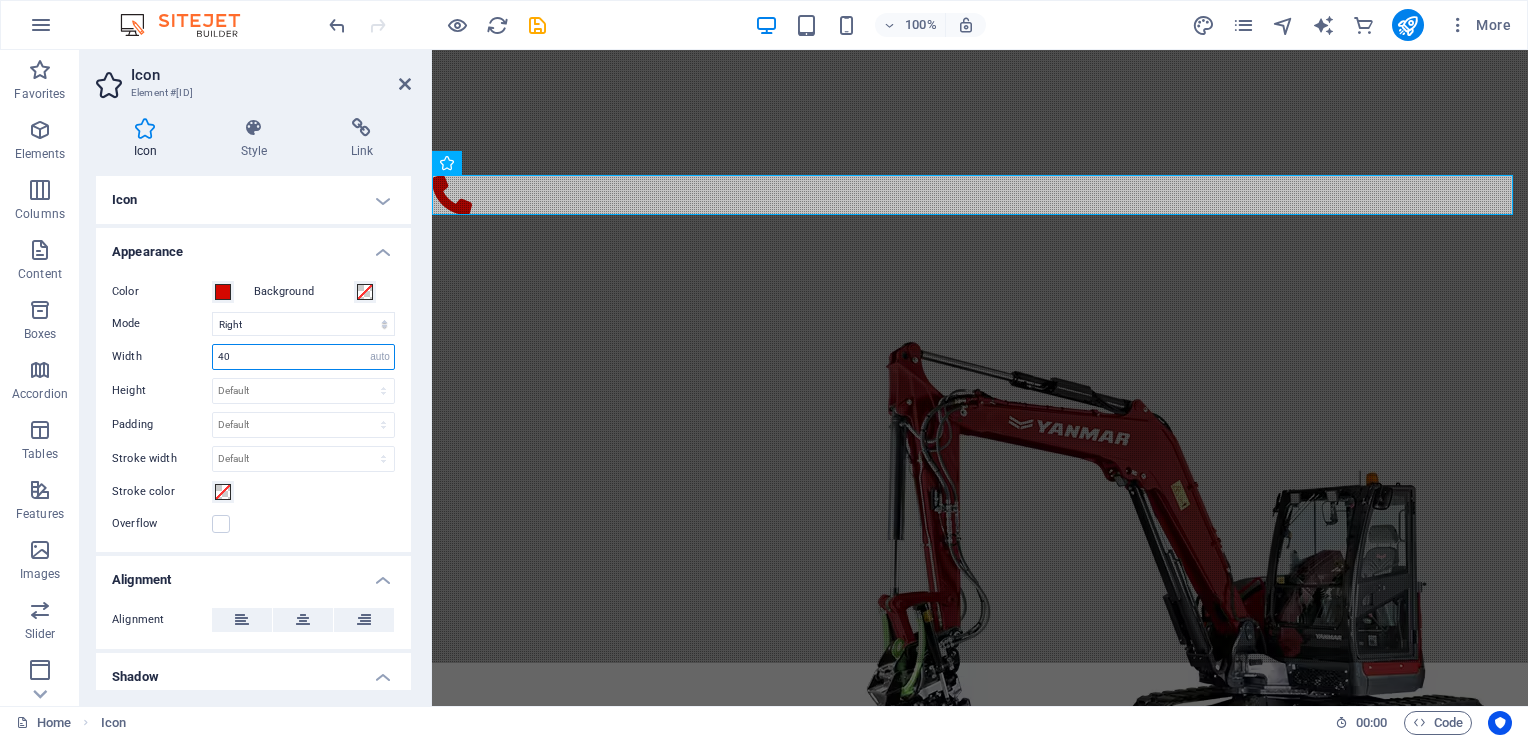 click on "Default auto px rem % em vh vw" at bounding box center (380, 357) 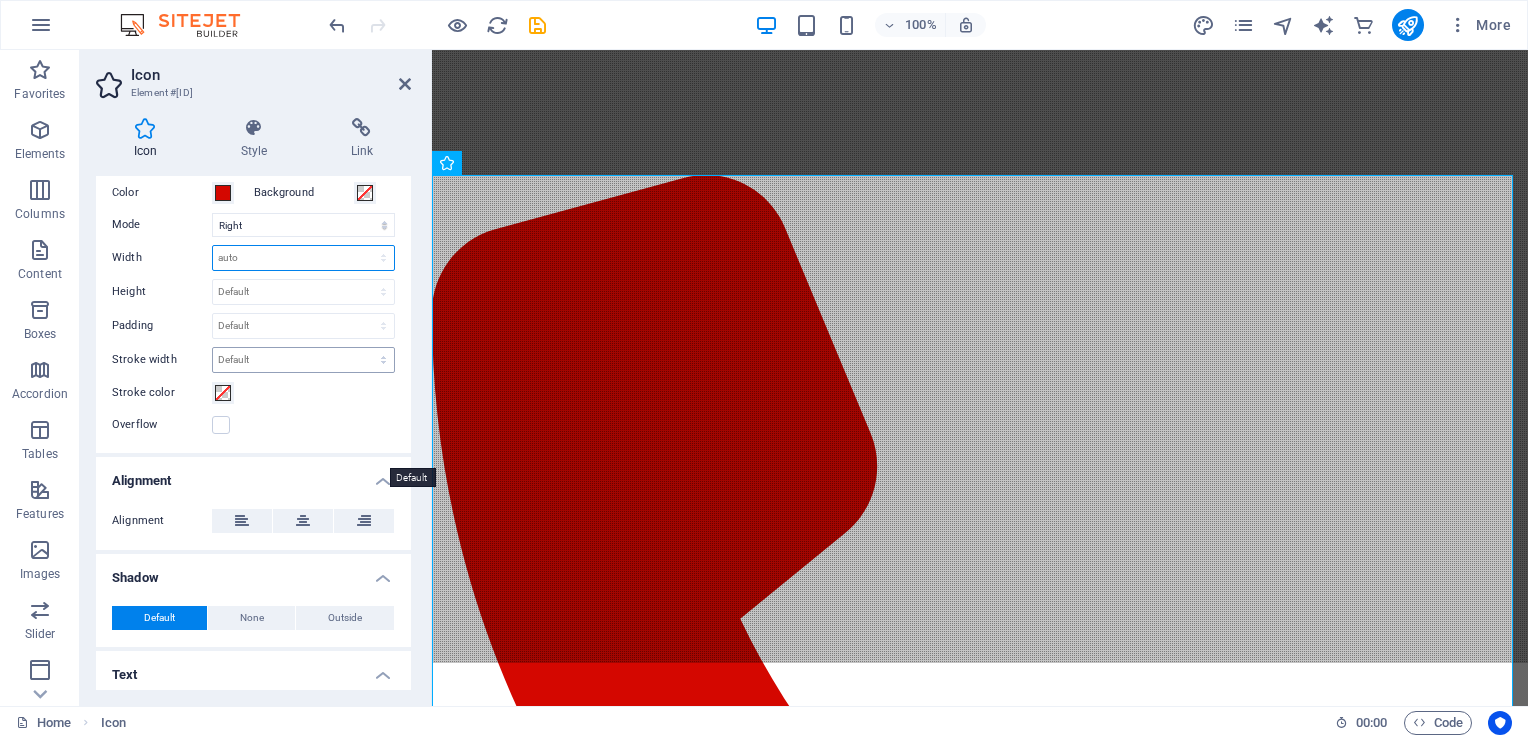 scroll, scrollTop: 149, scrollLeft: 0, axis: vertical 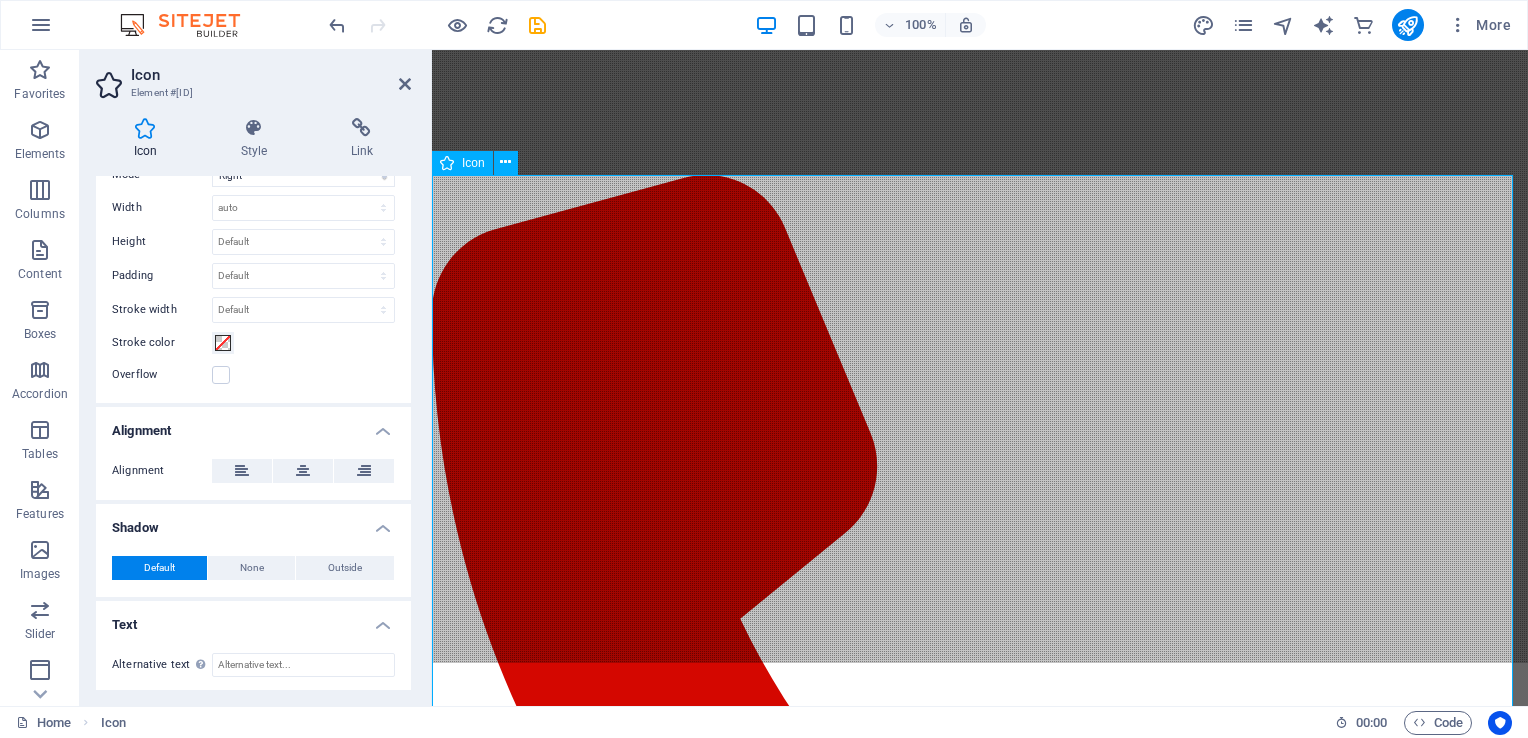 click at bounding box center (980, 726) 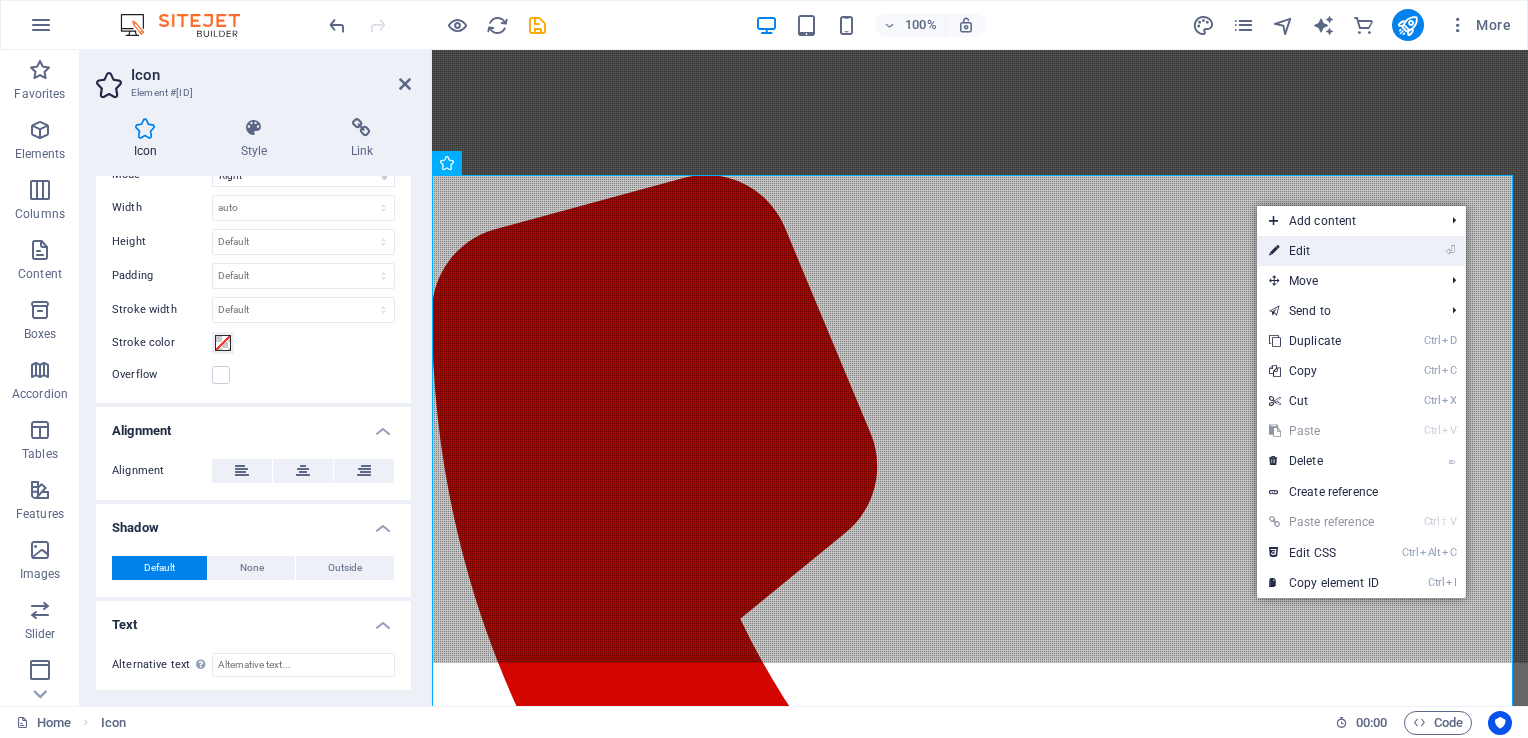 click on "⏎  Edit" at bounding box center [1324, 251] 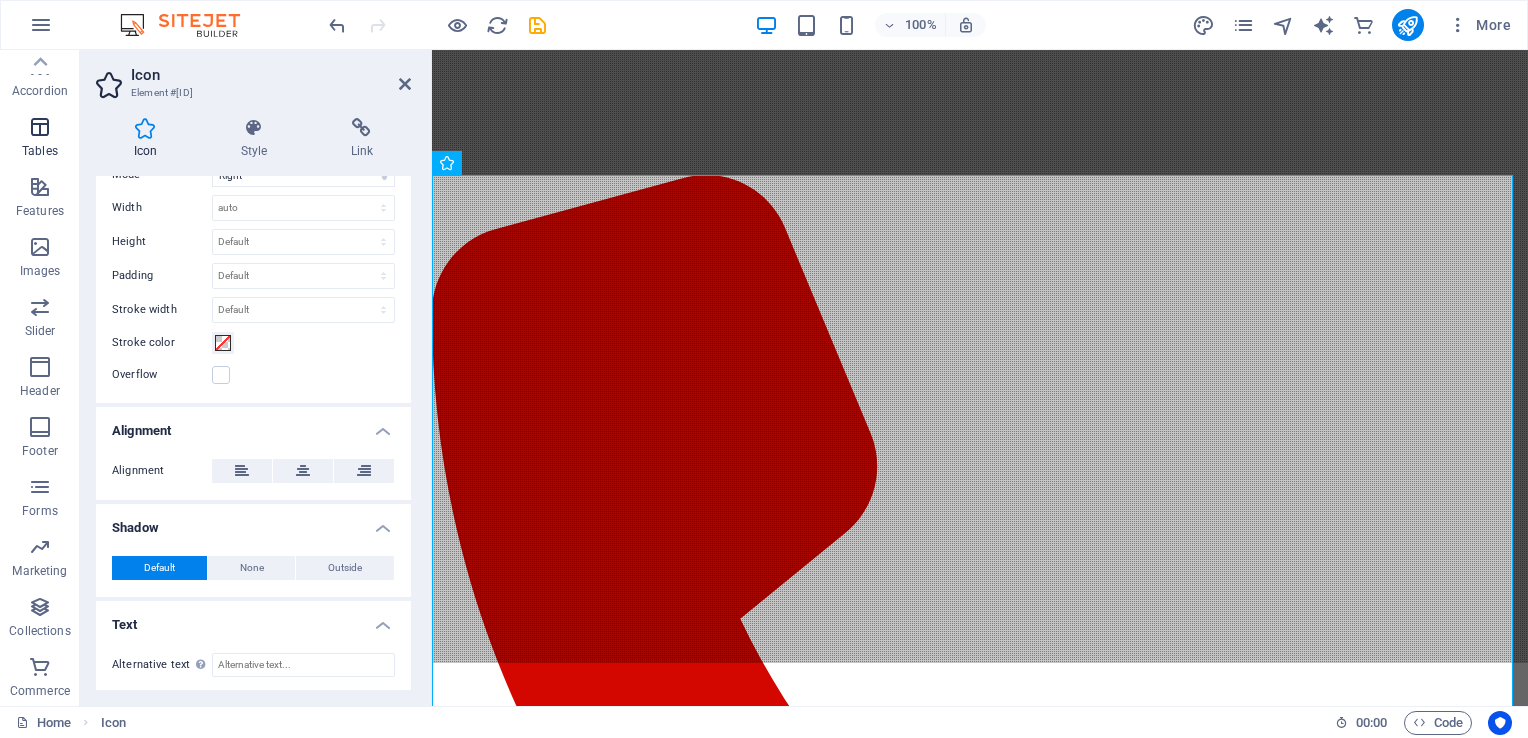 scroll, scrollTop: 0, scrollLeft: 0, axis: both 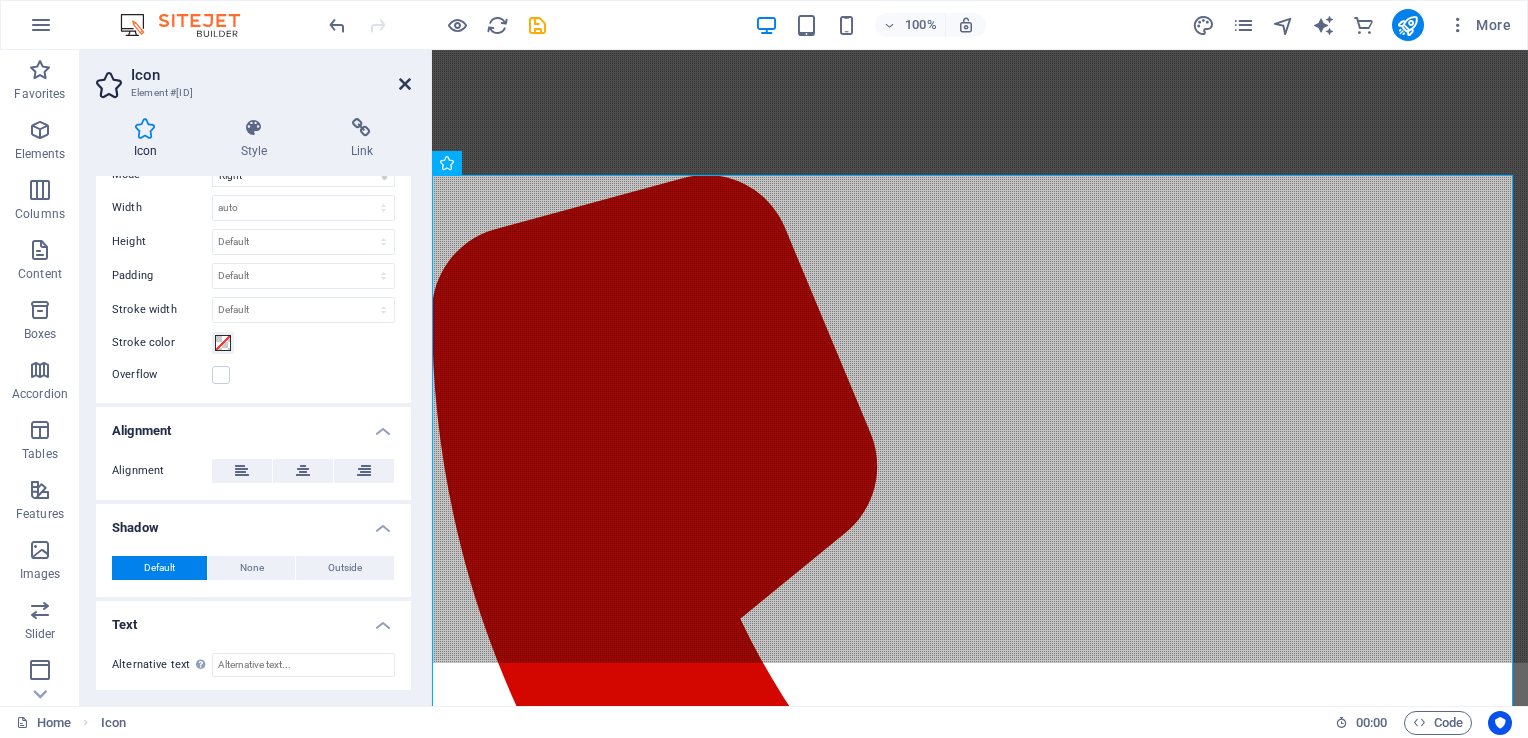 click at bounding box center (405, 84) 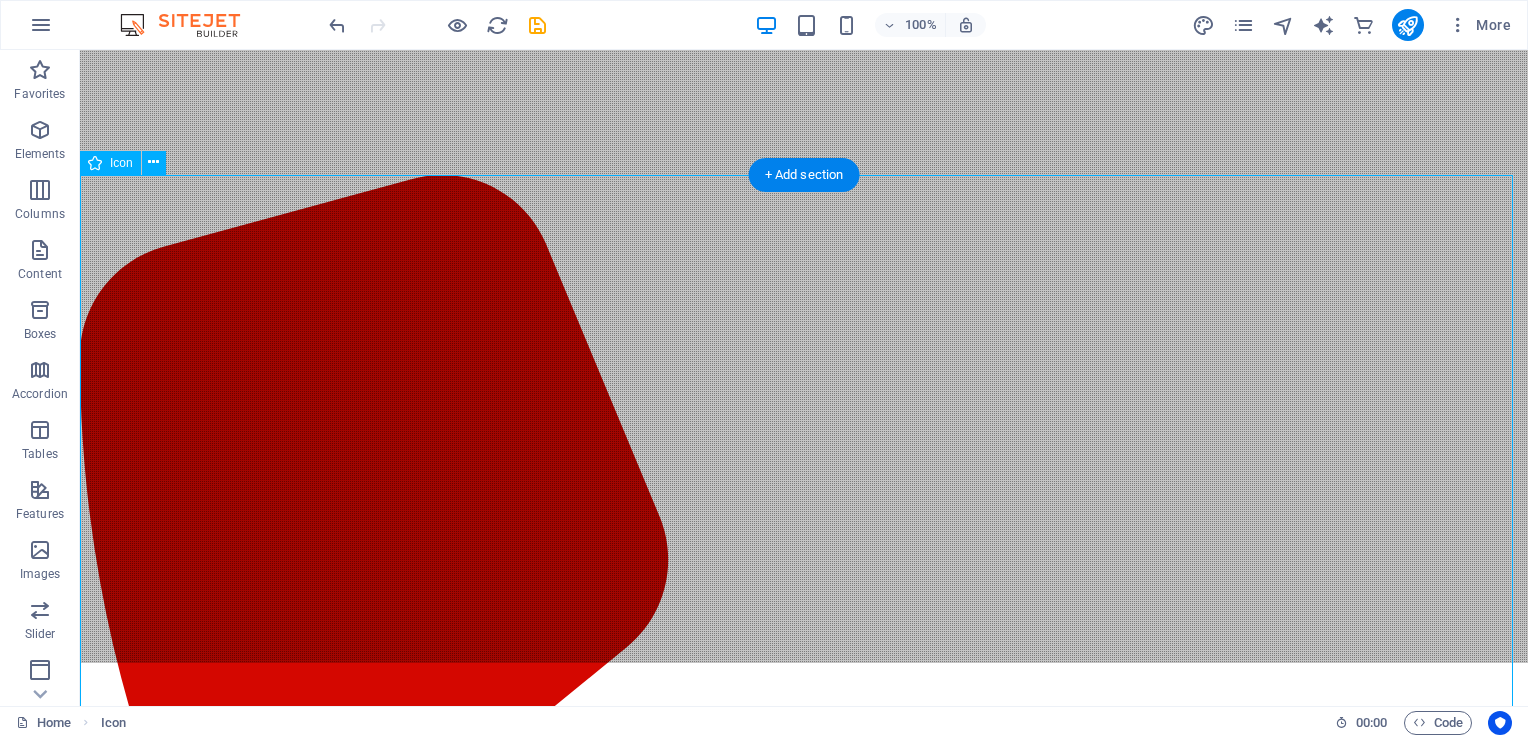 click at bounding box center (804, 902) 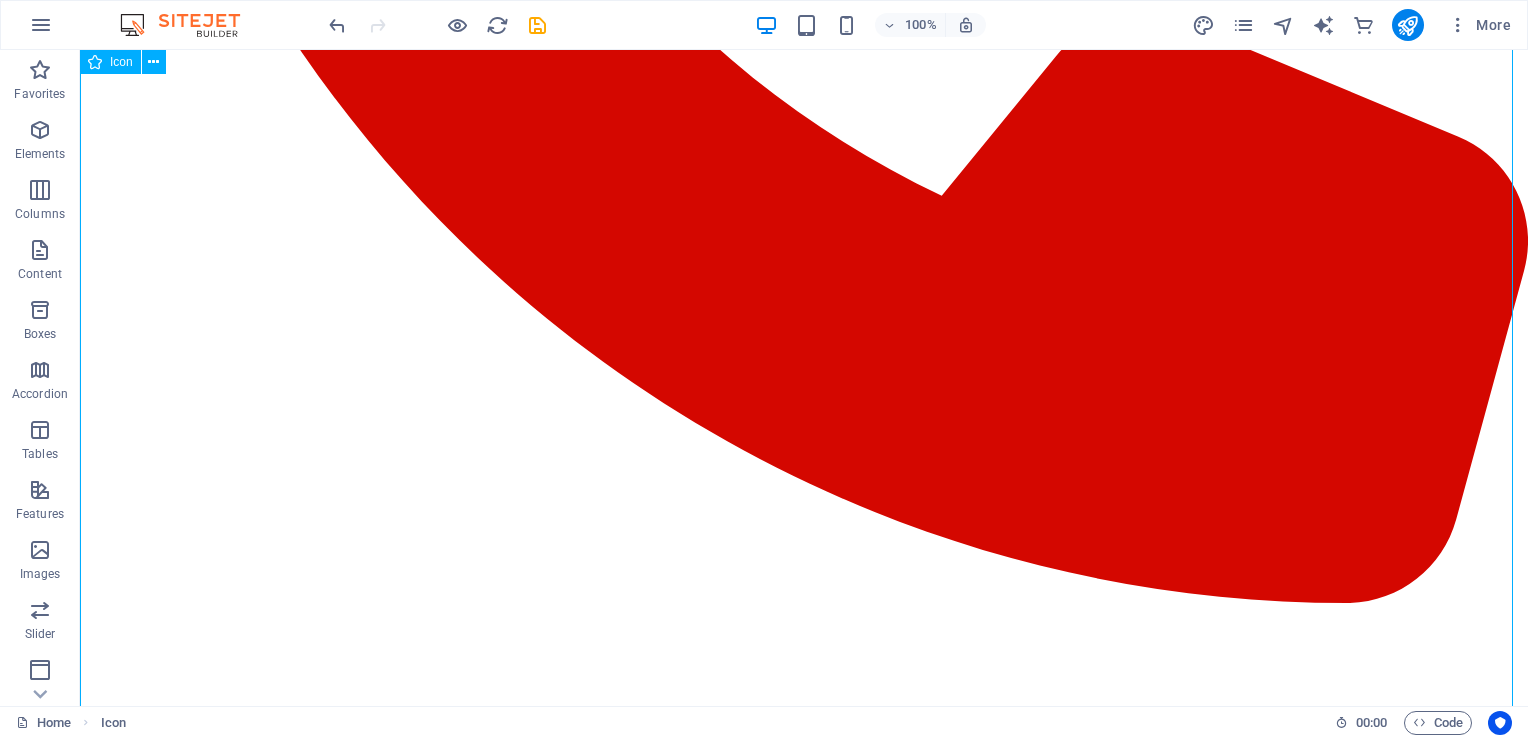 scroll, scrollTop: 1074, scrollLeft: 0, axis: vertical 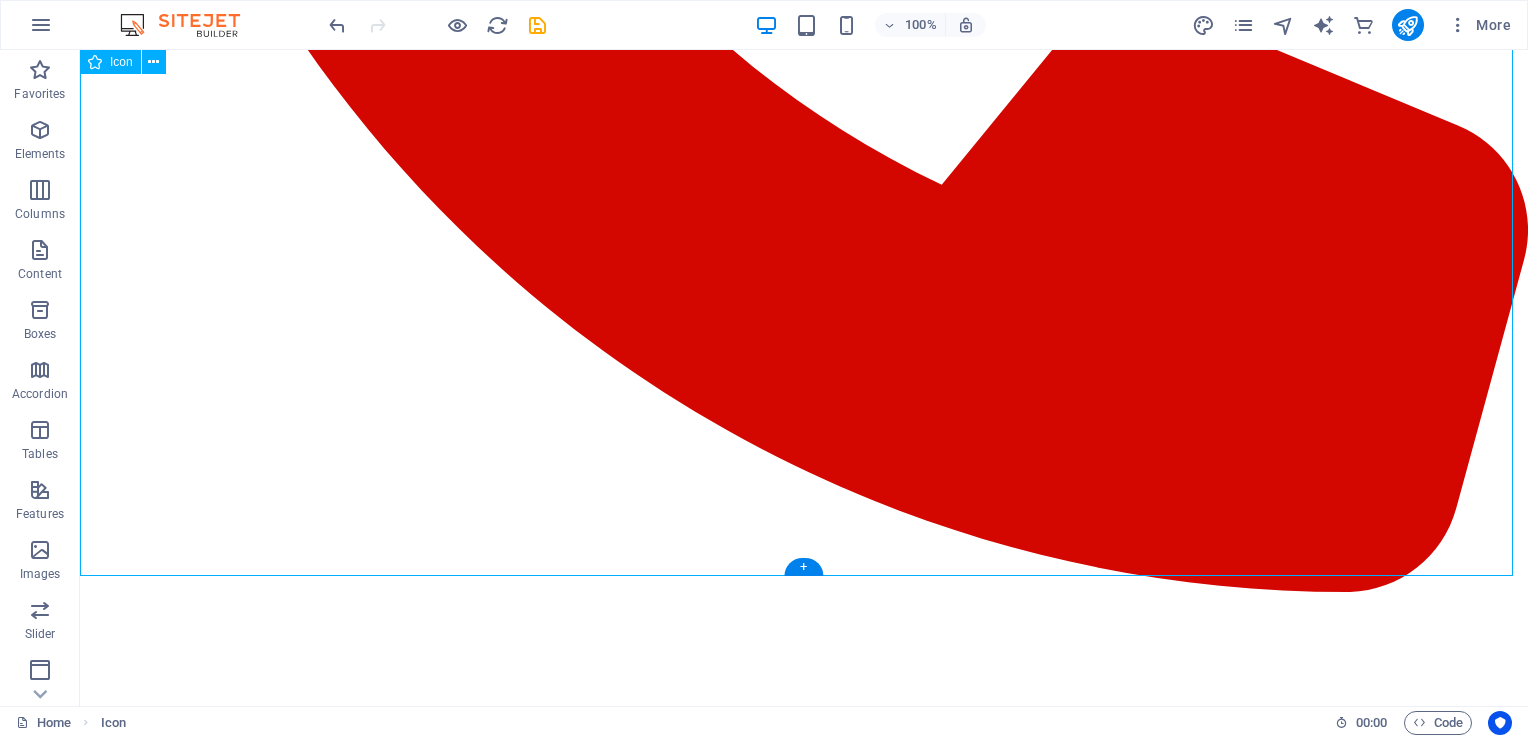 click at bounding box center [804, -129] 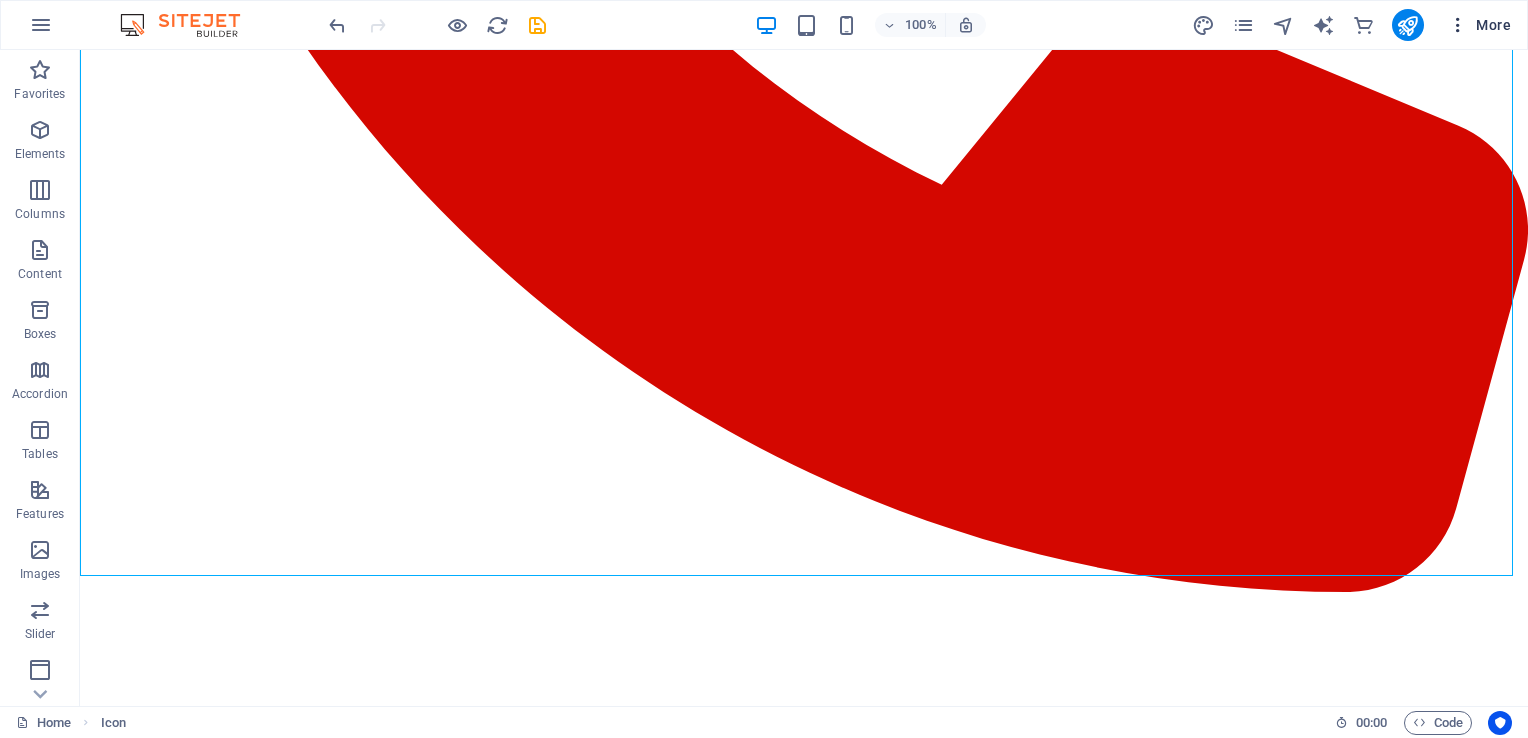 click at bounding box center (1458, 25) 